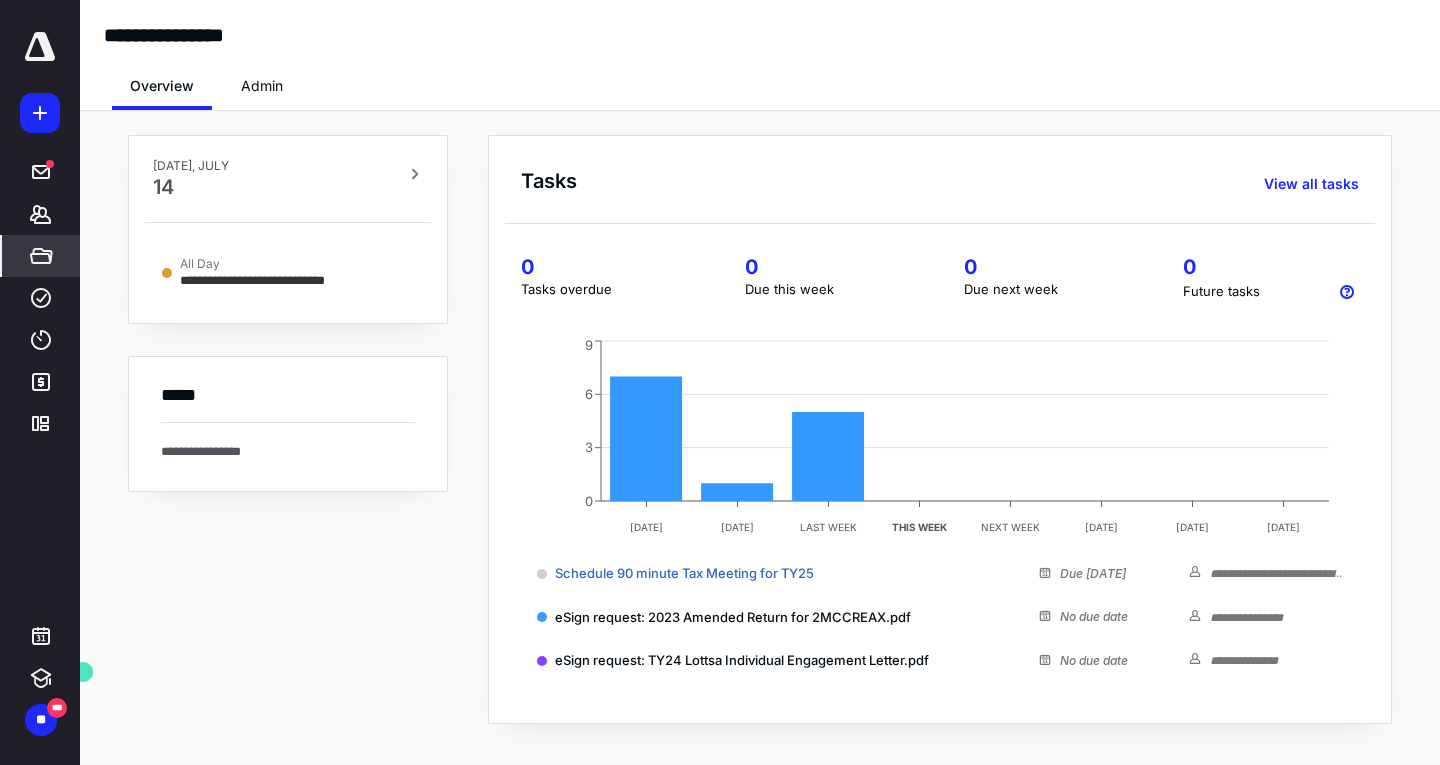 scroll, scrollTop: 0, scrollLeft: 0, axis: both 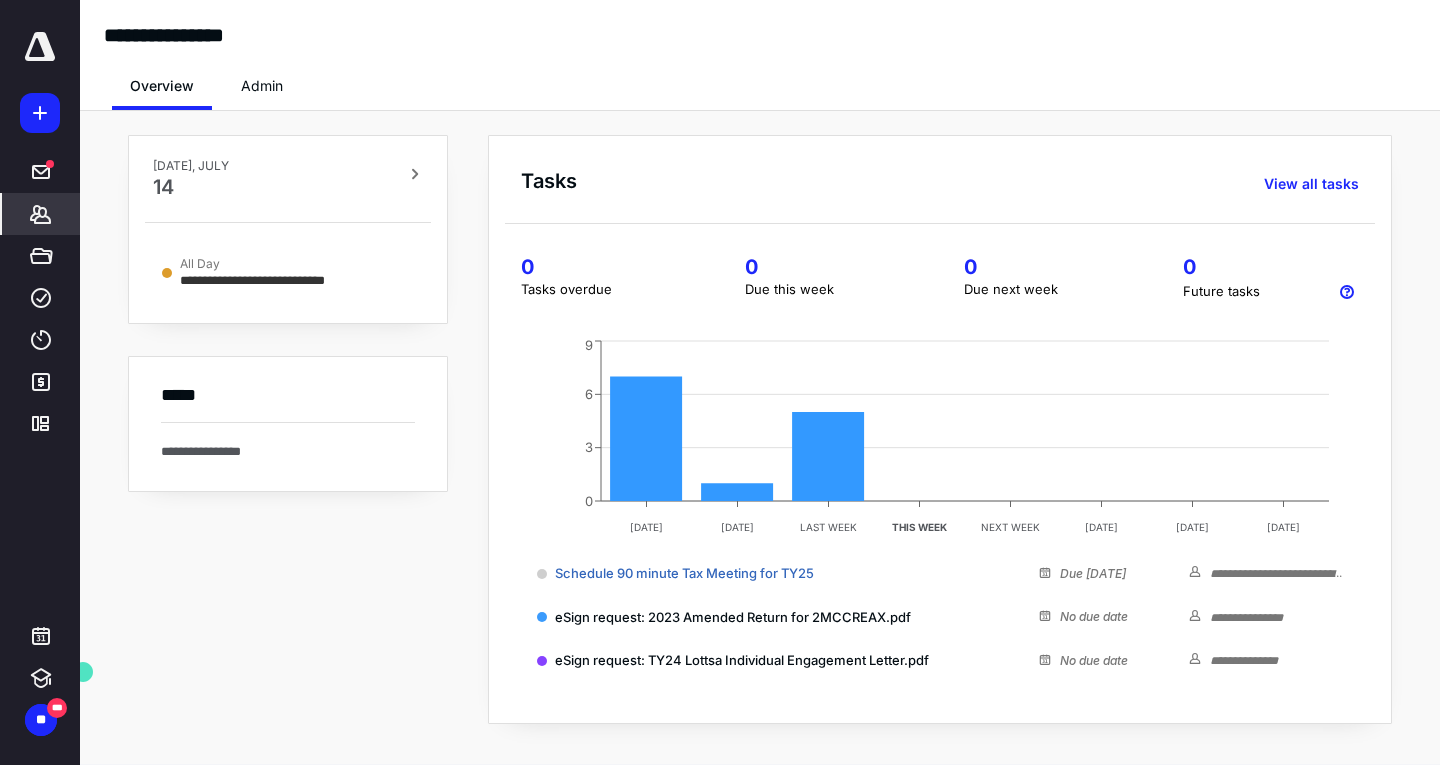 click 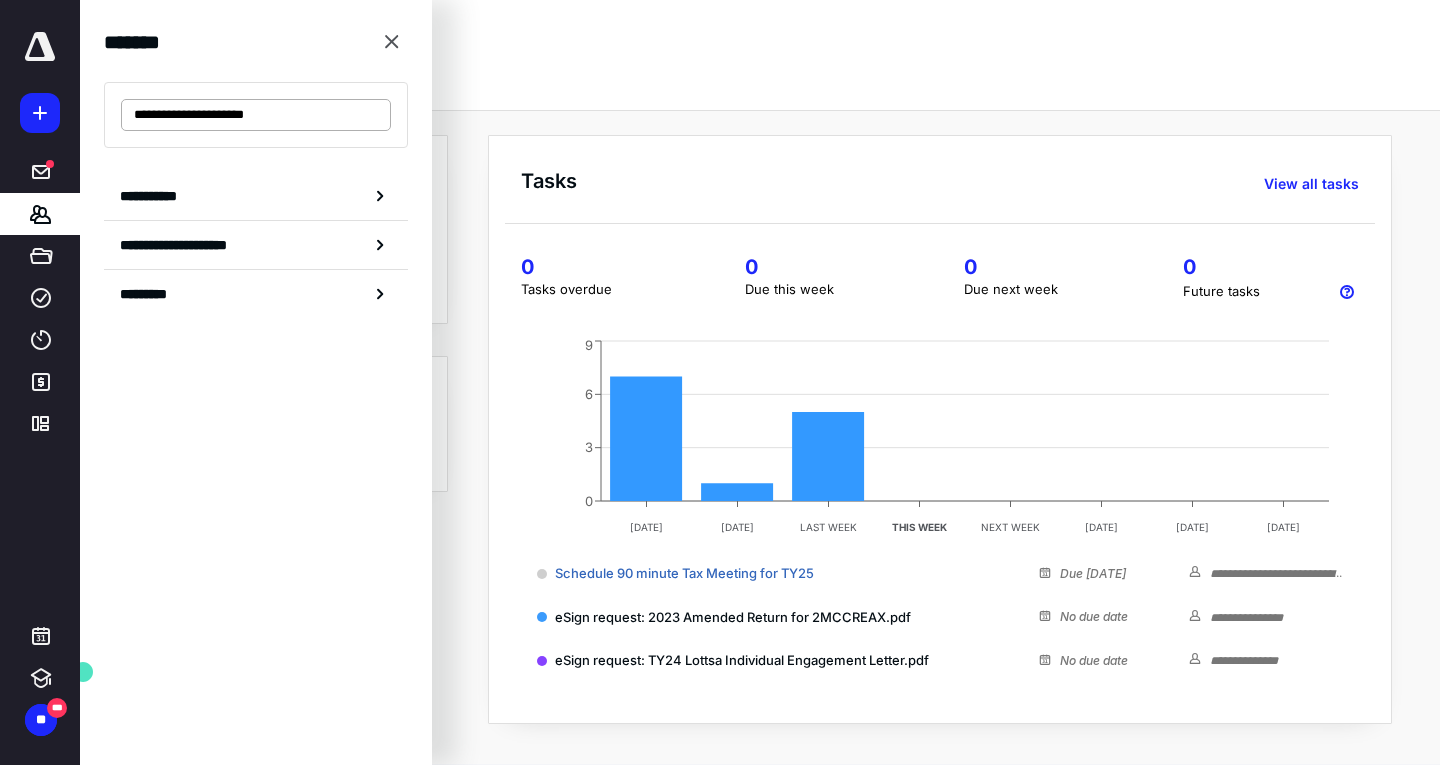 drag, startPoint x: 199, startPoint y: 114, endPoint x: 123, endPoint y: 126, distance: 76.941536 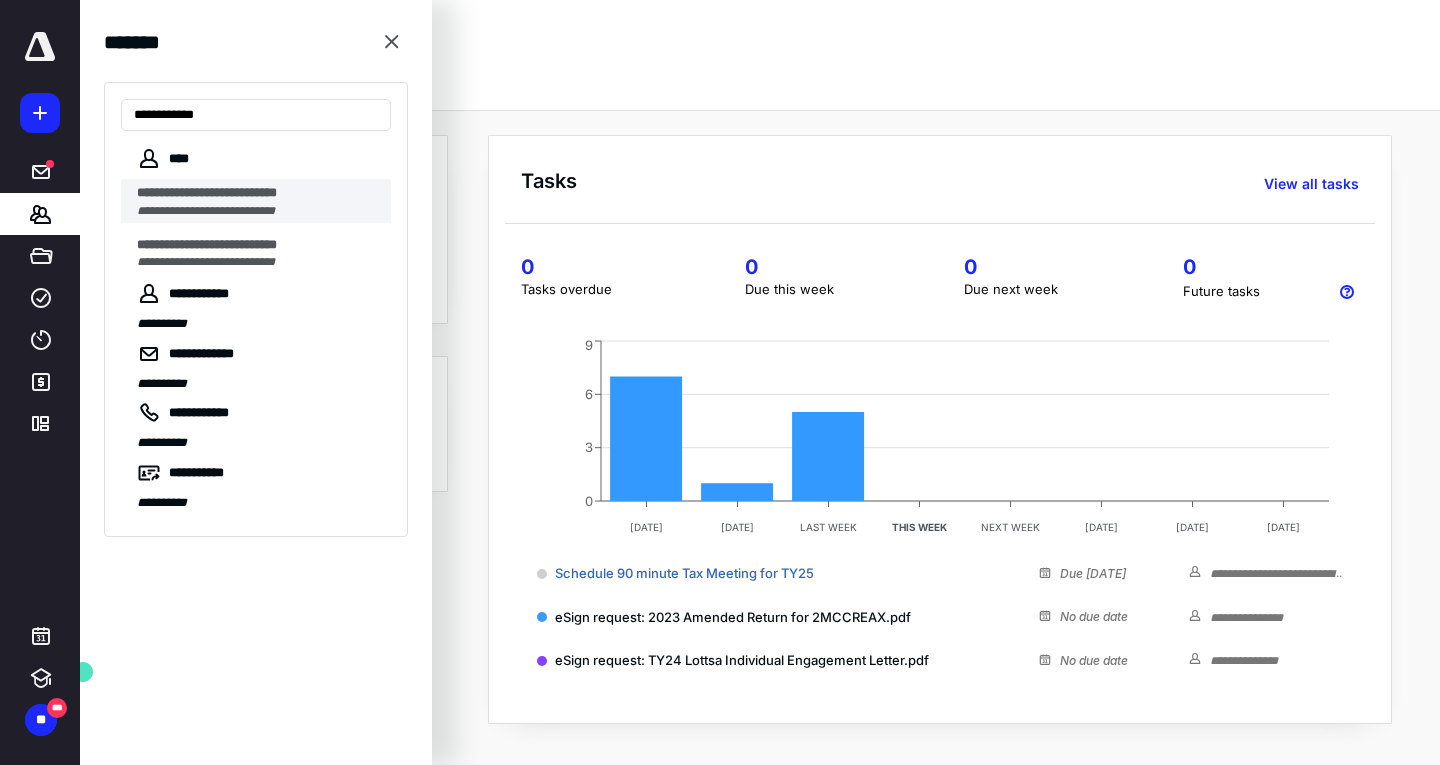 type on "**********" 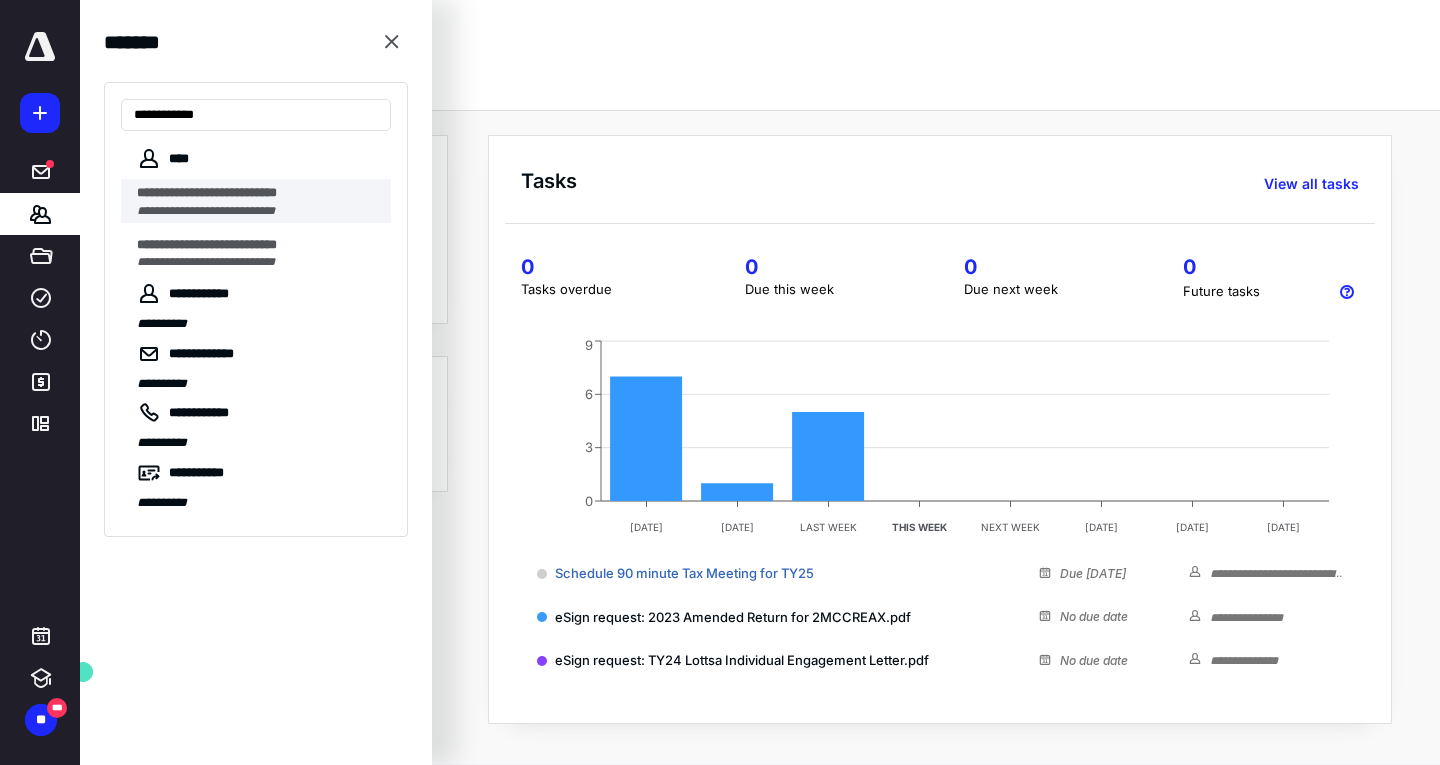 click on "**********" at bounding box center (258, 193) 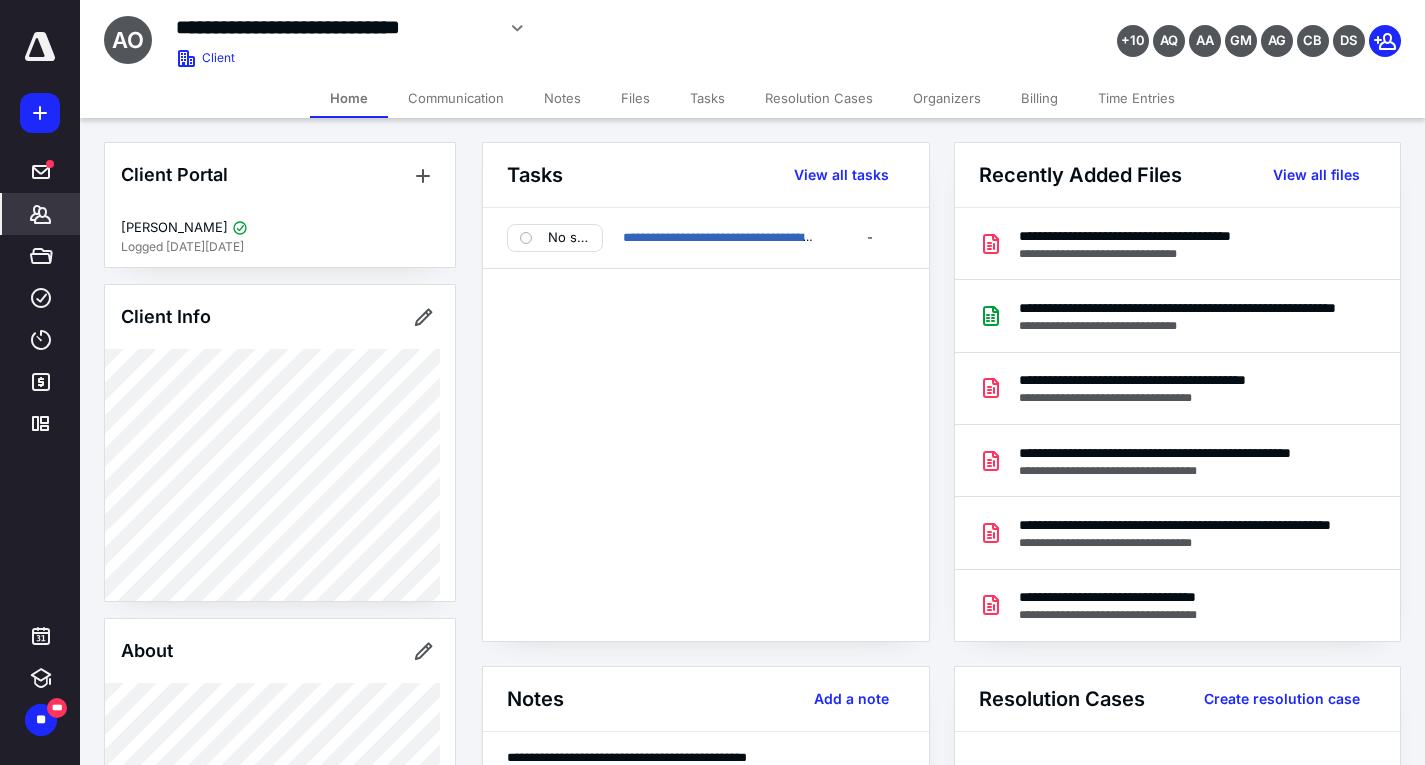click on "Files" at bounding box center (635, 98) 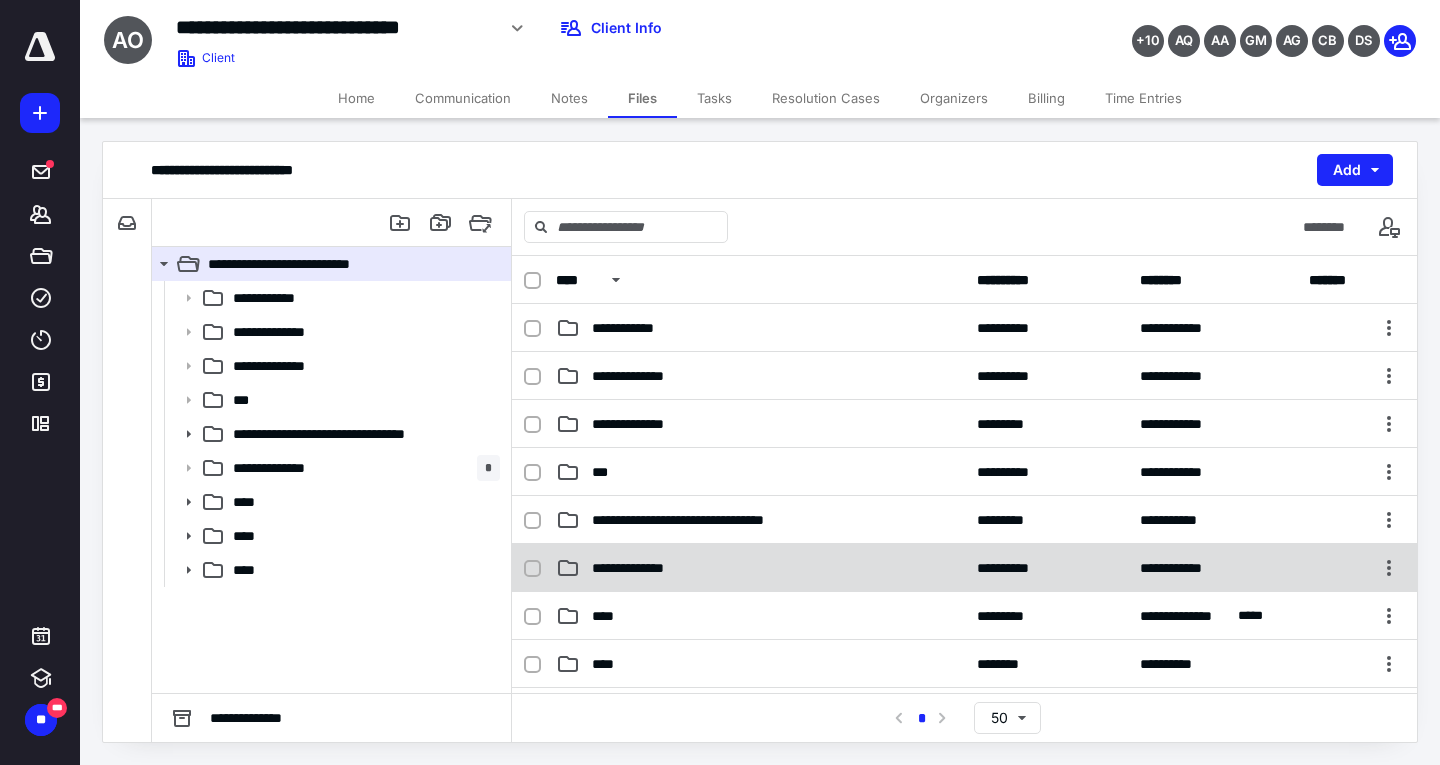click 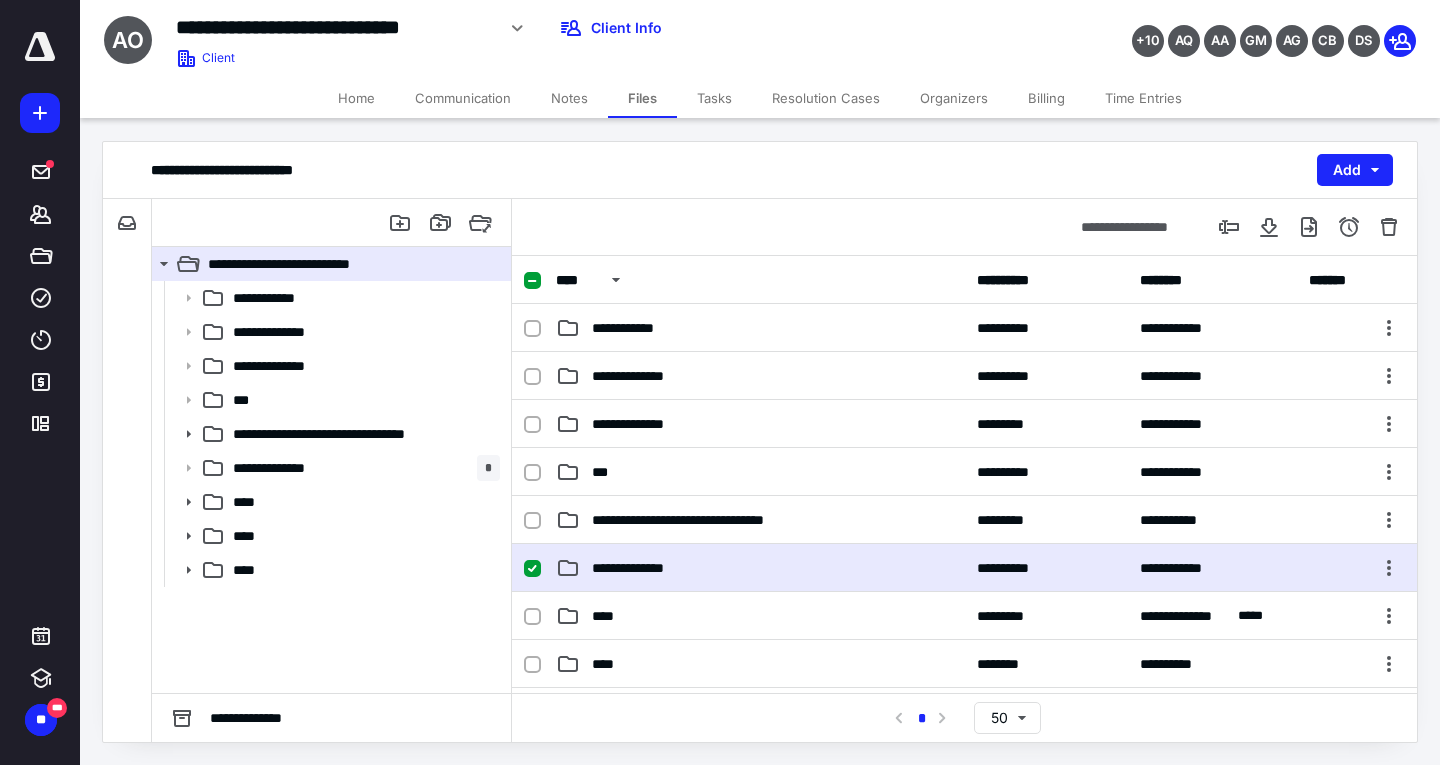 click 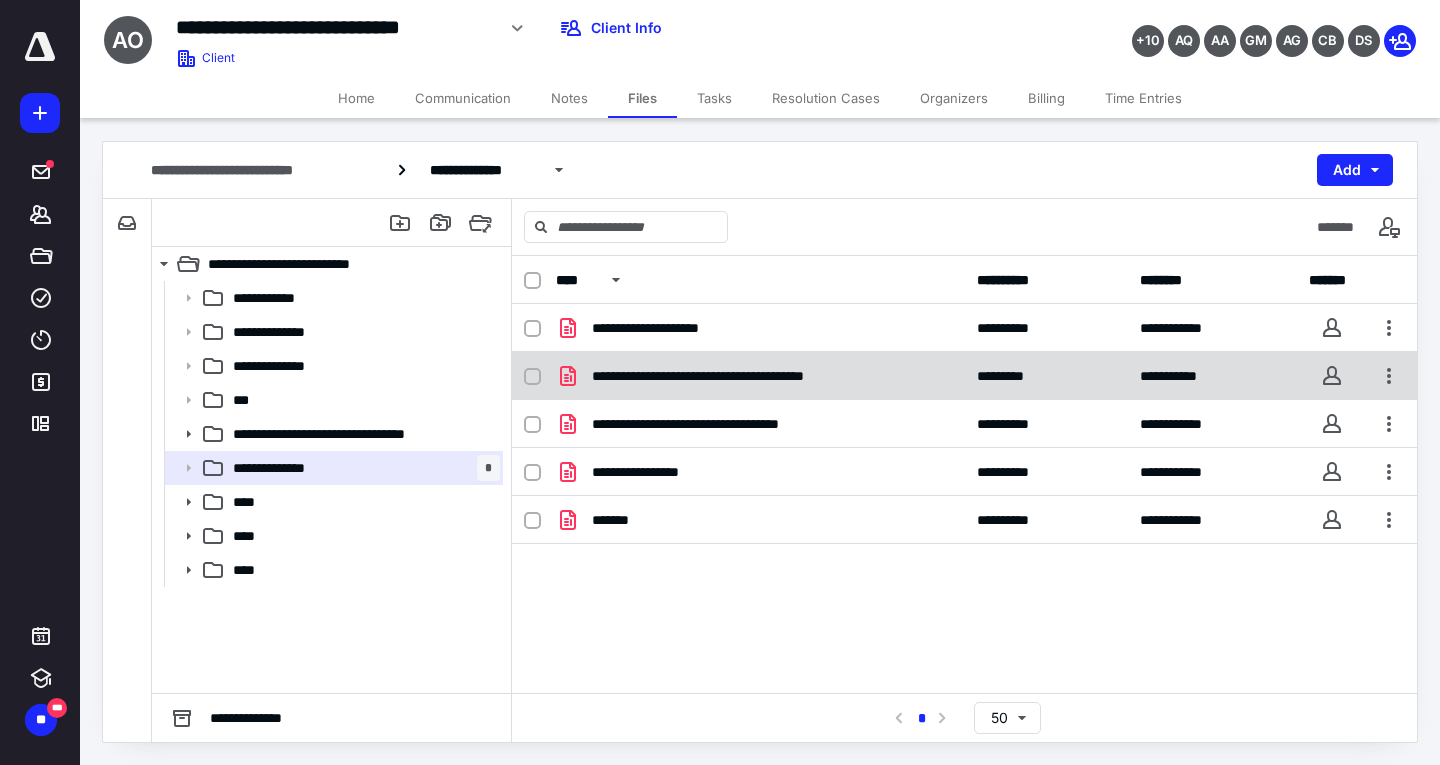 click 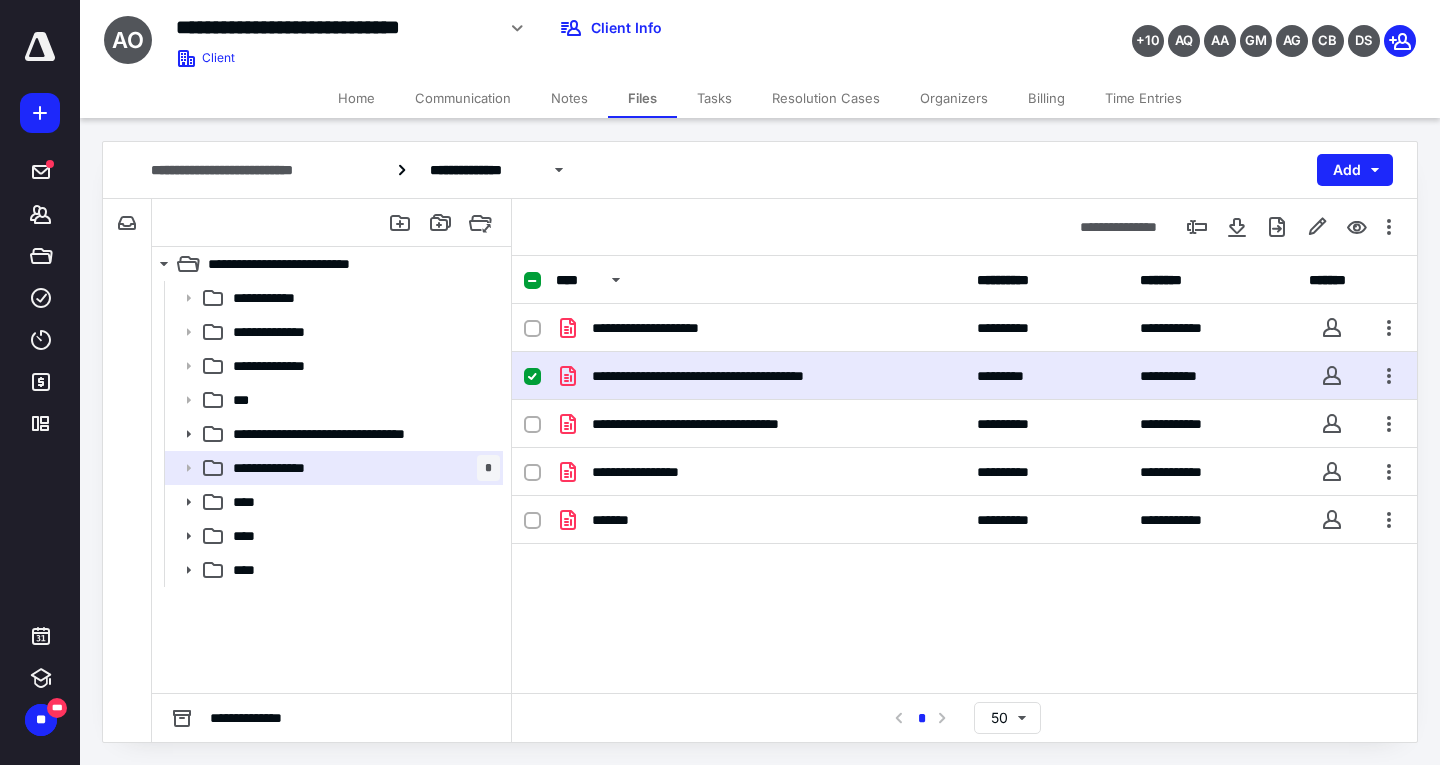 click 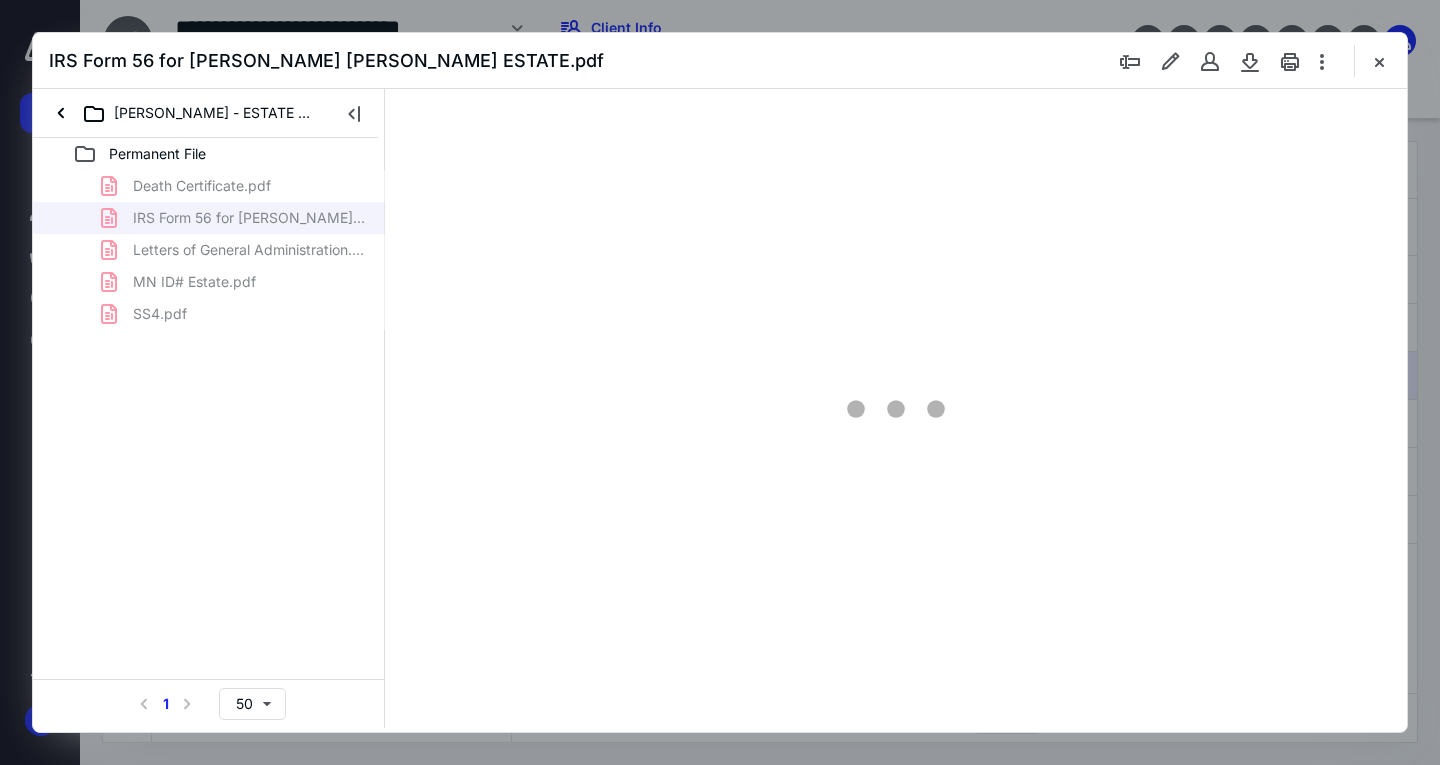 scroll, scrollTop: 0, scrollLeft: 0, axis: both 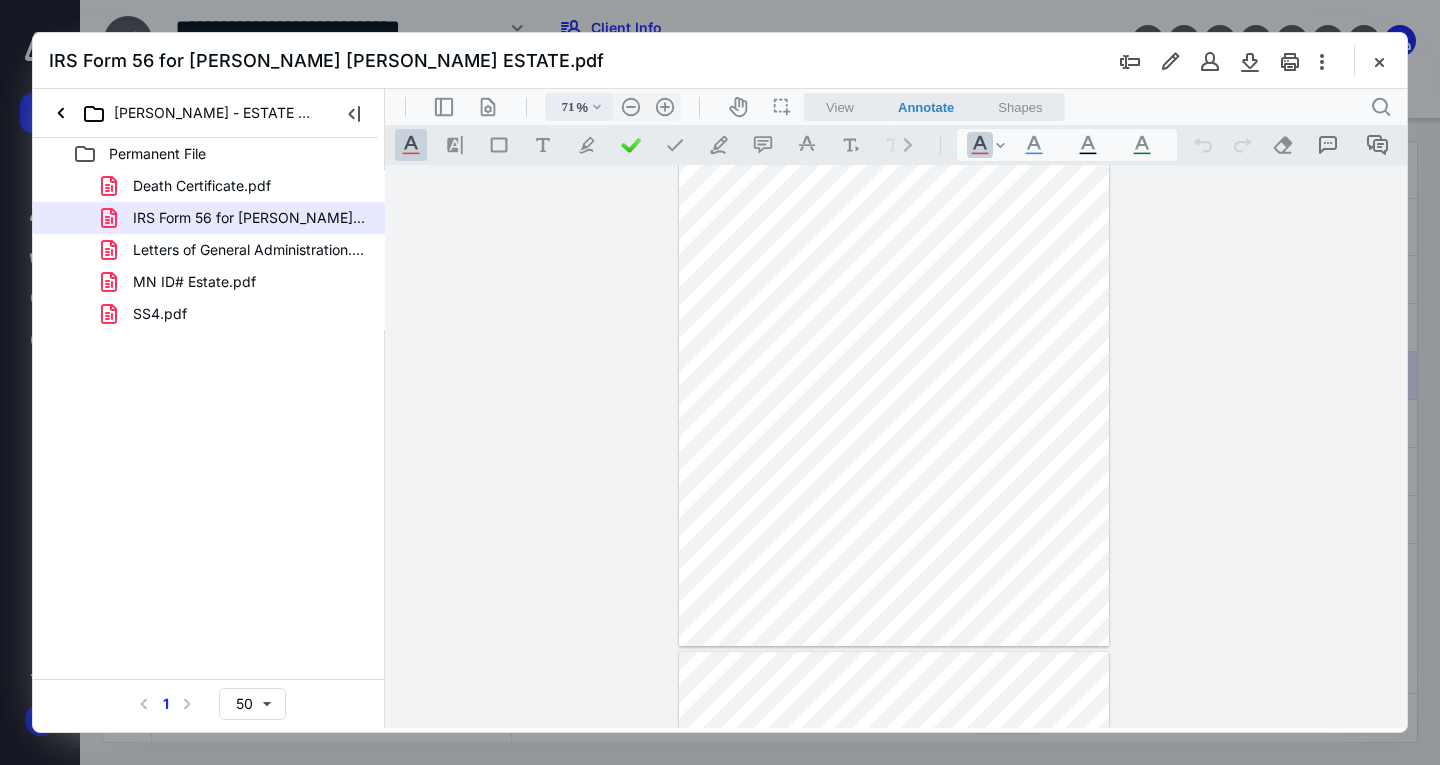 click on ".cls-1{fill:#abb0c4;} icon - chevron - down" at bounding box center (597, 107) 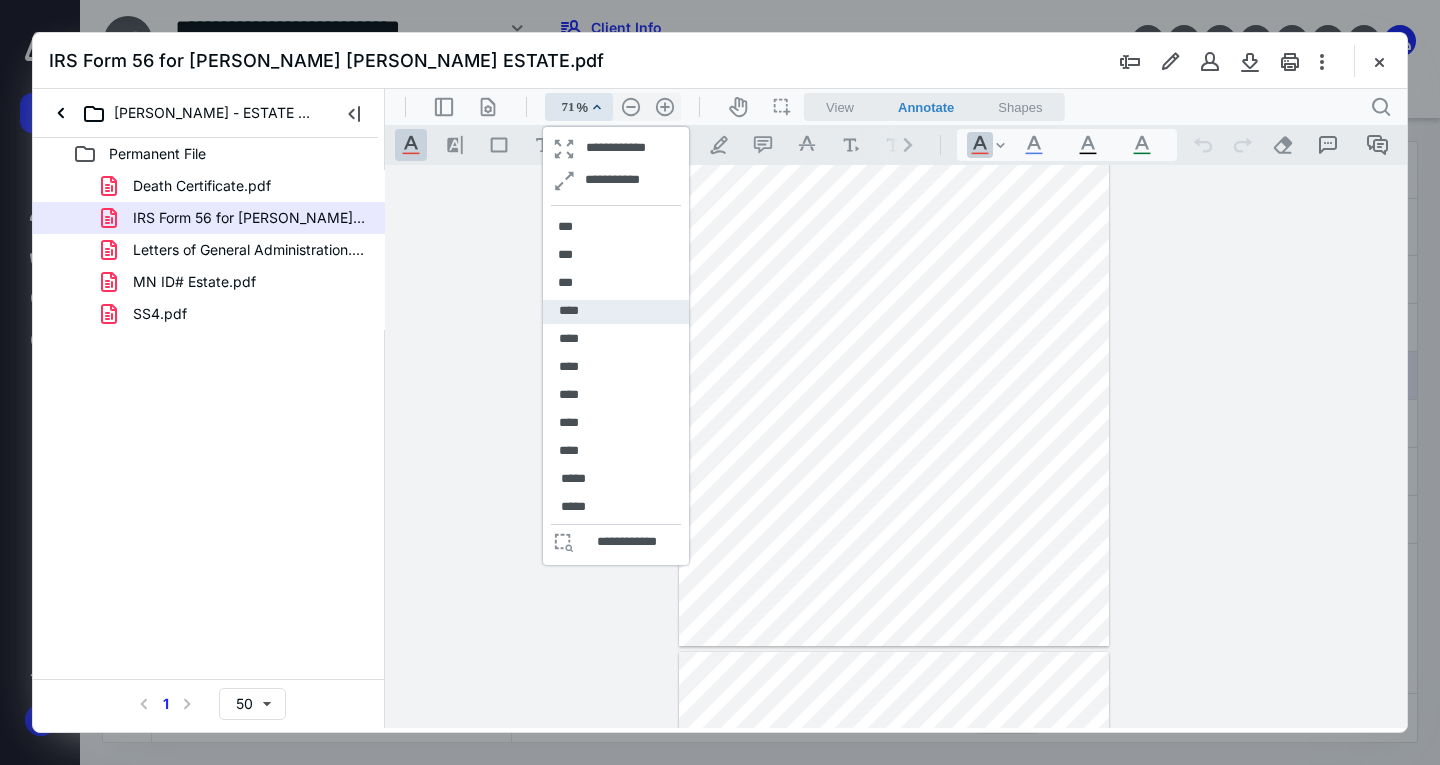 click on "****" at bounding box center (616, 312) 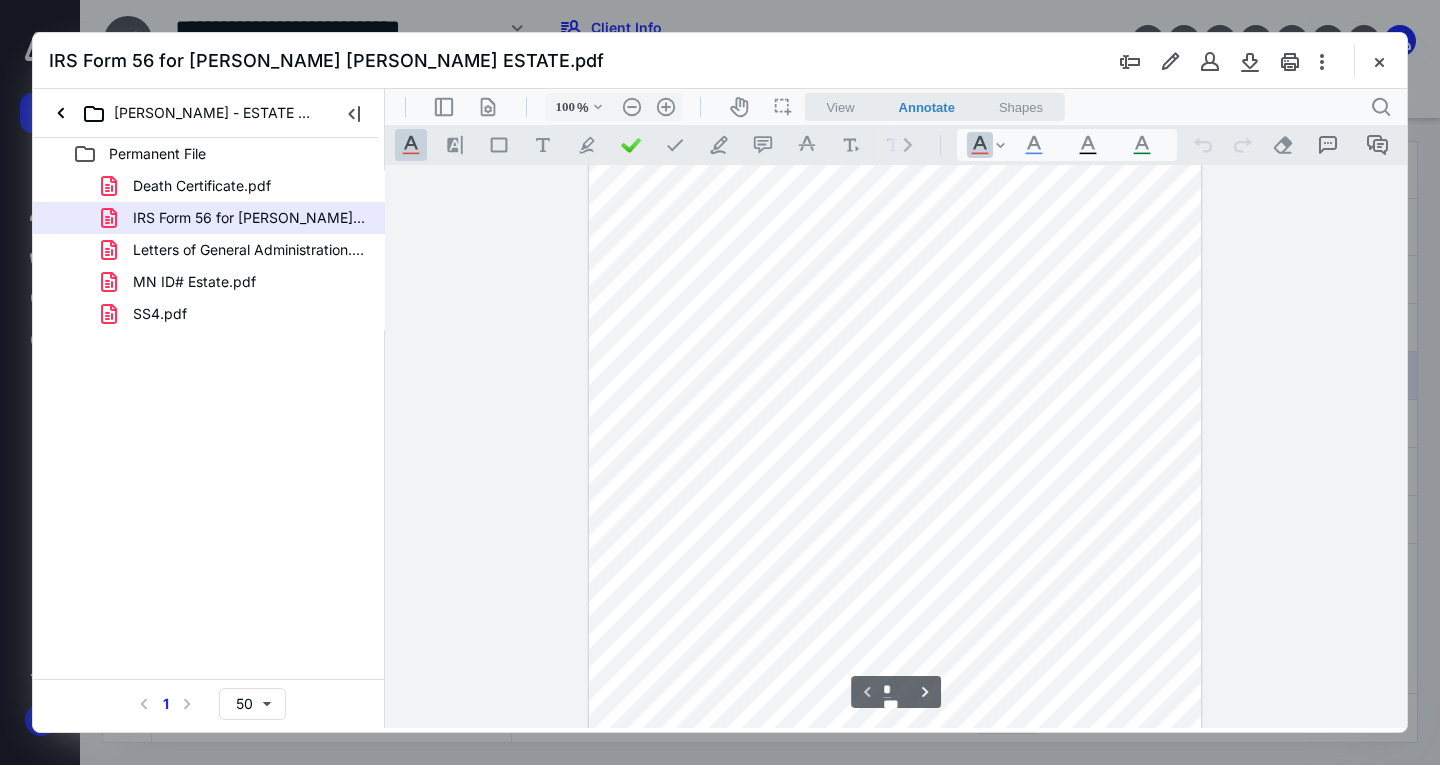 scroll, scrollTop: 0, scrollLeft: 0, axis: both 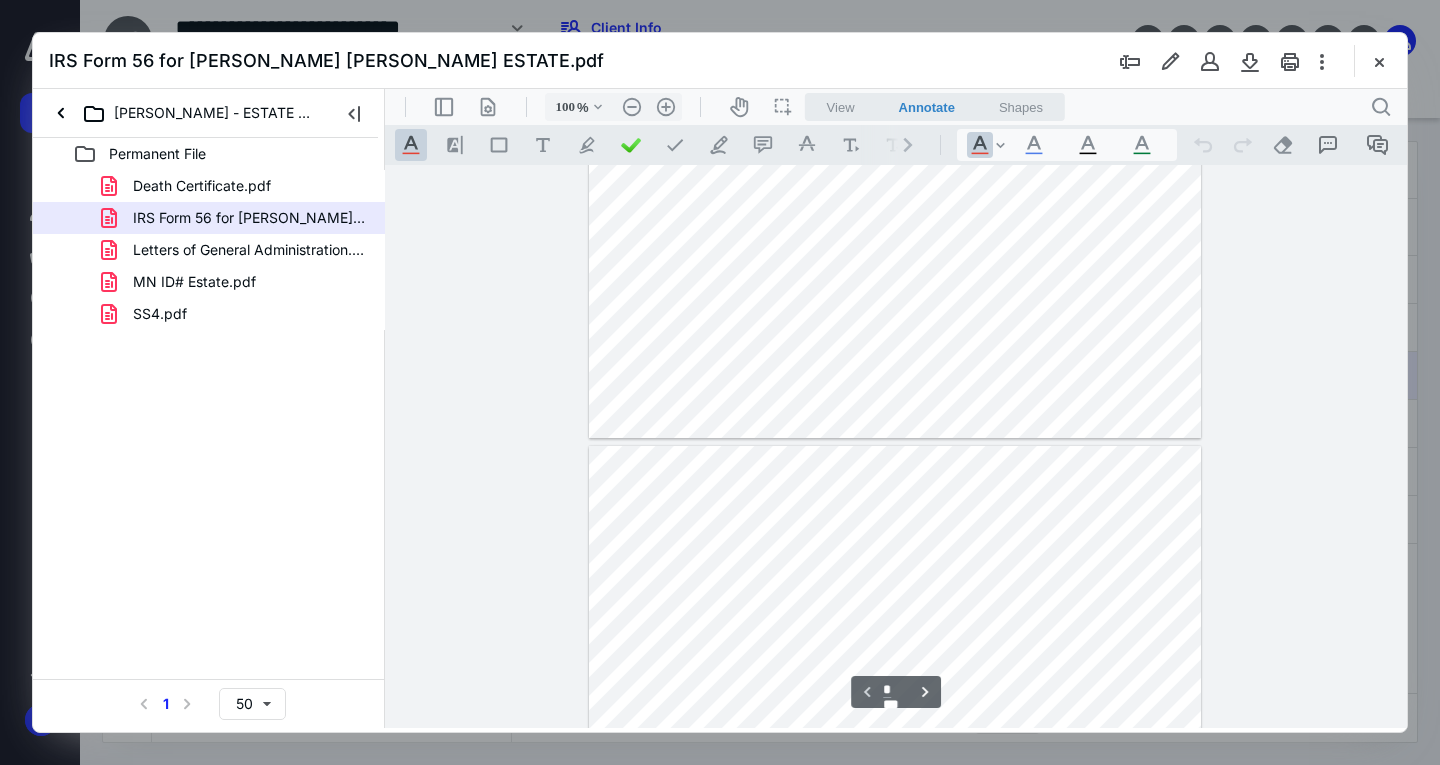 type on "*" 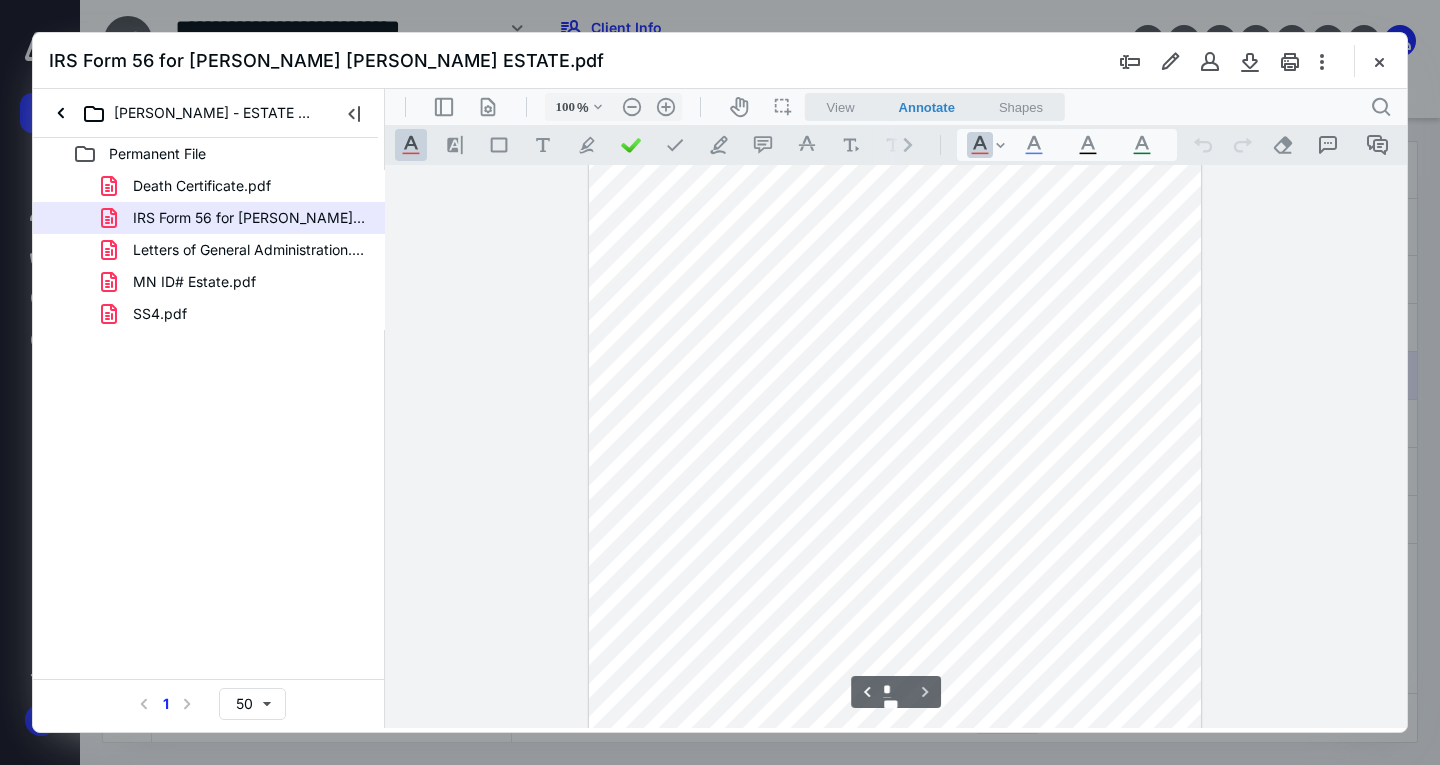 scroll, scrollTop: 1037, scrollLeft: 0, axis: vertical 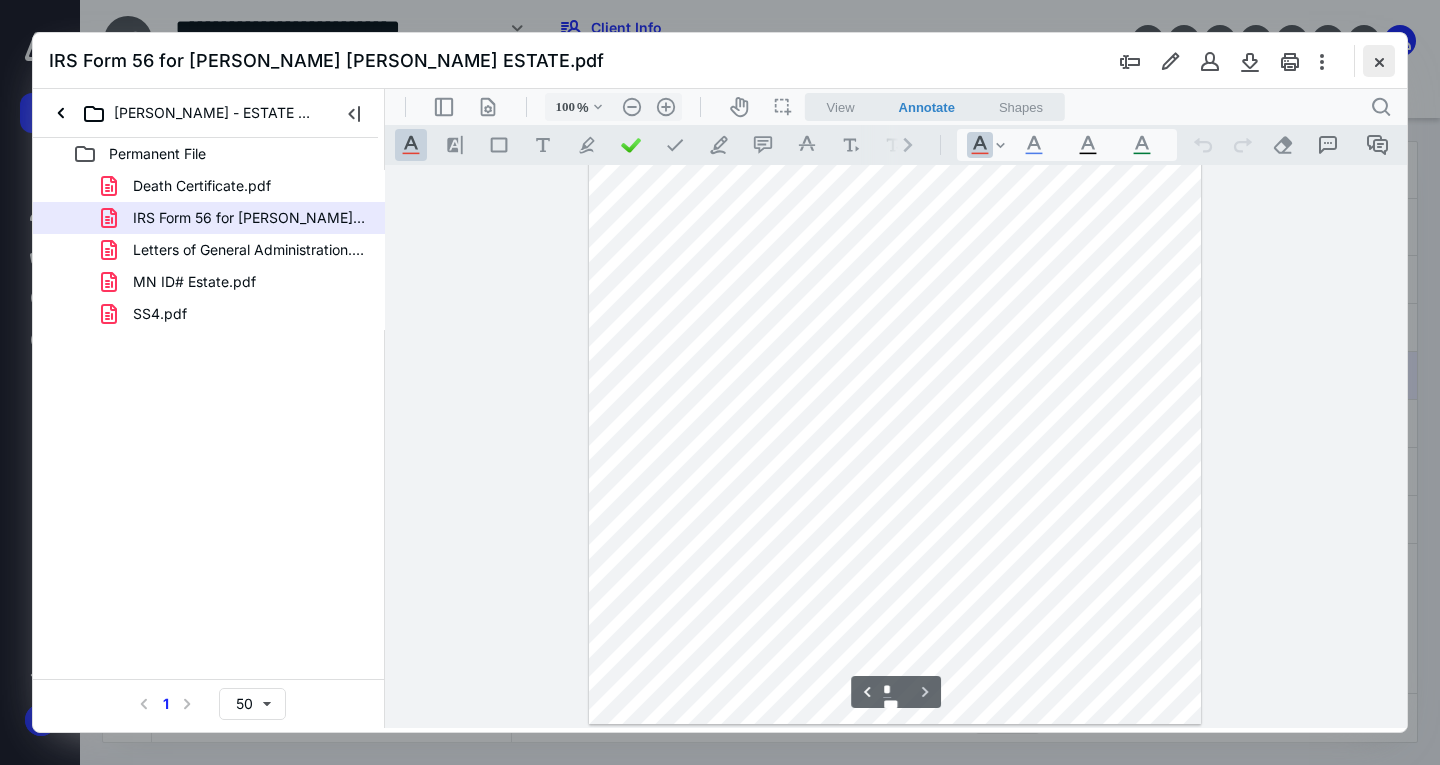 click at bounding box center [1379, 61] 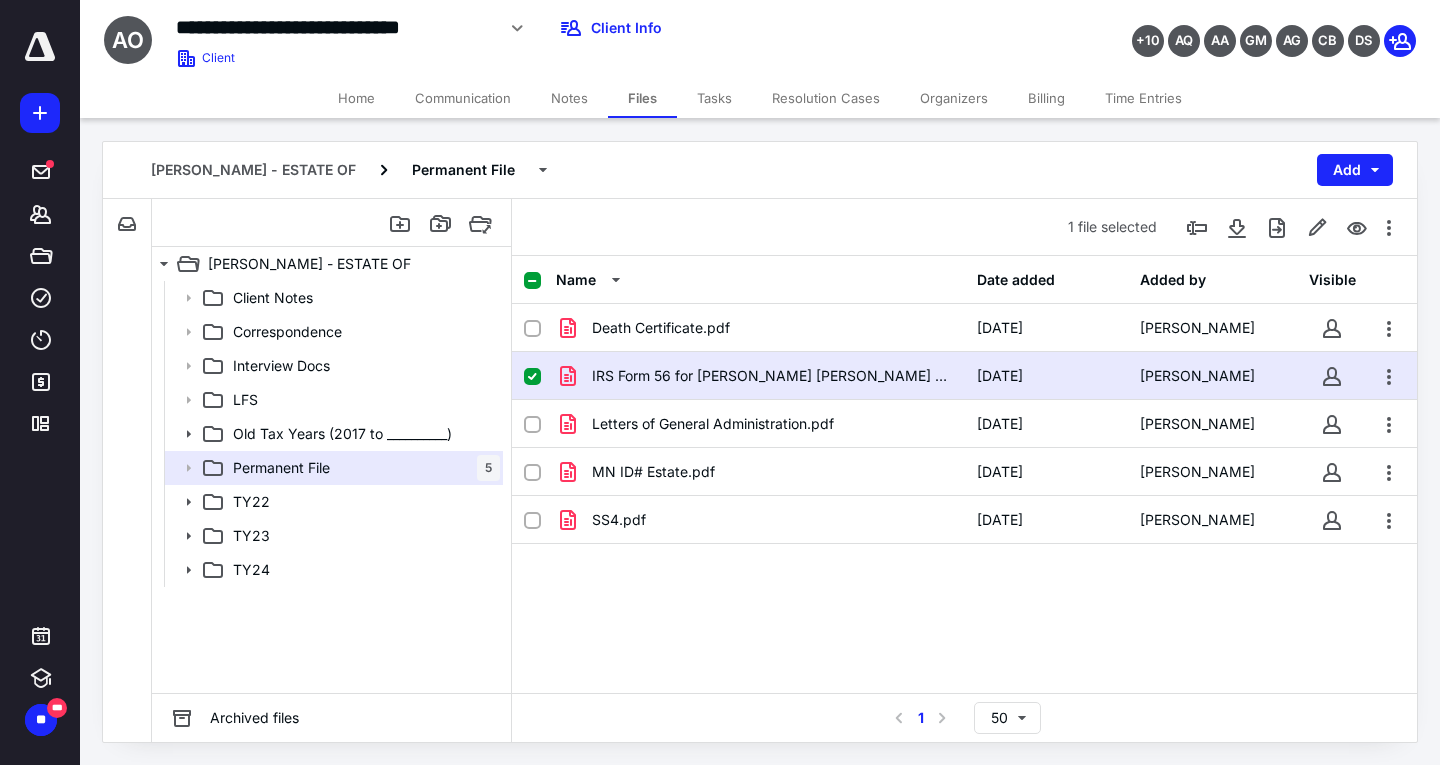 click on "Home" at bounding box center (356, 98) 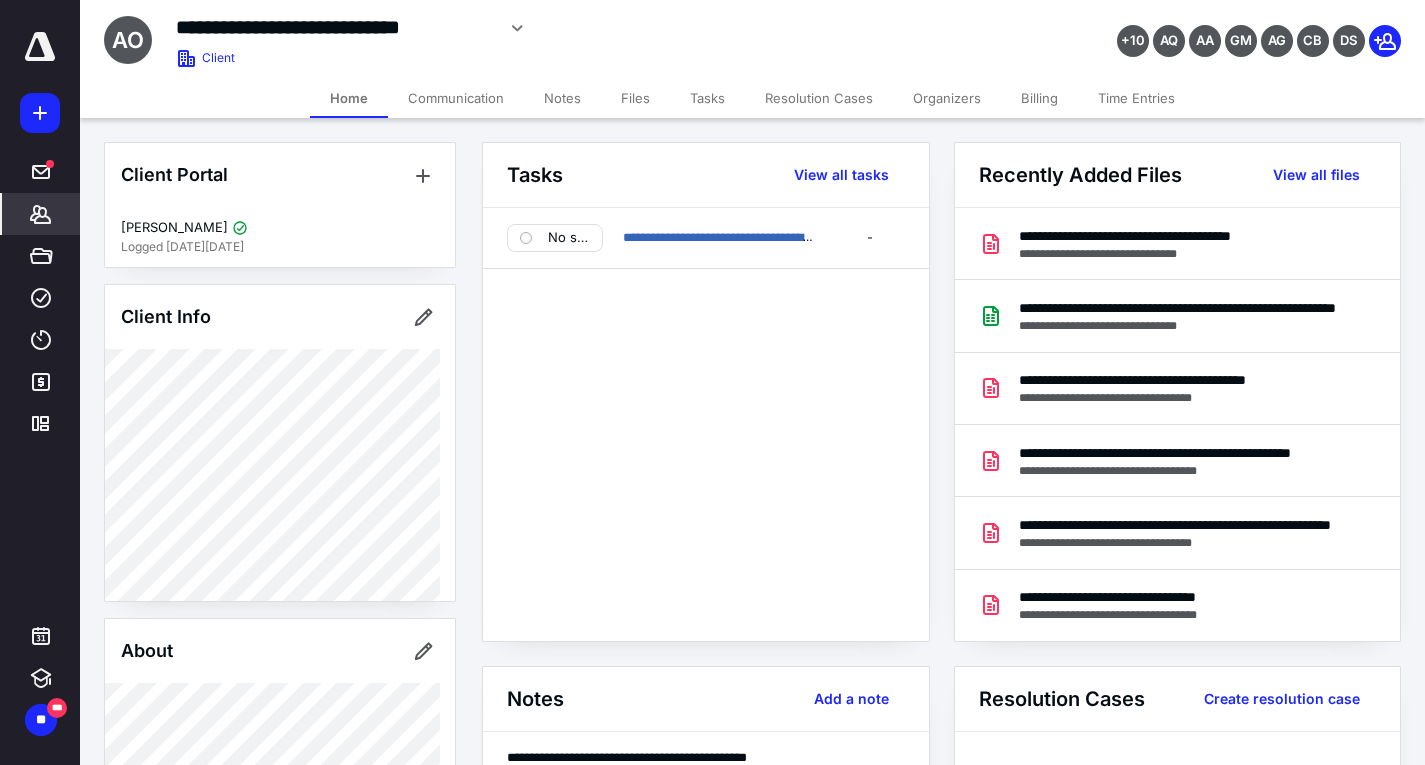 click on "Files" at bounding box center (635, 98) 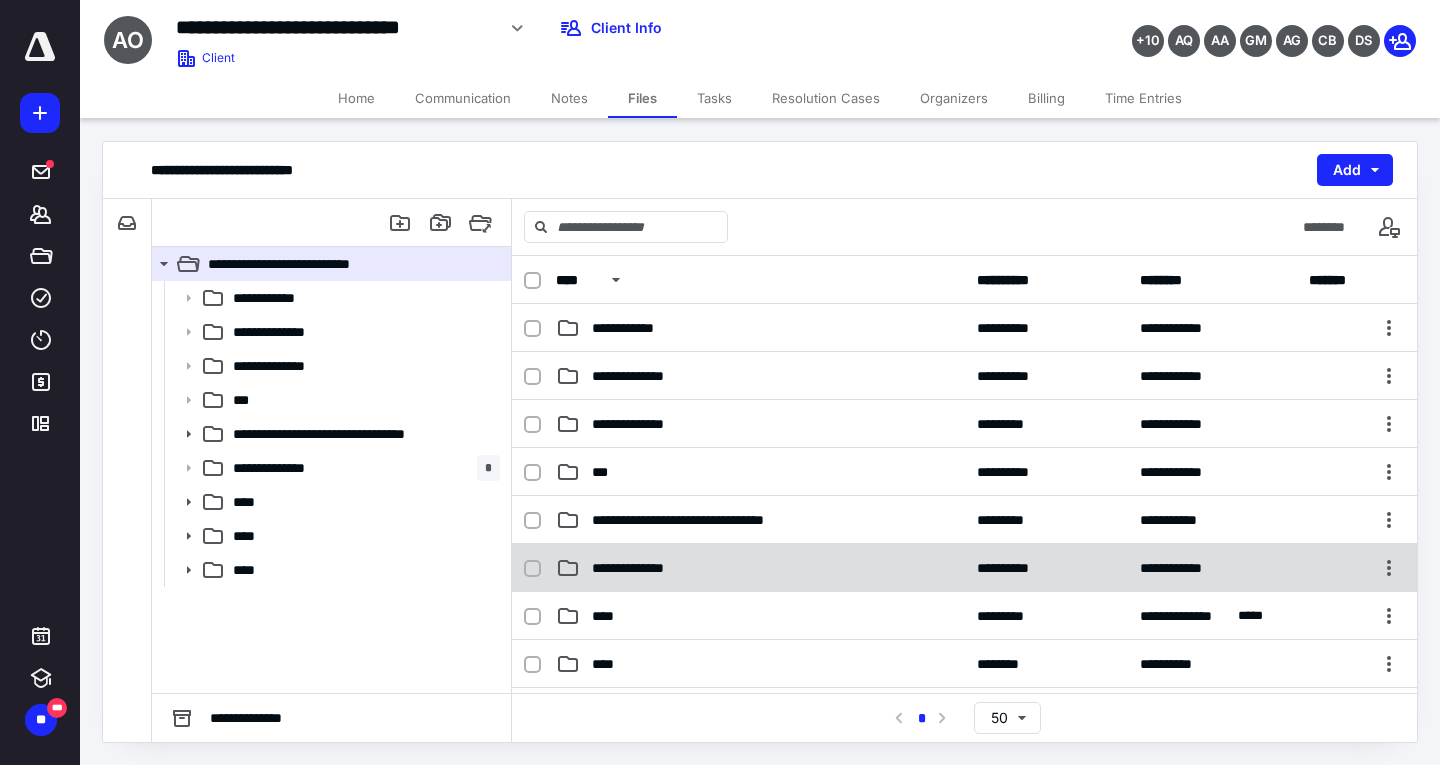 click 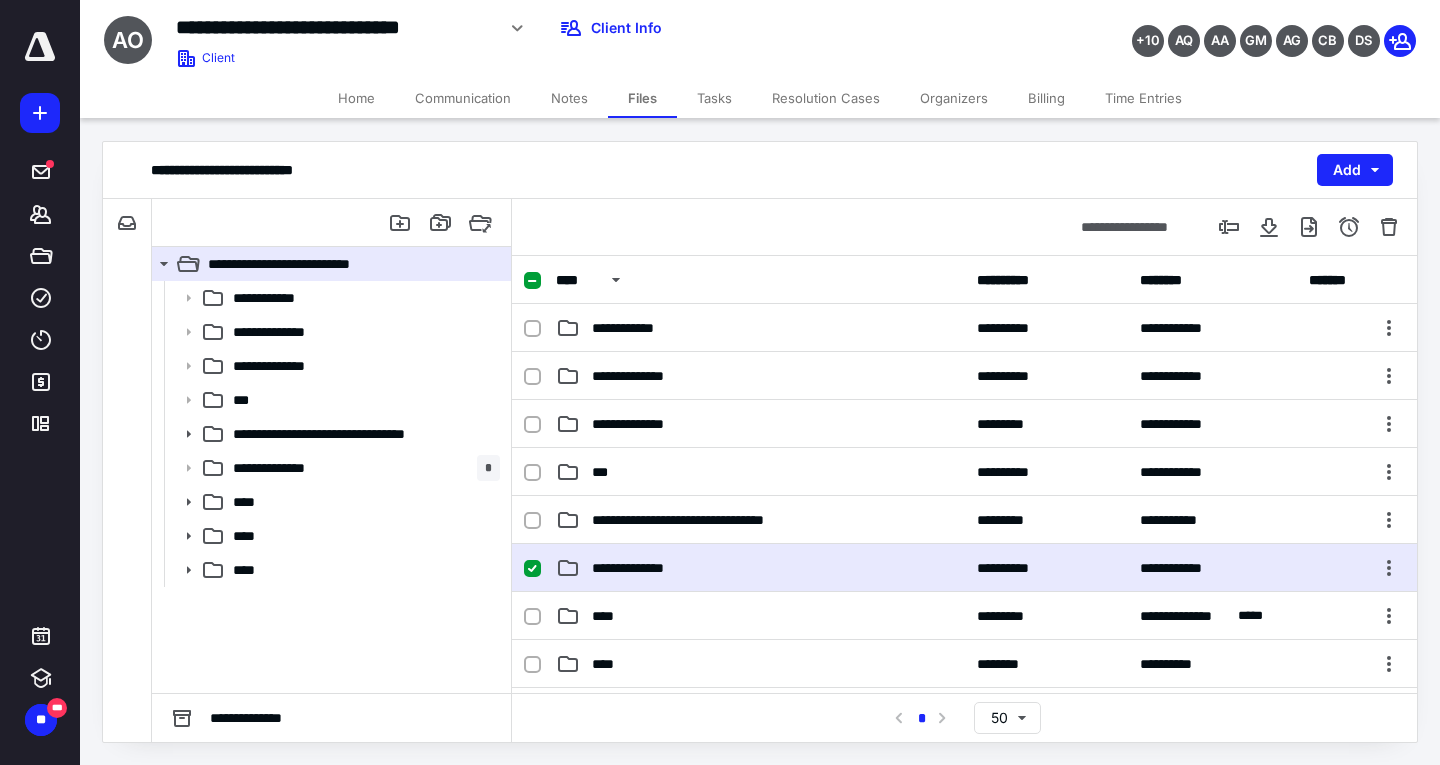 click 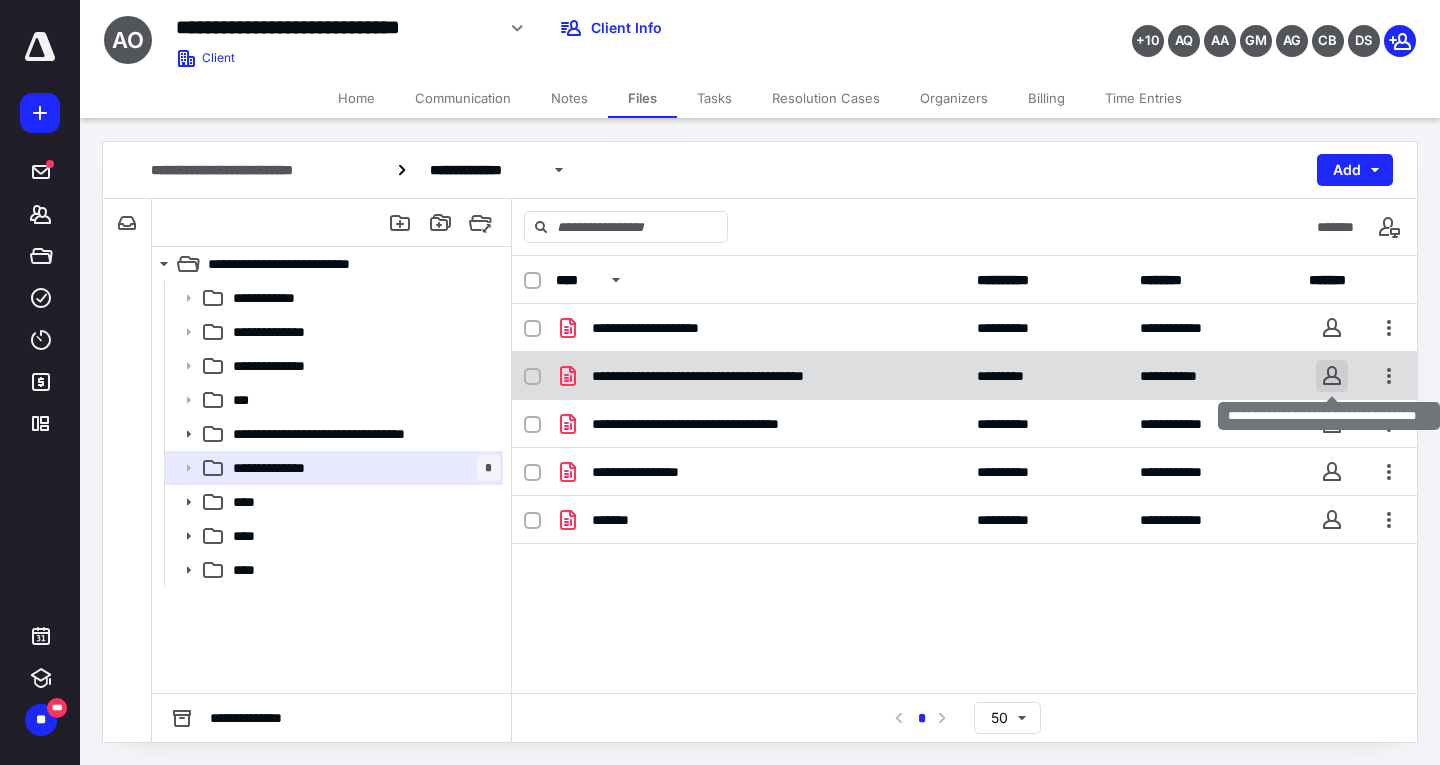 click at bounding box center [1332, 376] 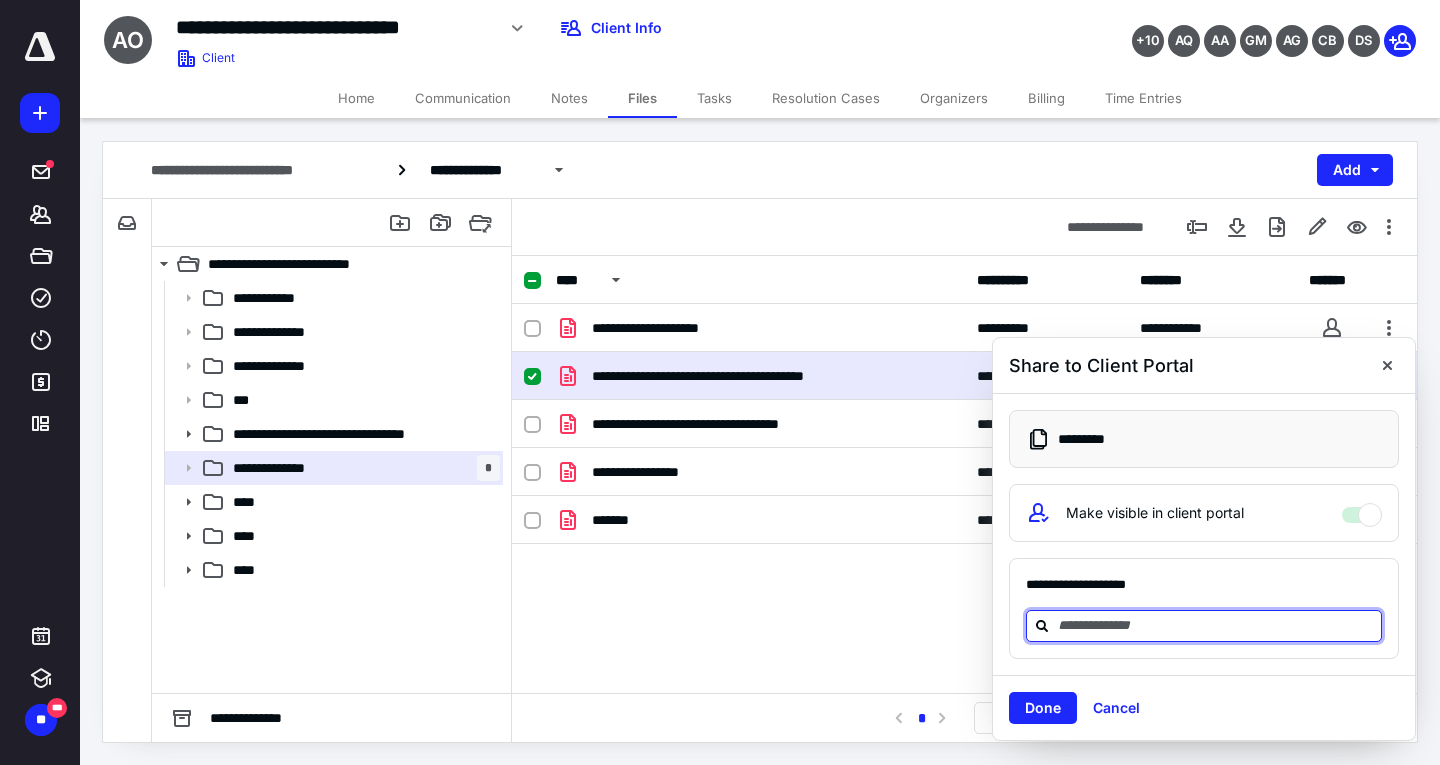 click at bounding box center [1216, 625] 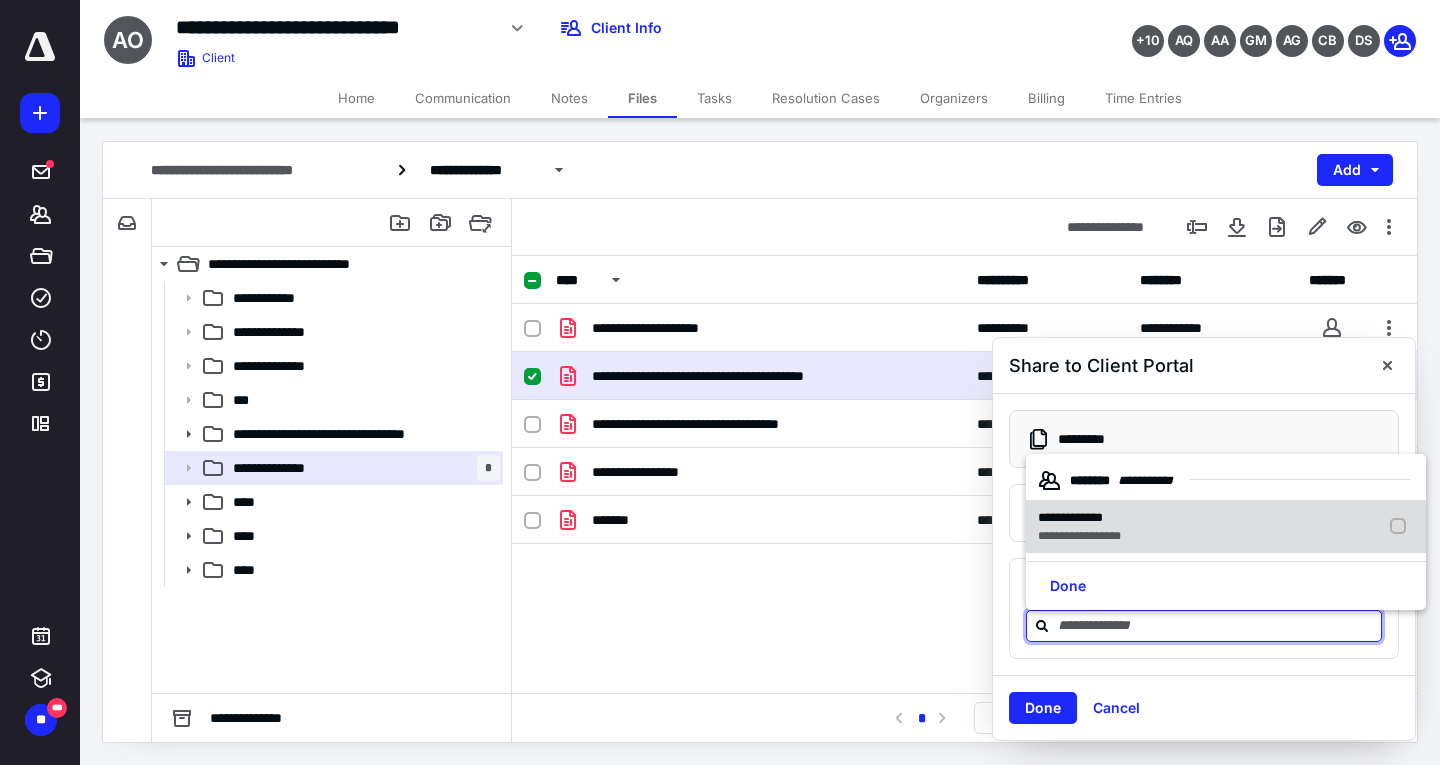click on "**********" at bounding box center (1079, 518) 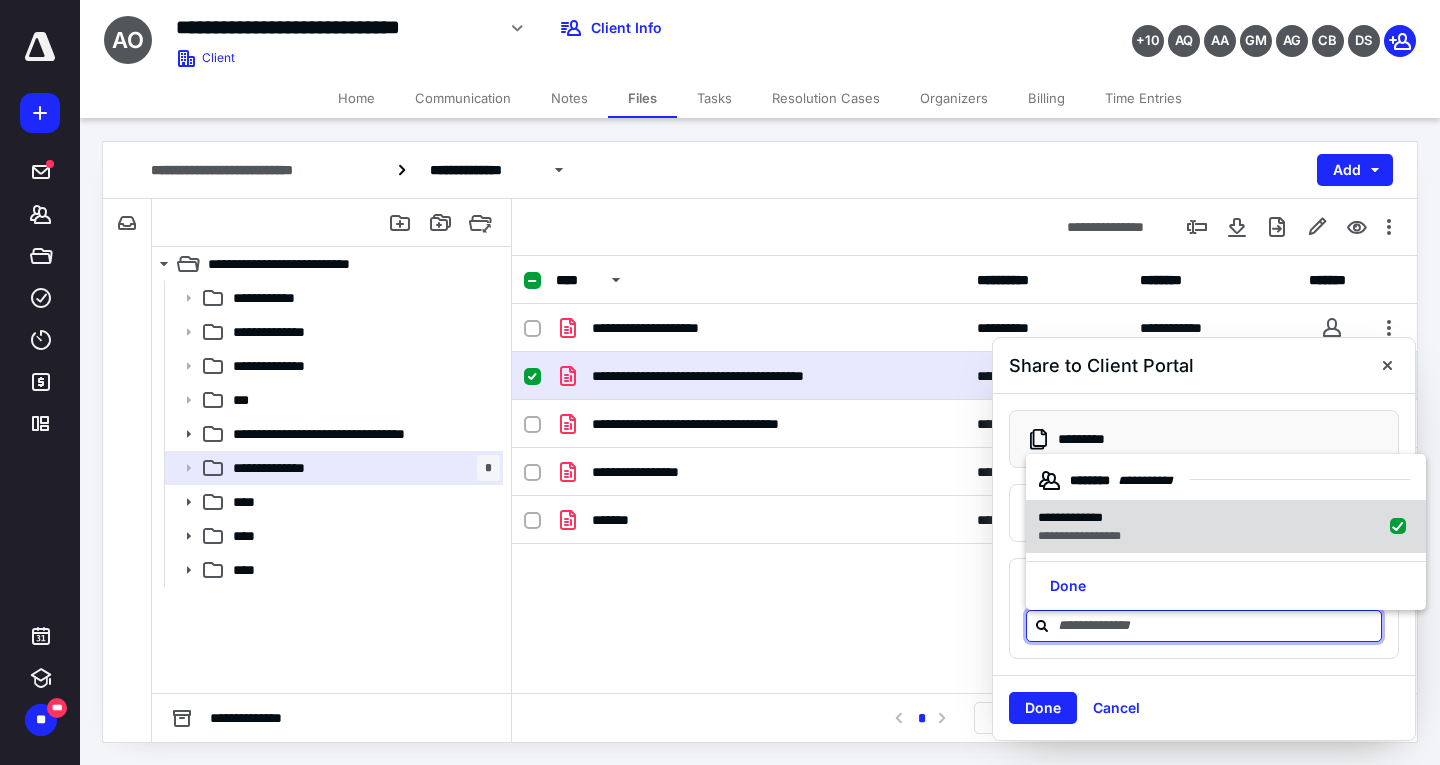 checkbox on "true" 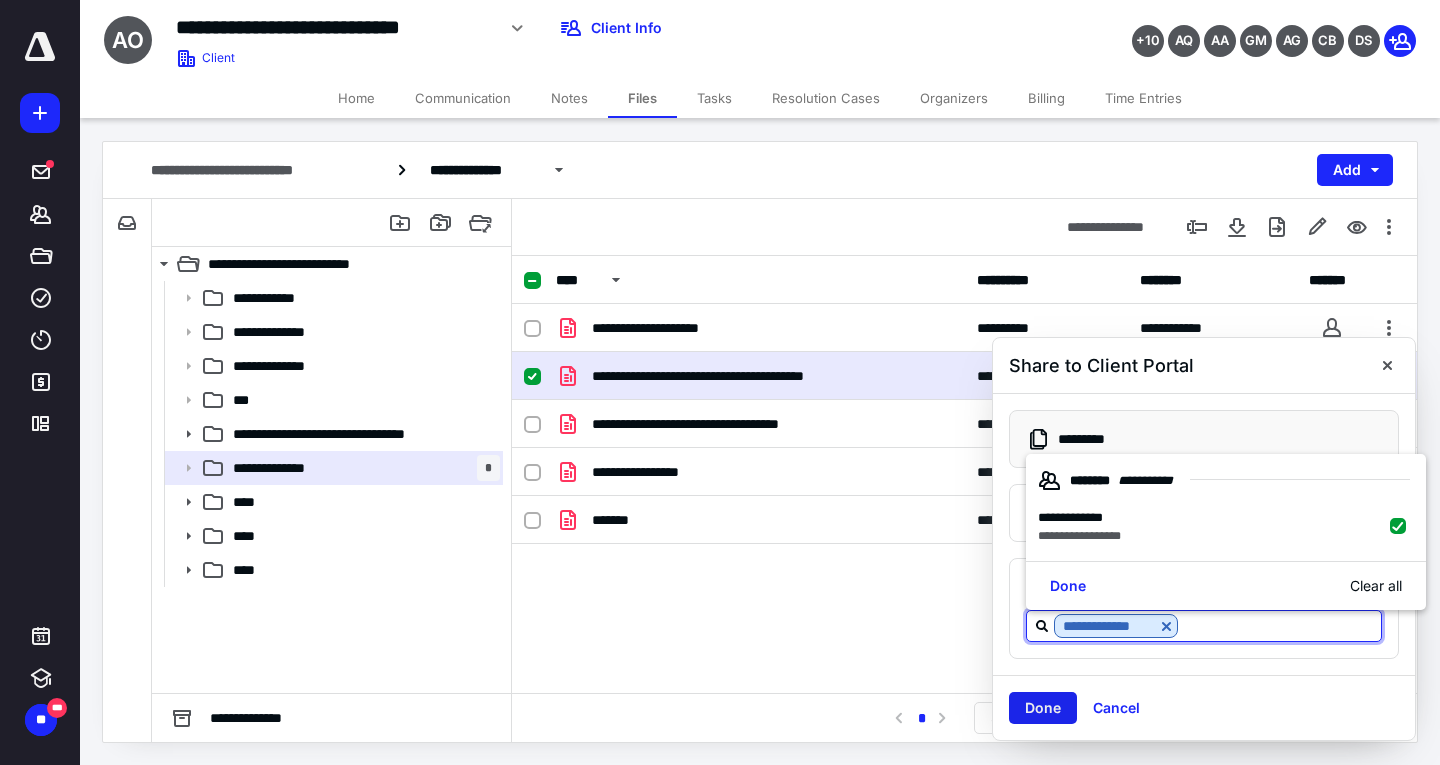 click on "Done" at bounding box center [1043, 708] 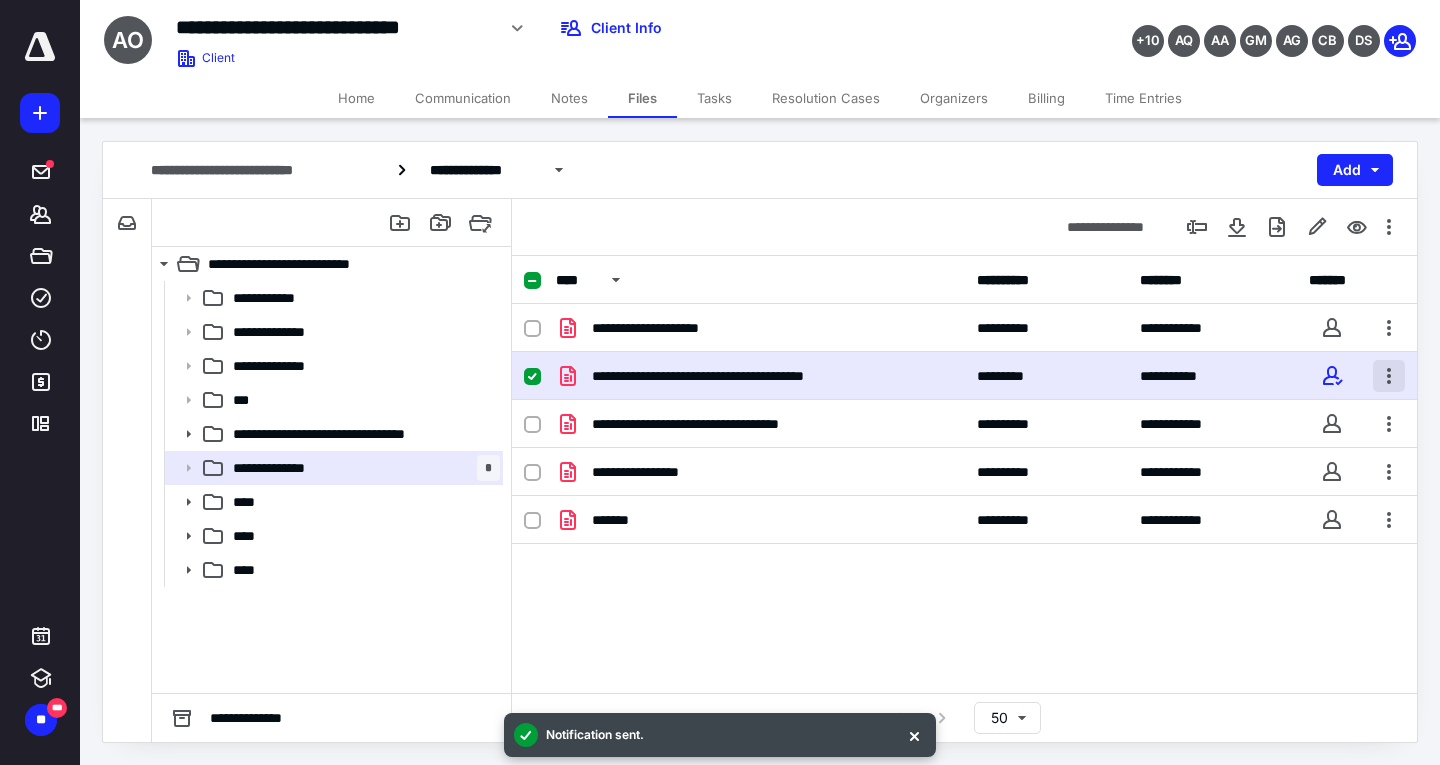 click at bounding box center (1389, 376) 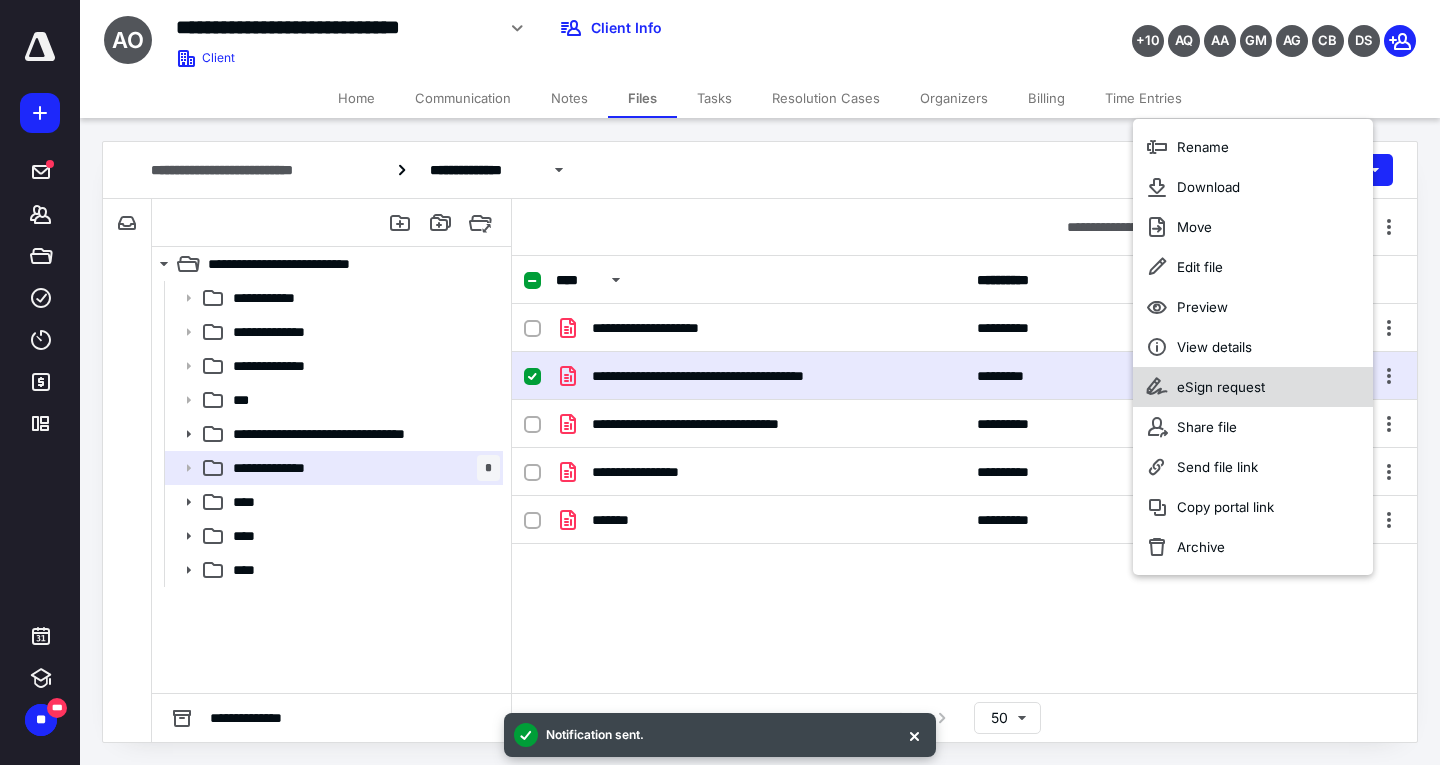 click on "eSign request" at bounding box center [1253, 387] 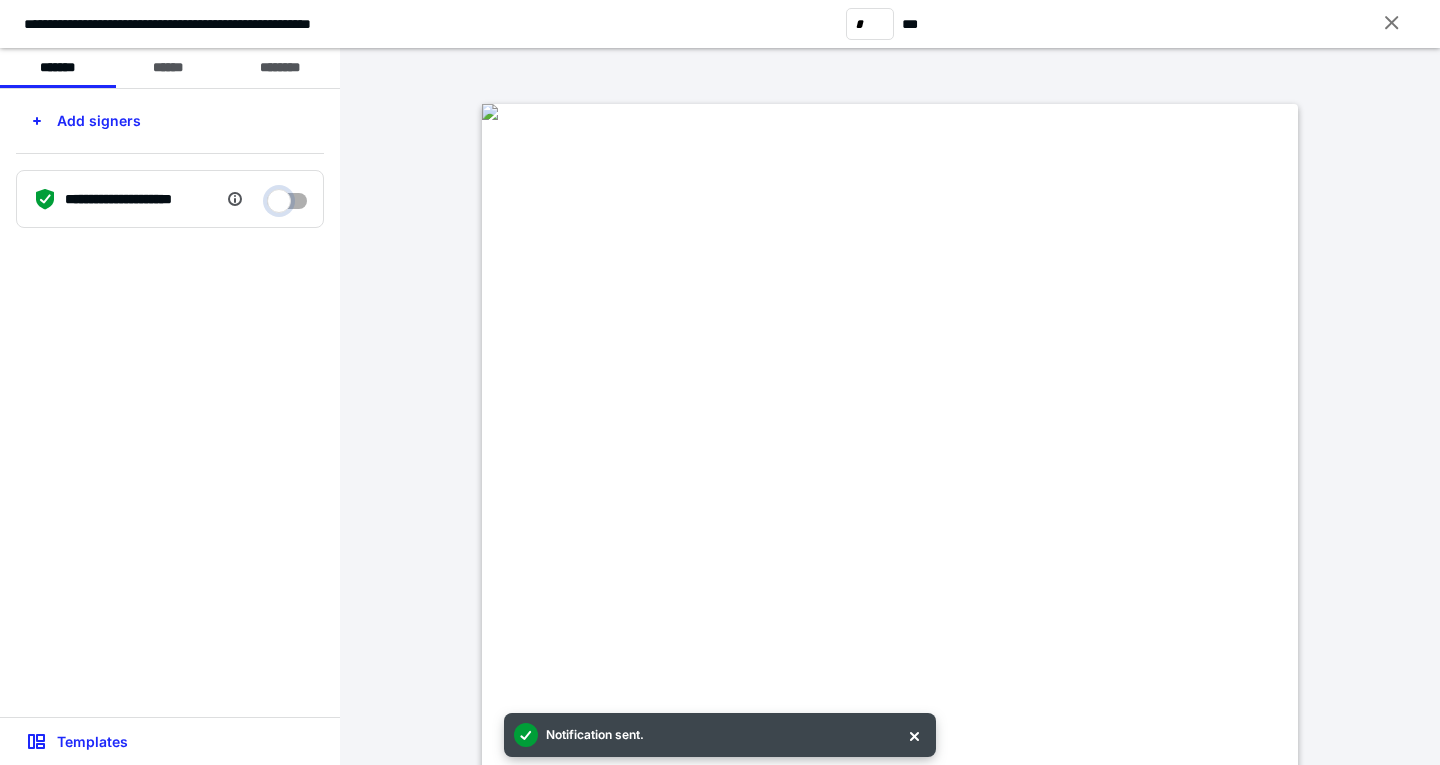 click at bounding box center (287, 196) 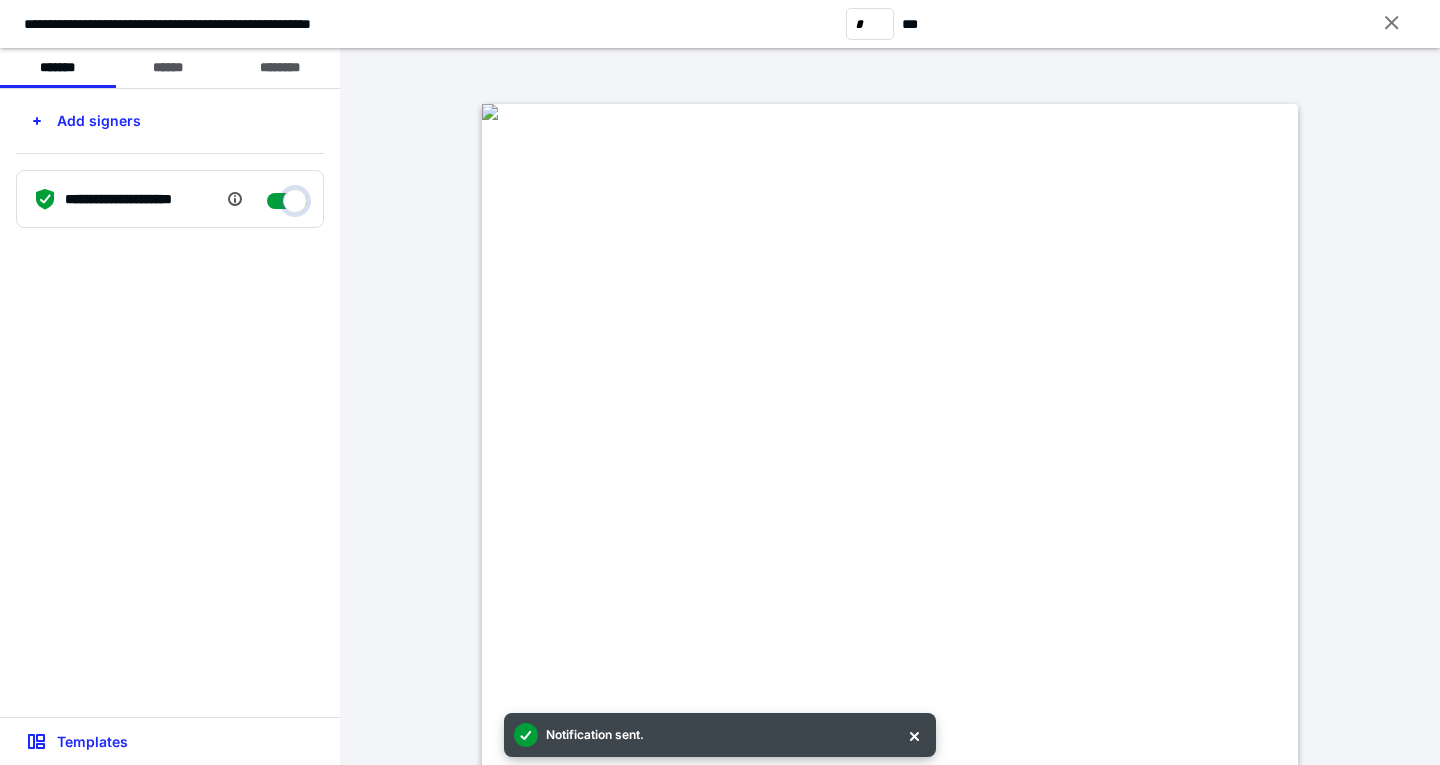 checkbox on "****" 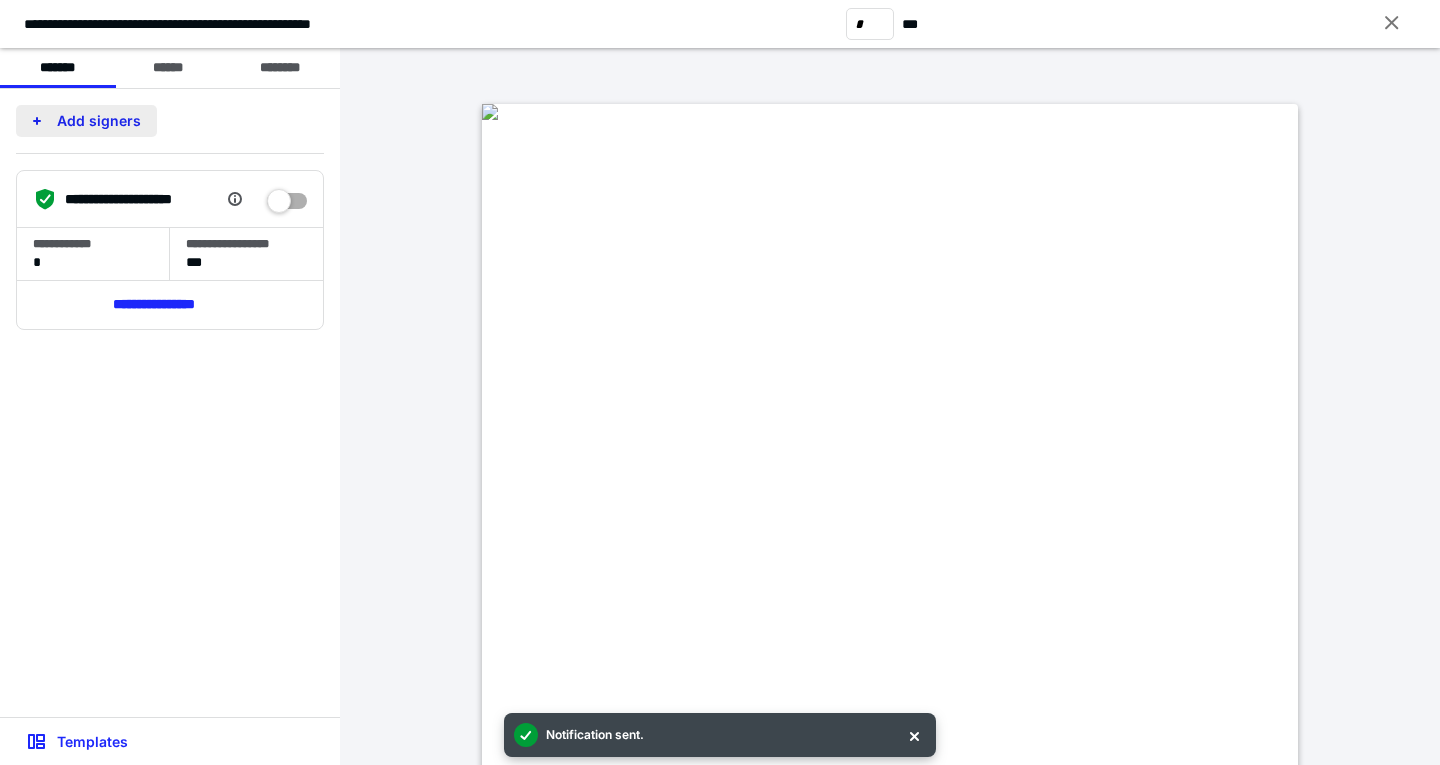click on "Add signers" at bounding box center [86, 121] 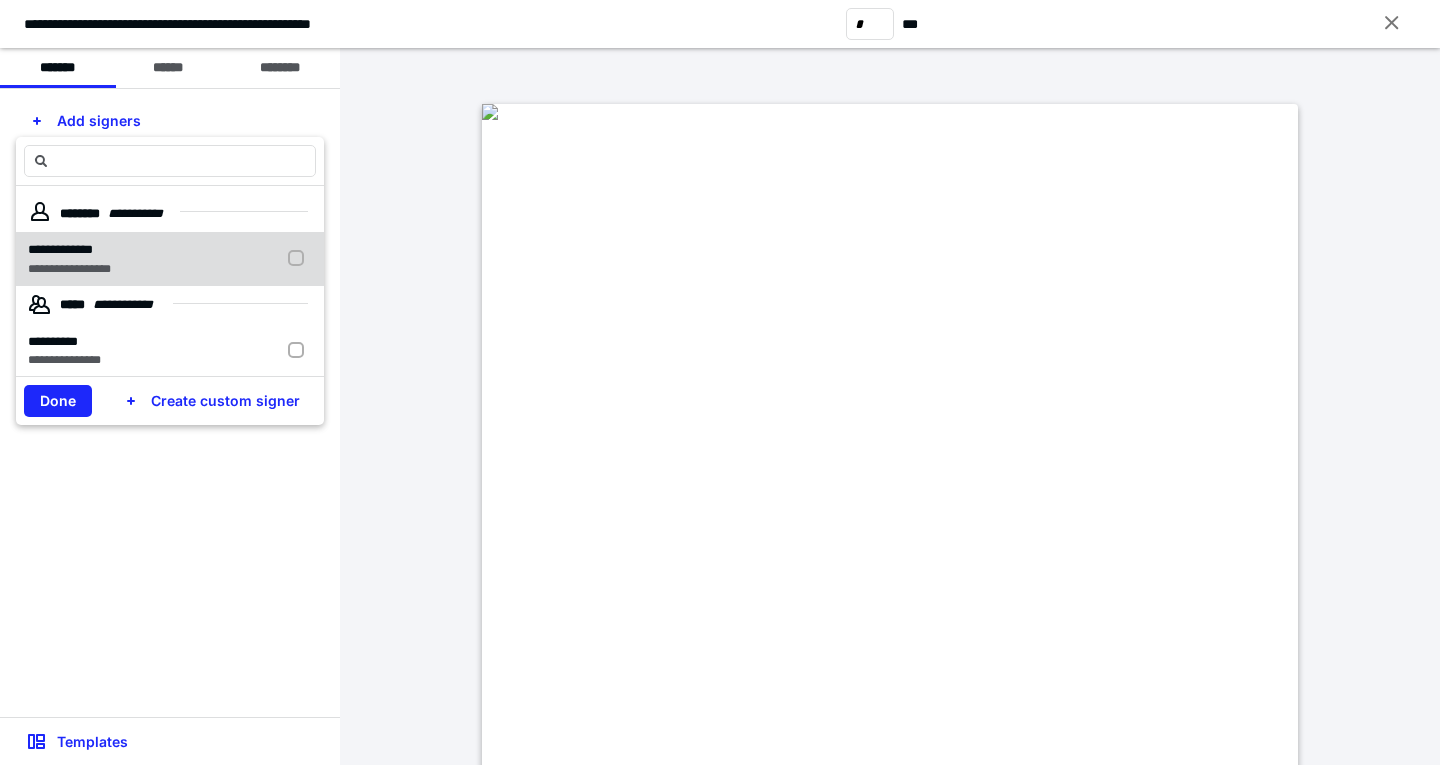 click on "**********" at bounding box center (73, 259) 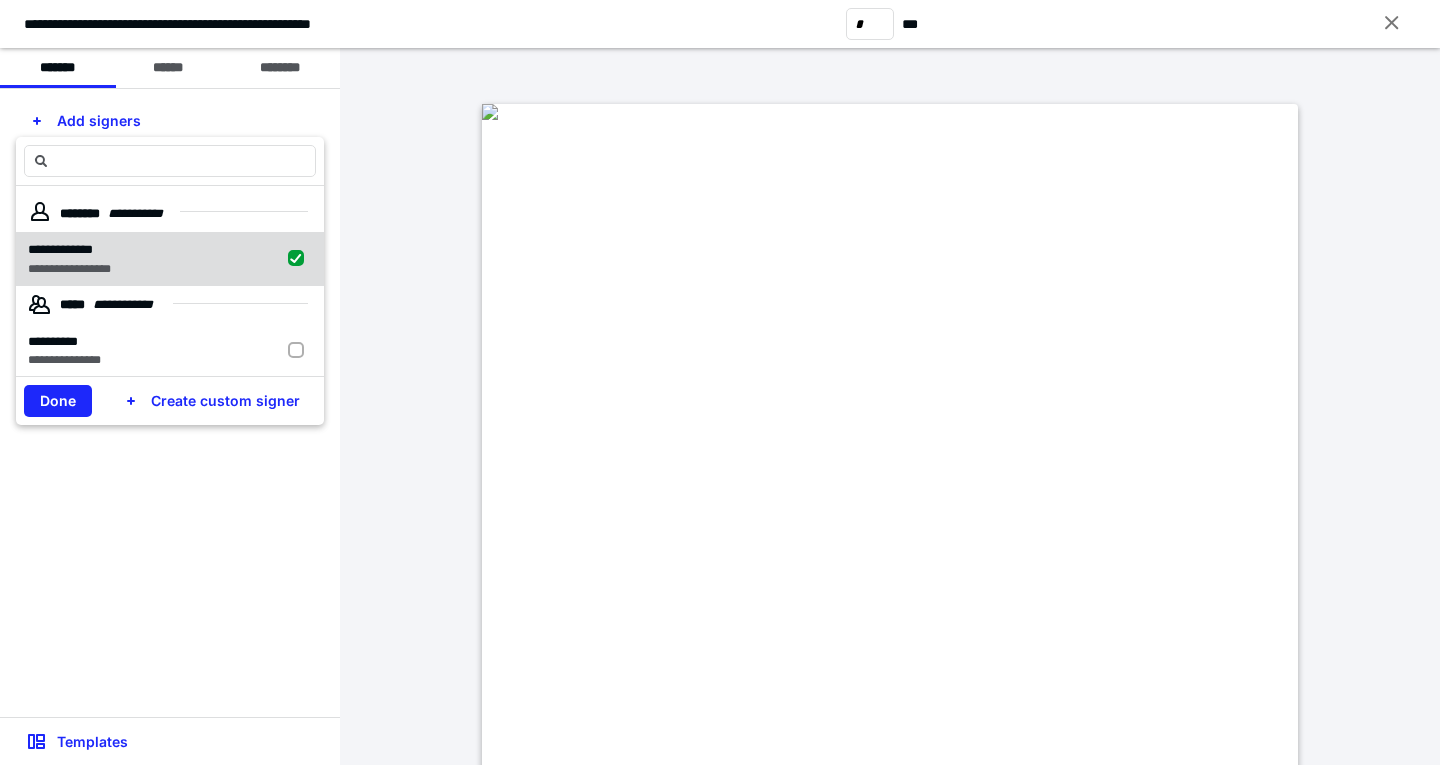 checkbox on "true" 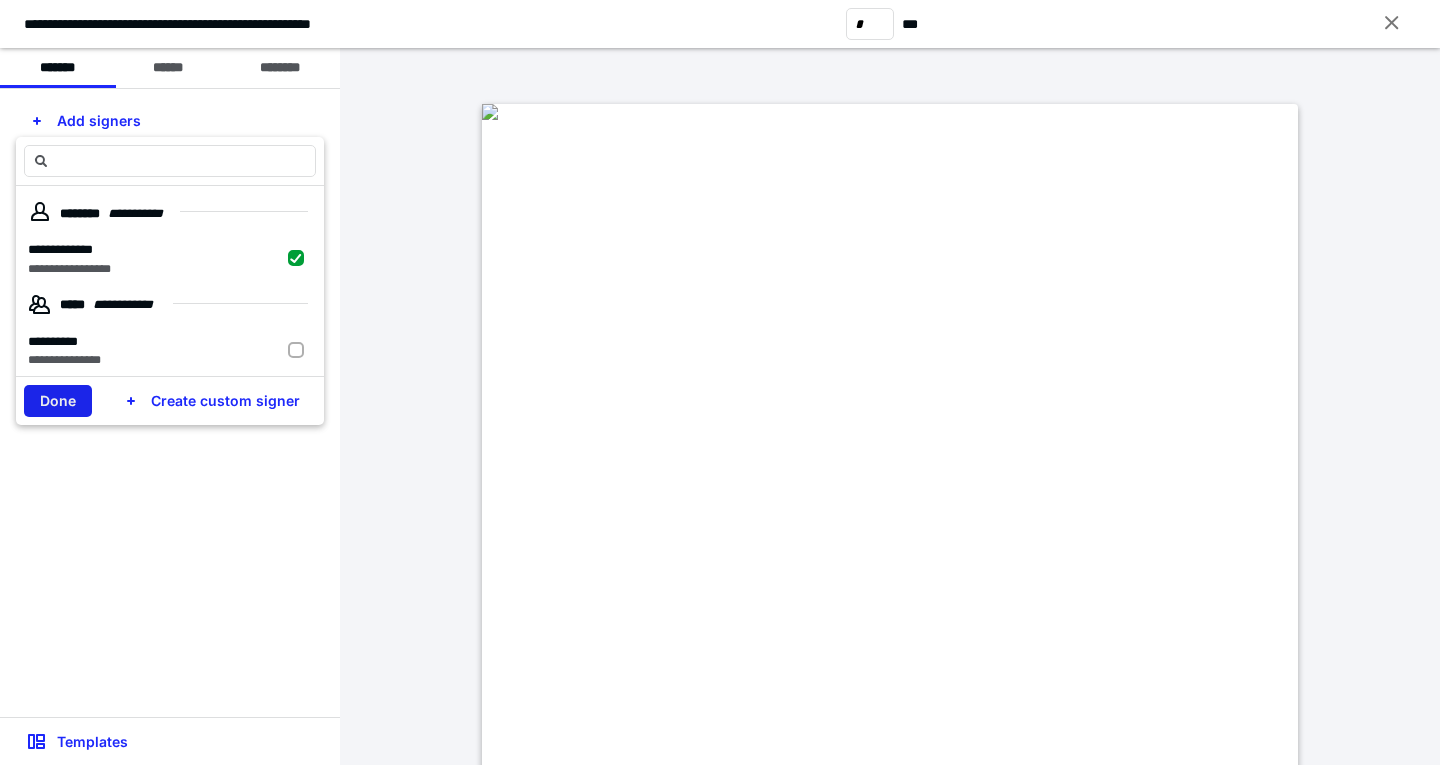 click on "Done" at bounding box center [58, 401] 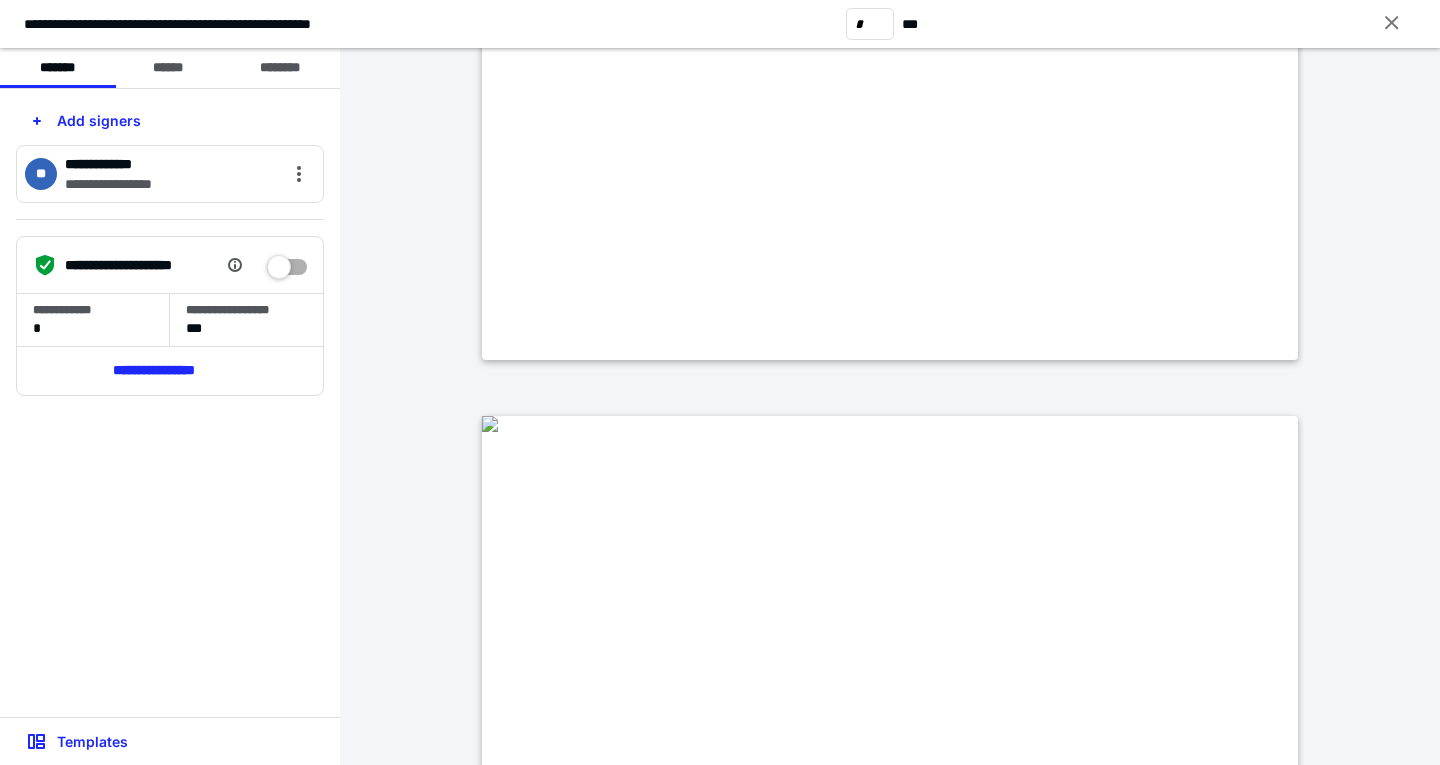 type on "*" 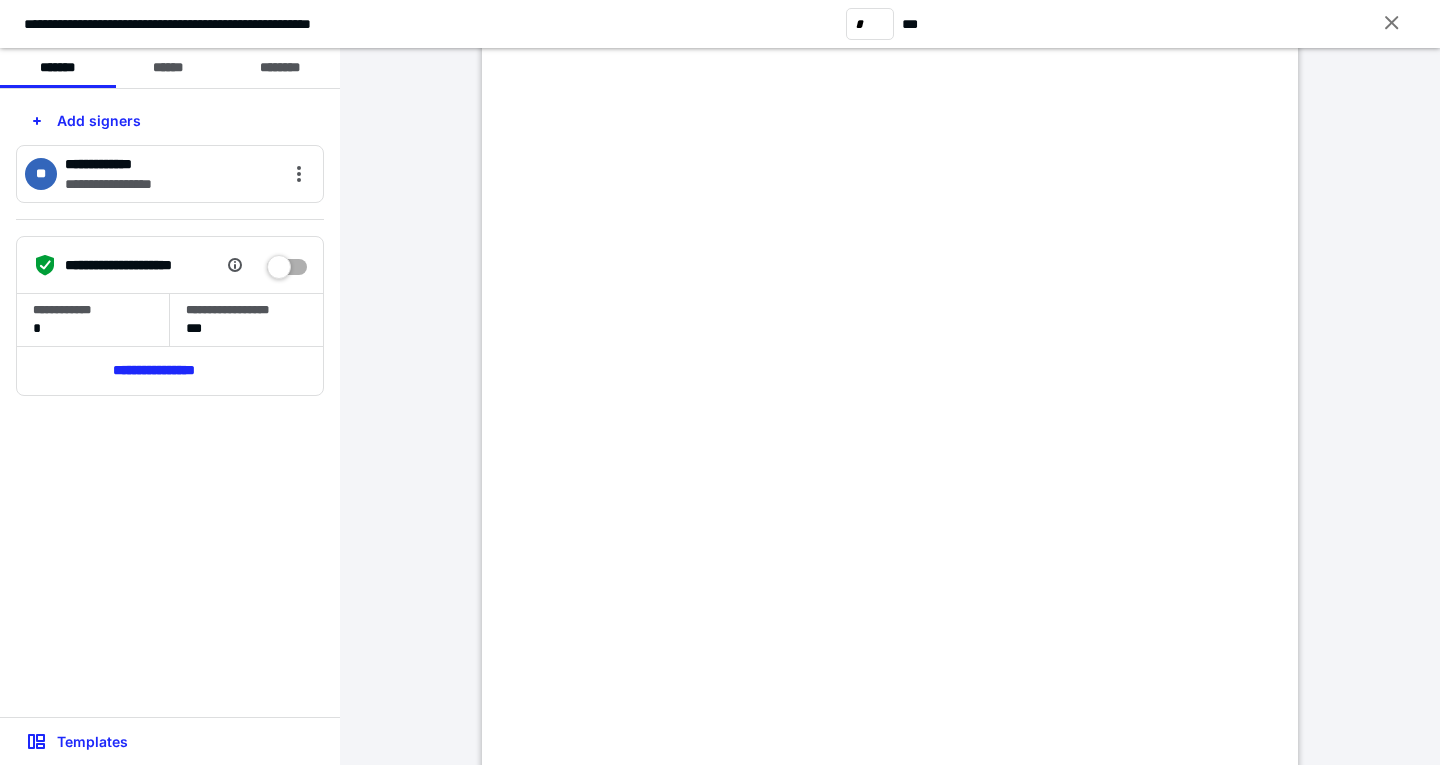 scroll, scrollTop: 1400, scrollLeft: 0, axis: vertical 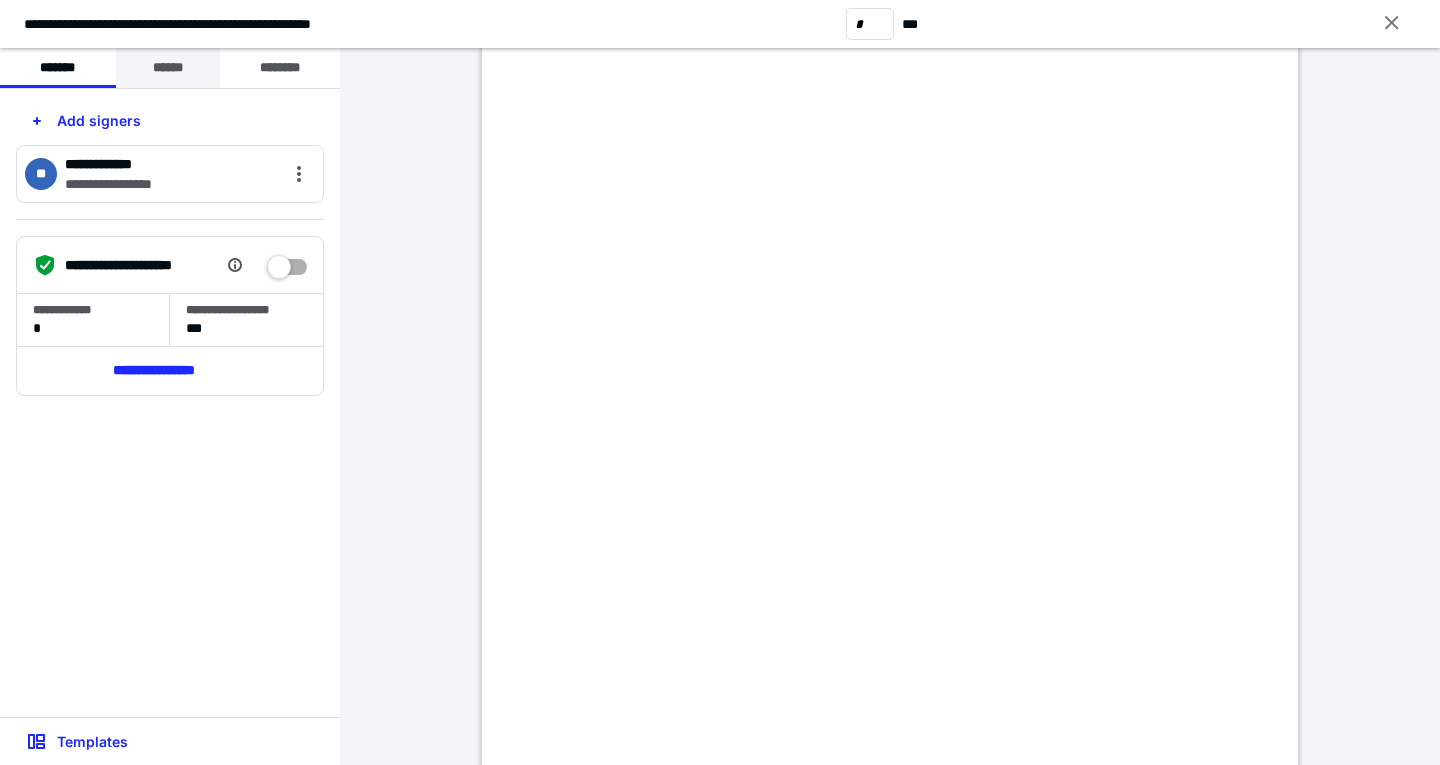 click on "******" at bounding box center [168, 68] 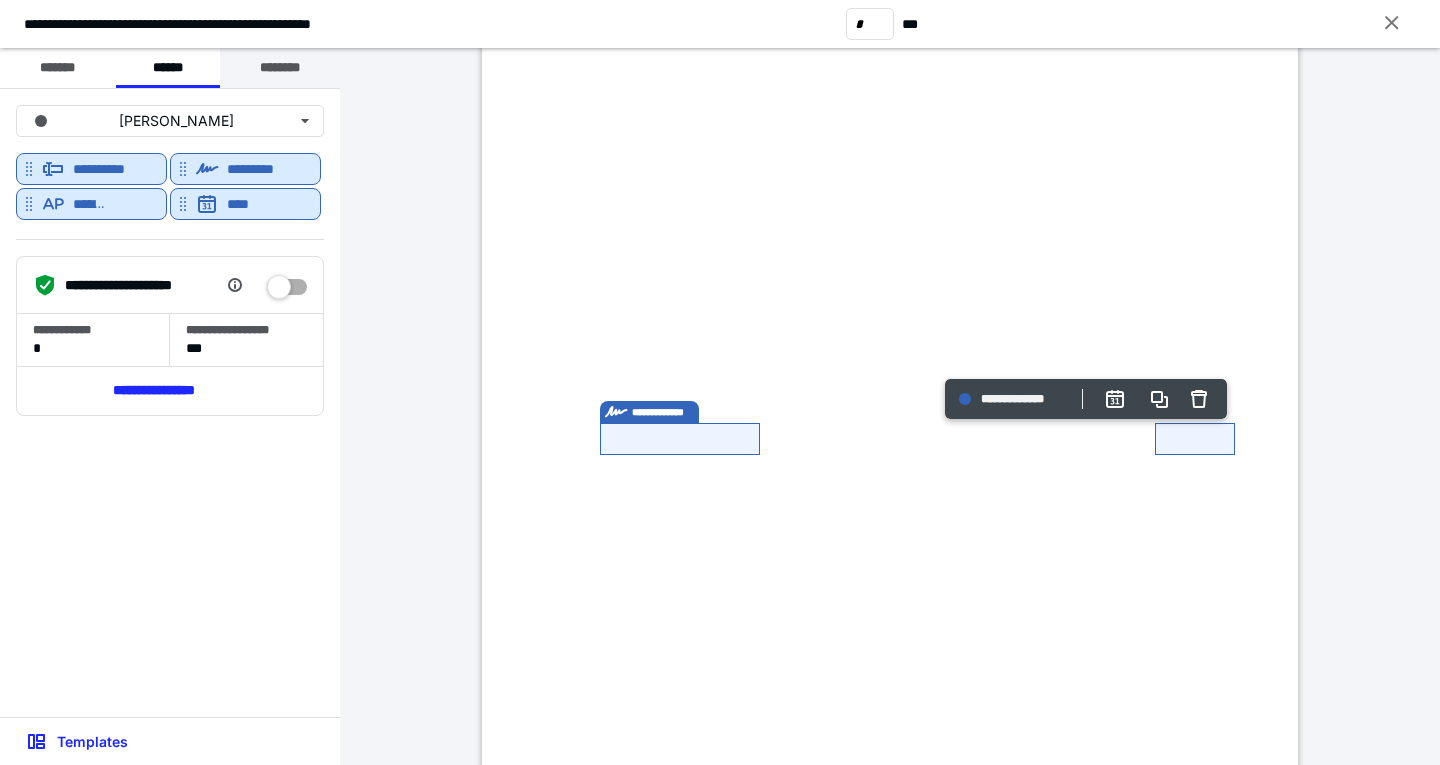 click on "********" at bounding box center (280, 68) 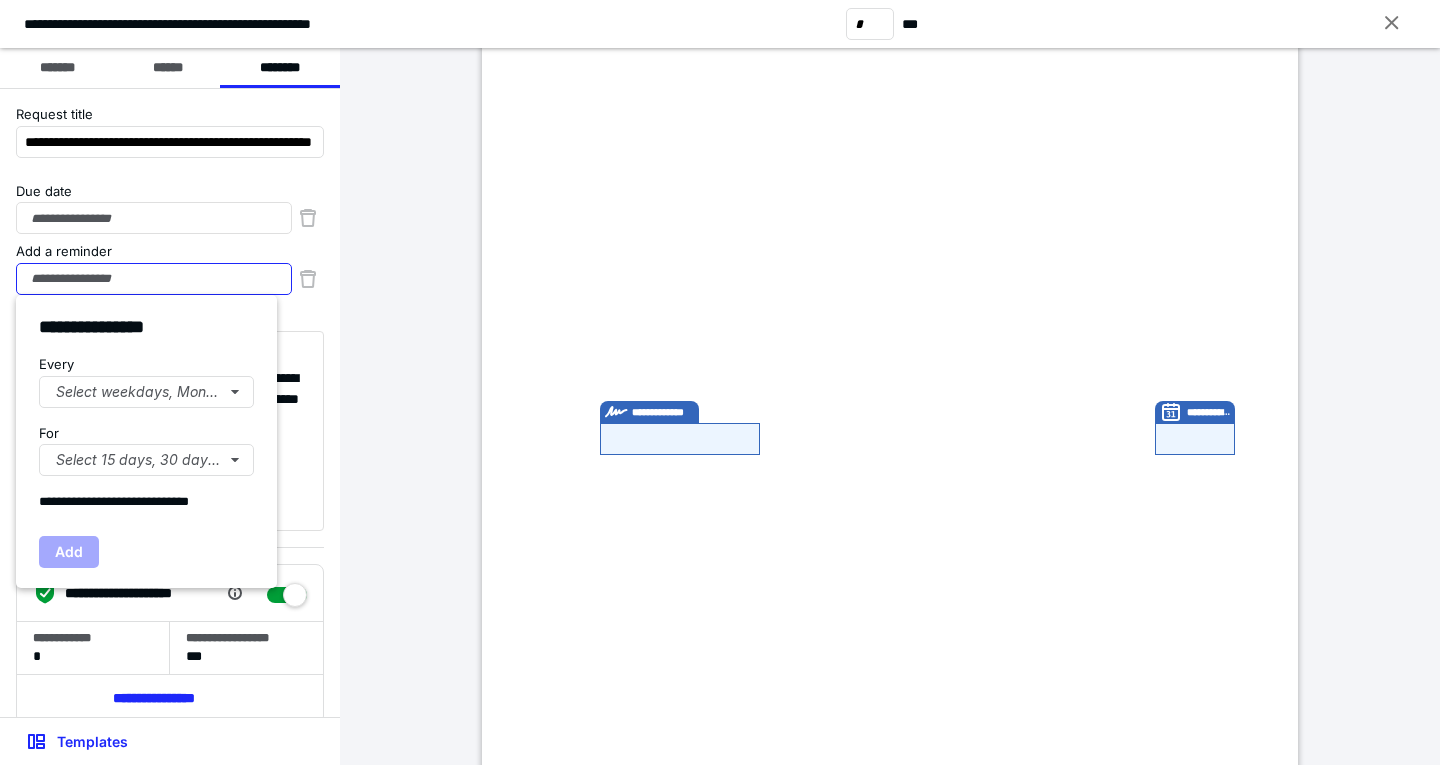 click on "Add a reminder" at bounding box center [154, 279] 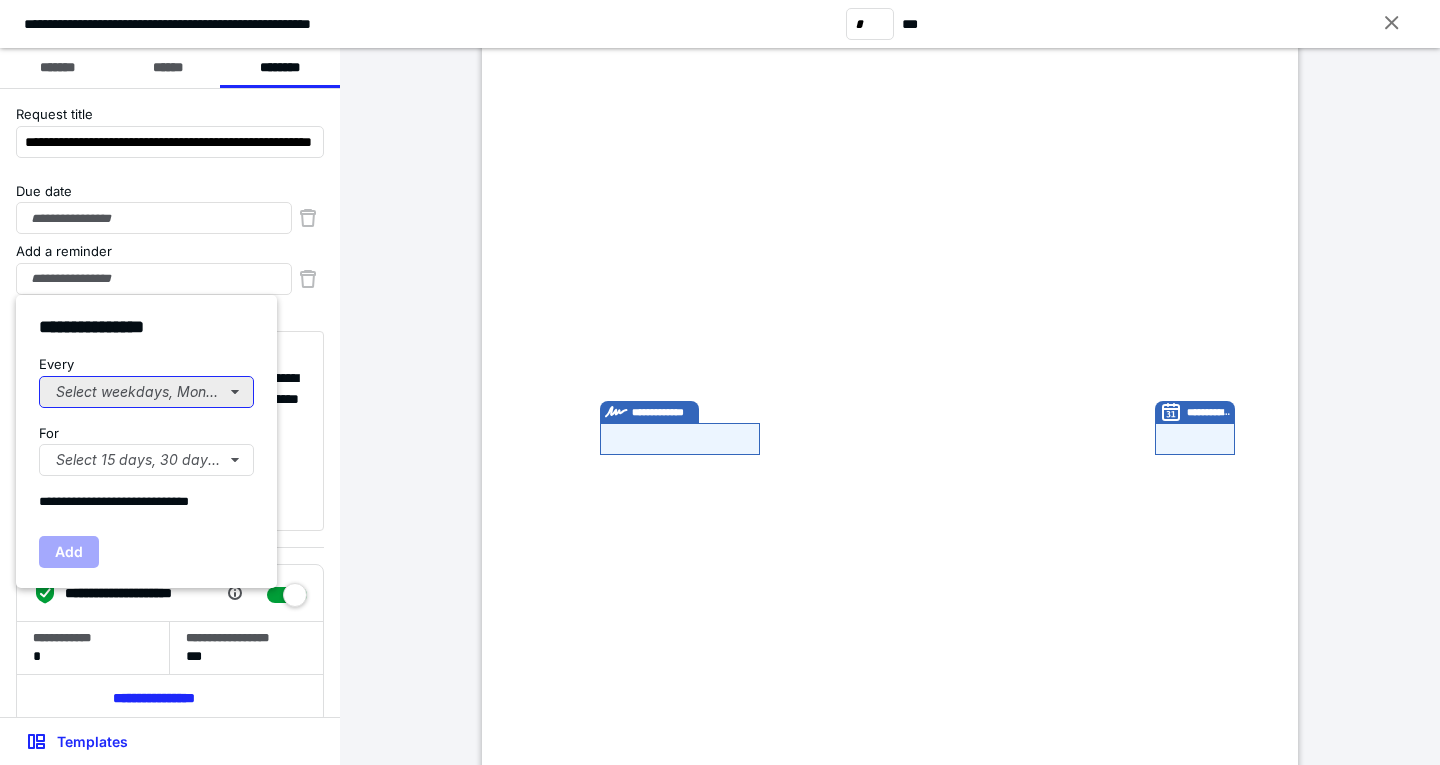 click on "Select weekdays, Mondays, or Tues..." at bounding box center [146, 392] 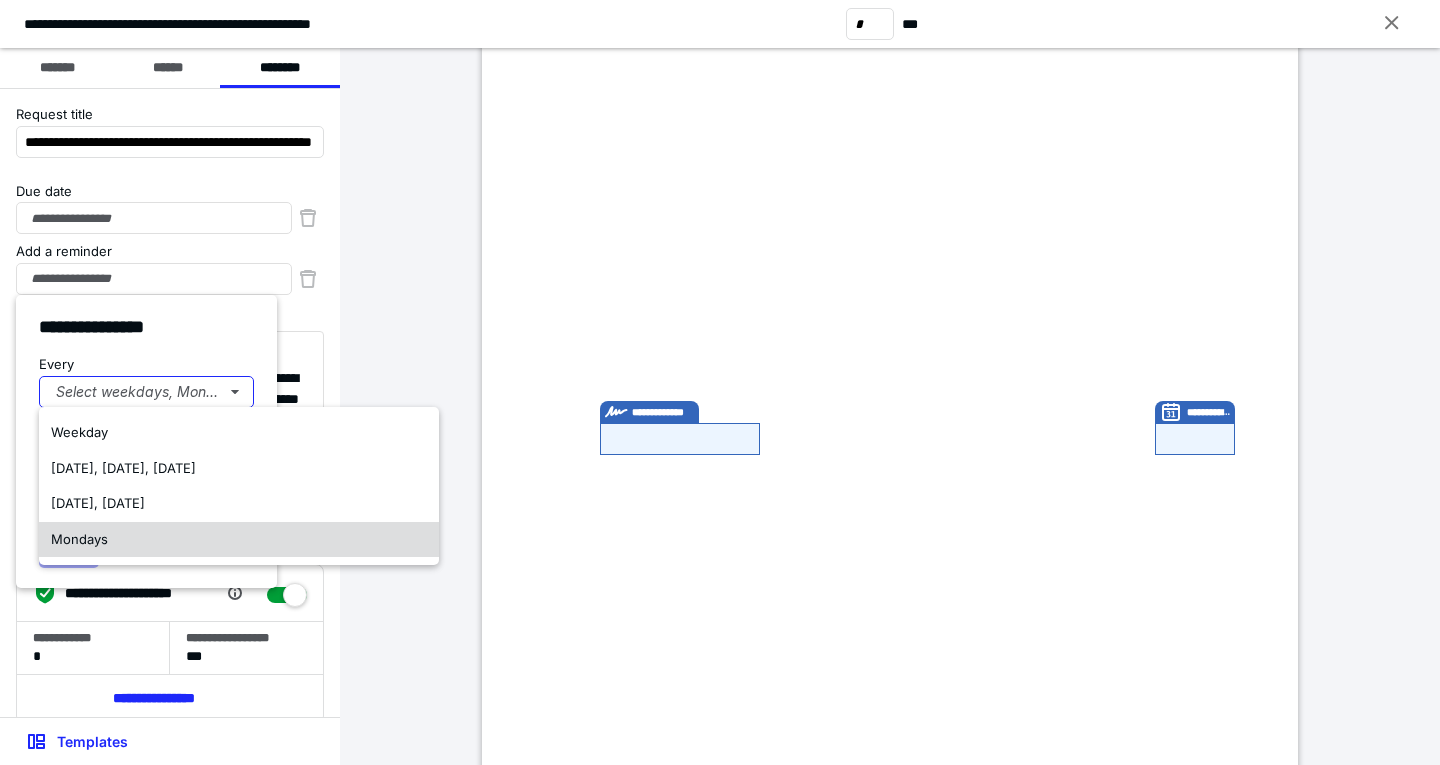 click on "Mondays" at bounding box center (239, 540) 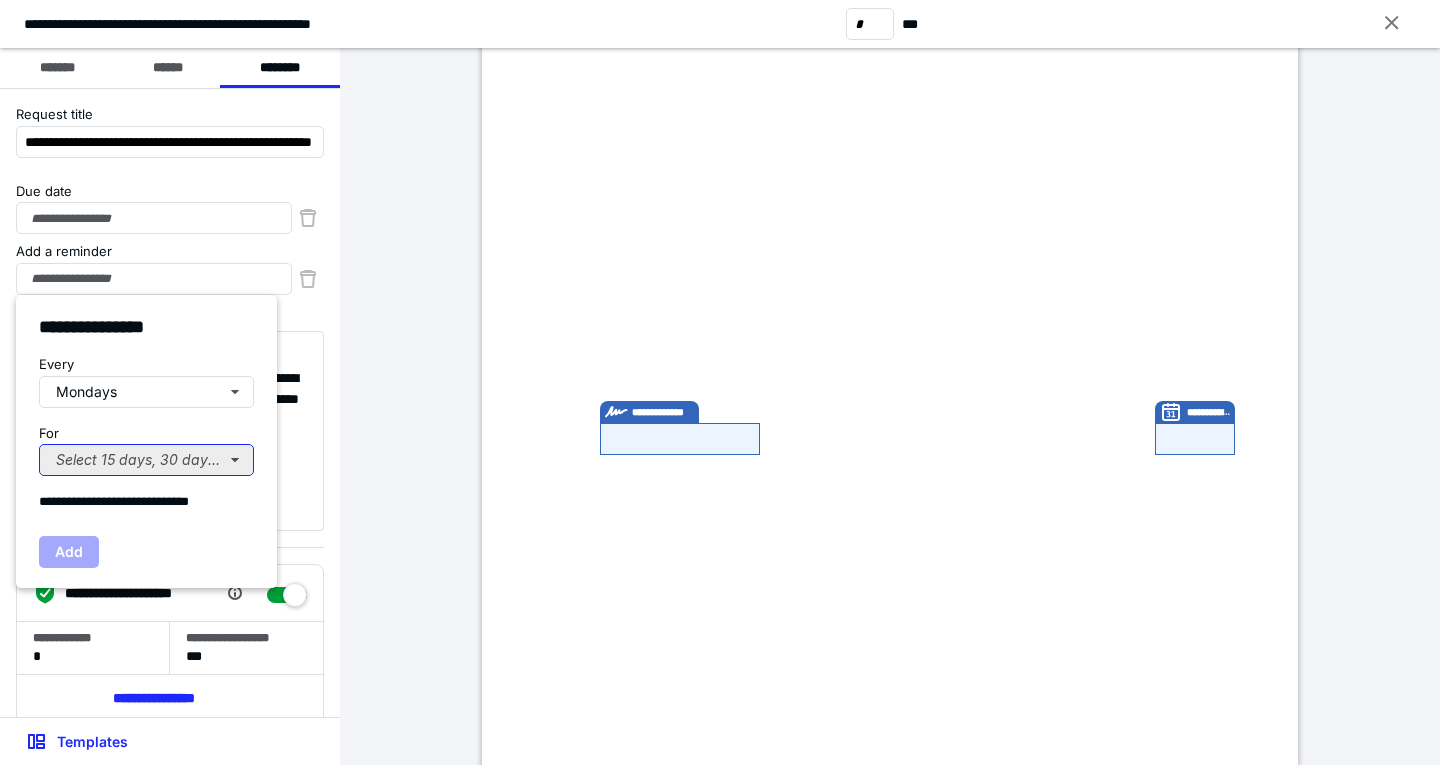 click on "Select 15 days, 30 days, or 45 days..." at bounding box center [146, 460] 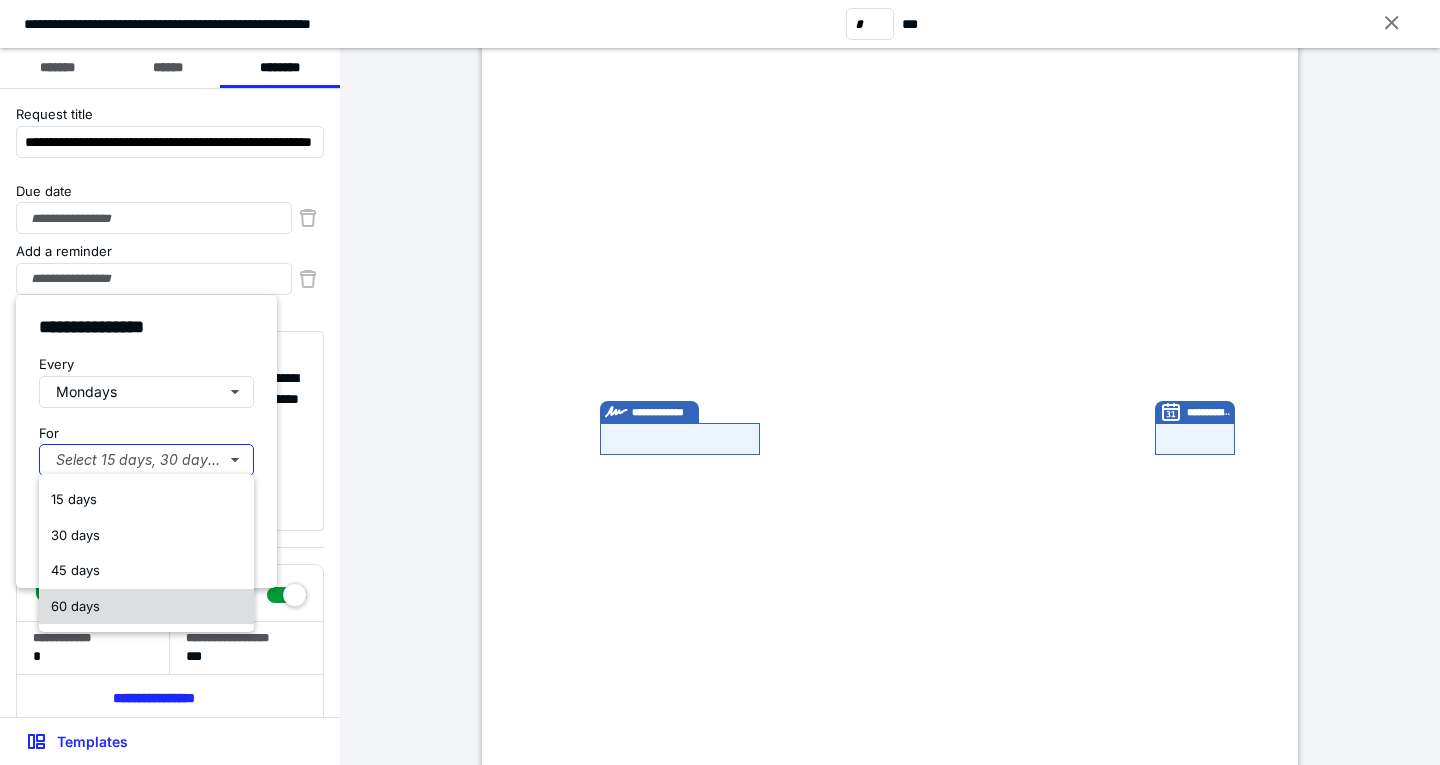 click on "60 days" at bounding box center [146, 607] 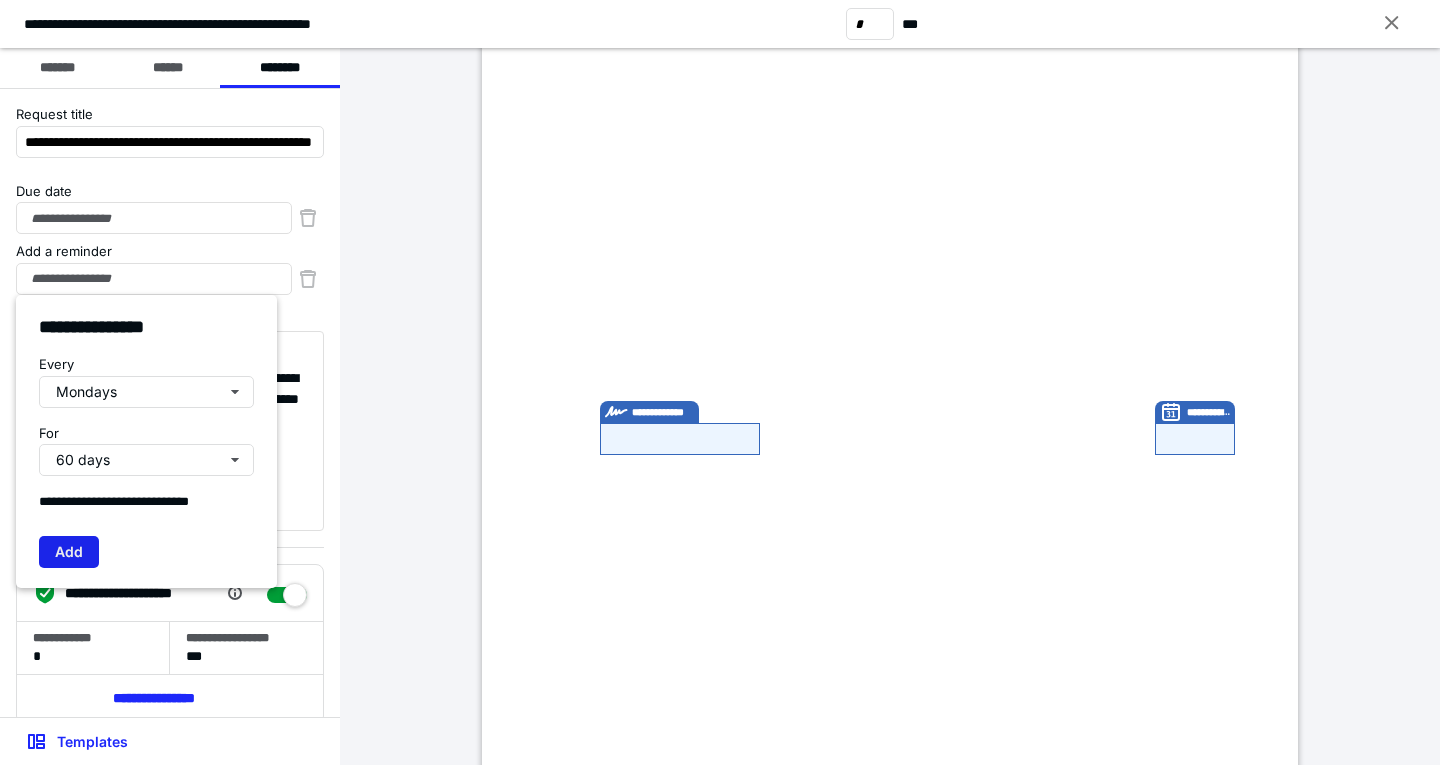 click on "Add" at bounding box center (69, 552) 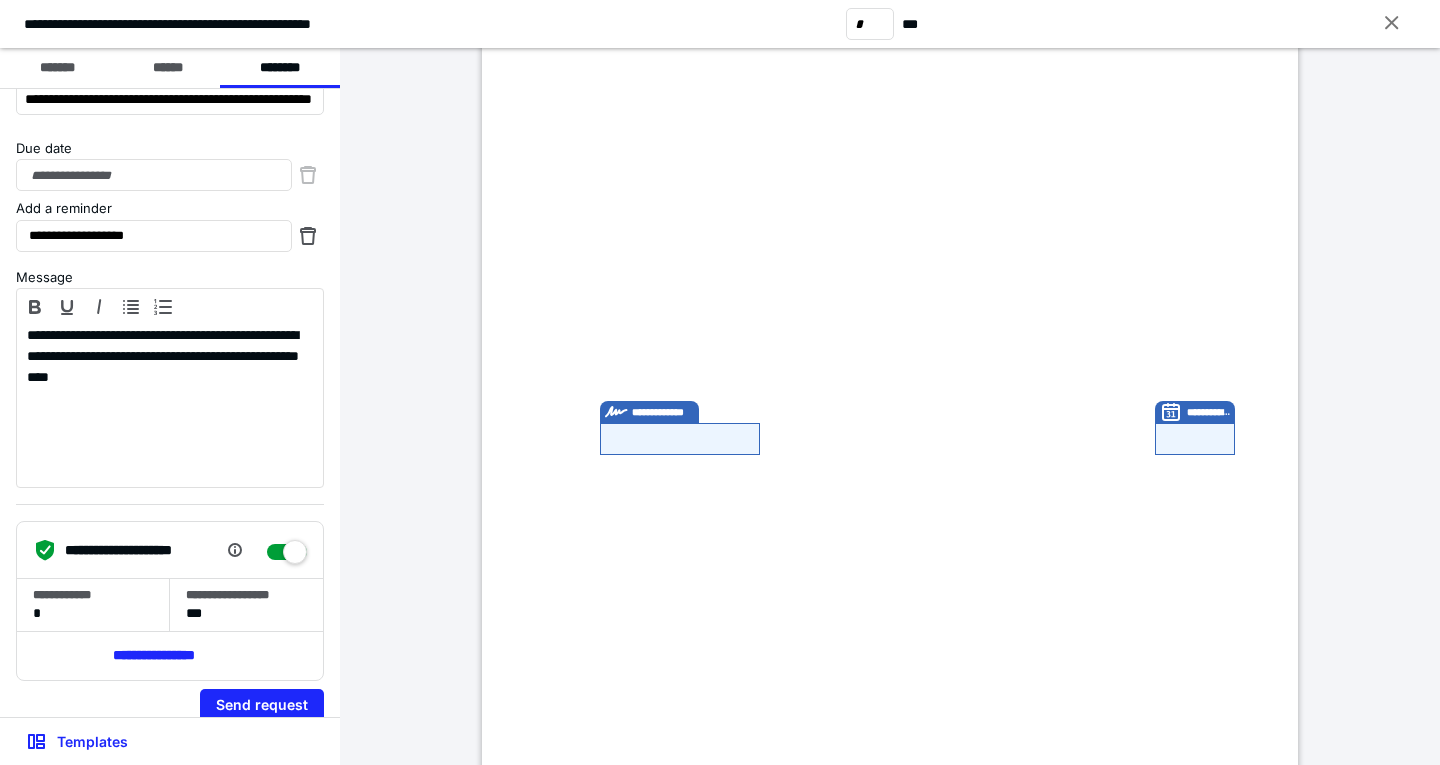 scroll, scrollTop: 63, scrollLeft: 0, axis: vertical 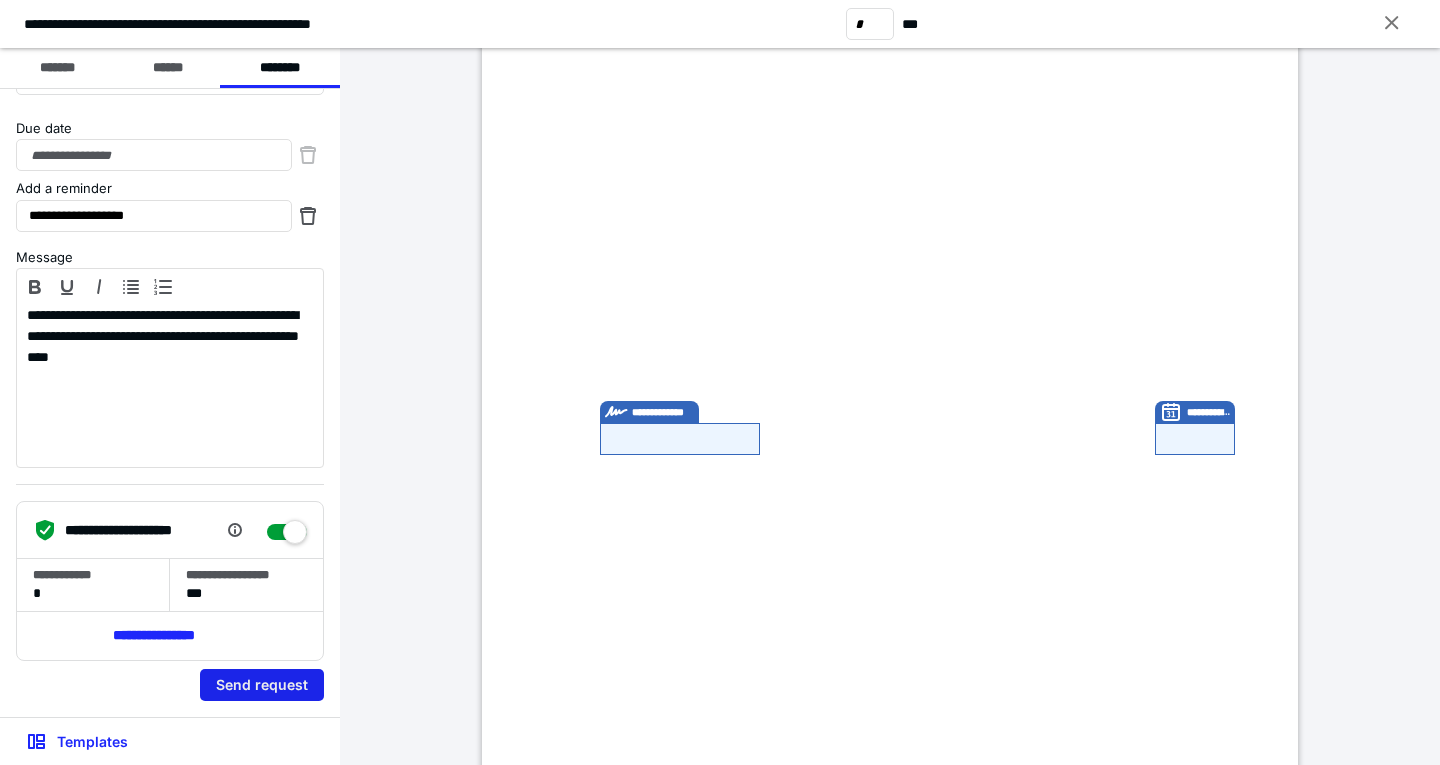 click on "Send request" at bounding box center (262, 685) 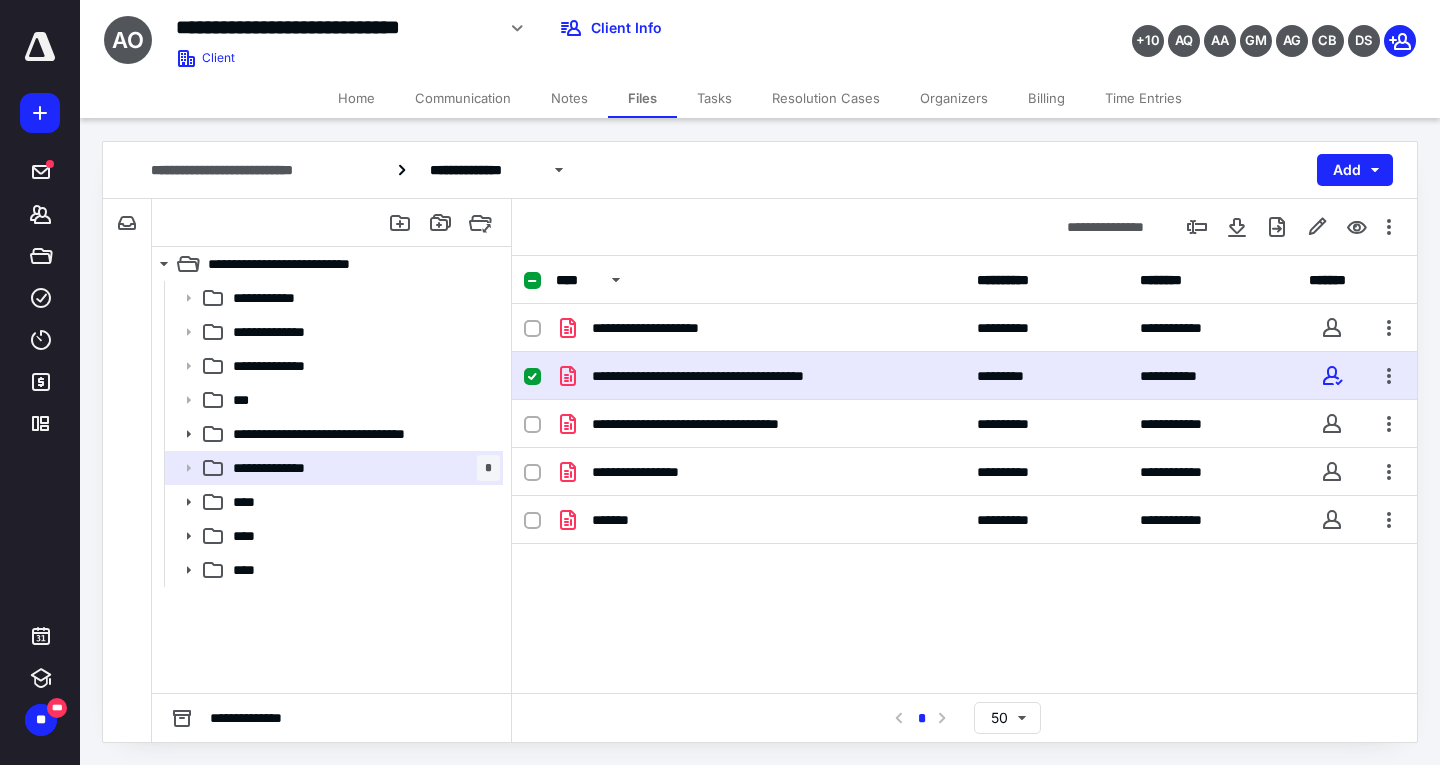 click on "Tasks" at bounding box center [714, 98] 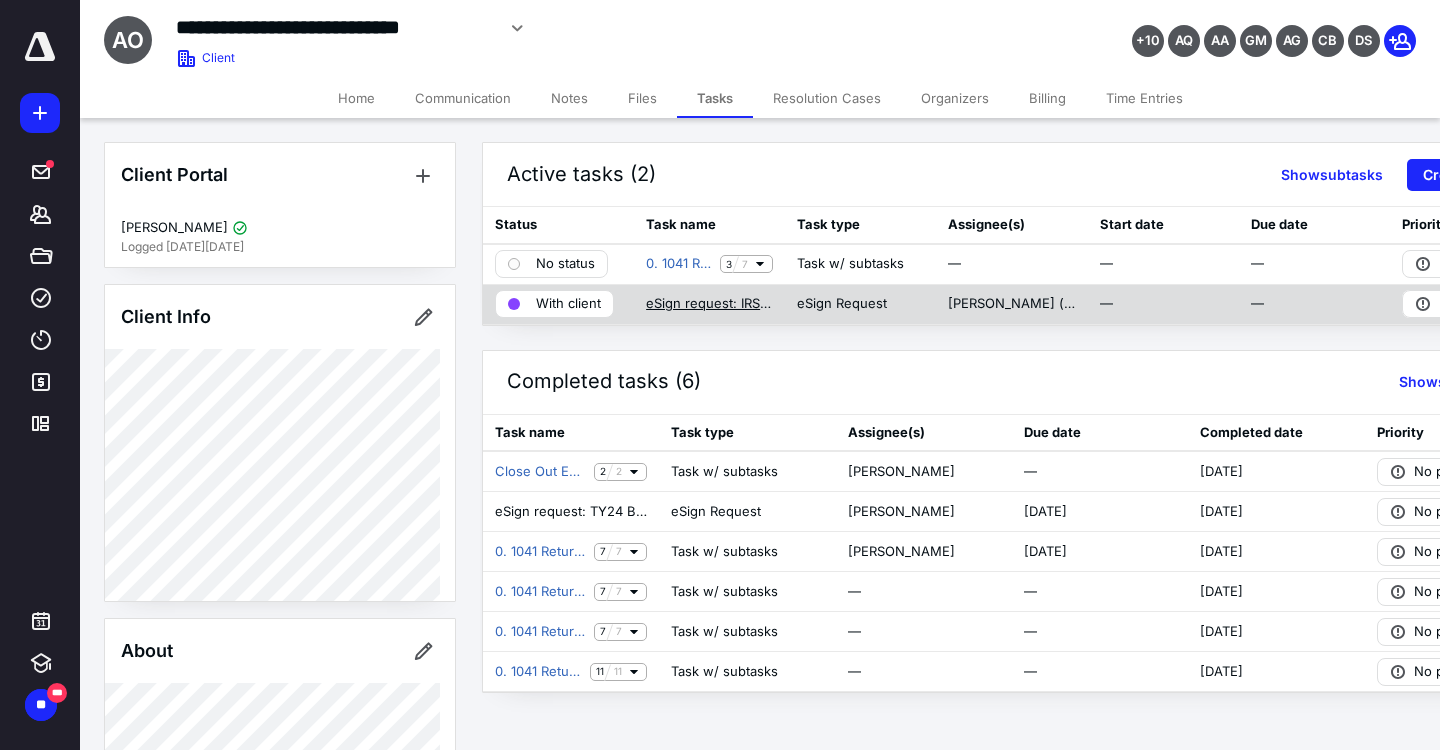 click on "eSign request: IRS Form 56 for [PERSON_NAME] [PERSON_NAME] ESTATE.pdf" at bounding box center (709, 304) 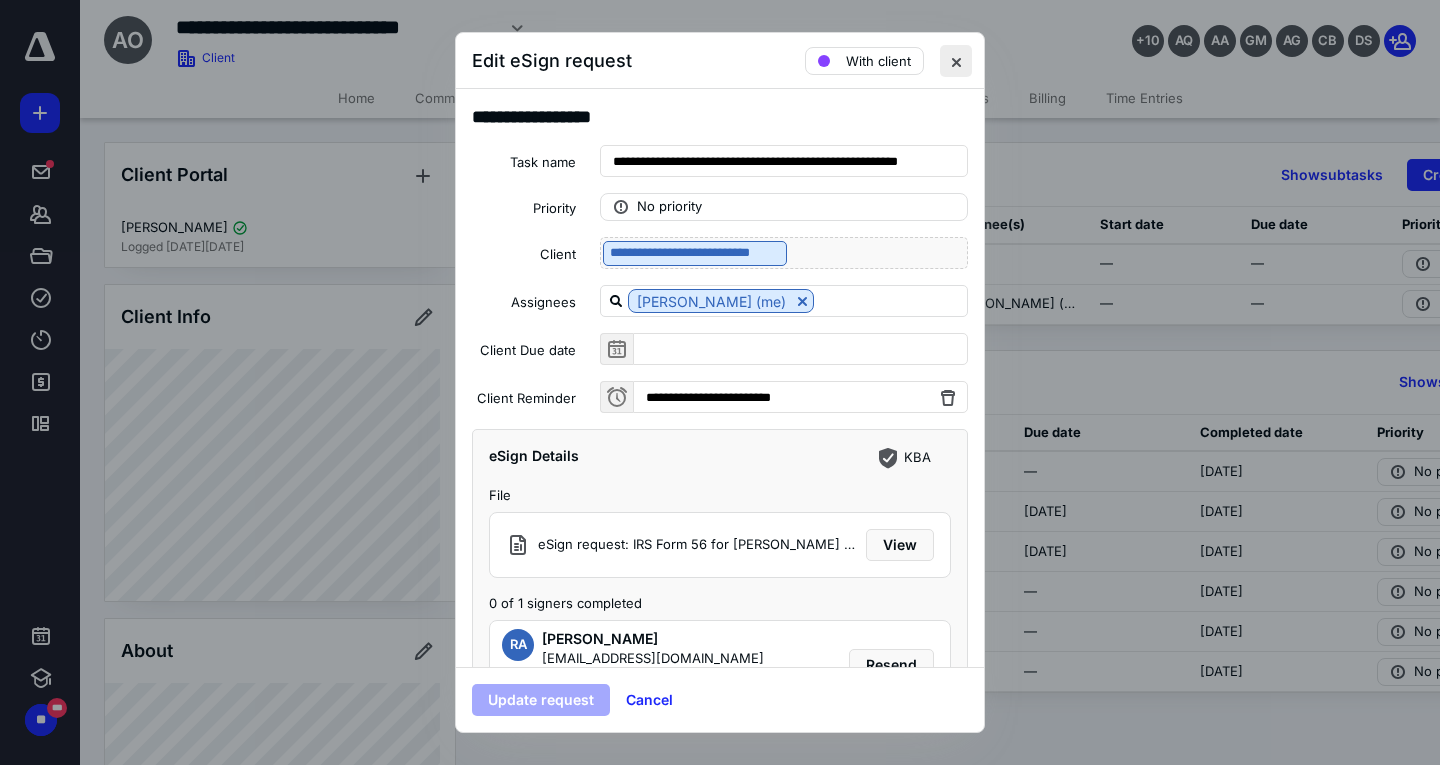click at bounding box center [956, 61] 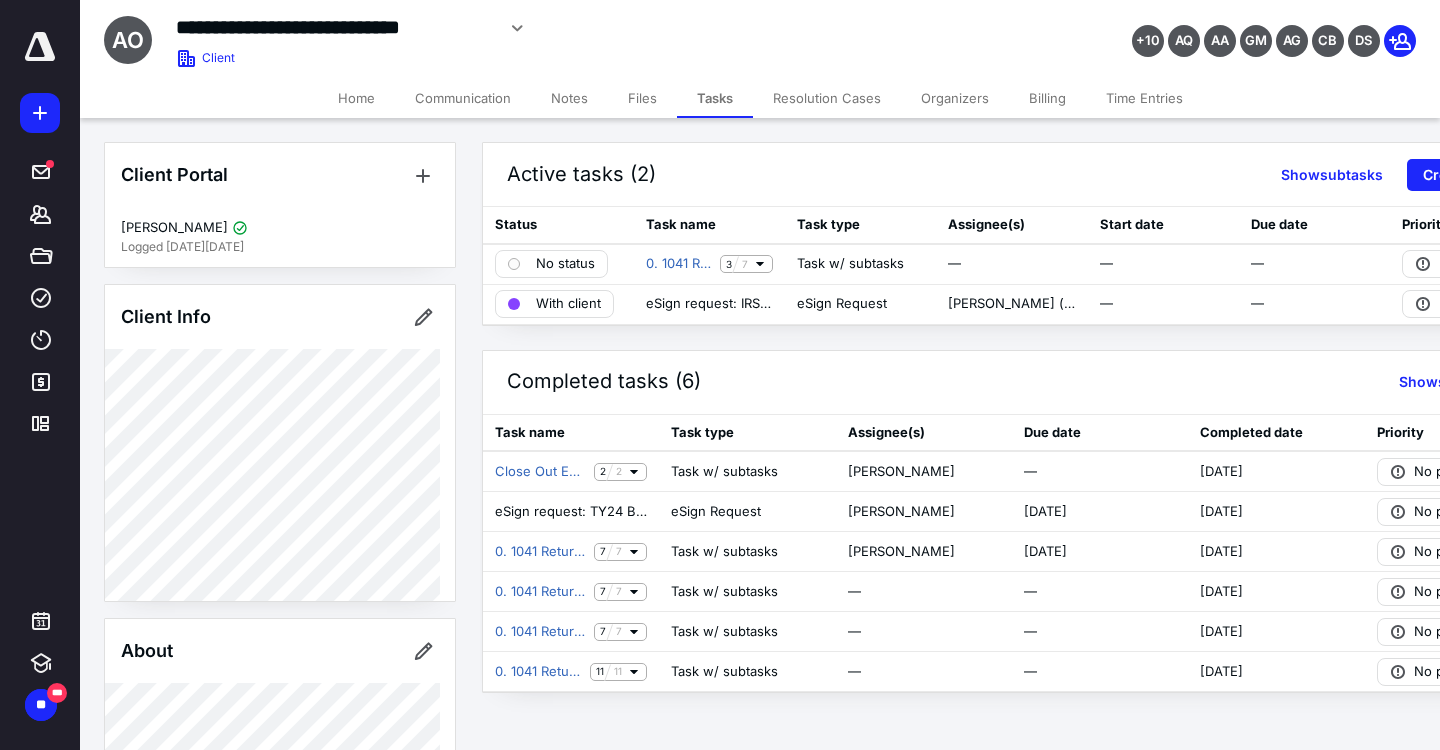 click on "Communication" at bounding box center (463, 98) 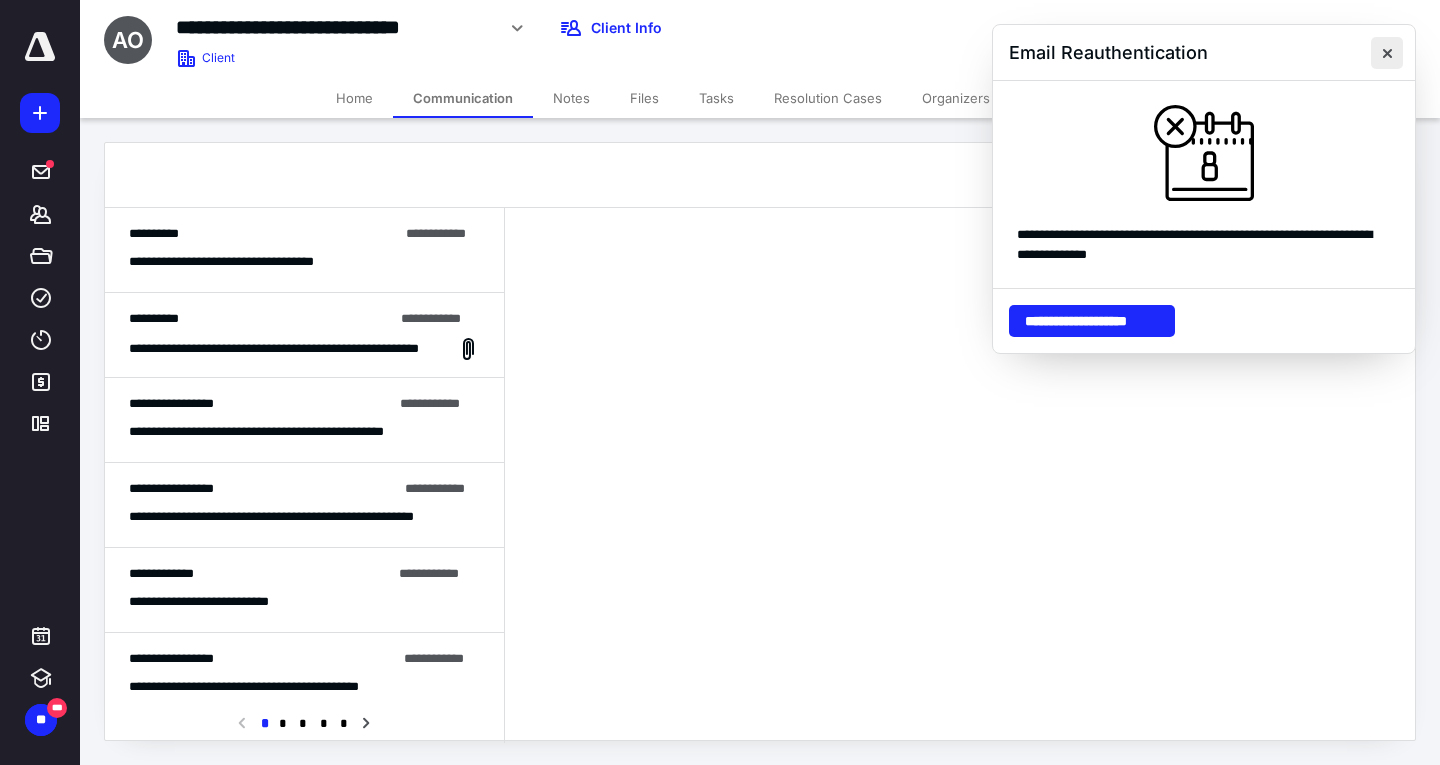 click at bounding box center [1387, 53] 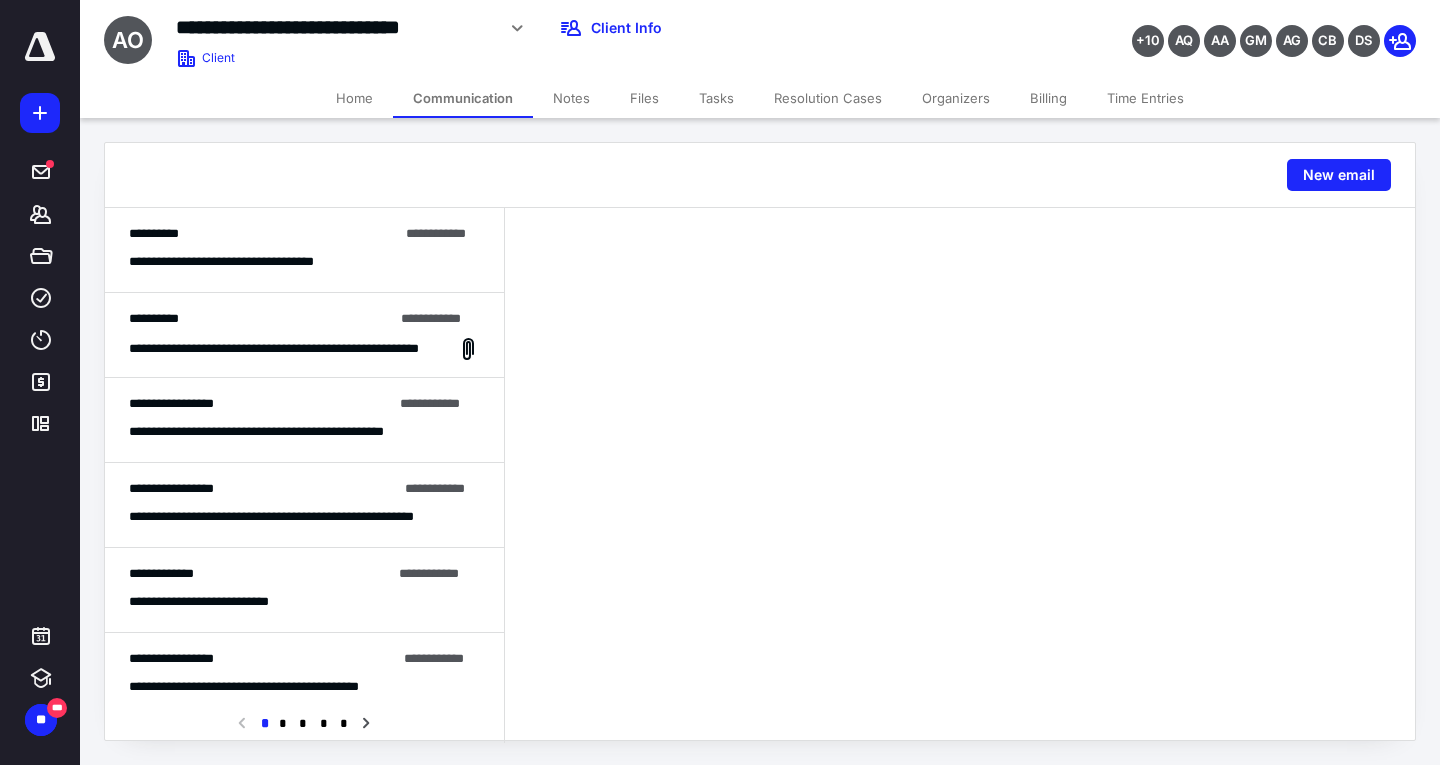 click on "**********" at bounding box center (245, 262) 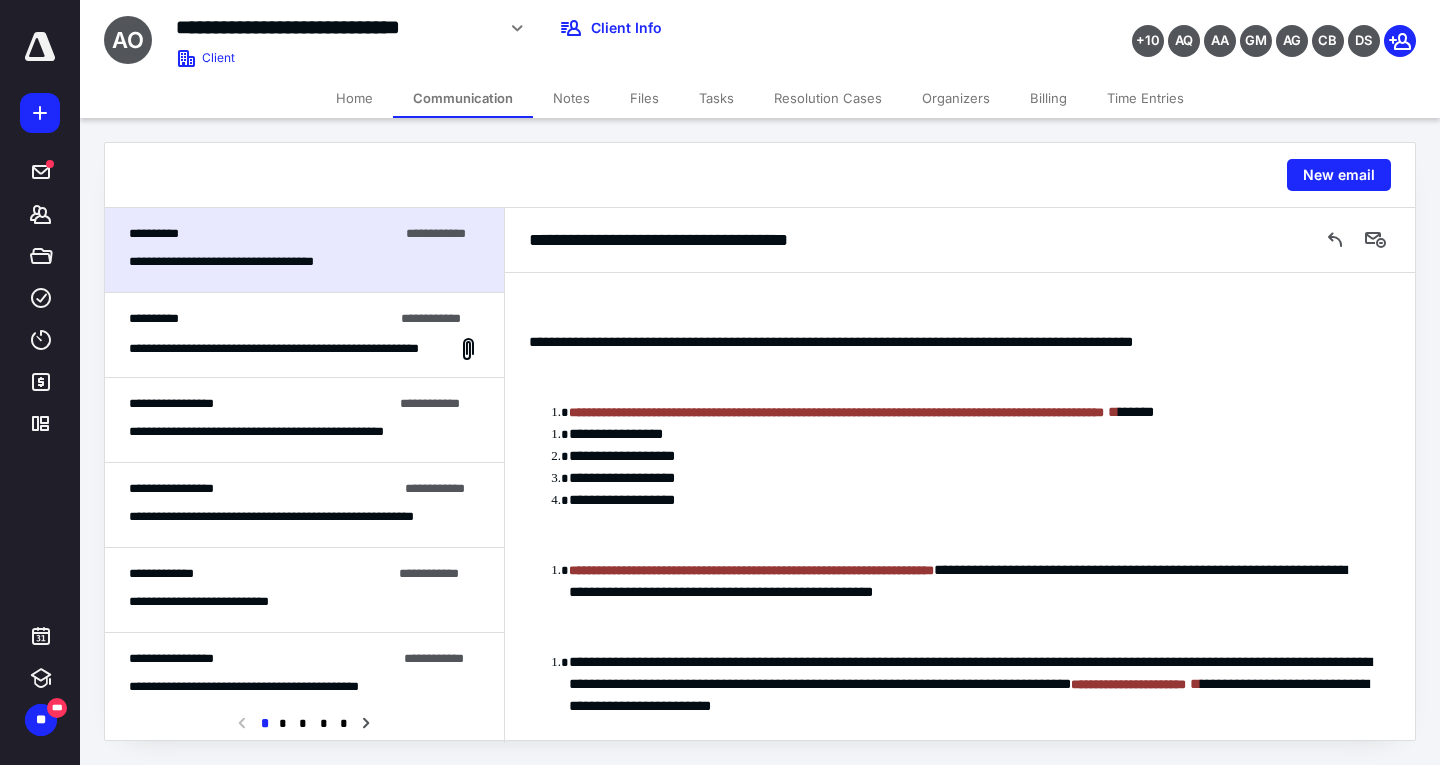 scroll, scrollTop: 100, scrollLeft: 0, axis: vertical 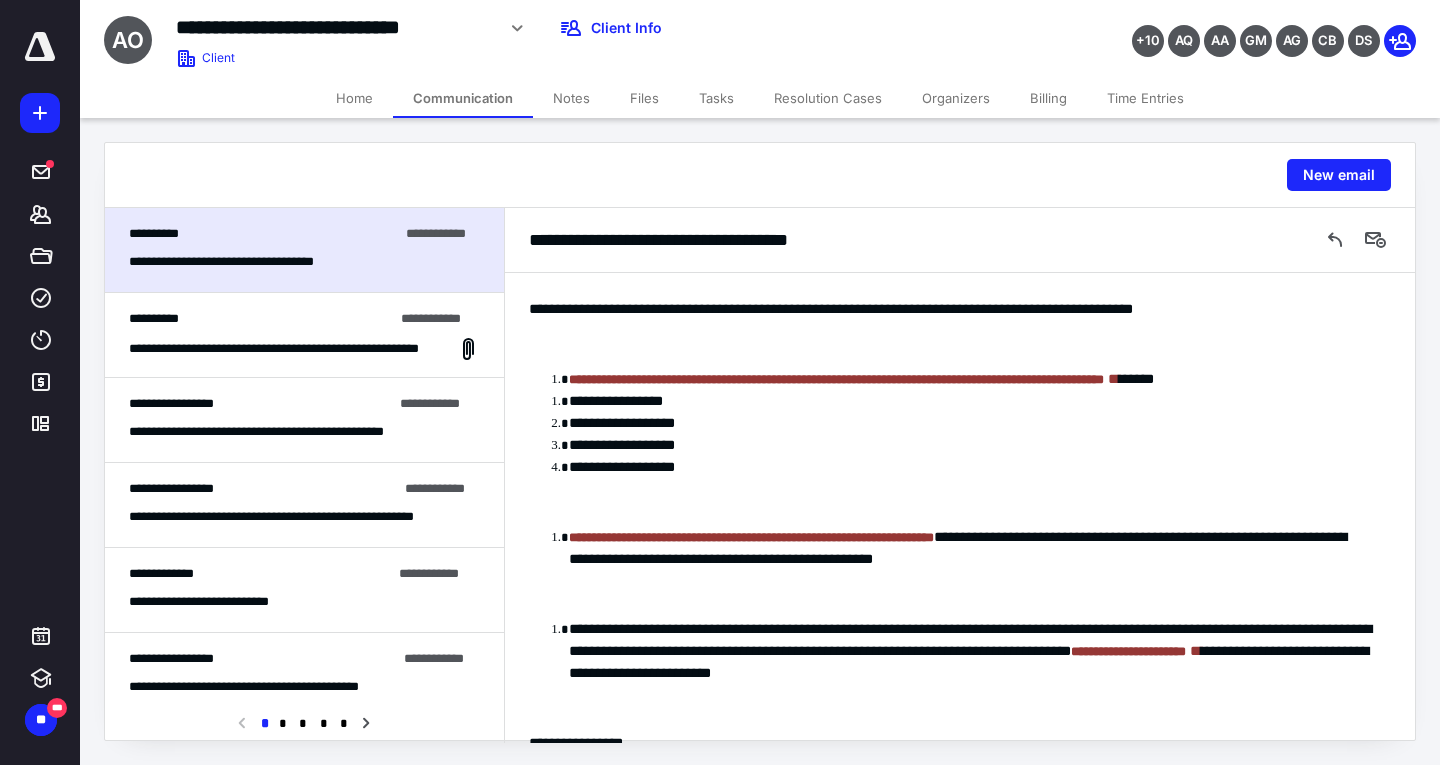click on "**********" at bounding box center [304, 335] 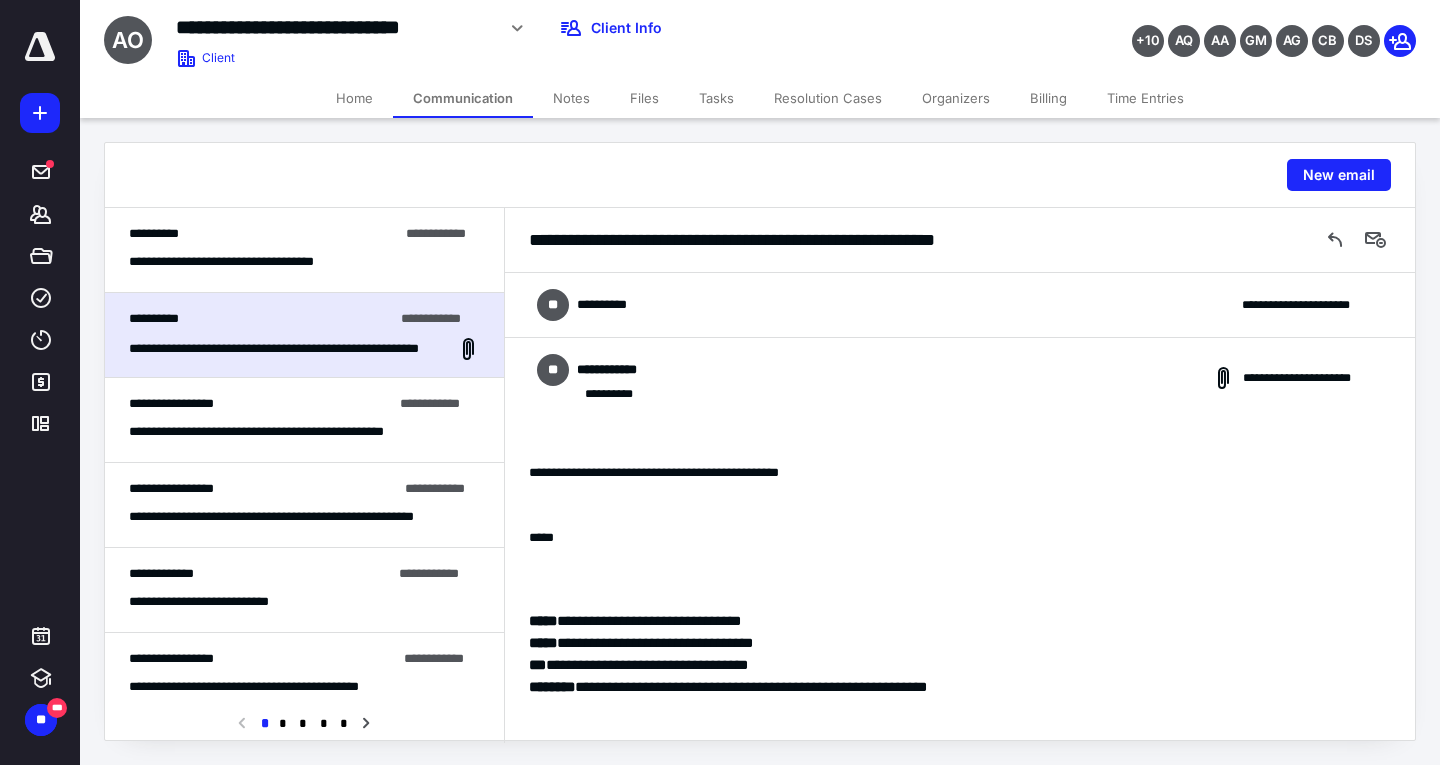 scroll, scrollTop: 139, scrollLeft: 0, axis: vertical 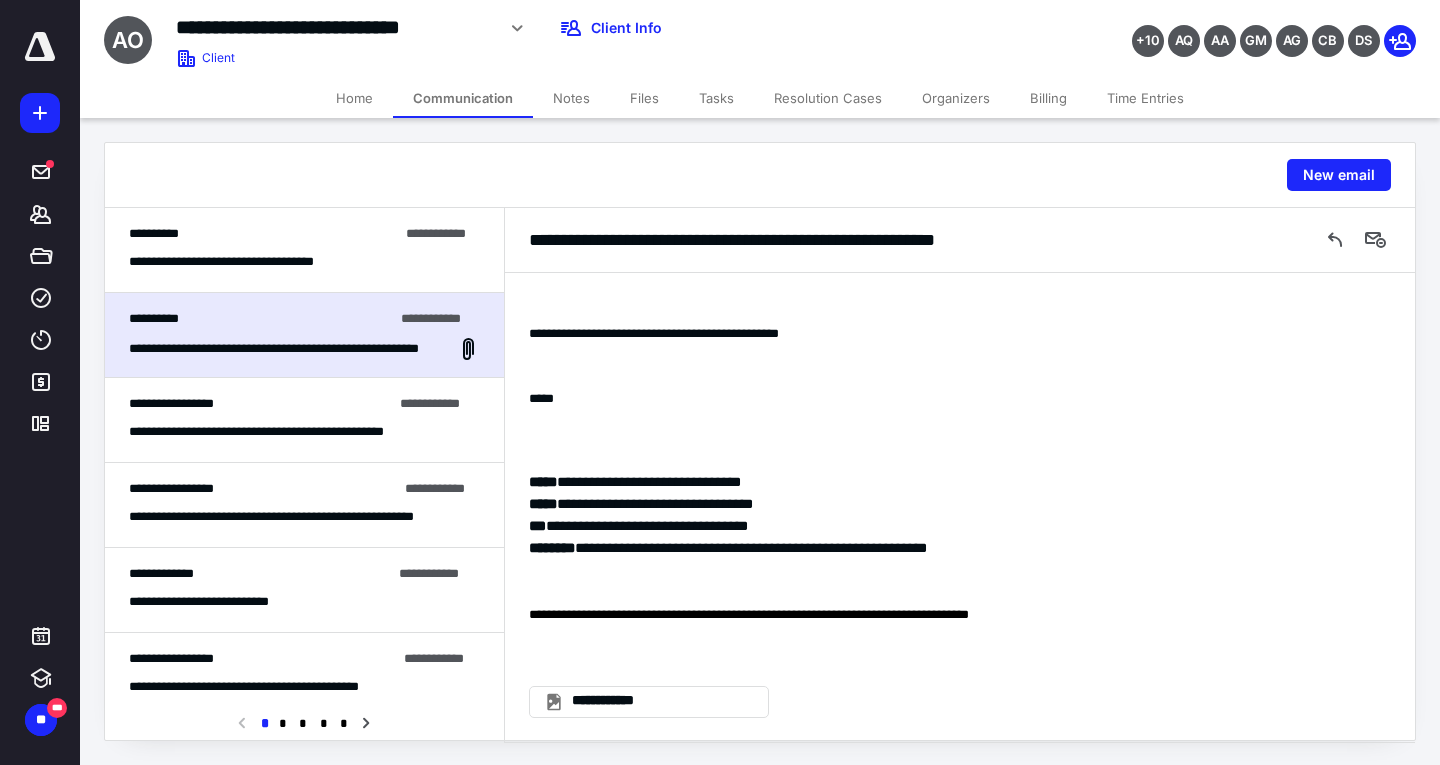 click on "**********" at bounding box center [952, 506] 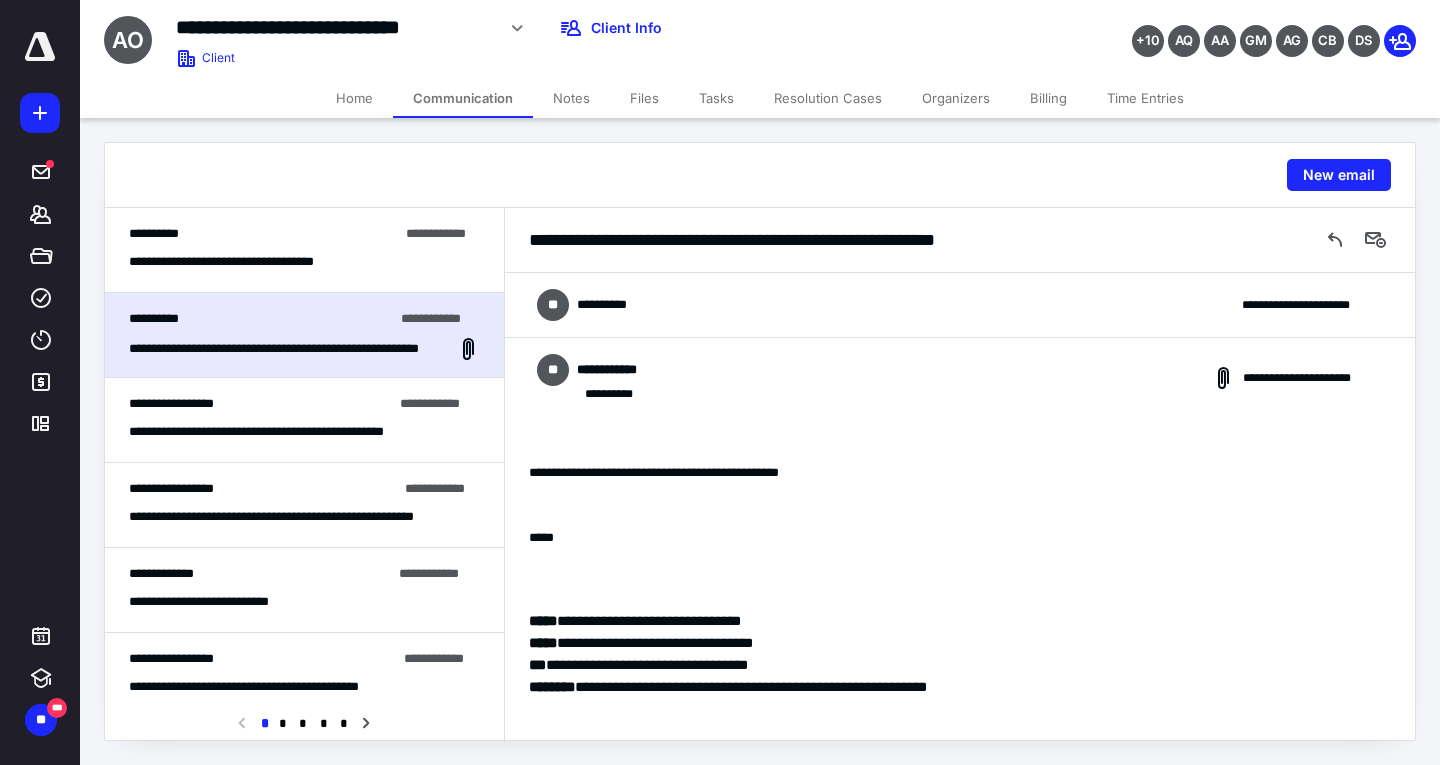 click on "**********" at bounding box center (245, 262) 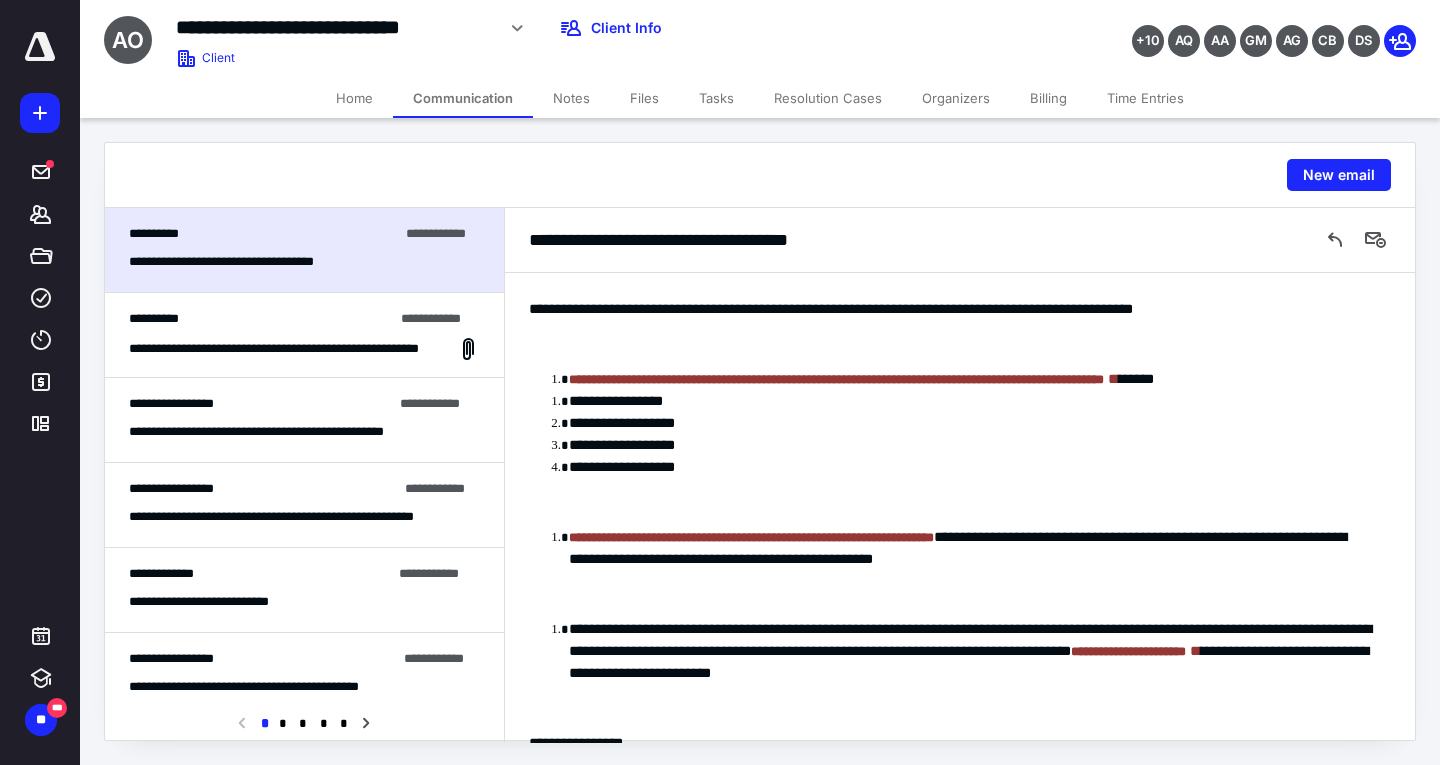 scroll, scrollTop: 0, scrollLeft: 0, axis: both 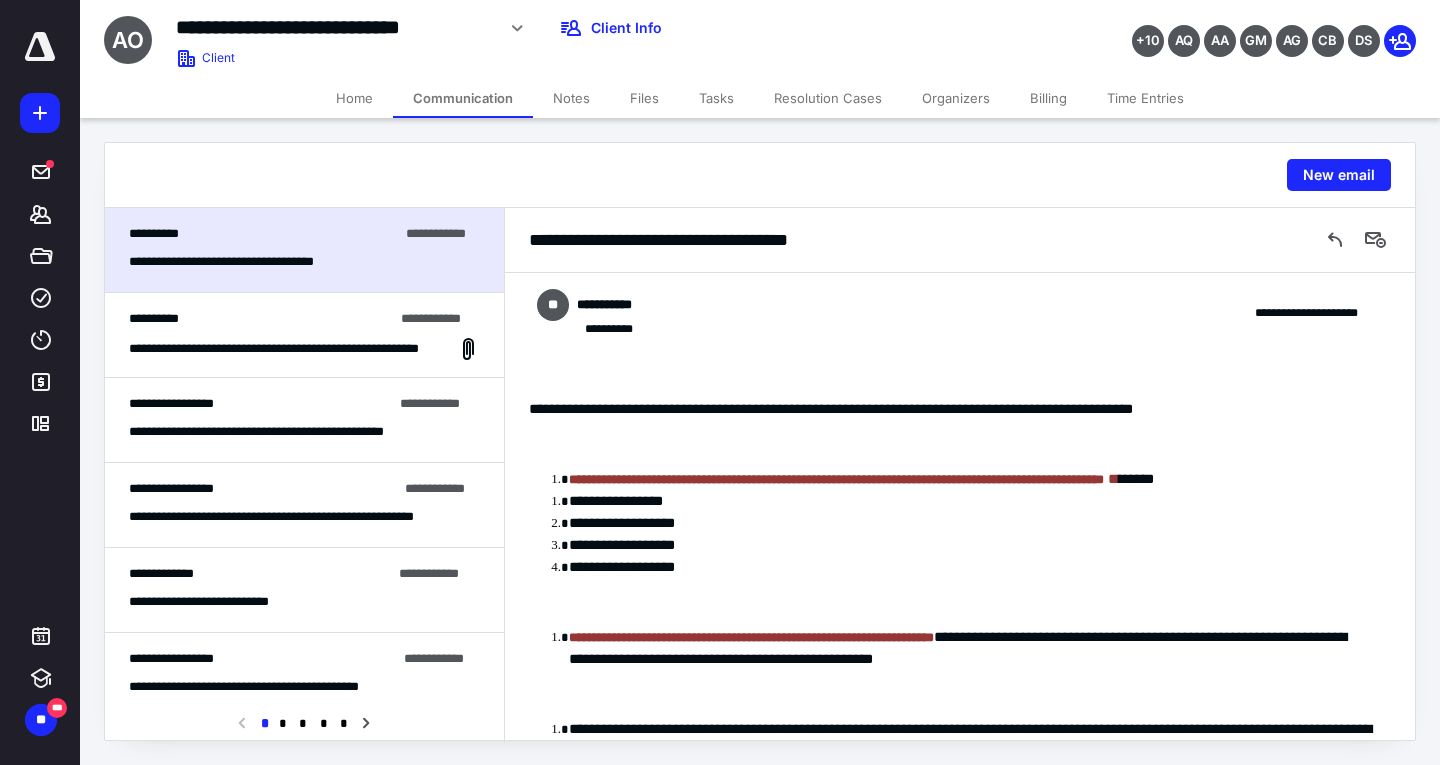 click on "Home" at bounding box center [354, 98] 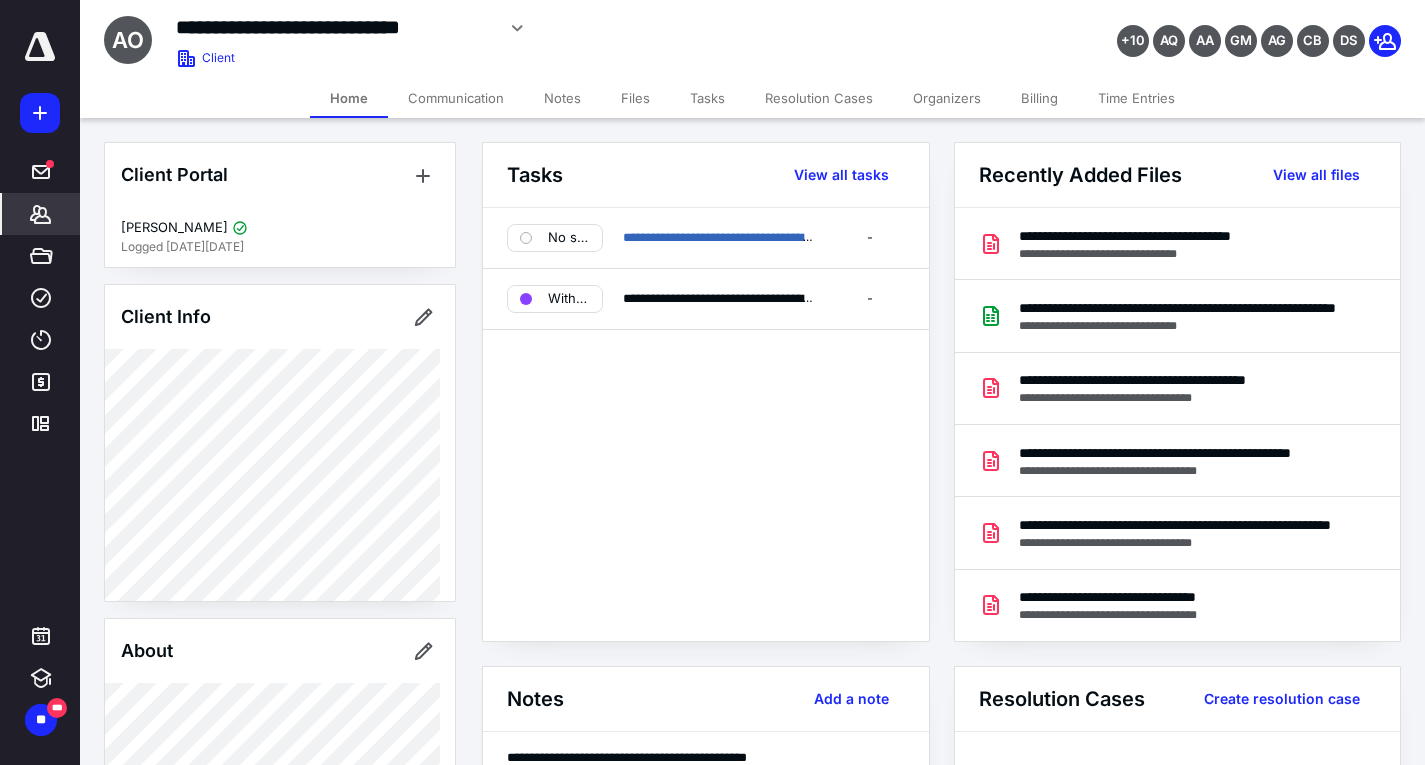 click on "Files" at bounding box center [635, 98] 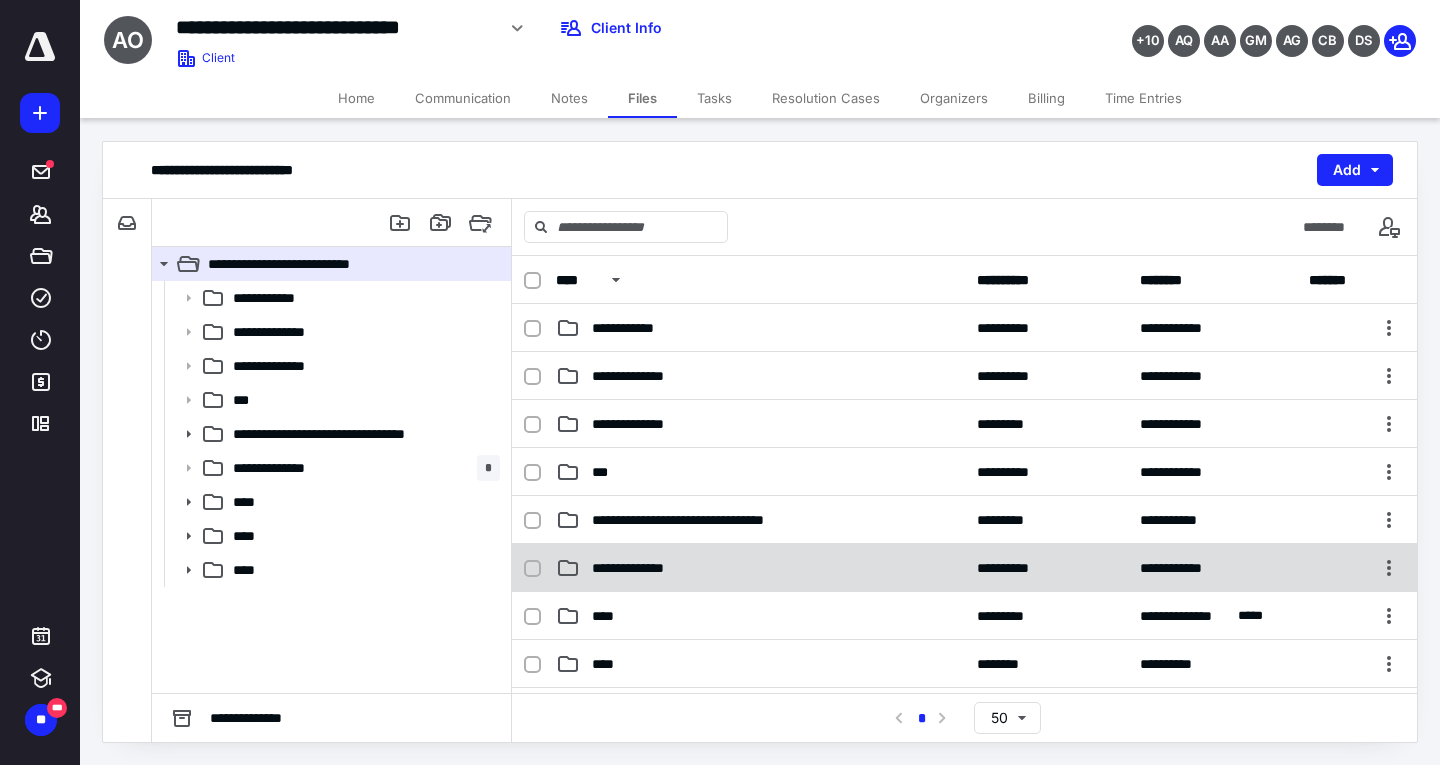 click 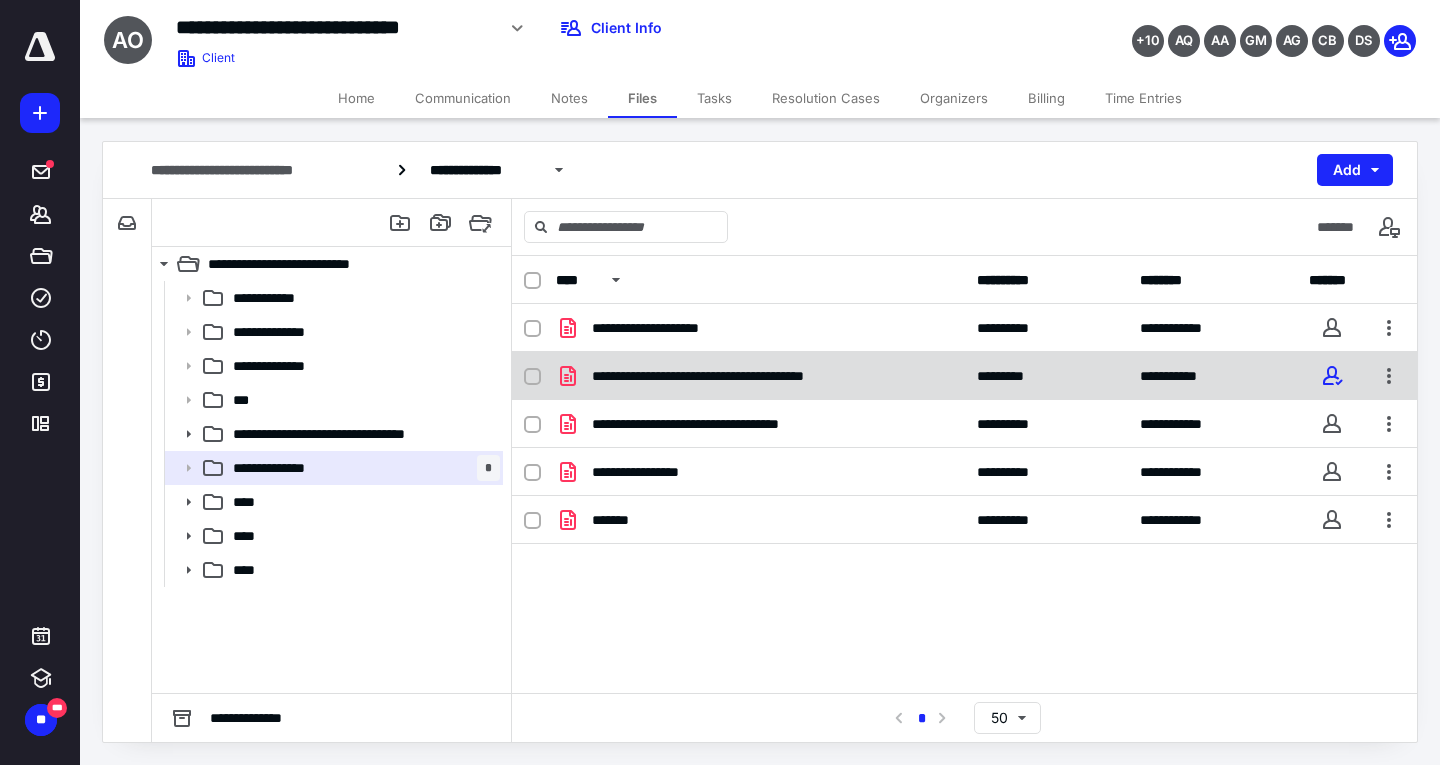 click 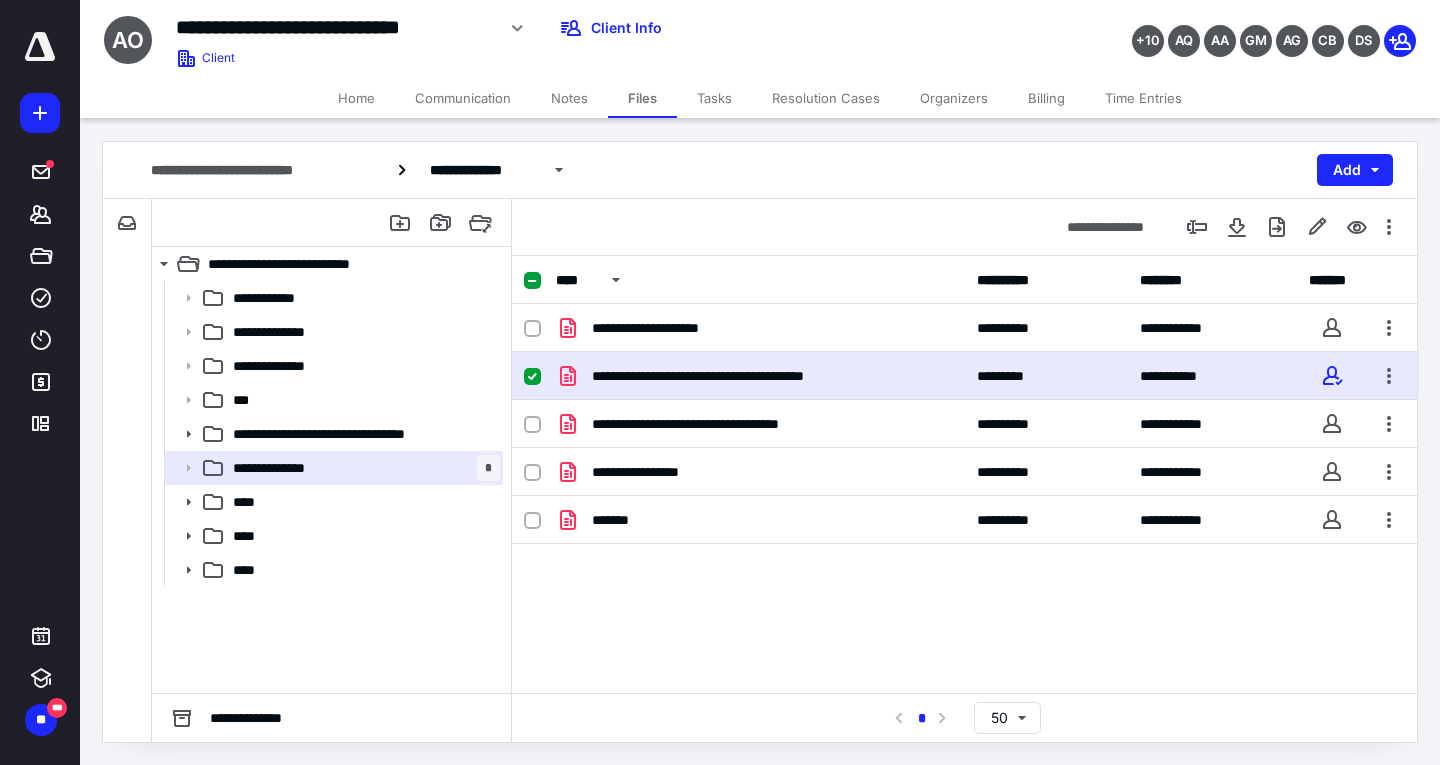 click 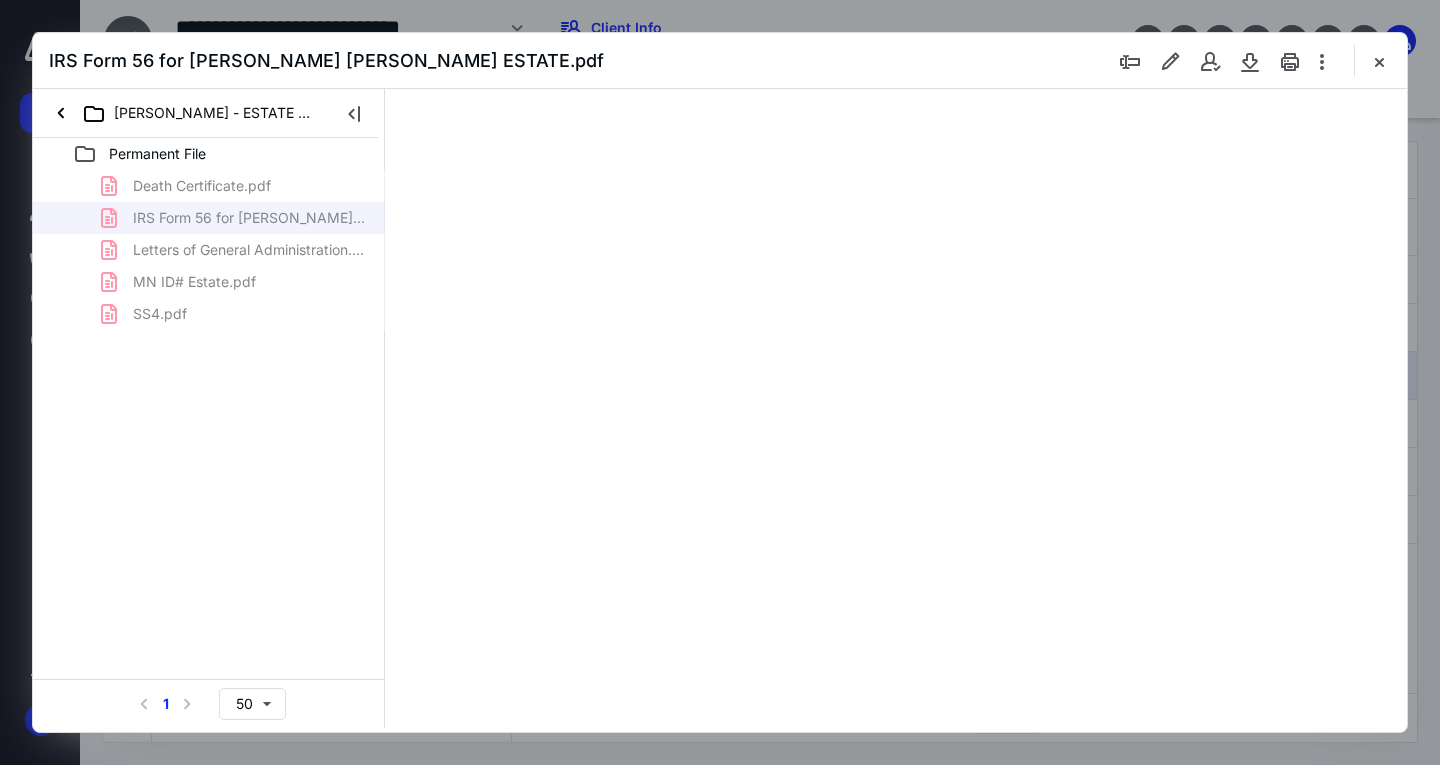 scroll, scrollTop: 0, scrollLeft: 0, axis: both 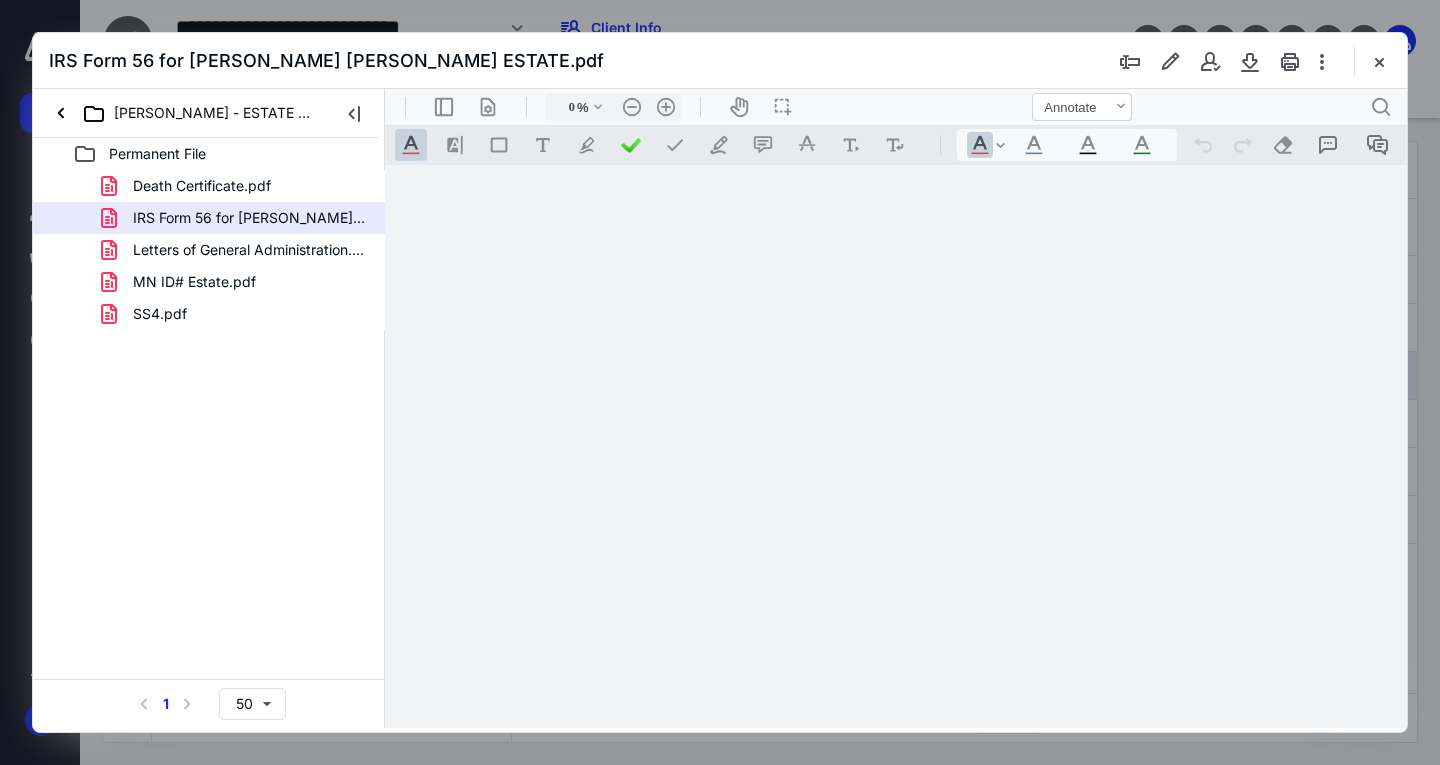 type on "71" 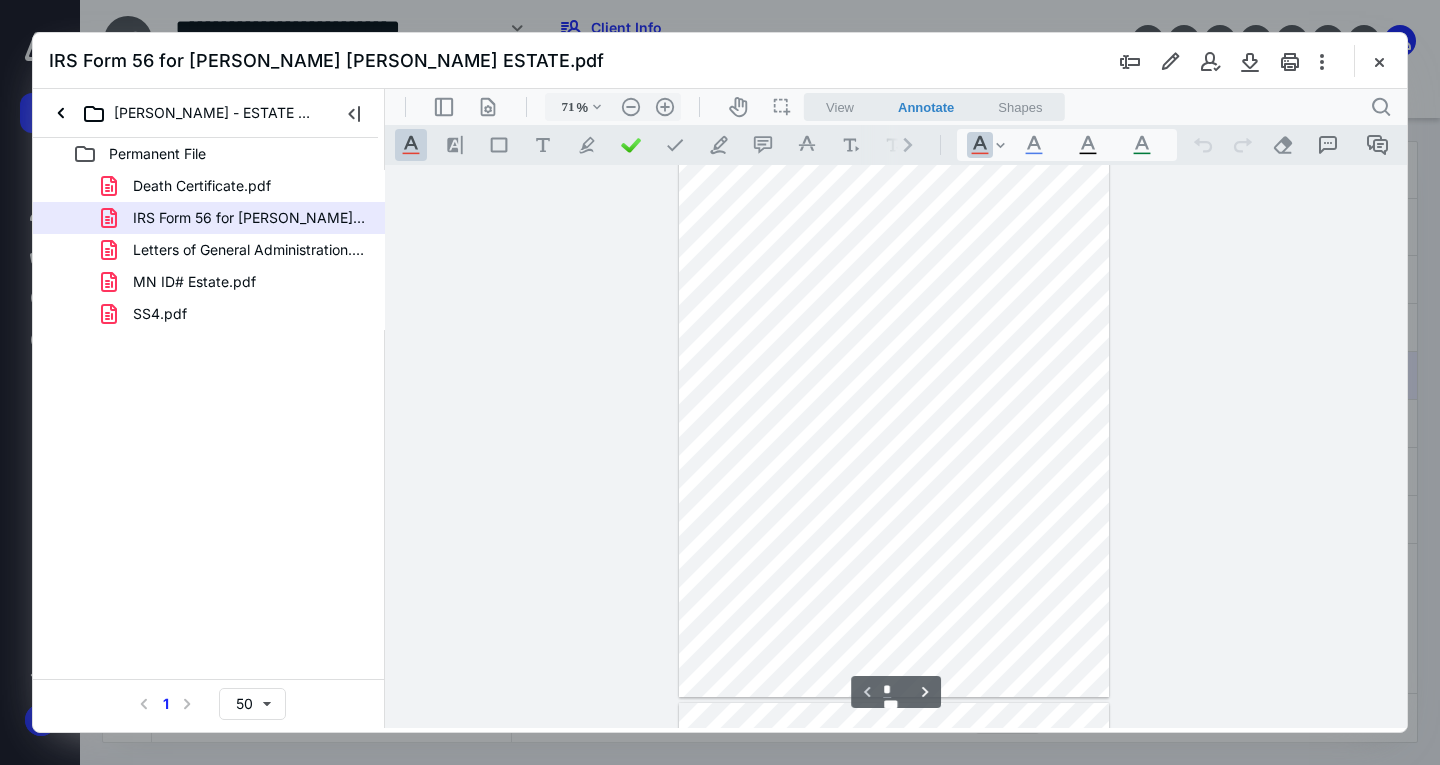 scroll, scrollTop: 0, scrollLeft: 0, axis: both 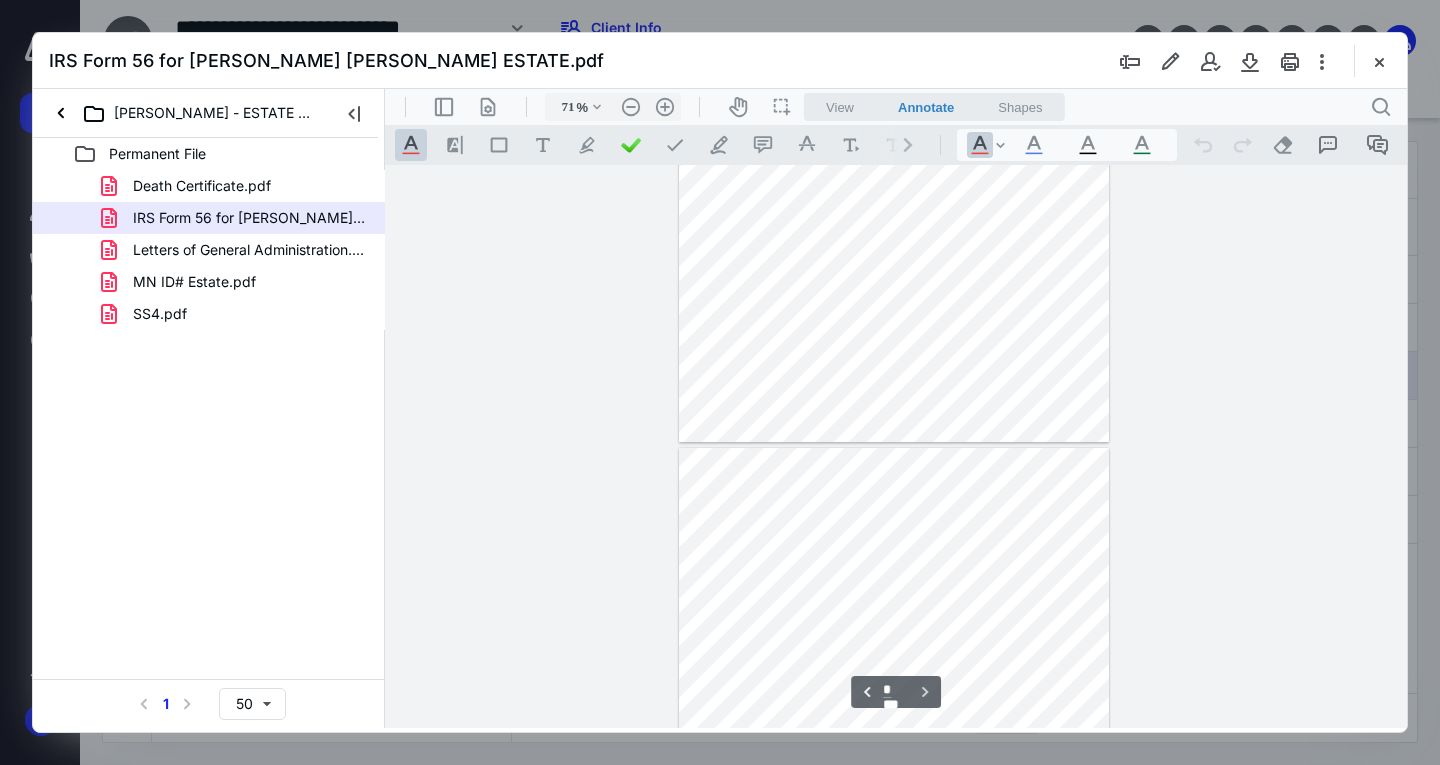 type on "*" 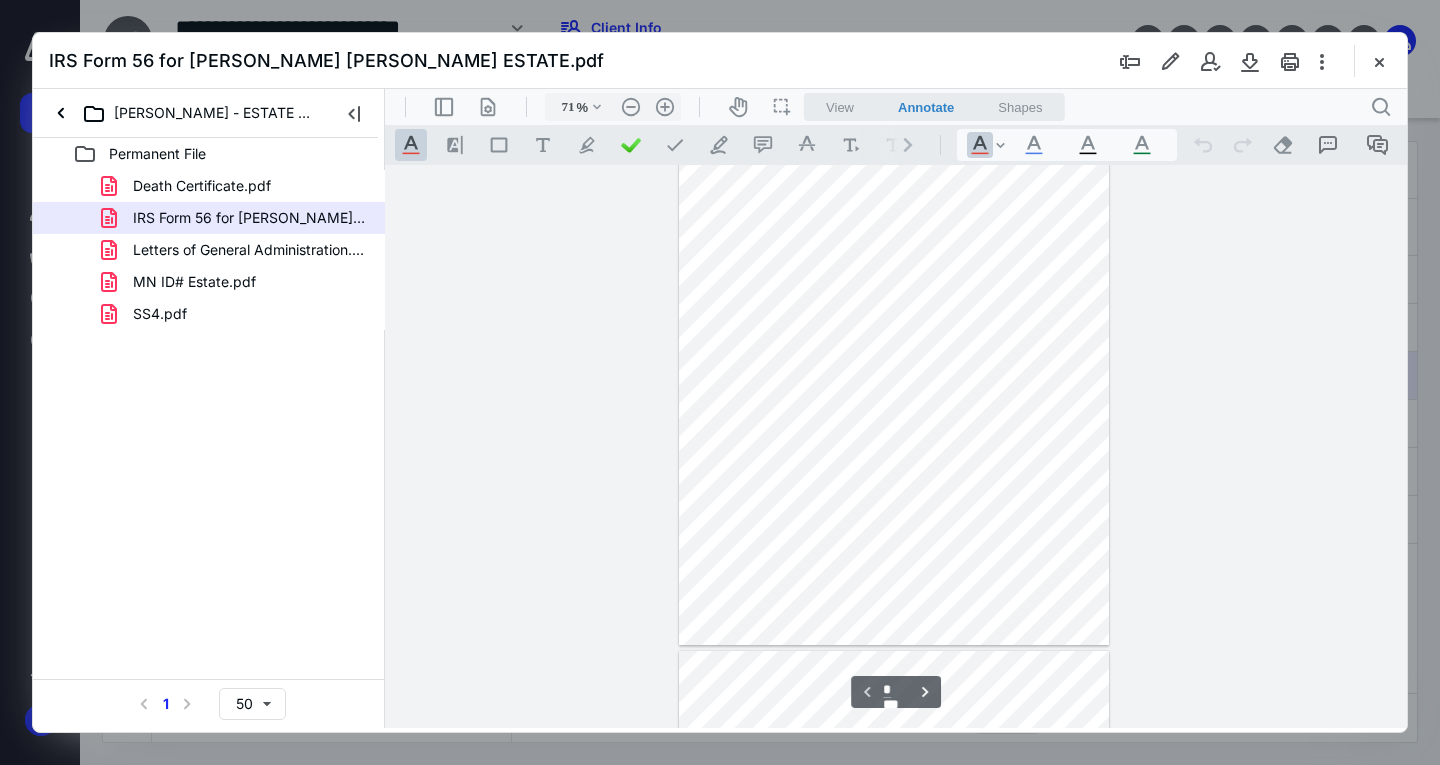 scroll, scrollTop: 0, scrollLeft: 0, axis: both 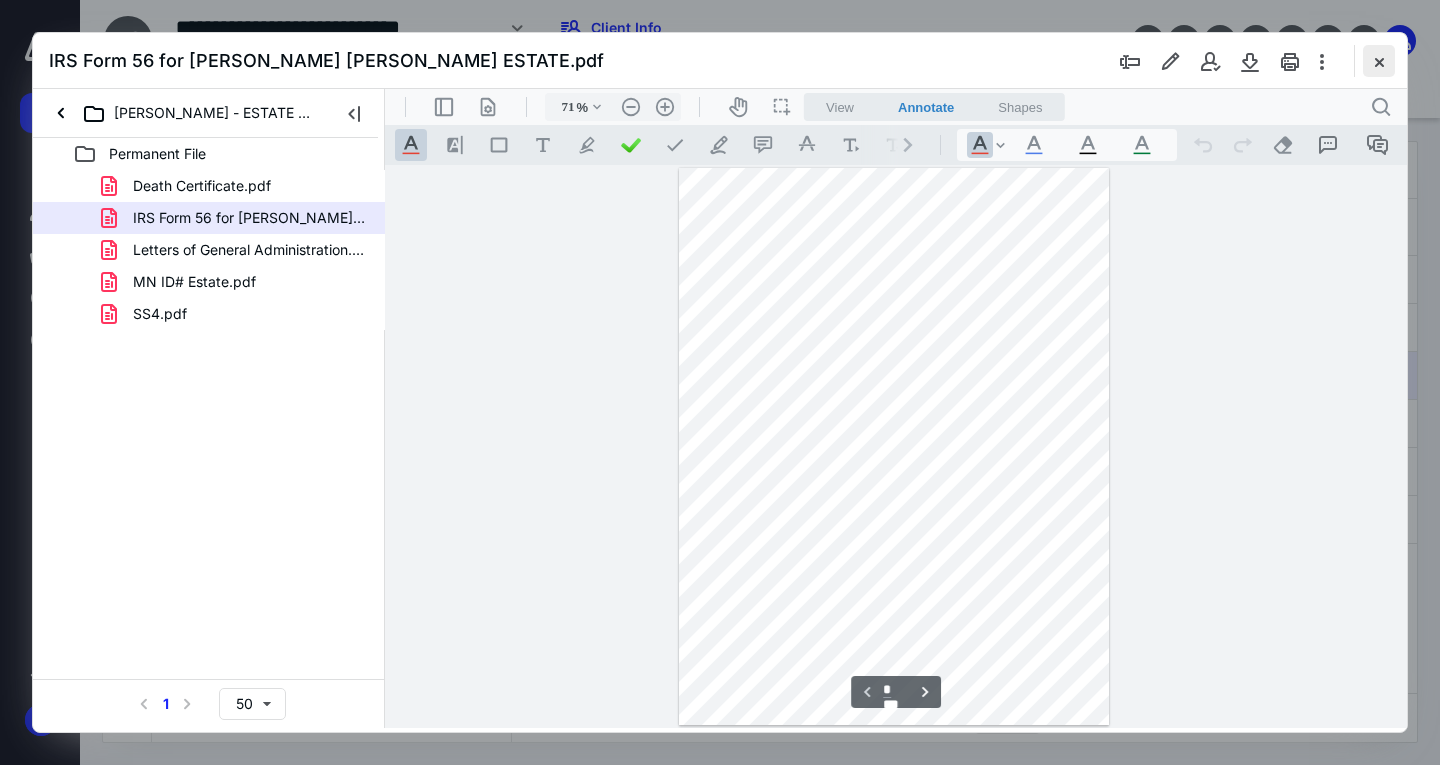 click at bounding box center (1379, 61) 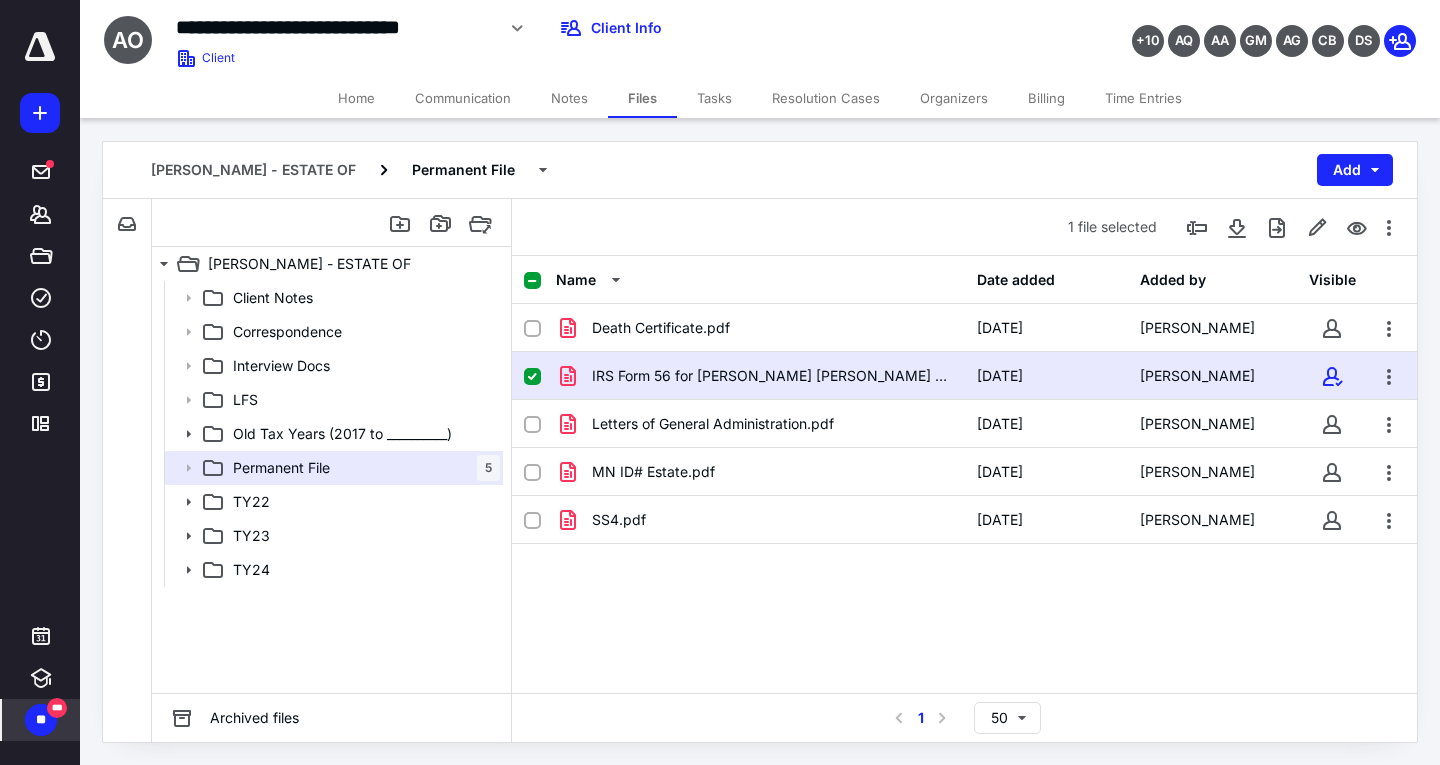 click on "***" at bounding box center [57, 708] 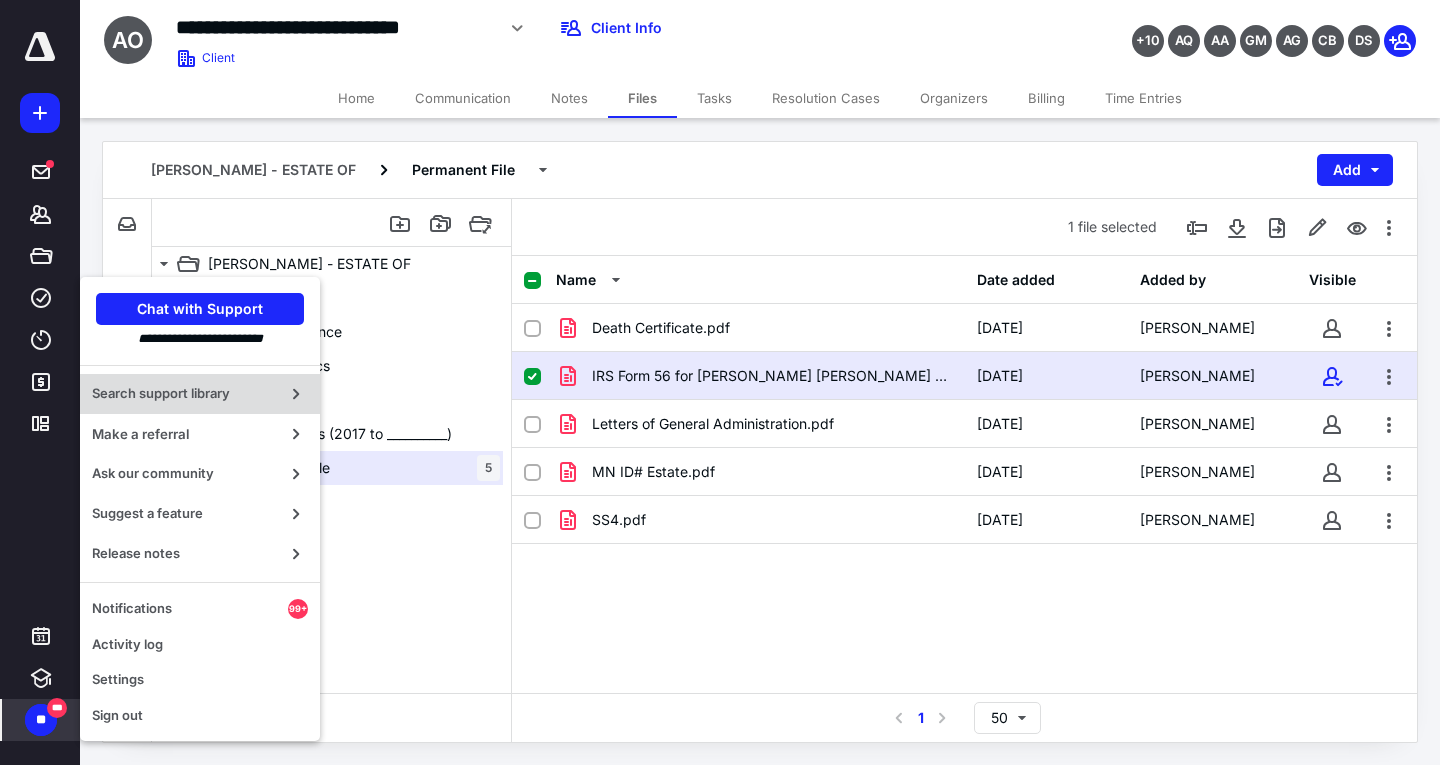 click on "Search support library" at bounding box center (184, 394) 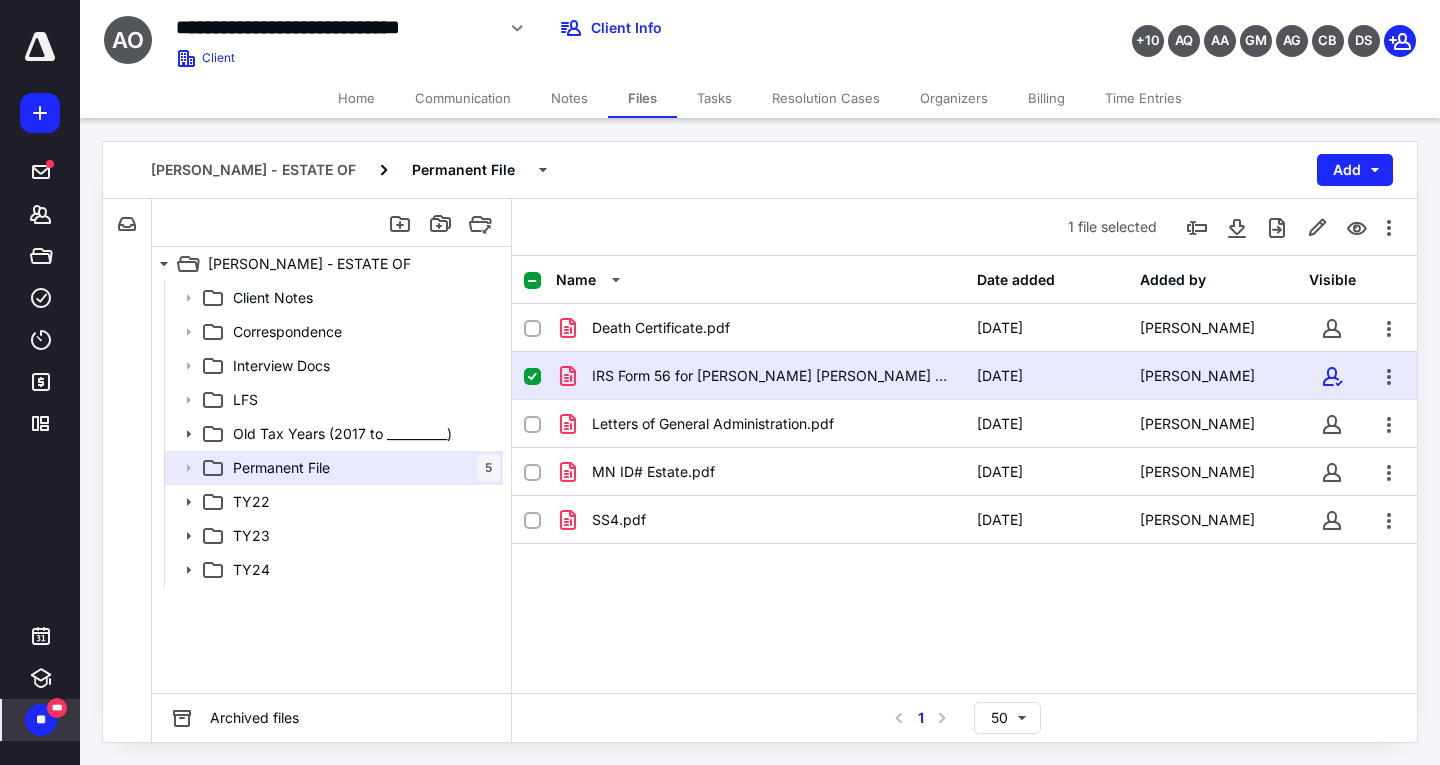 click on "Tasks" at bounding box center (714, 98) 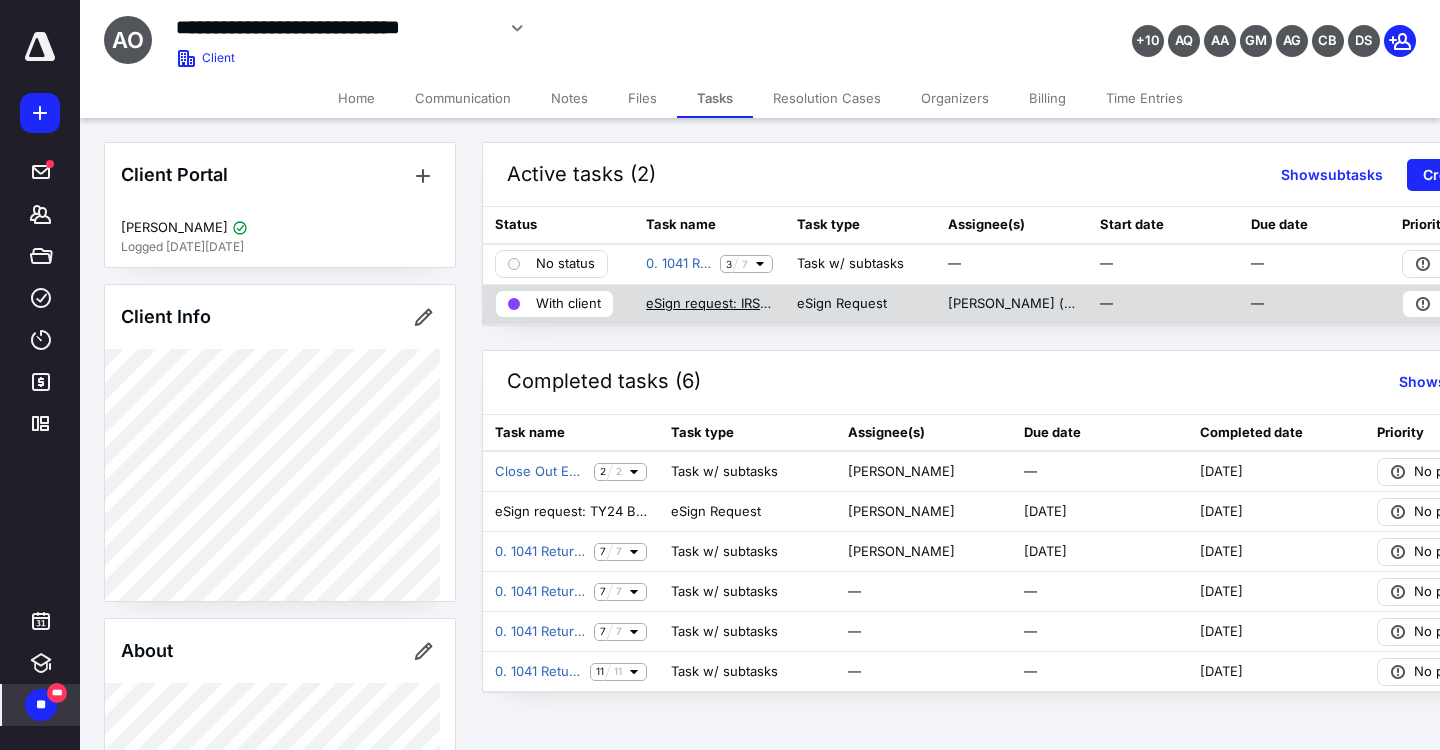 click on "eSign request: IRS Form 56 for [PERSON_NAME] [PERSON_NAME] ESTATE.pdf" at bounding box center (709, 304) 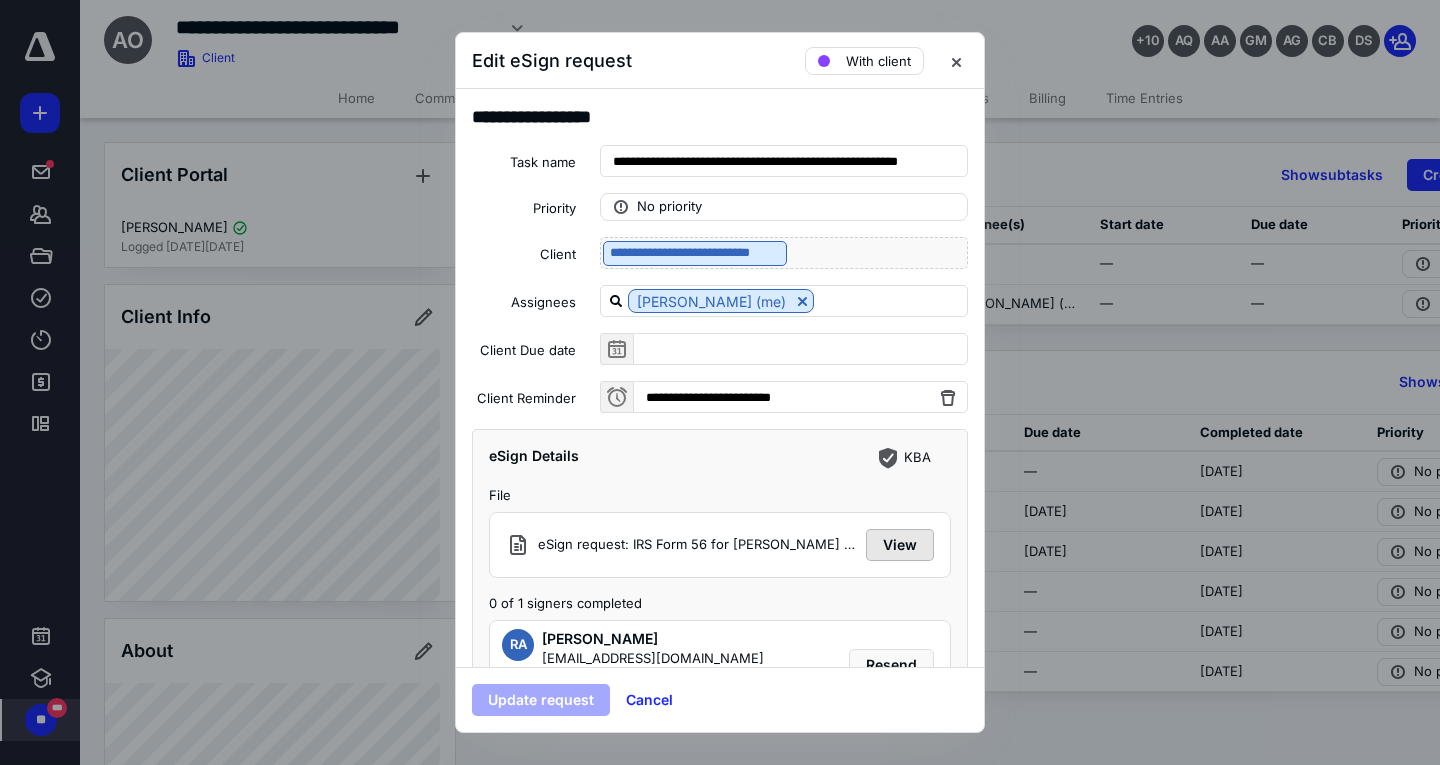 click on "View" at bounding box center [900, 545] 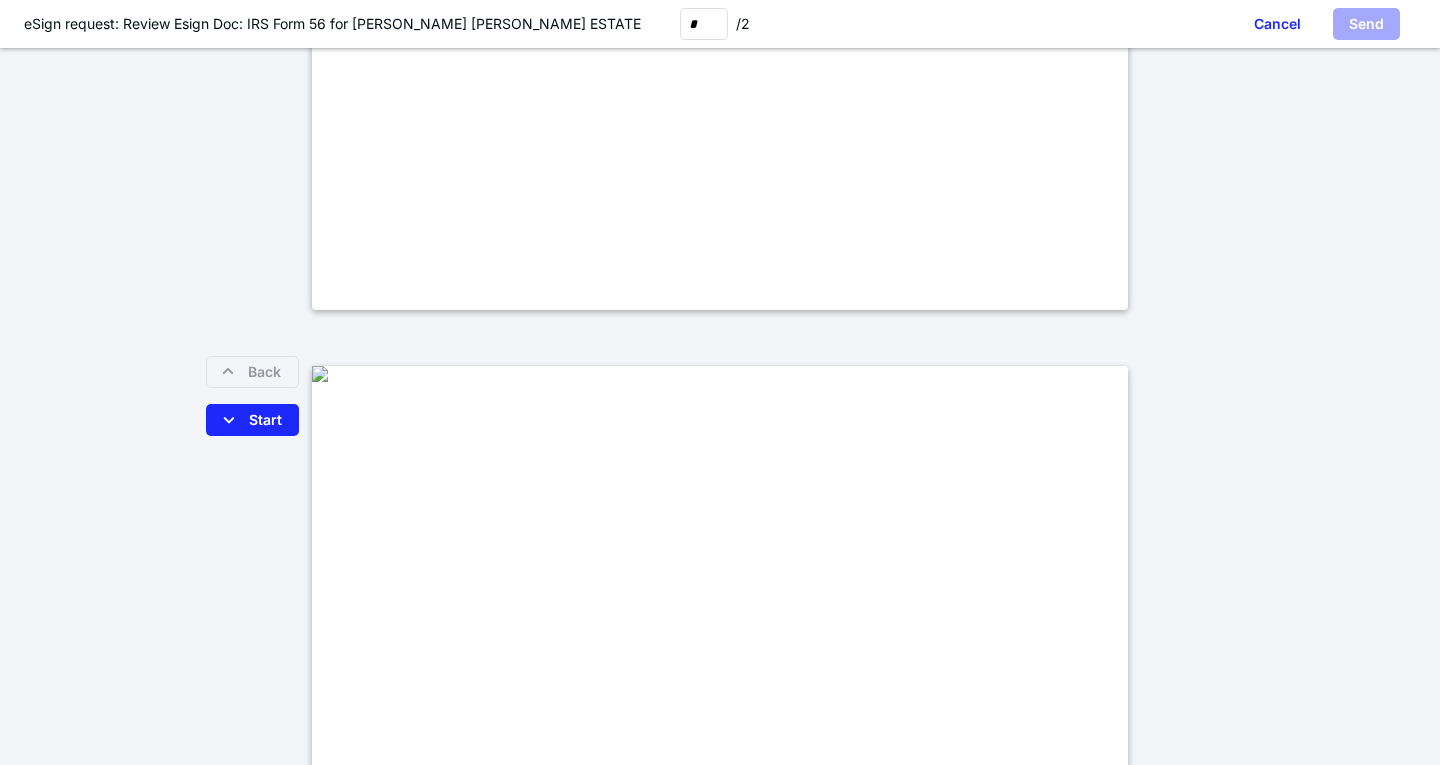 type on "*" 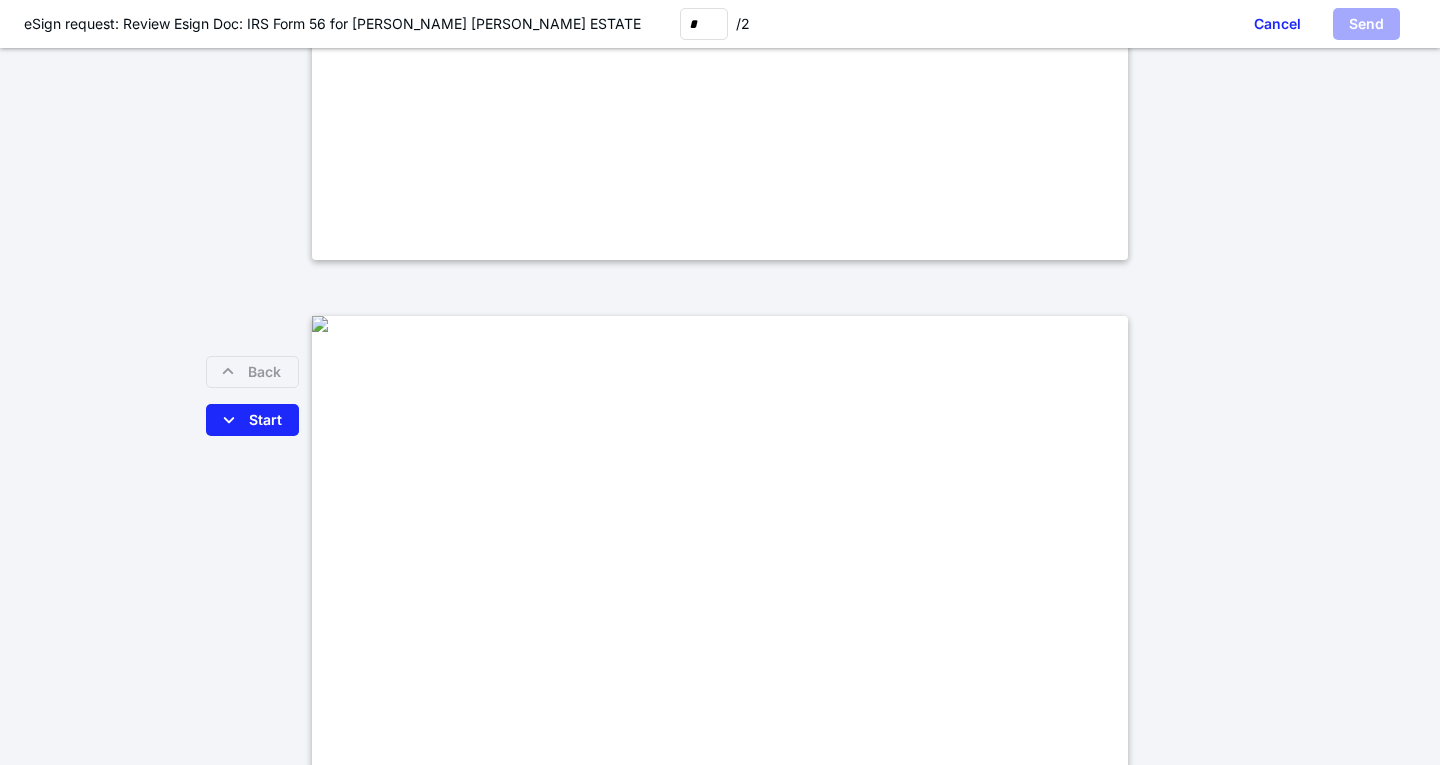 scroll, scrollTop: 1400, scrollLeft: 0, axis: vertical 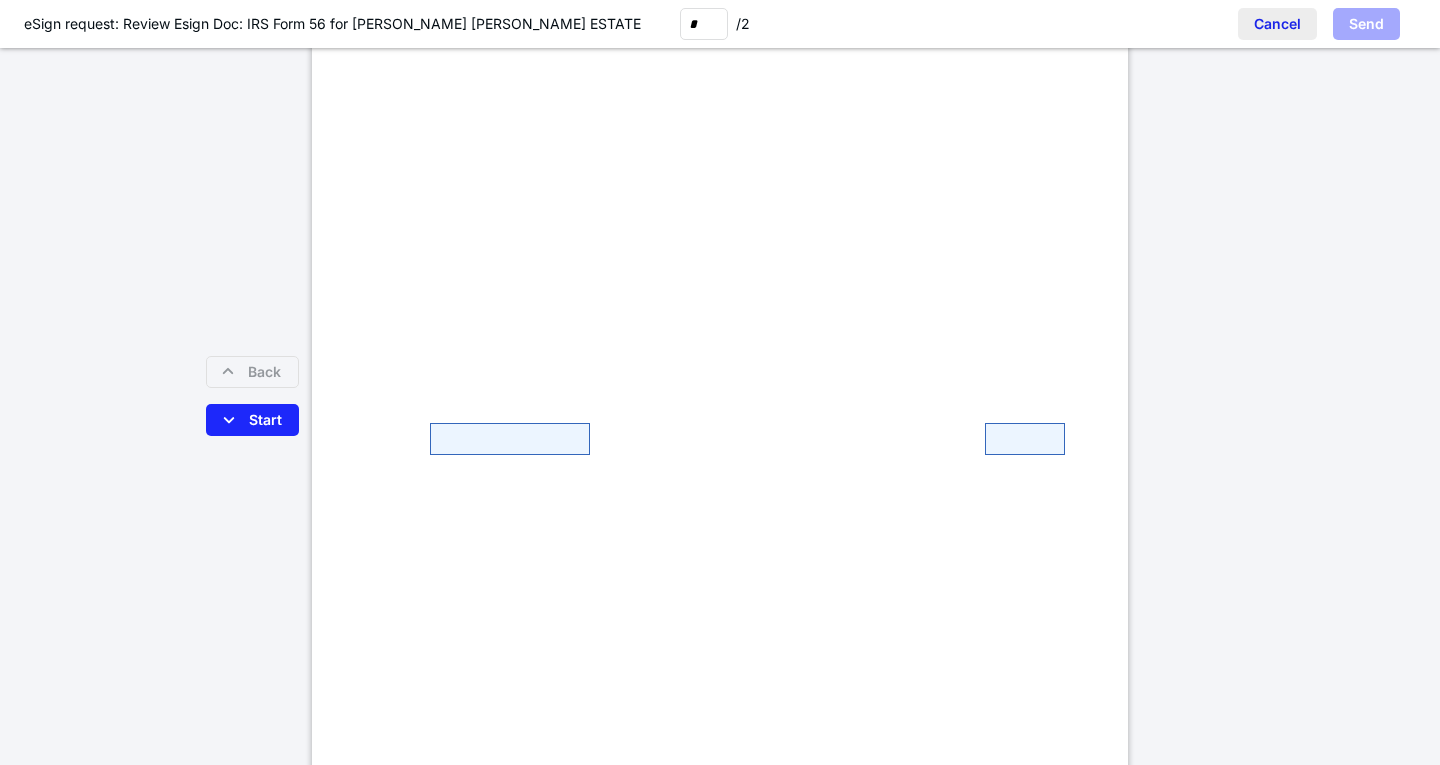 click on "Cancel" at bounding box center (1277, 24) 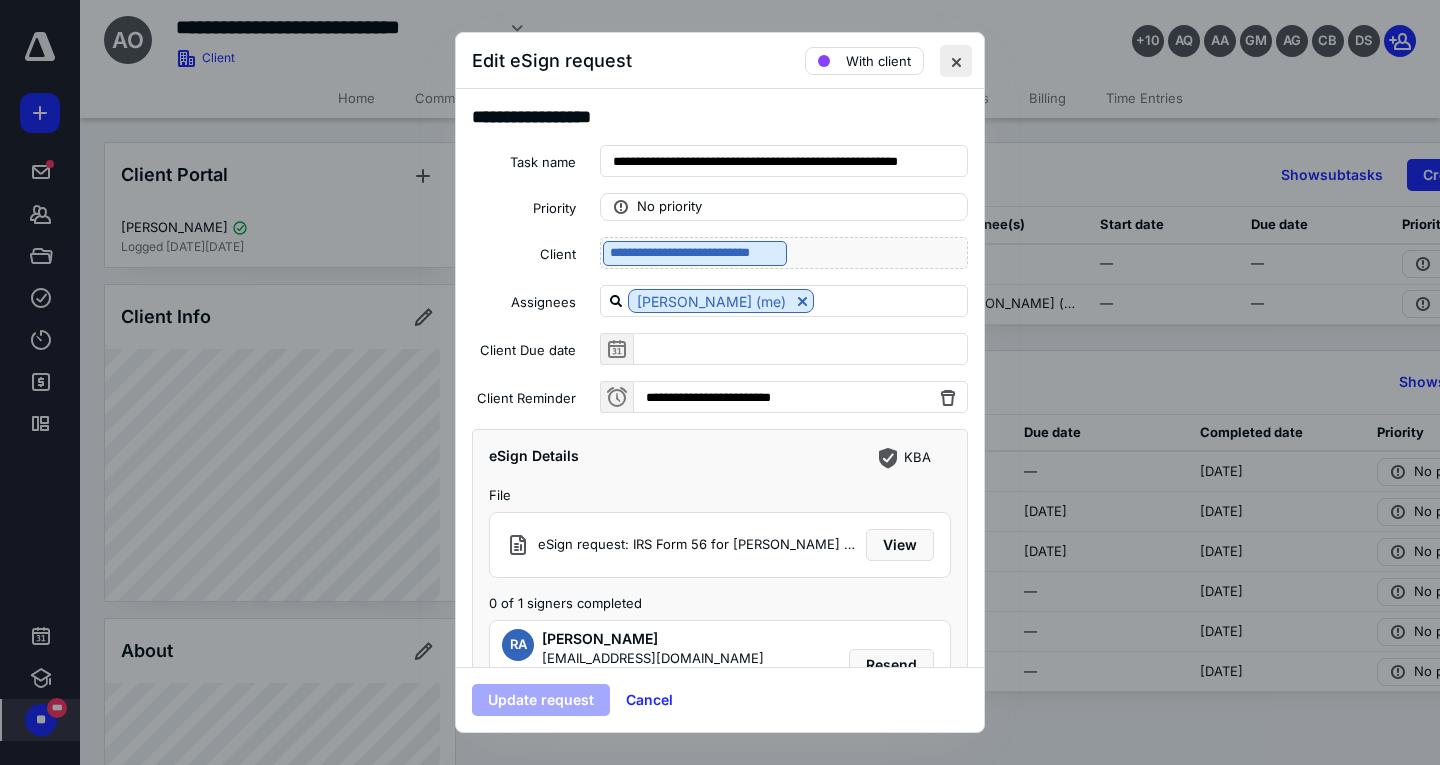 click at bounding box center [956, 61] 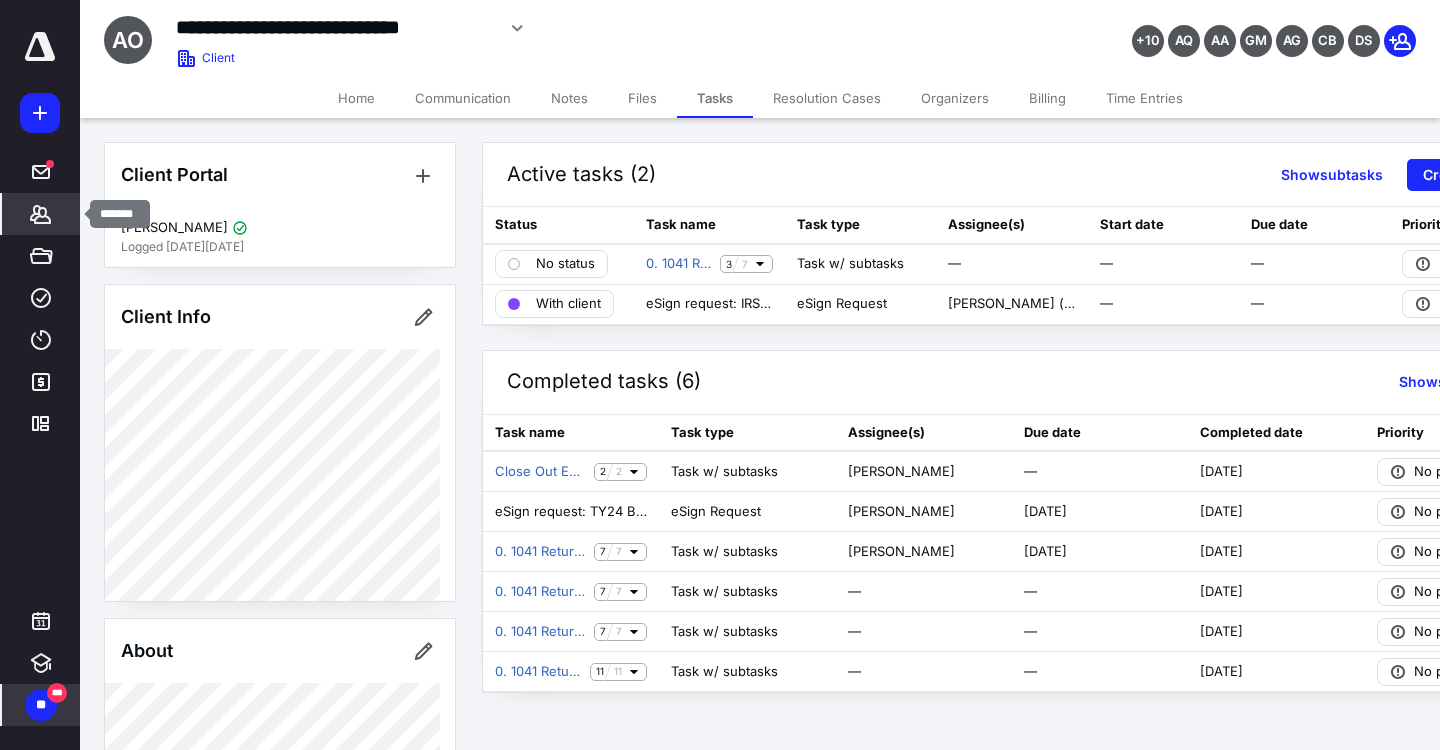 click 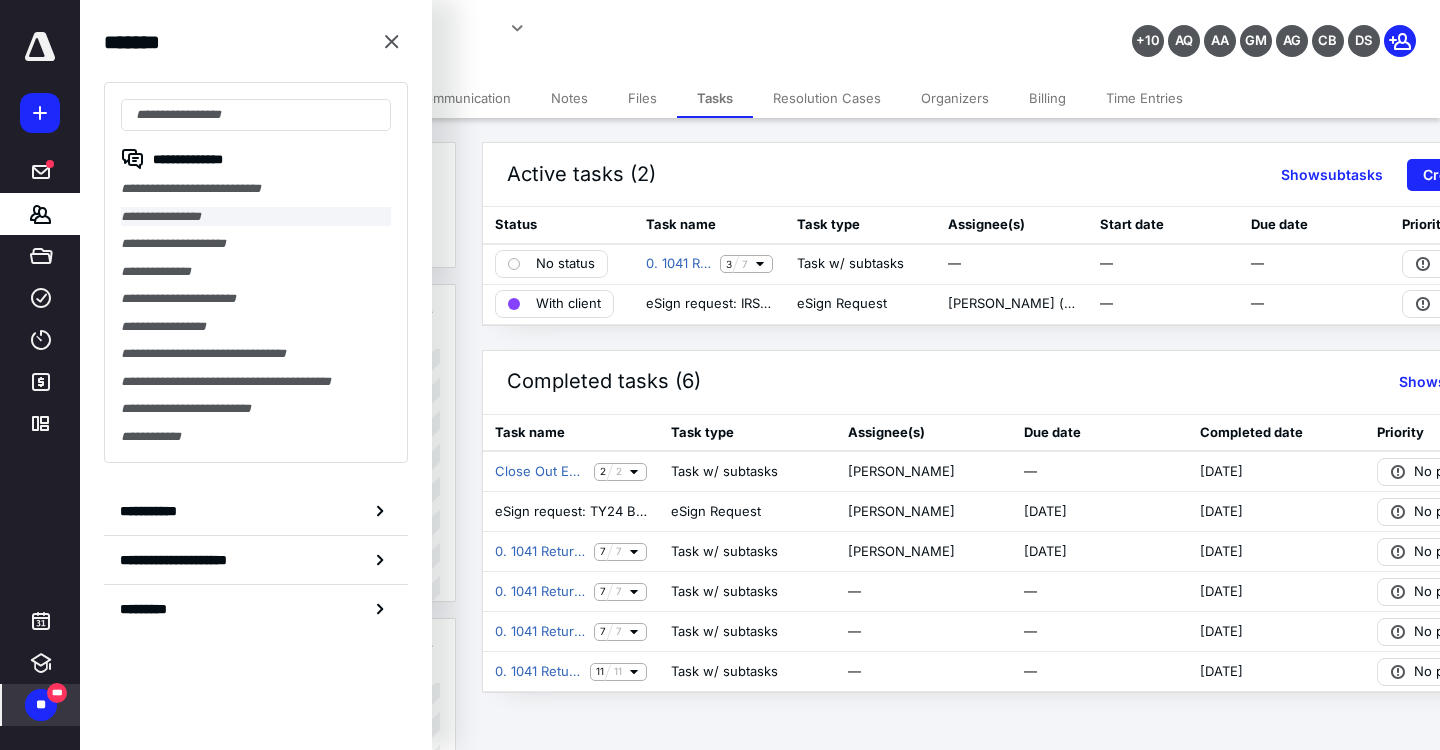 click on "**********" at bounding box center (256, 217) 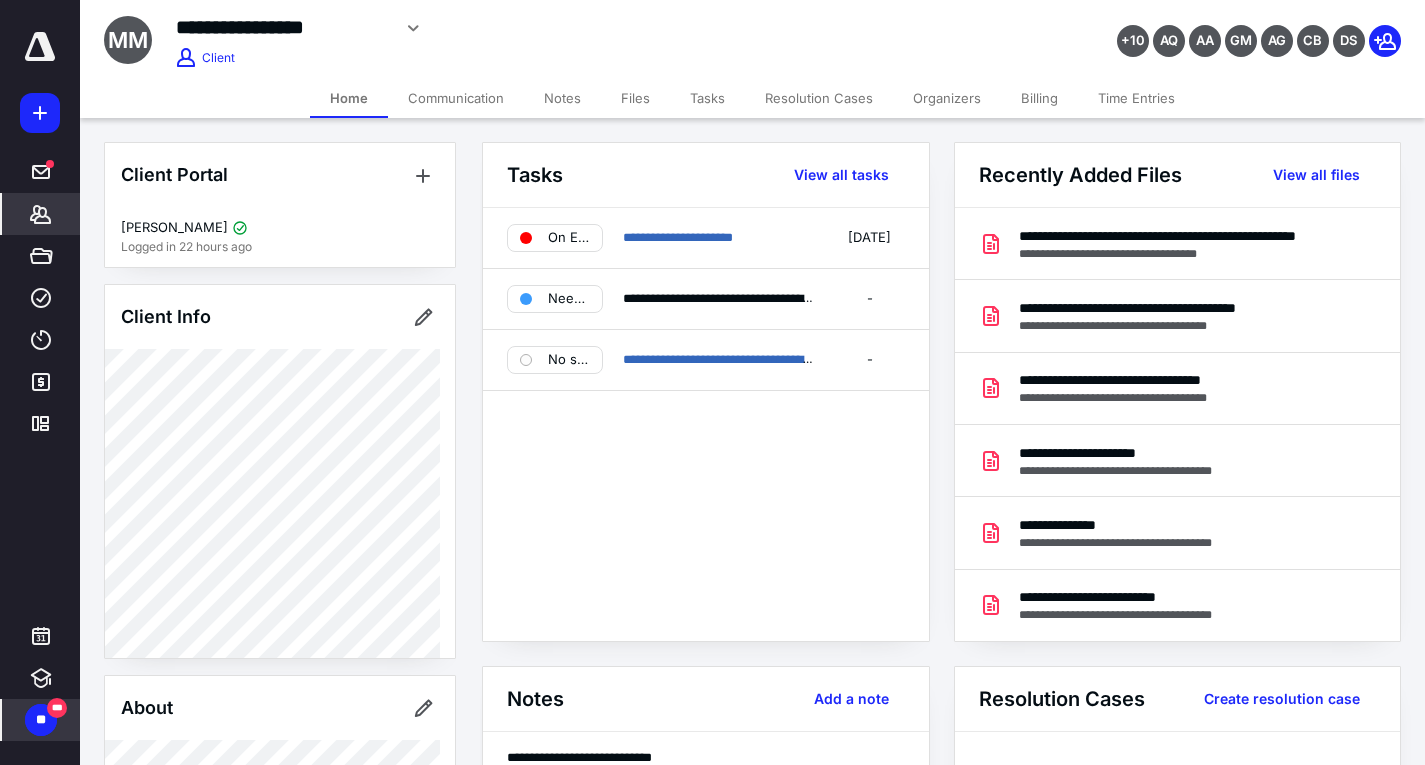 click on "Files" at bounding box center (635, 98) 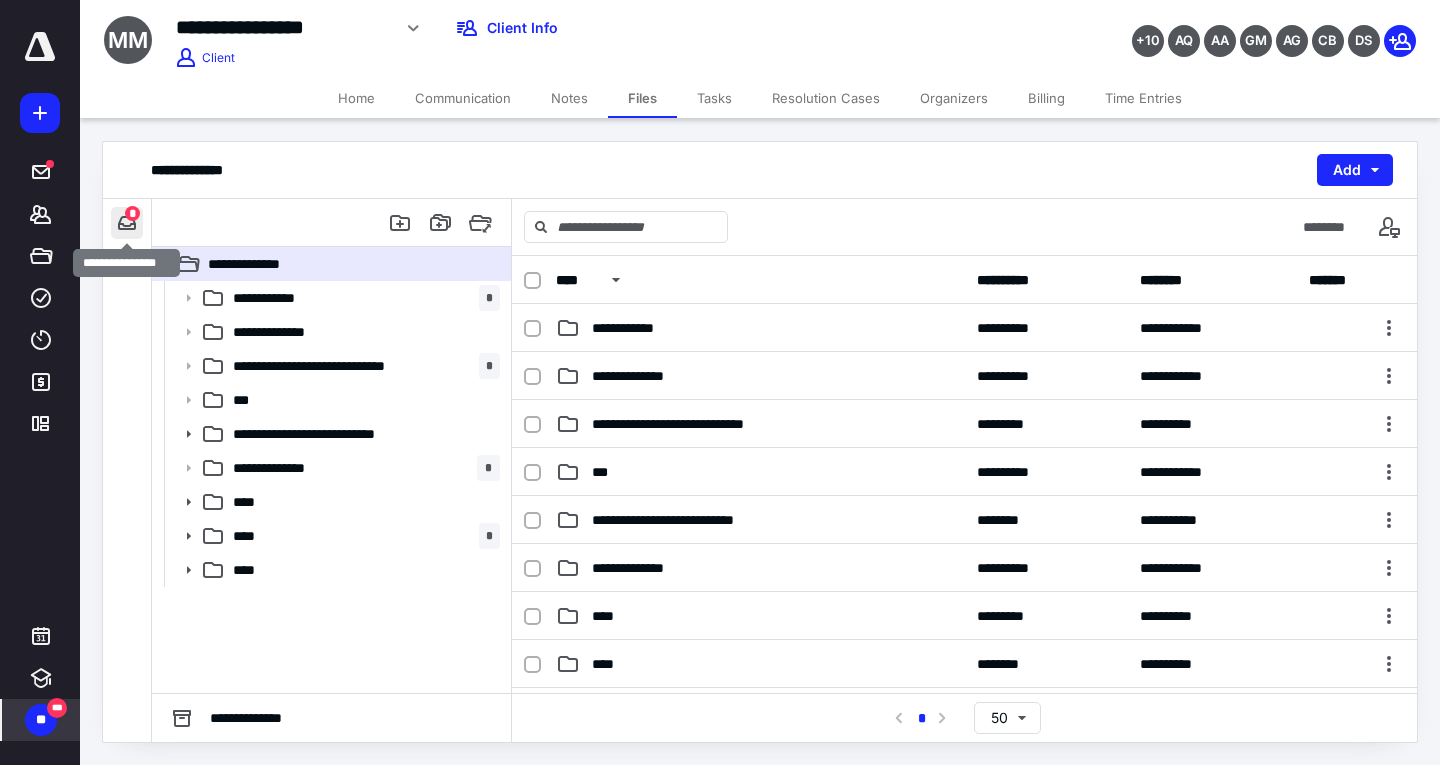 click at bounding box center [127, 223] 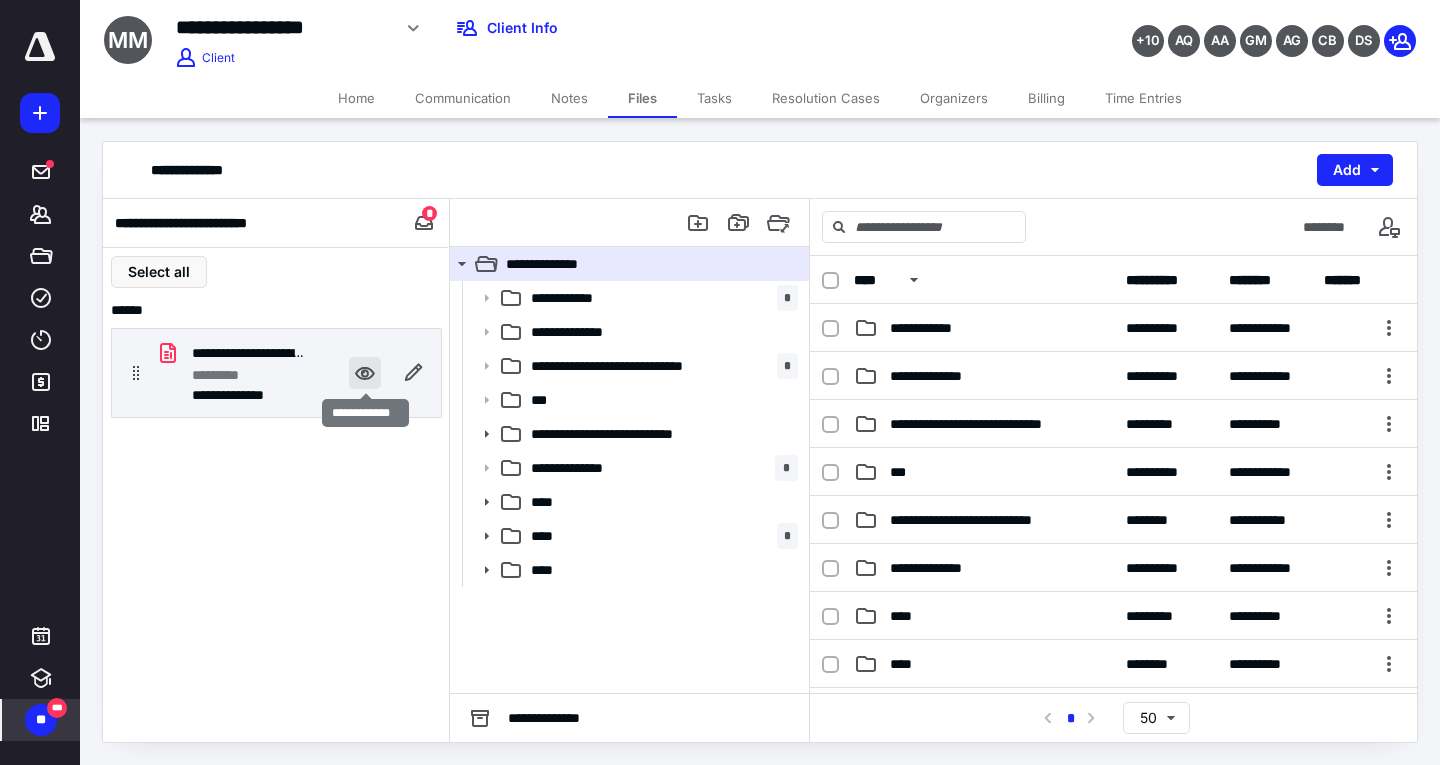 click at bounding box center (365, 373) 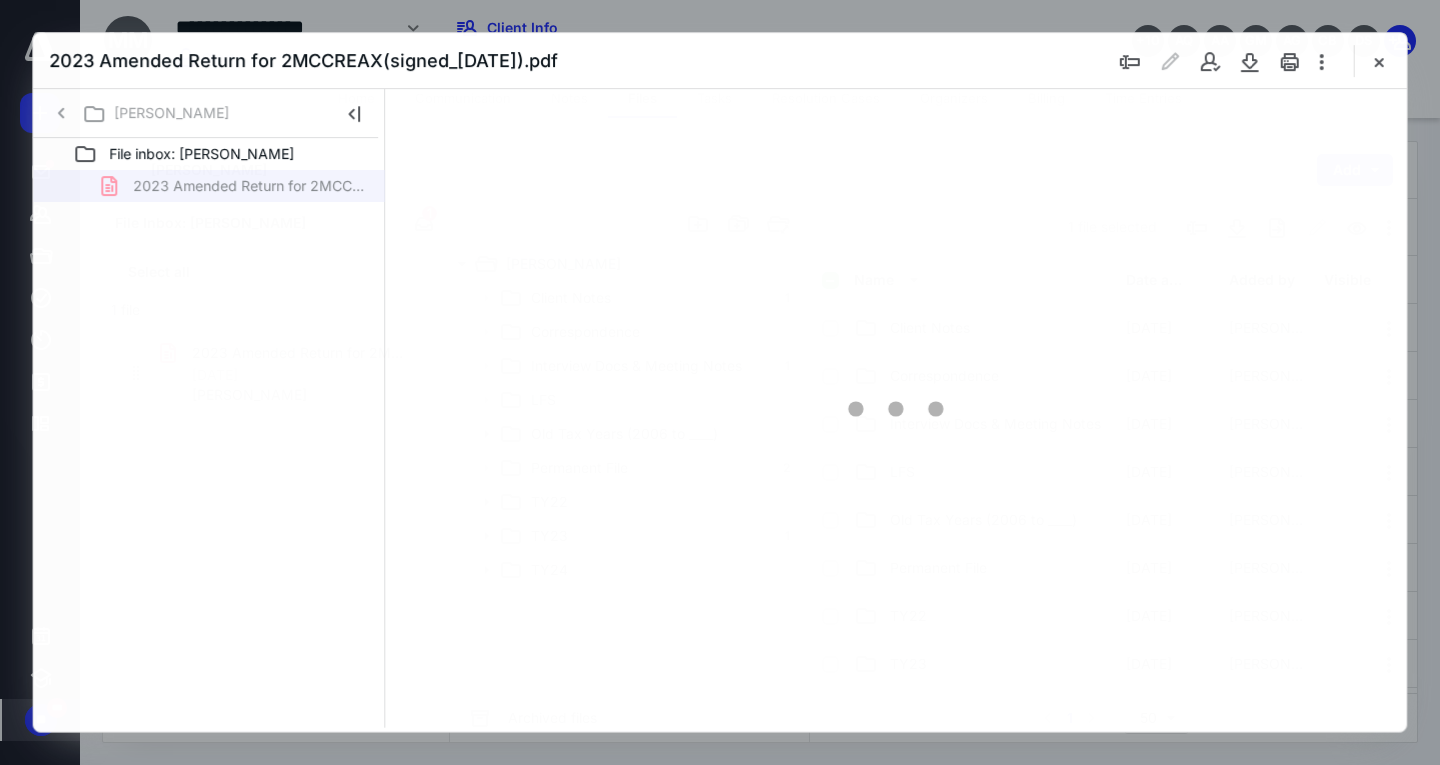 scroll, scrollTop: 0, scrollLeft: 0, axis: both 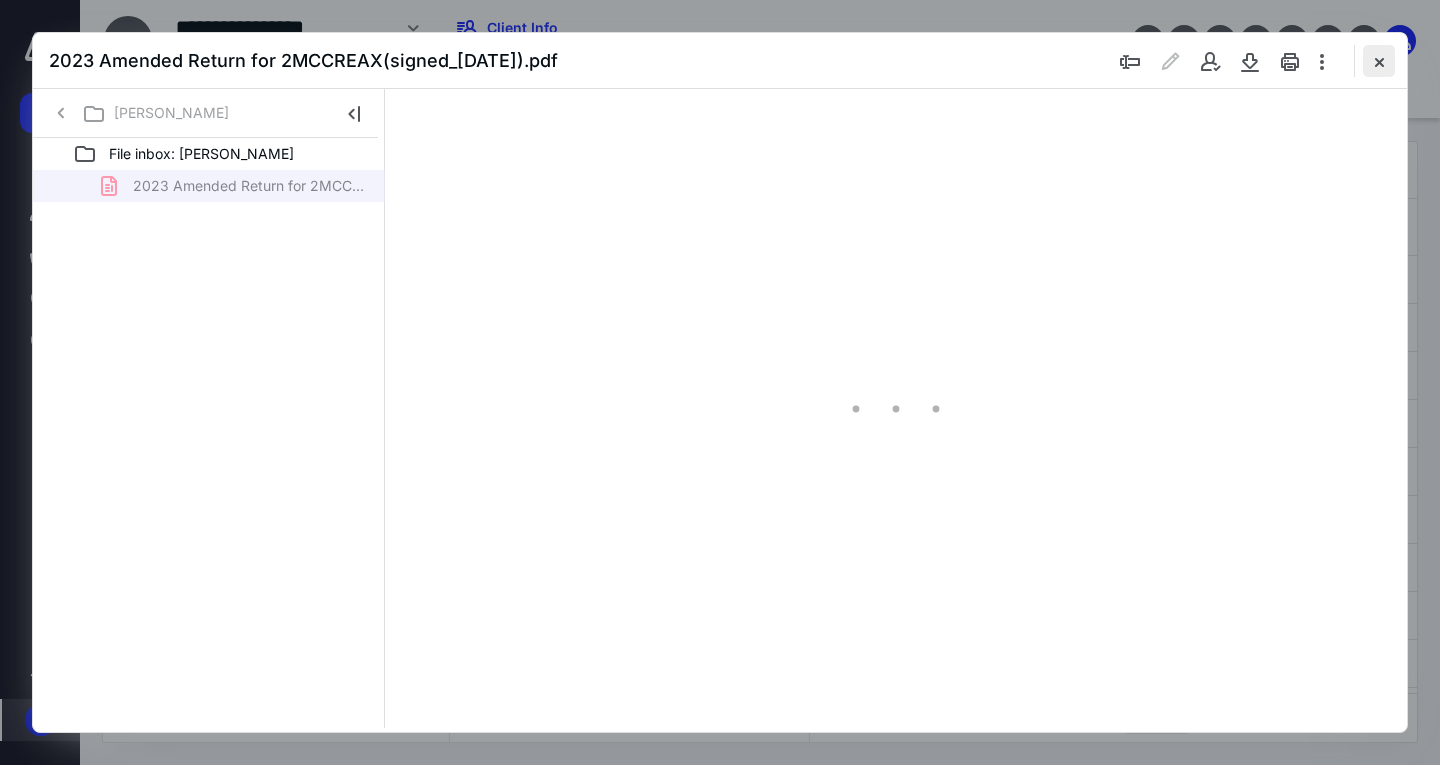 click at bounding box center (1379, 61) 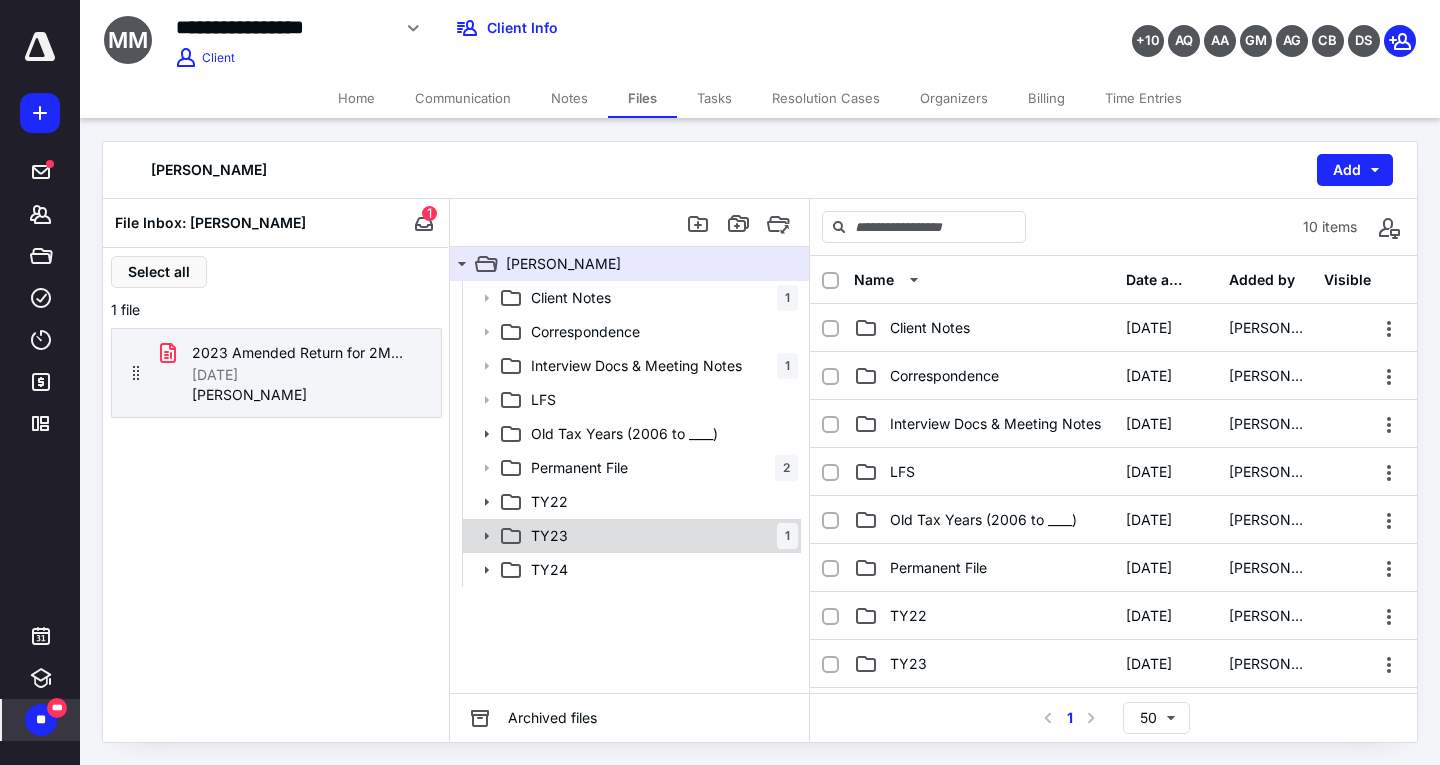 click 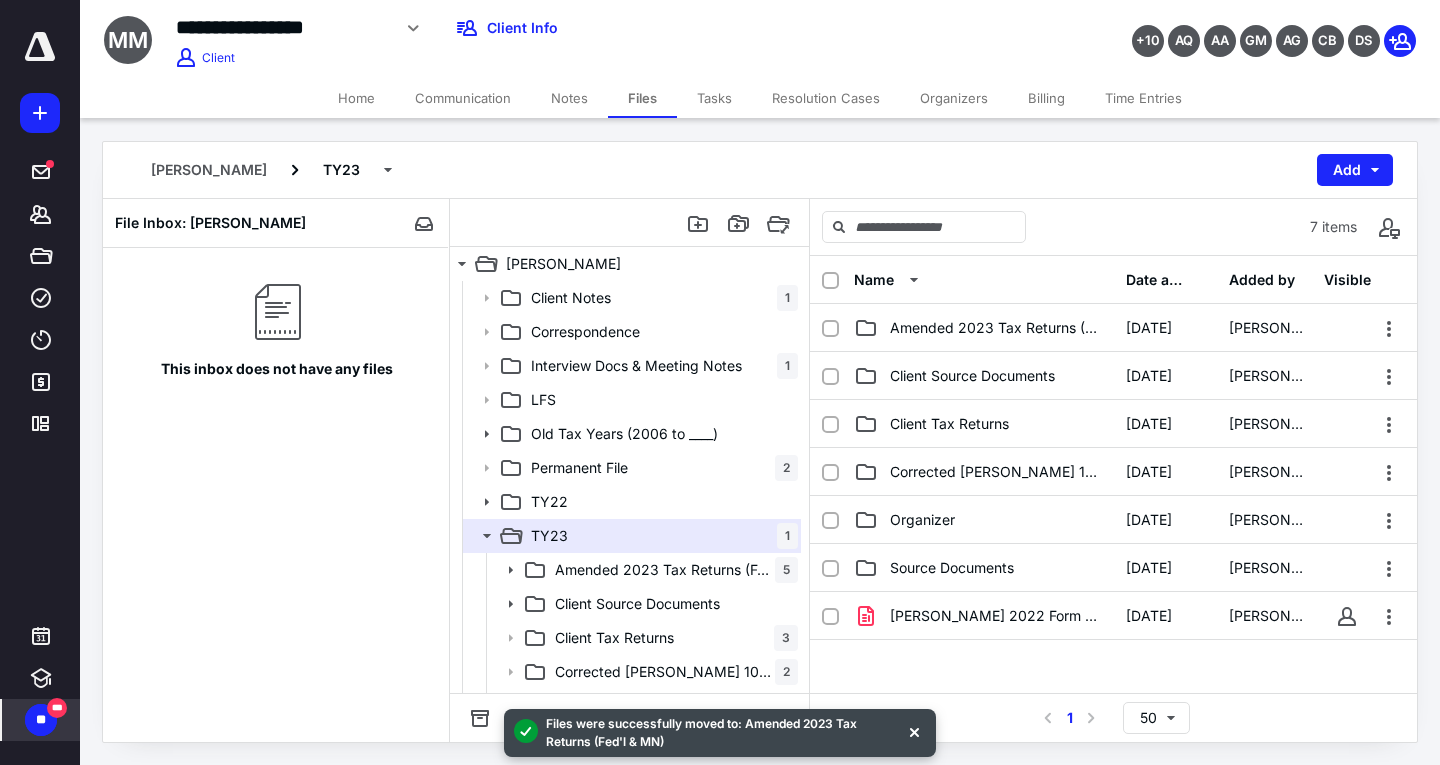 click 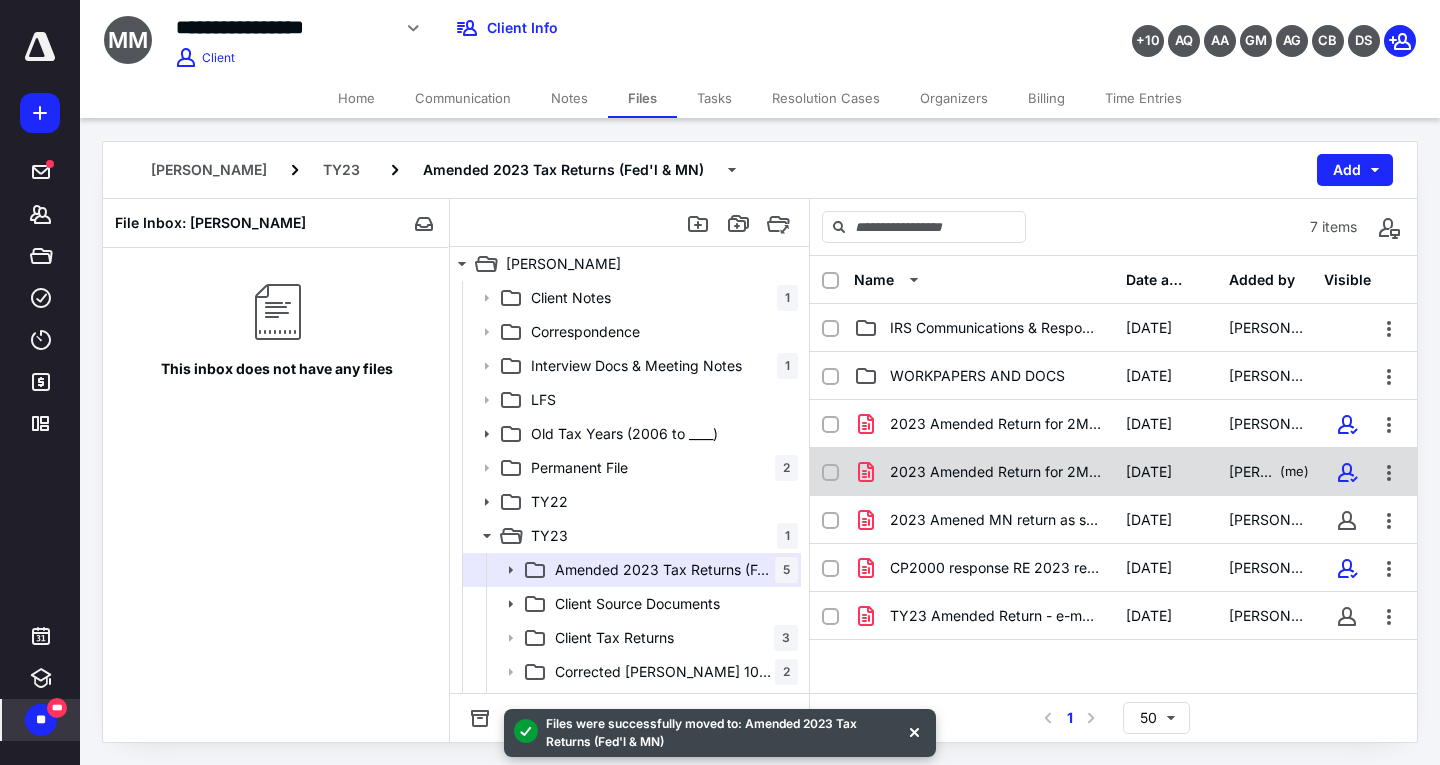 scroll, scrollTop: 7, scrollLeft: 0, axis: vertical 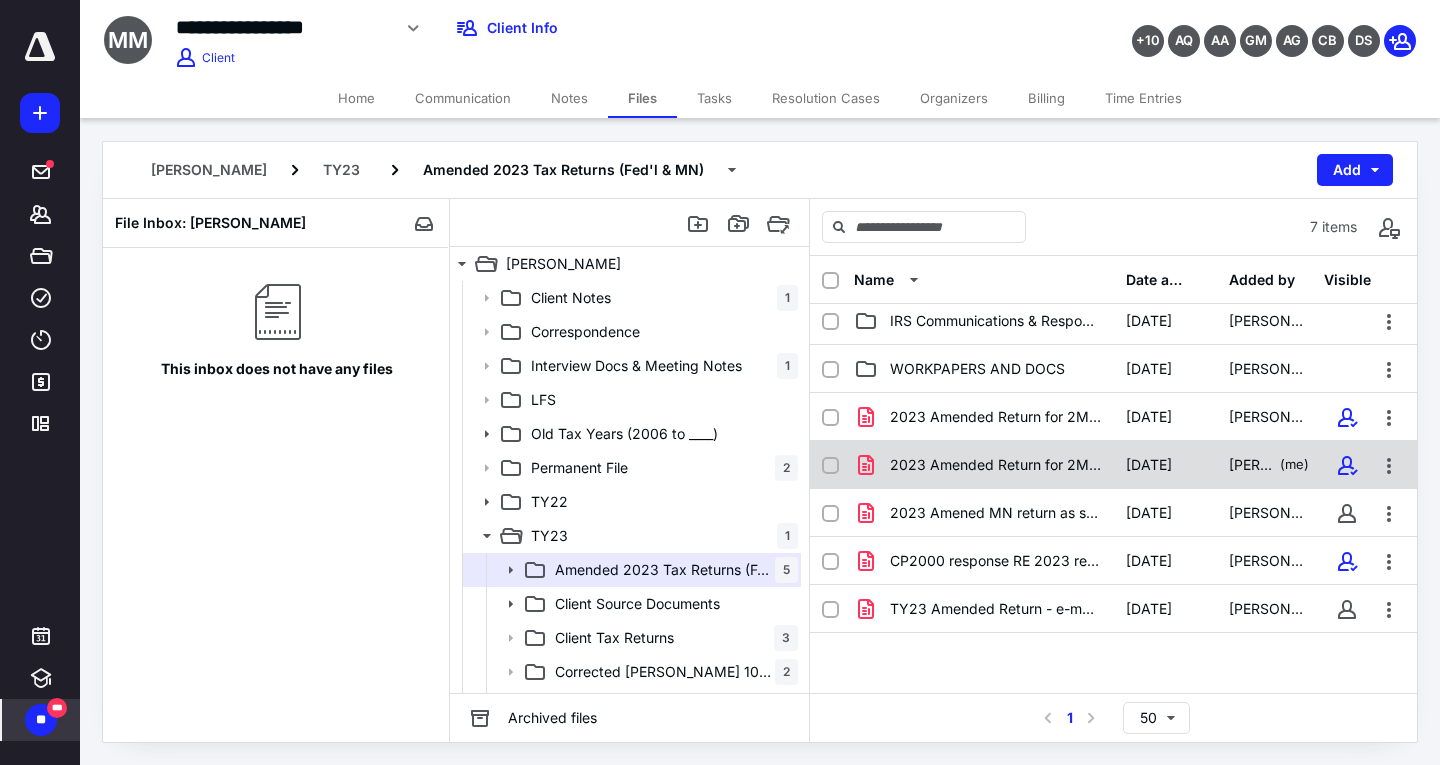 click 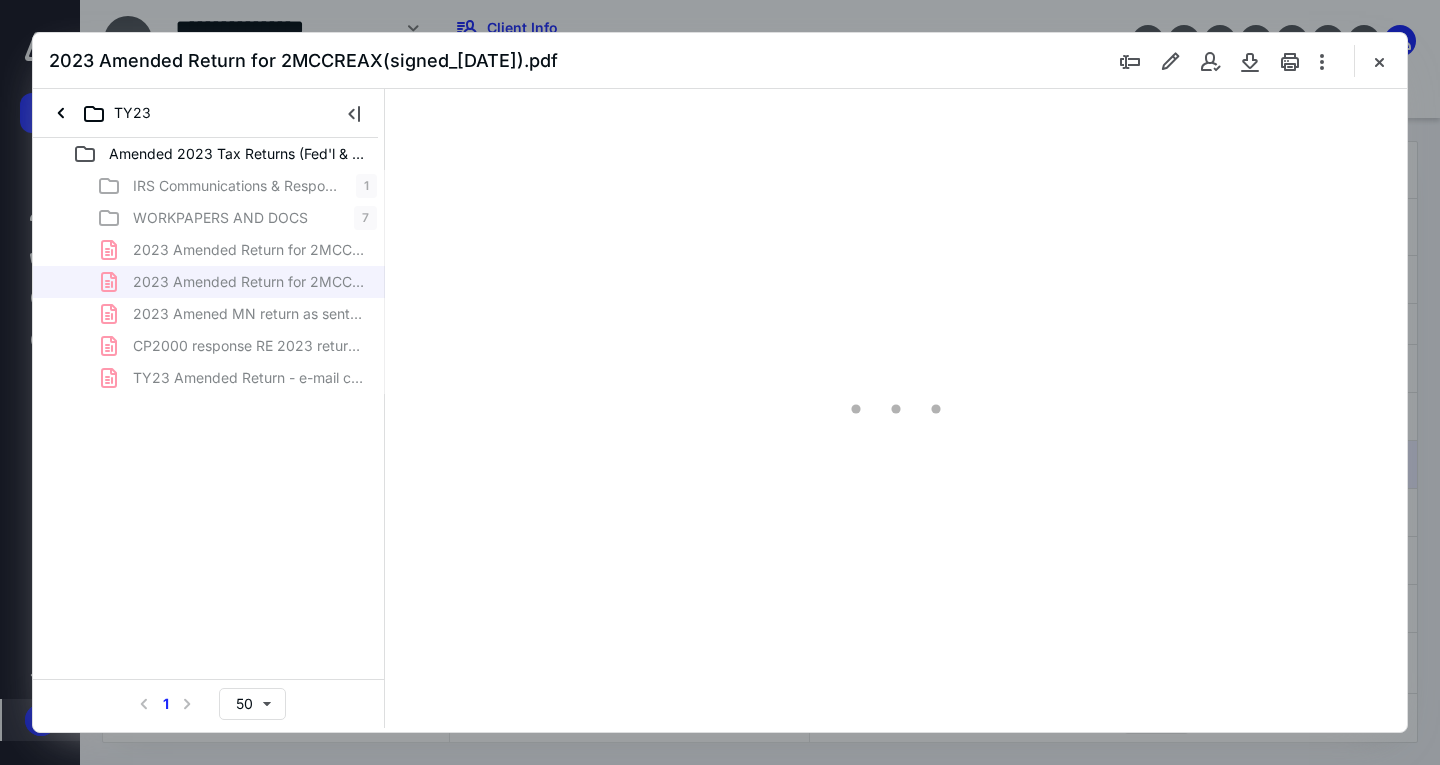 scroll, scrollTop: 0, scrollLeft: 0, axis: both 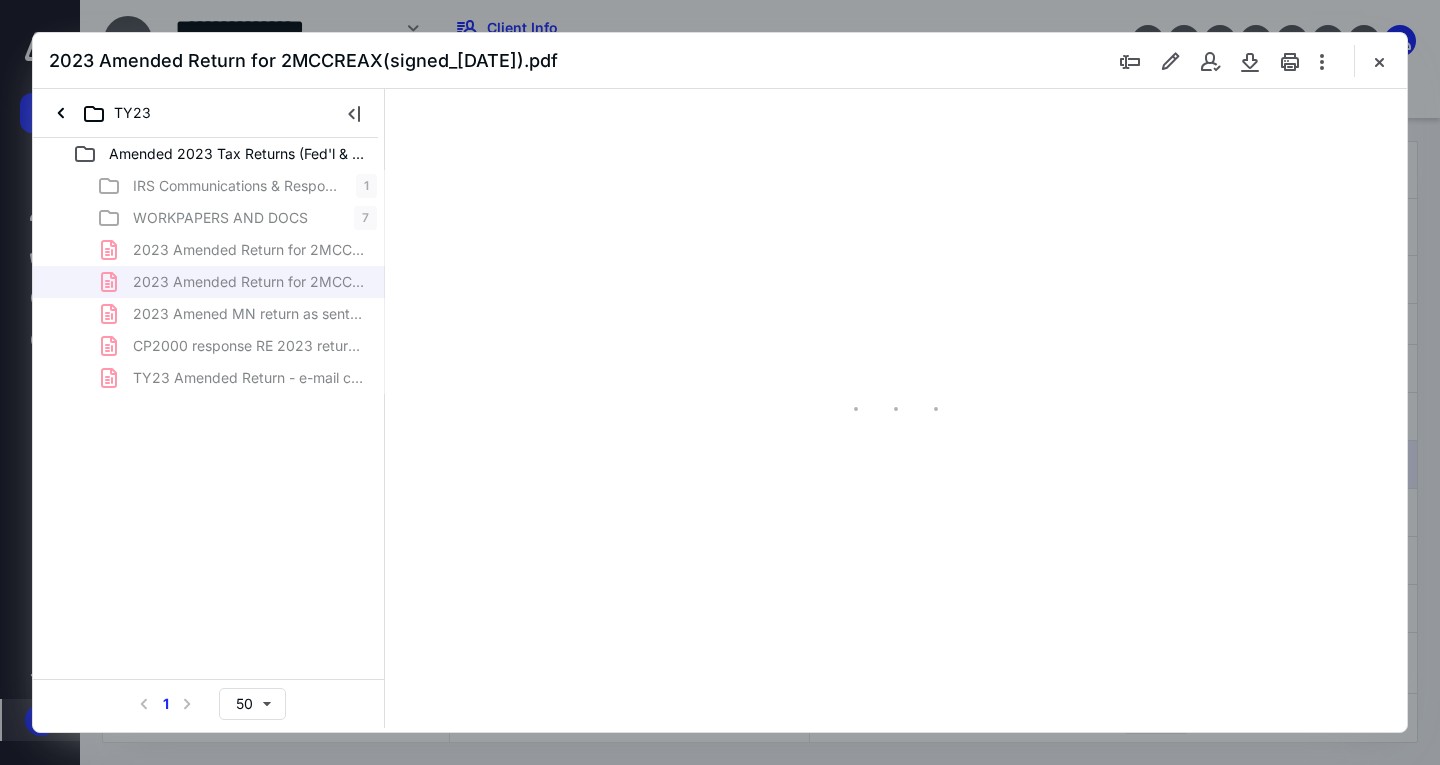 type on "71" 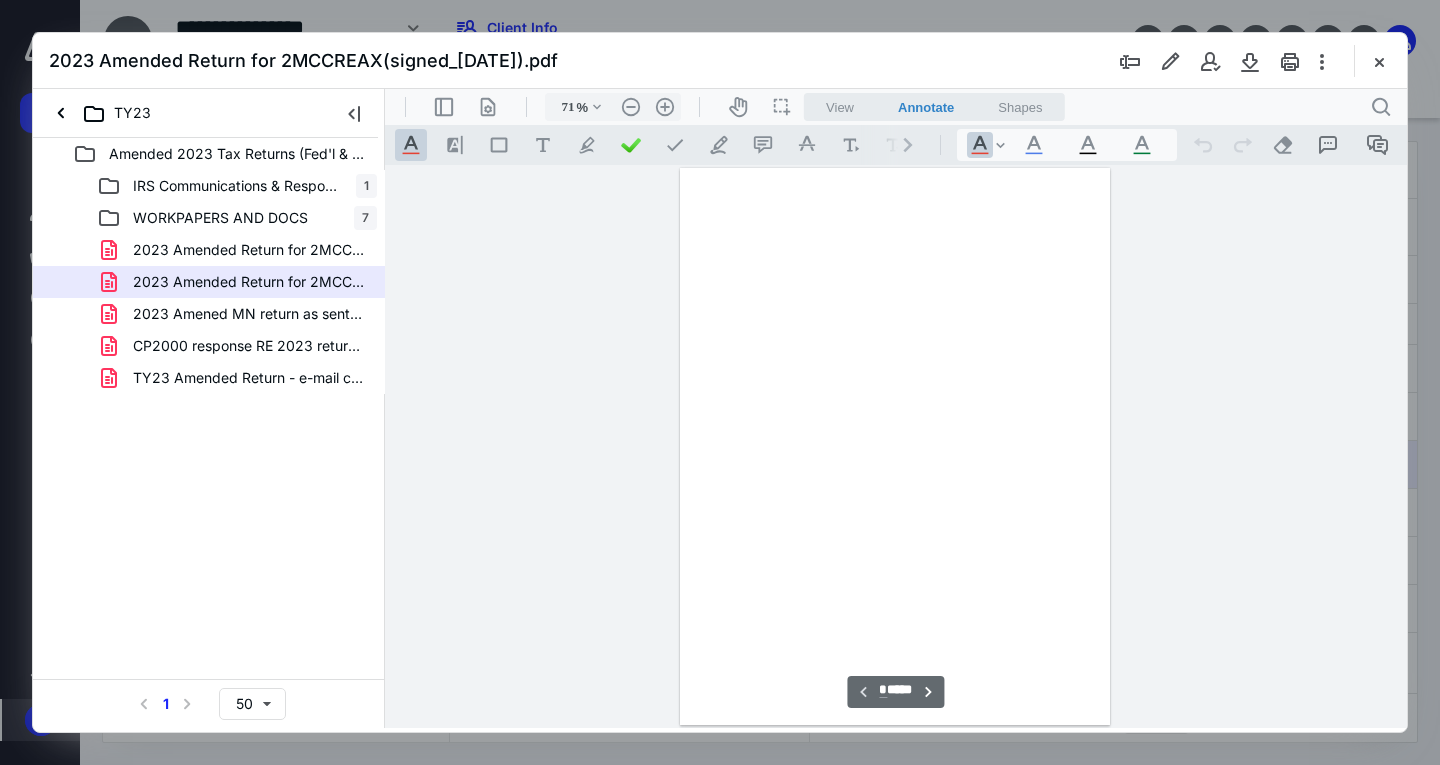 scroll, scrollTop: 79, scrollLeft: 0, axis: vertical 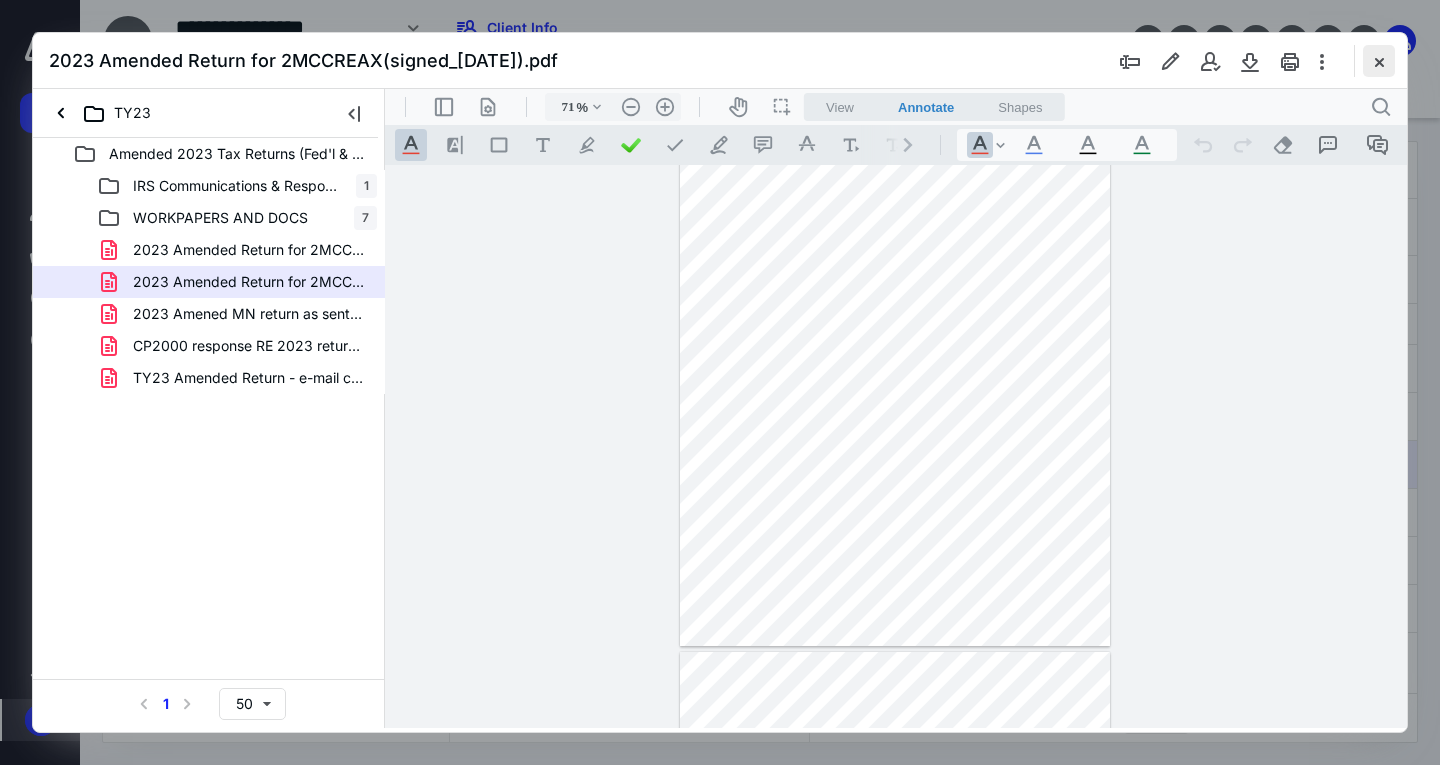 click at bounding box center (1379, 61) 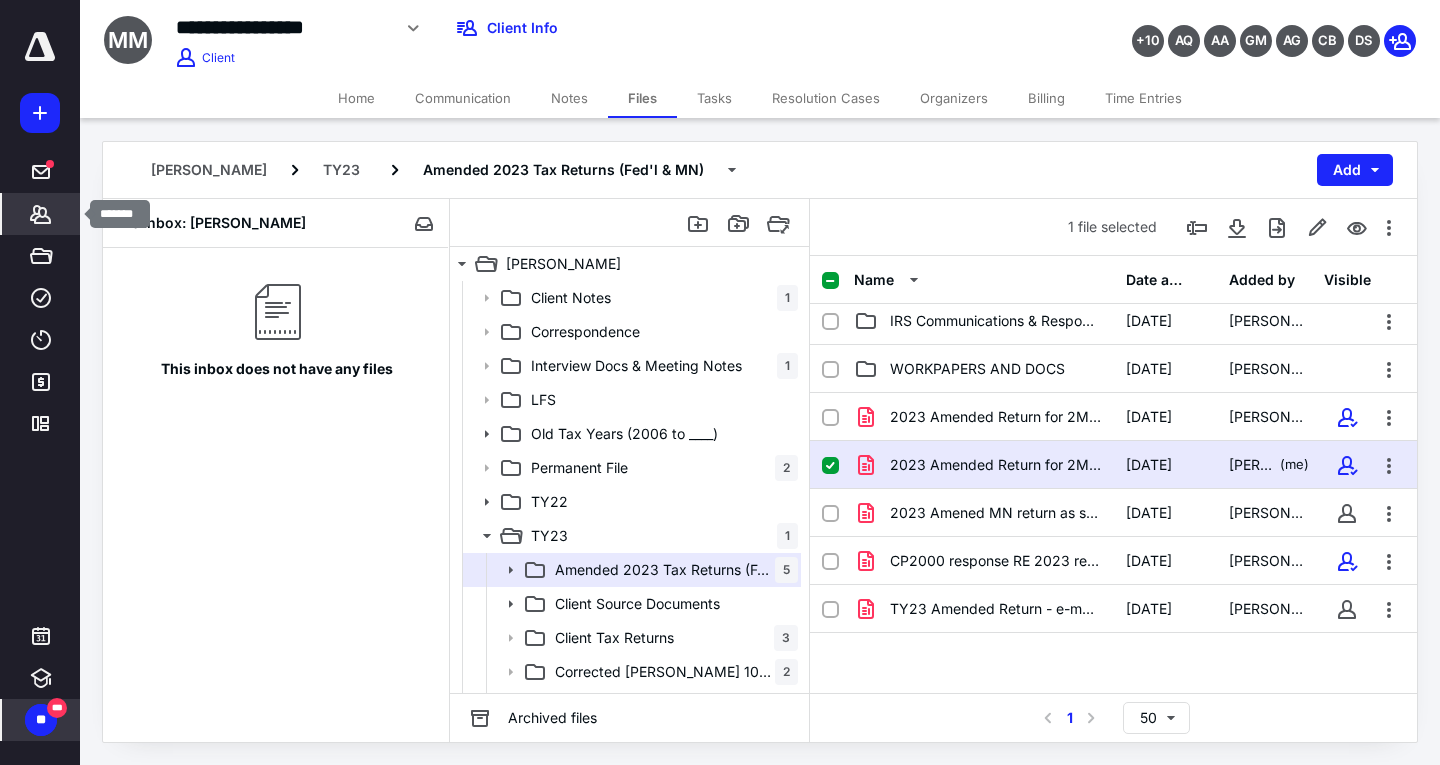 click 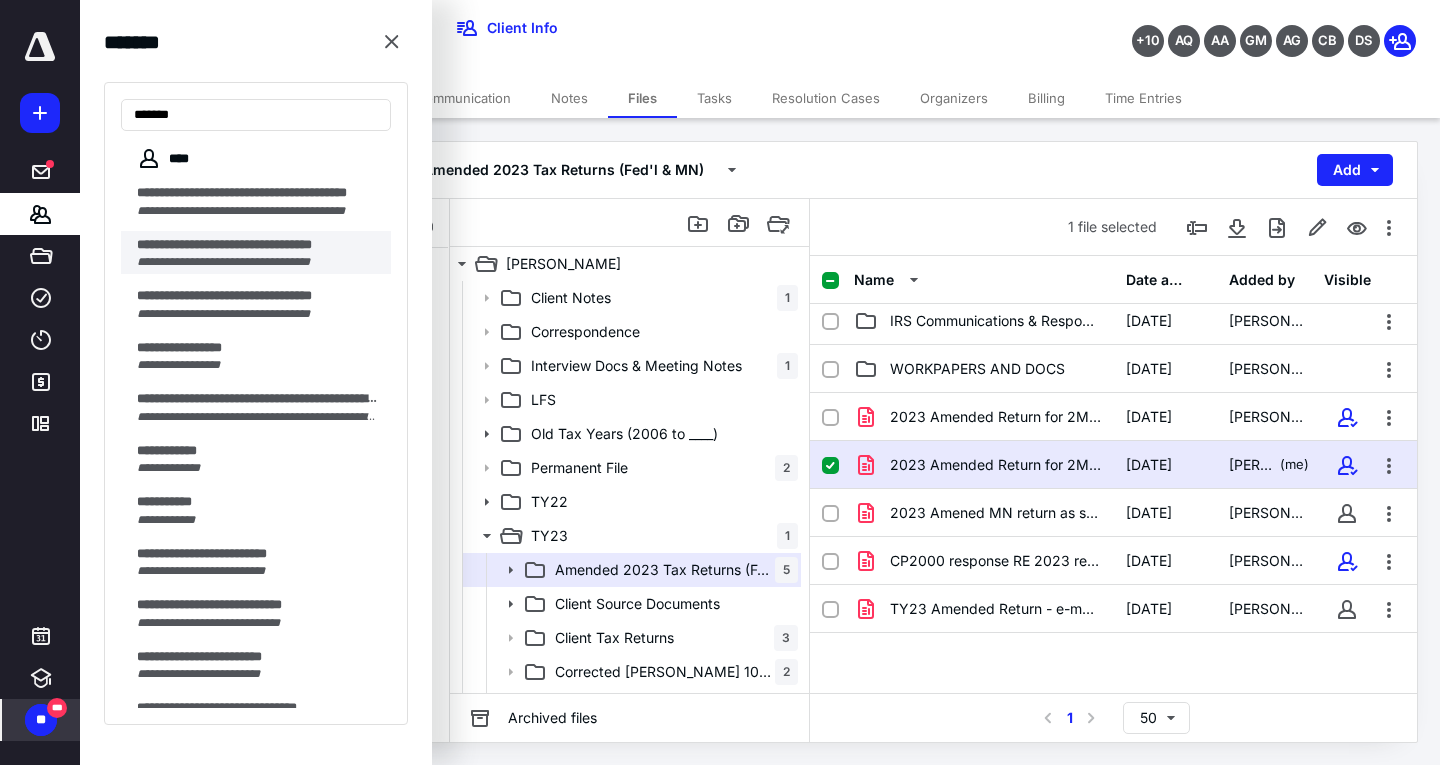 type on "******" 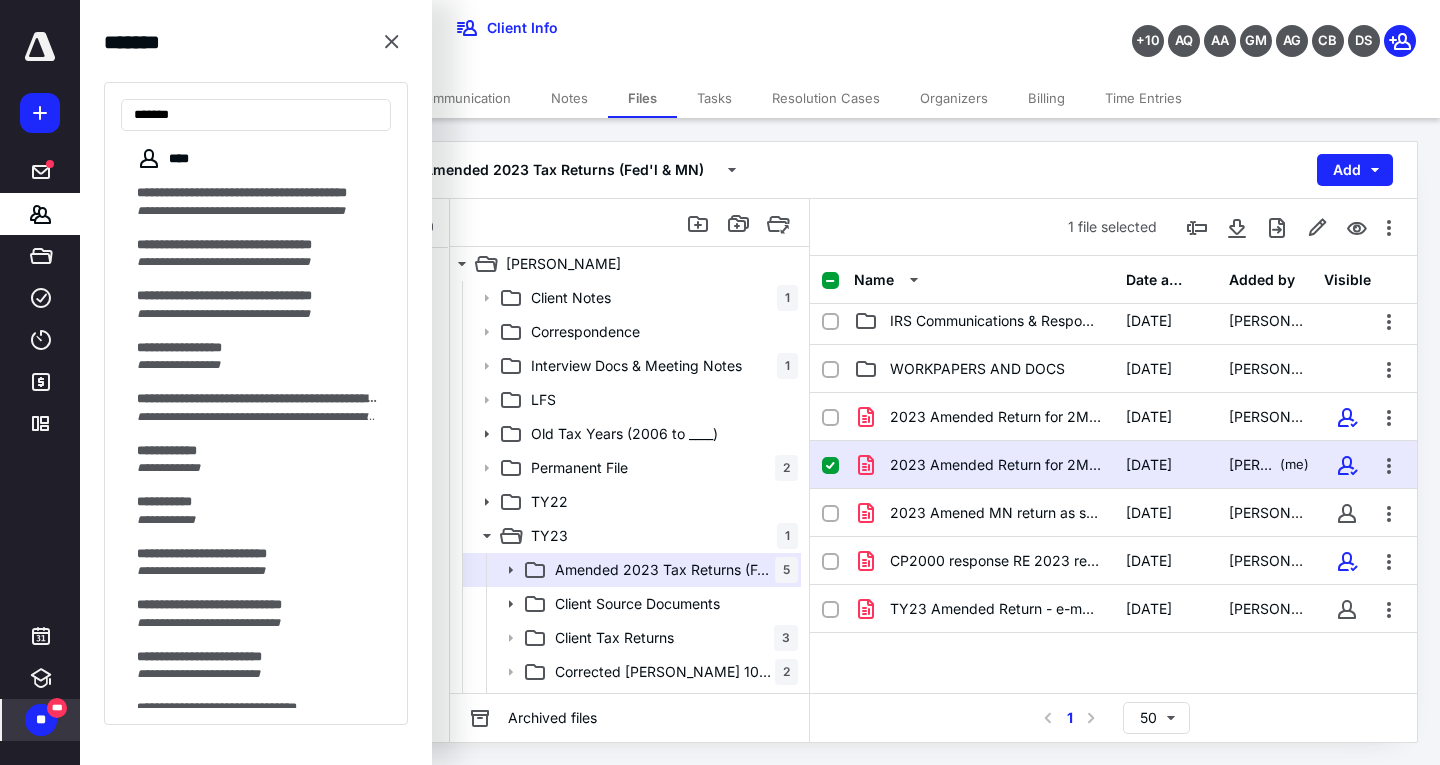 click on "**********" at bounding box center [223, 262] 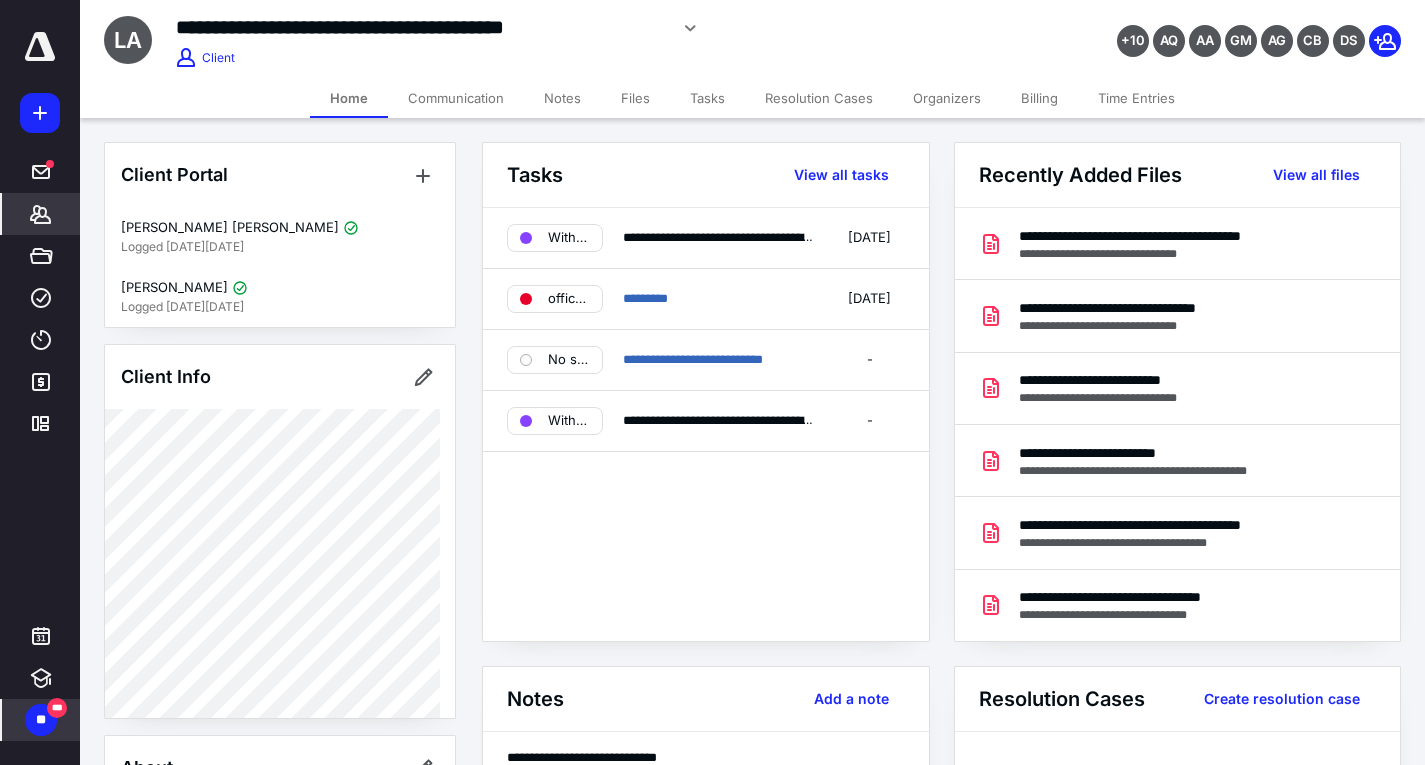 click on "Tasks" at bounding box center [707, 98] 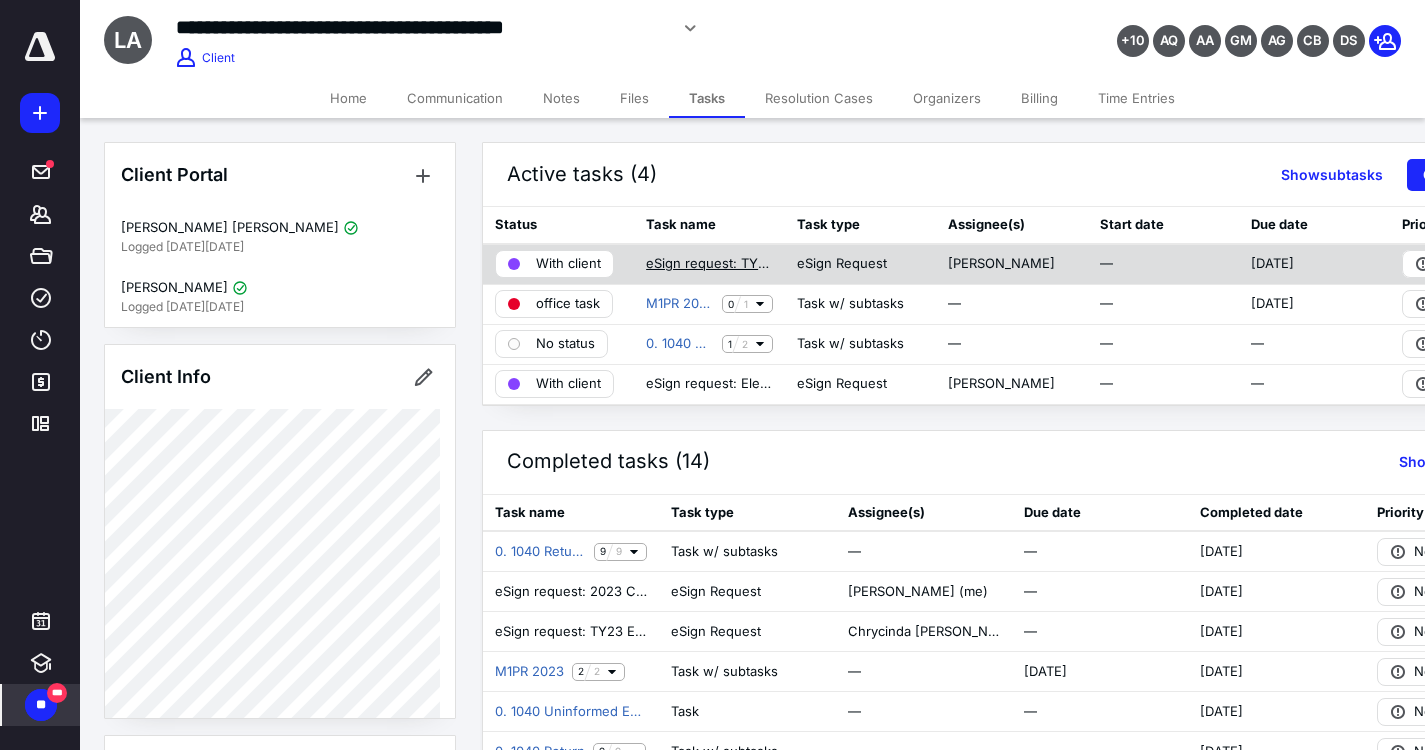 click on "eSign request: TY24 Lottsa Individual Engagement Letter.pdf" at bounding box center (709, 264) 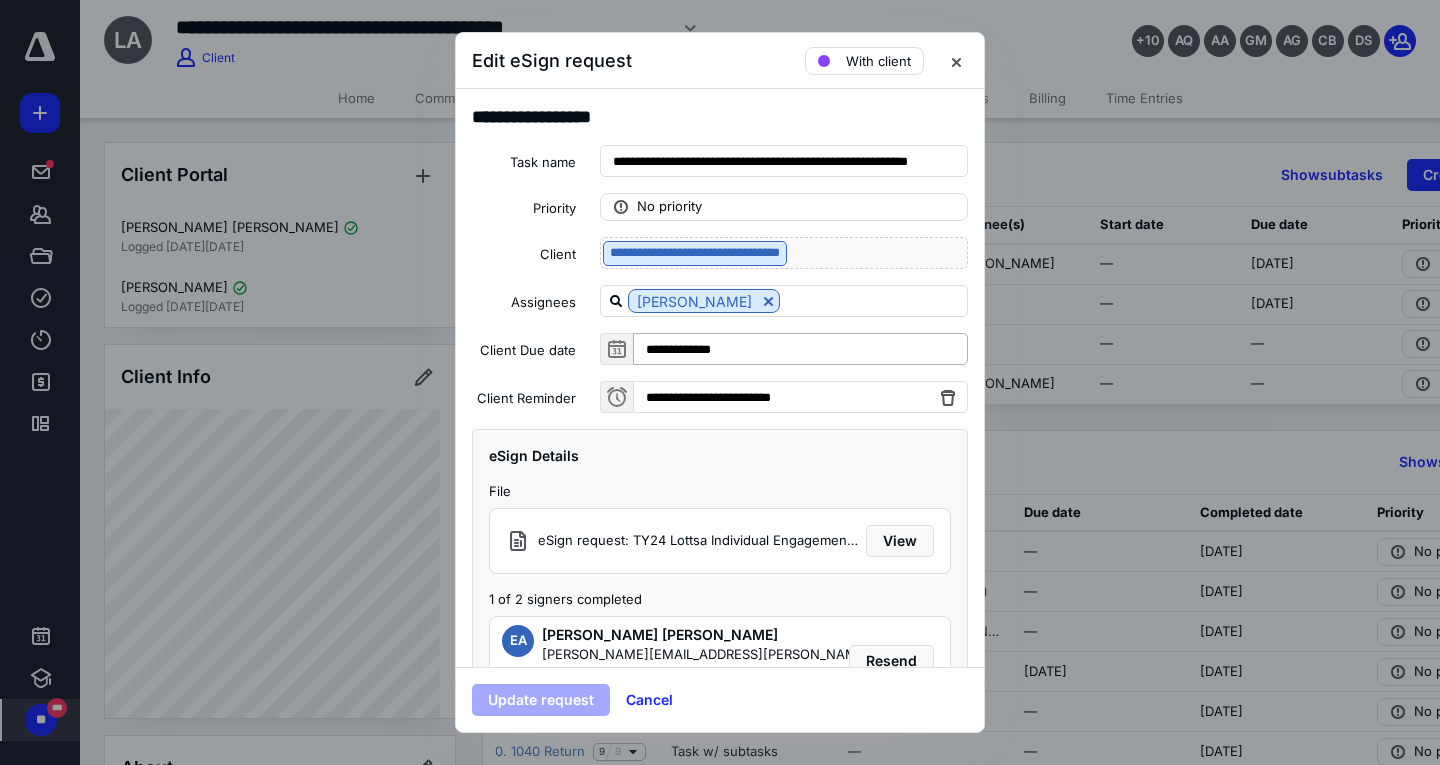 scroll, scrollTop: 67, scrollLeft: 0, axis: vertical 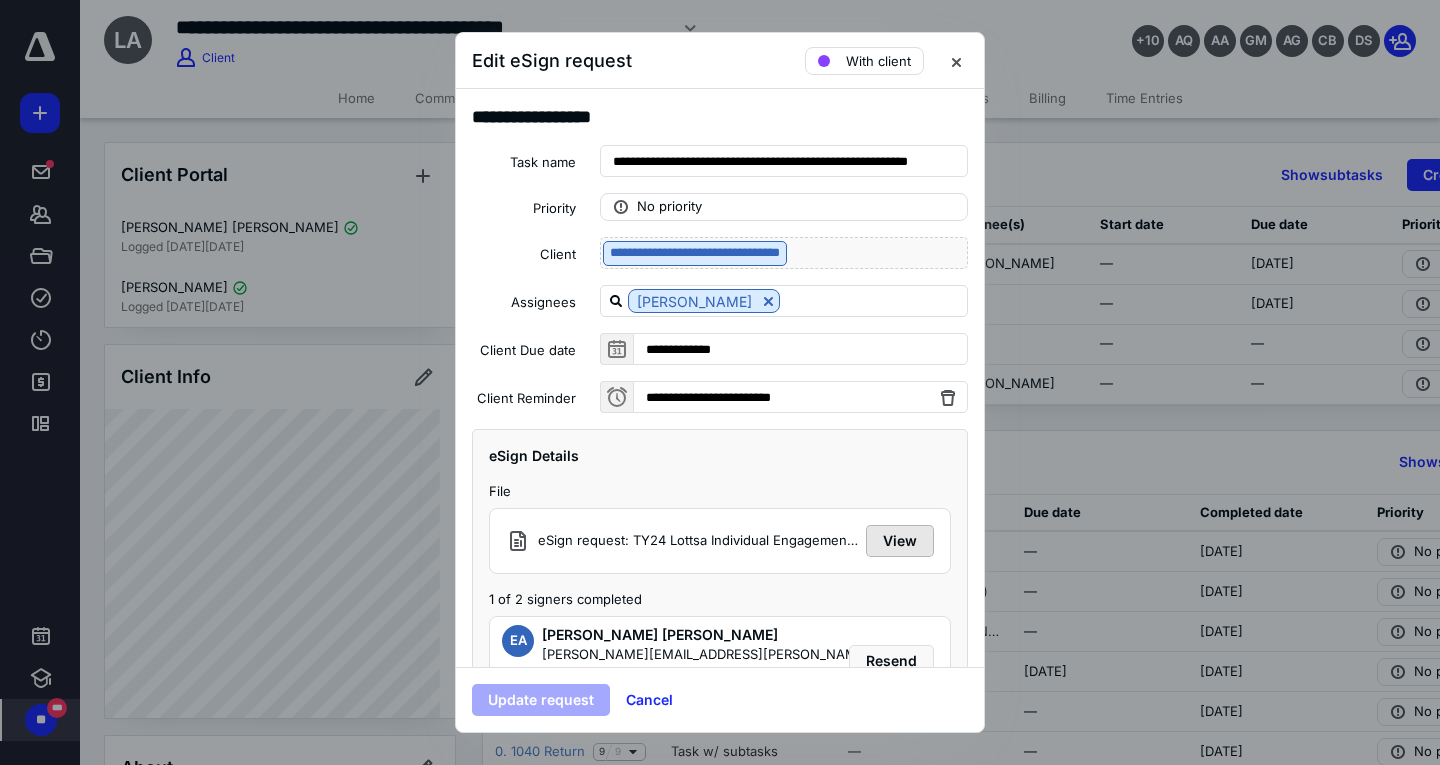click on "View" at bounding box center [900, 541] 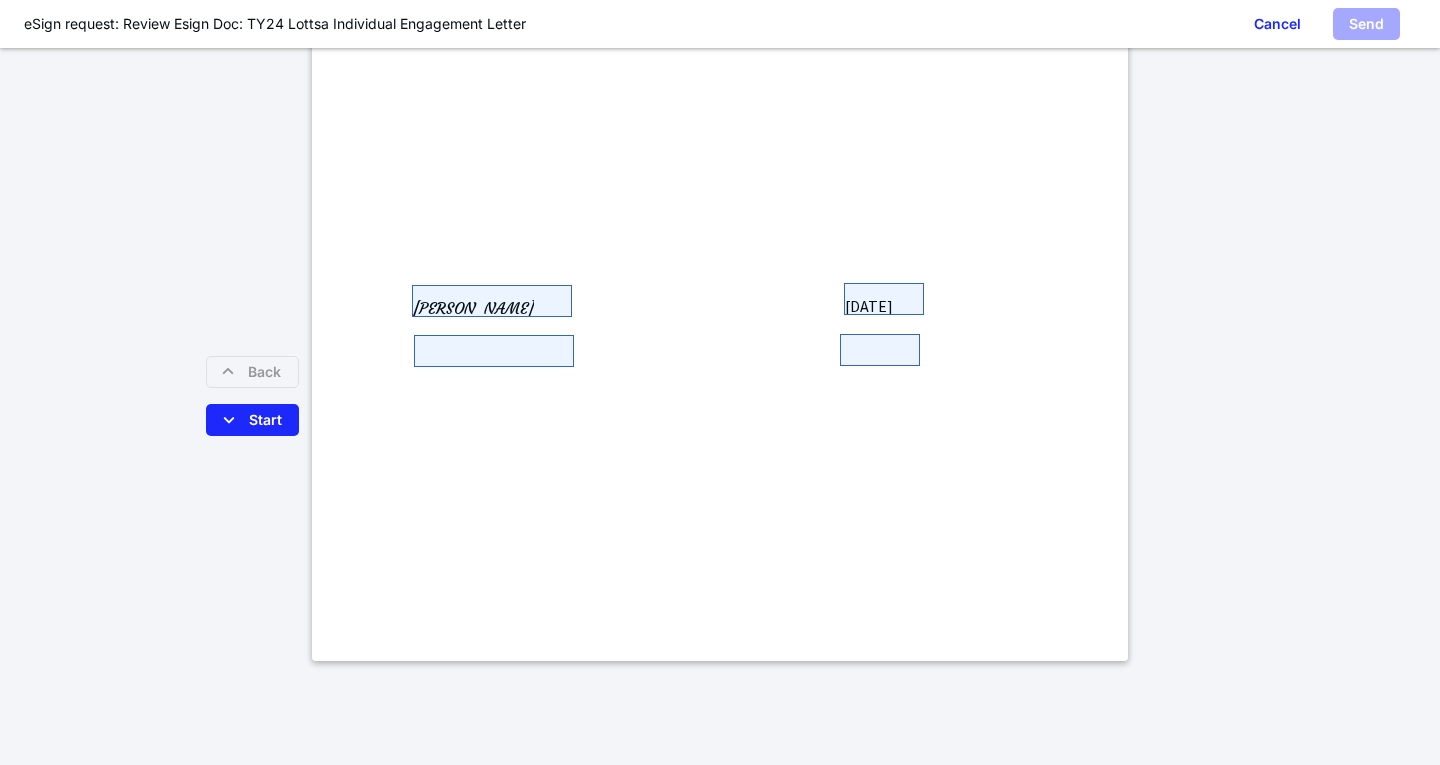 scroll, scrollTop: 500, scrollLeft: 0, axis: vertical 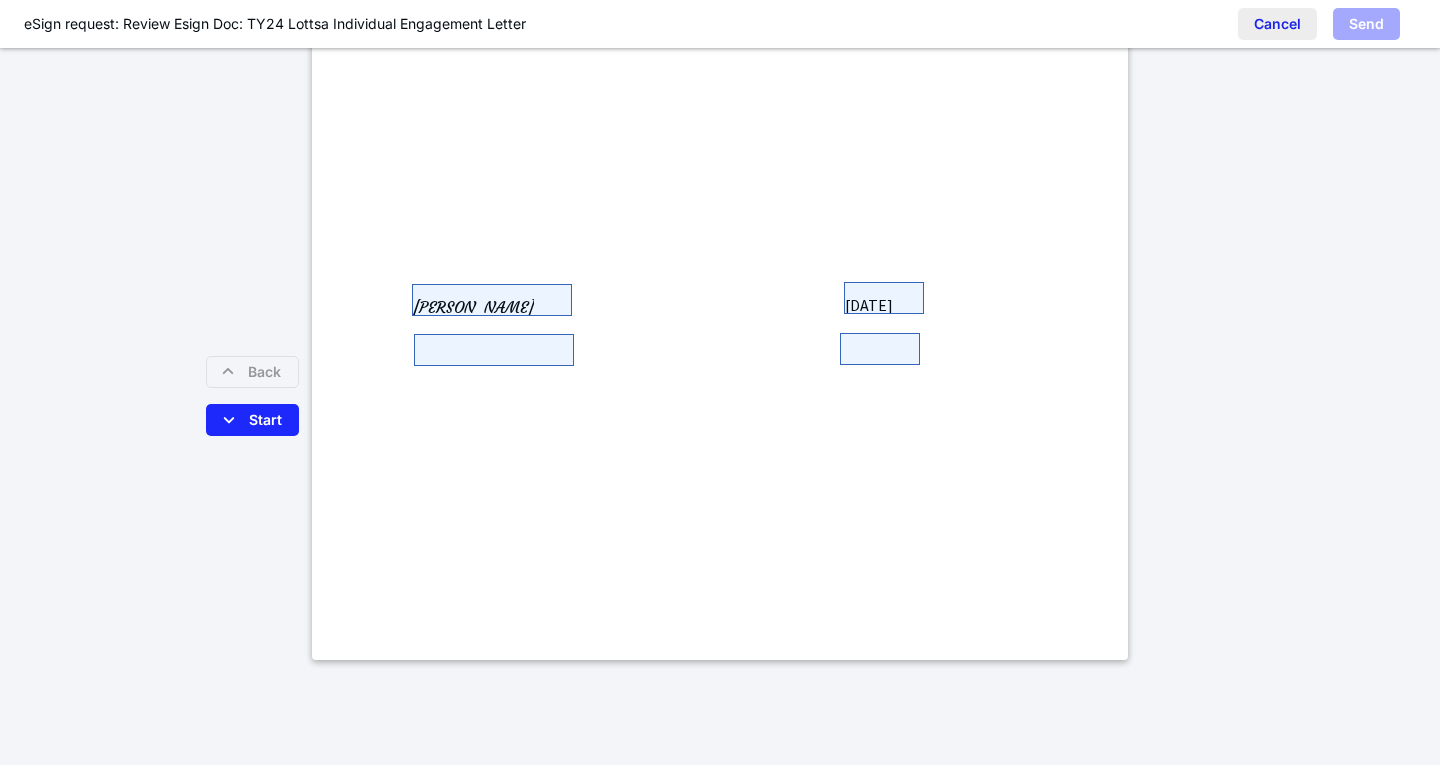 click on "Cancel" at bounding box center [1277, 24] 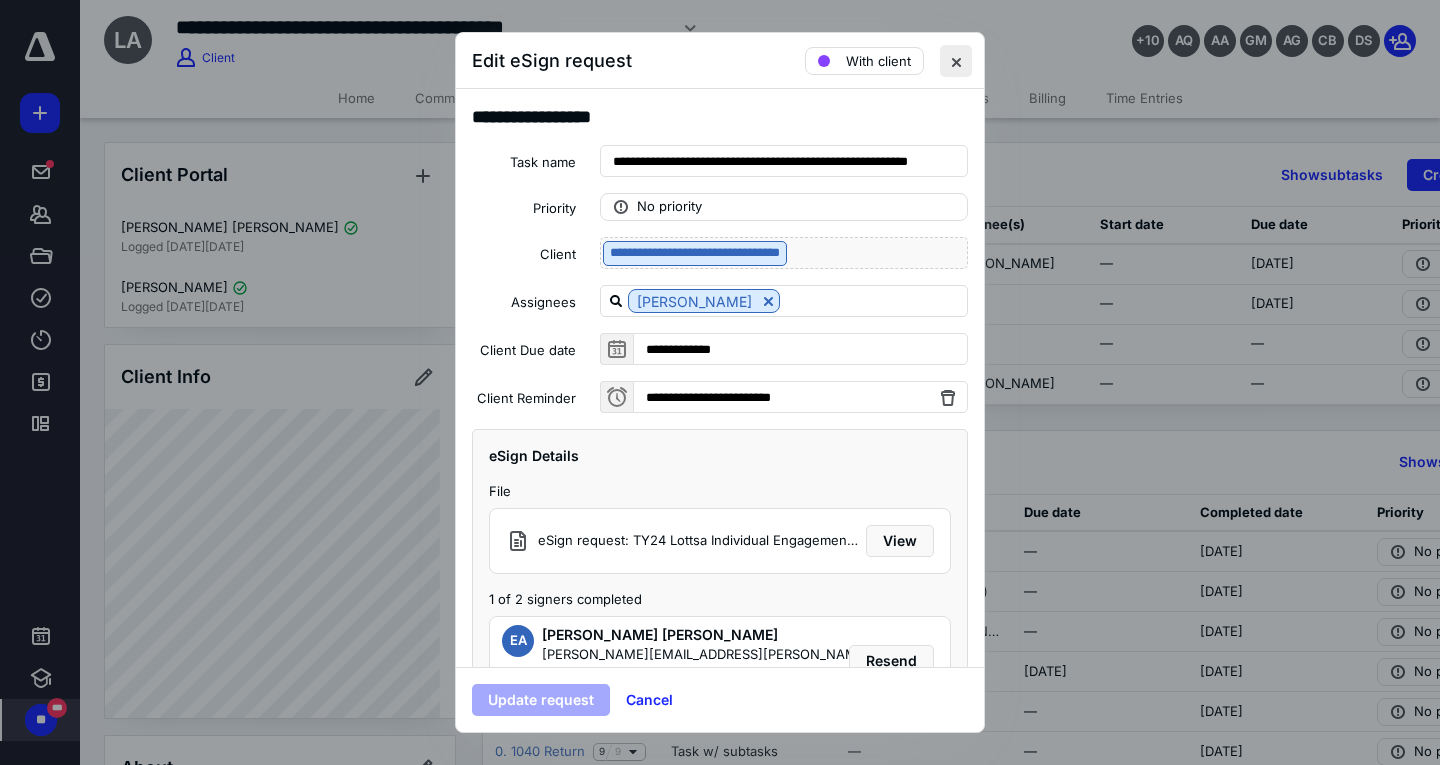 click at bounding box center [956, 61] 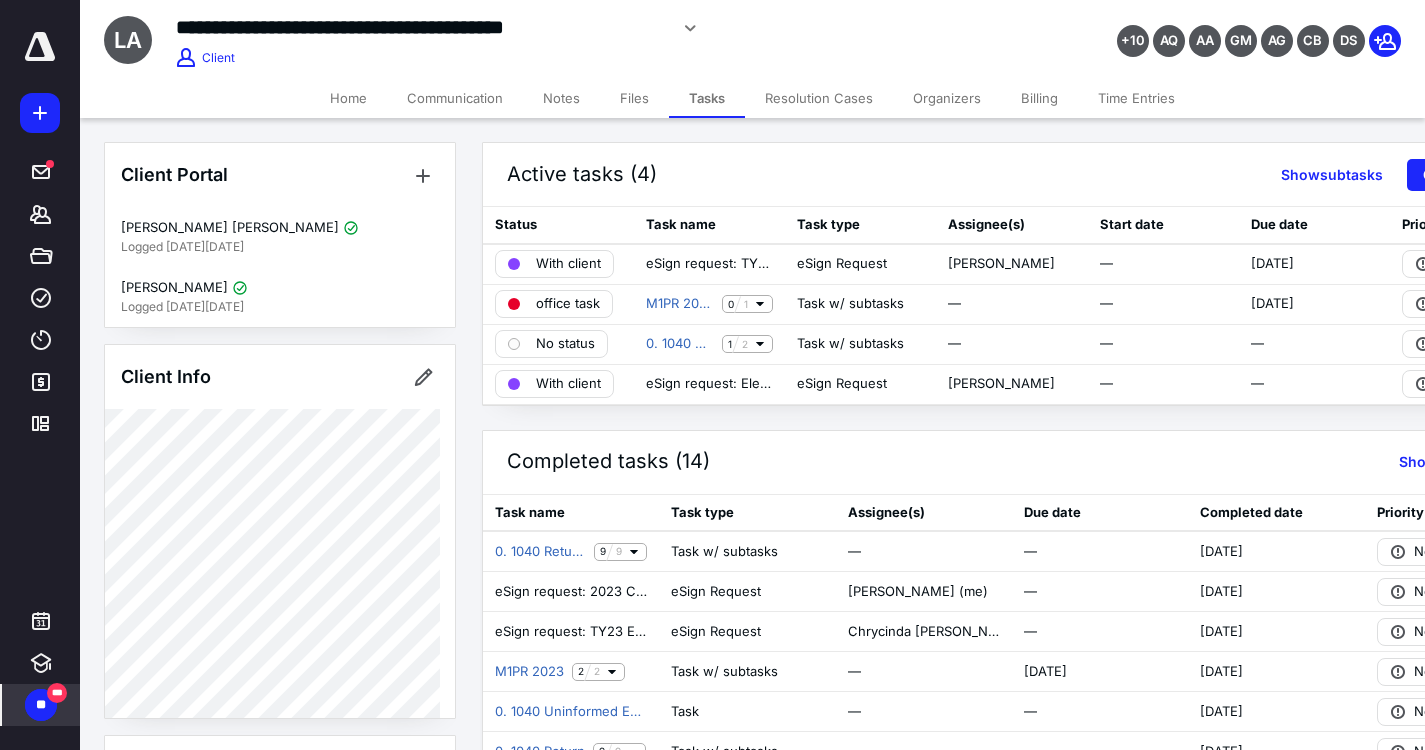 click on "Files" at bounding box center (634, 98) 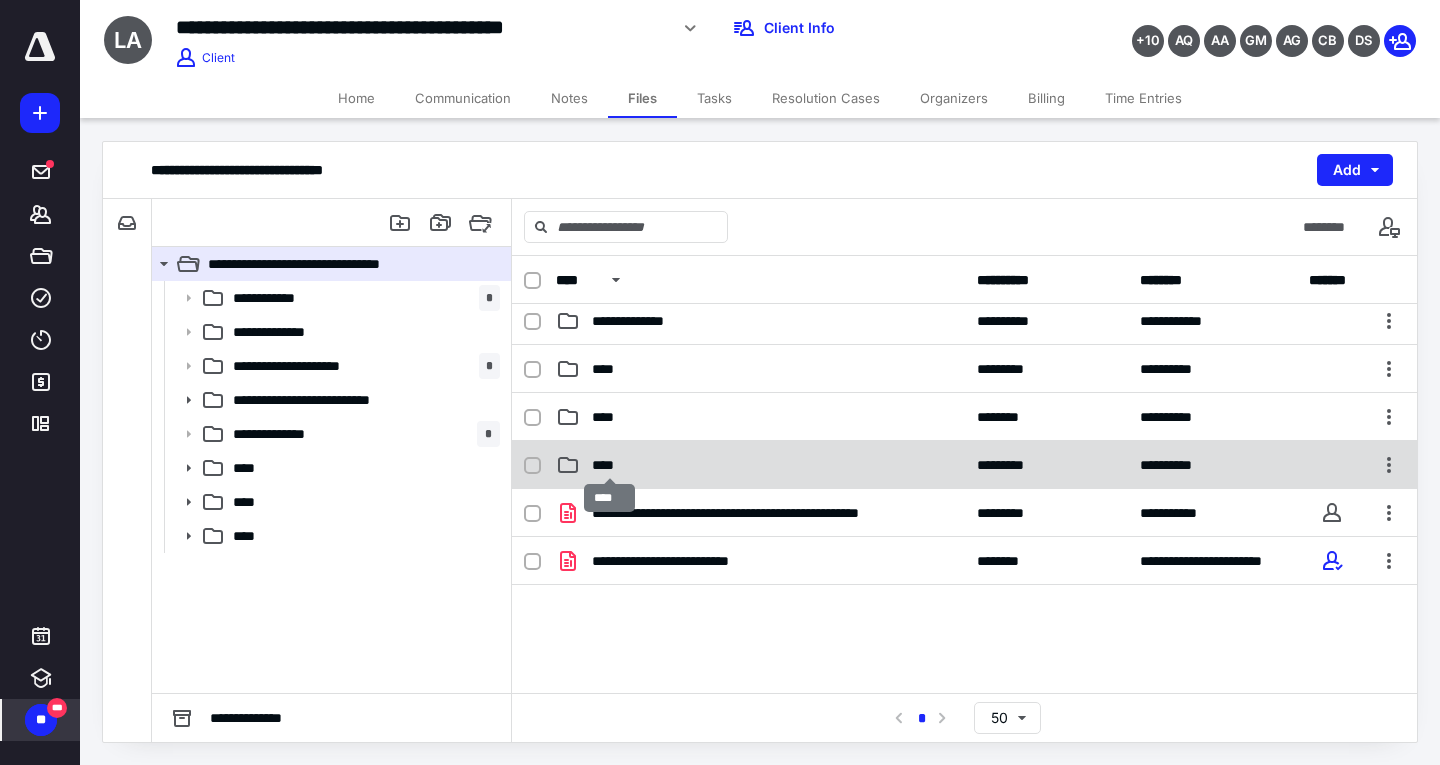 scroll, scrollTop: 200, scrollLeft: 0, axis: vertical 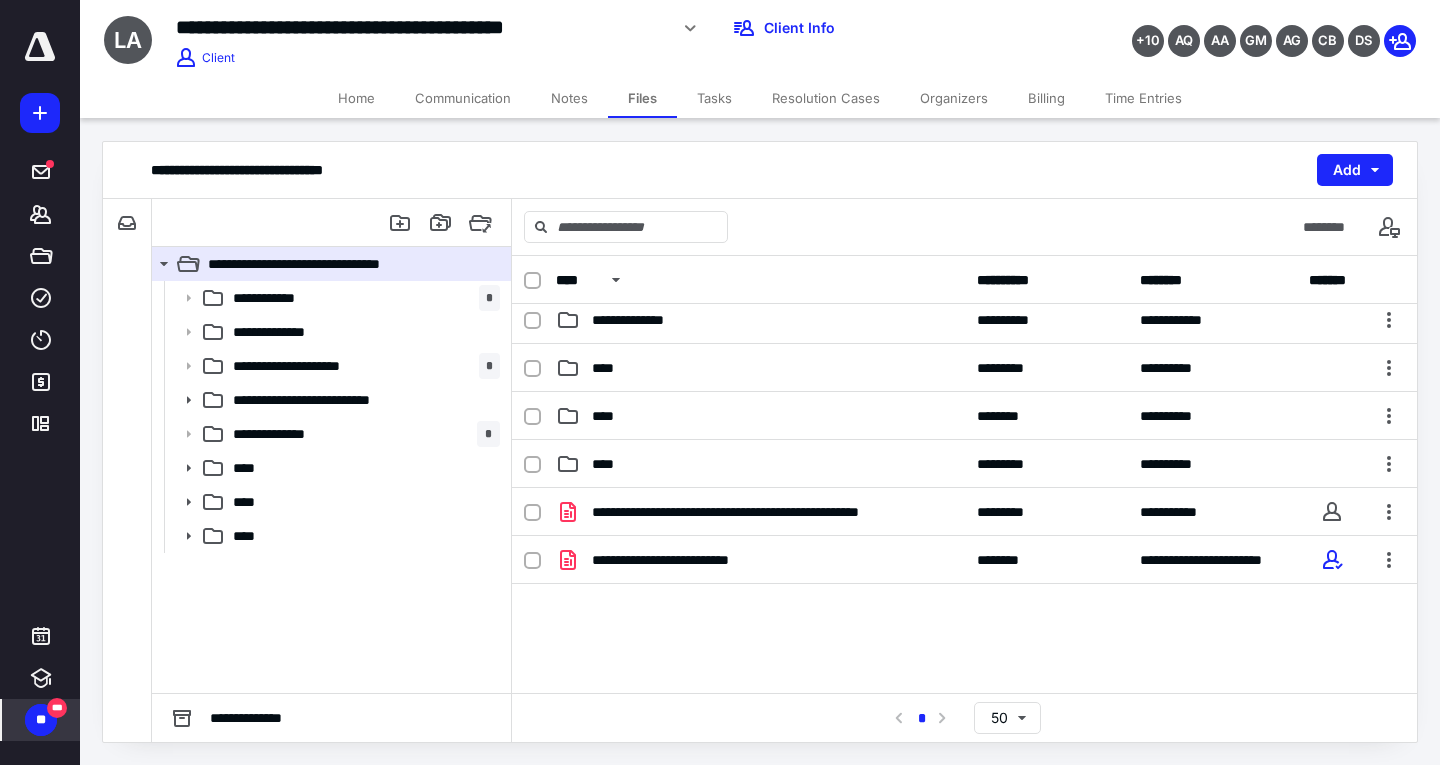 click on "Tasks" at bounding box center [714, 98] 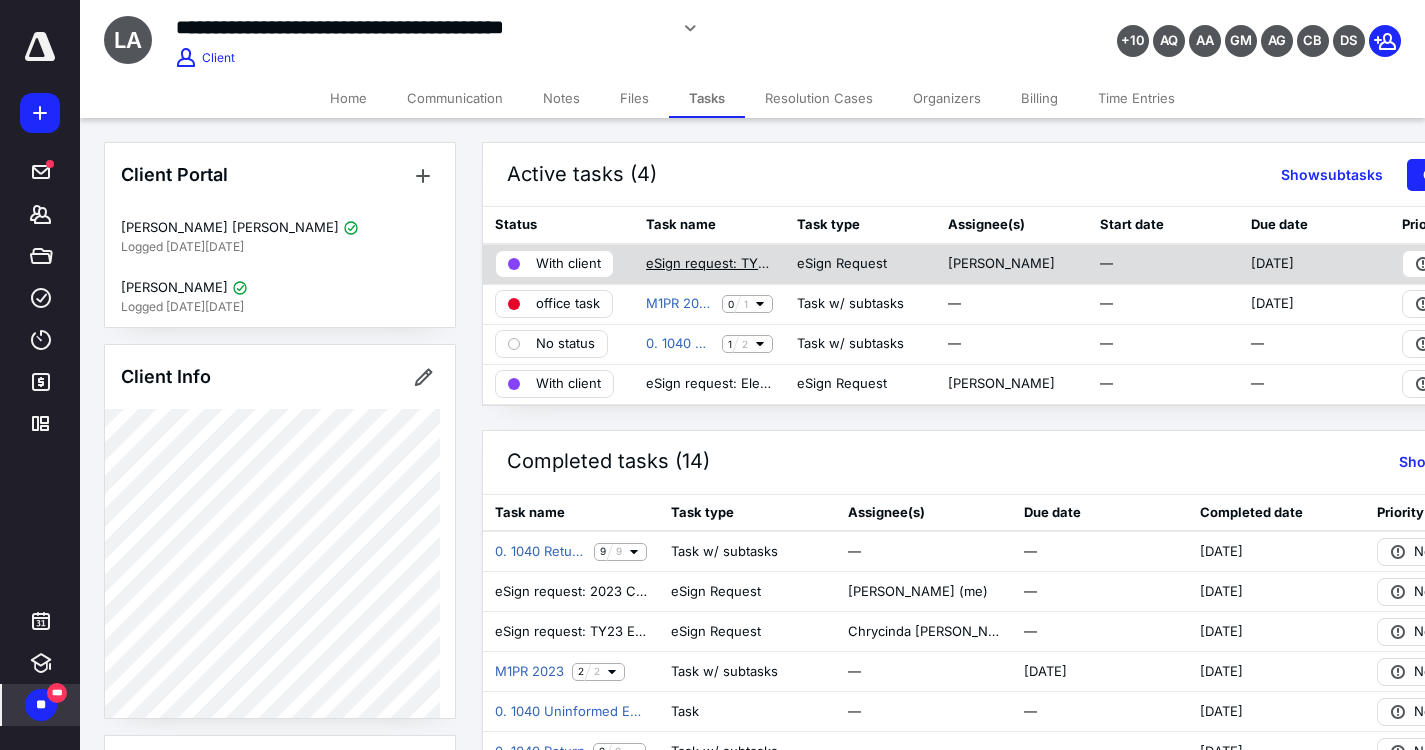 click on "eSign request: TY24 Lottsa Individual Engagement Letter.pdf" at bounding box center [709, 264] 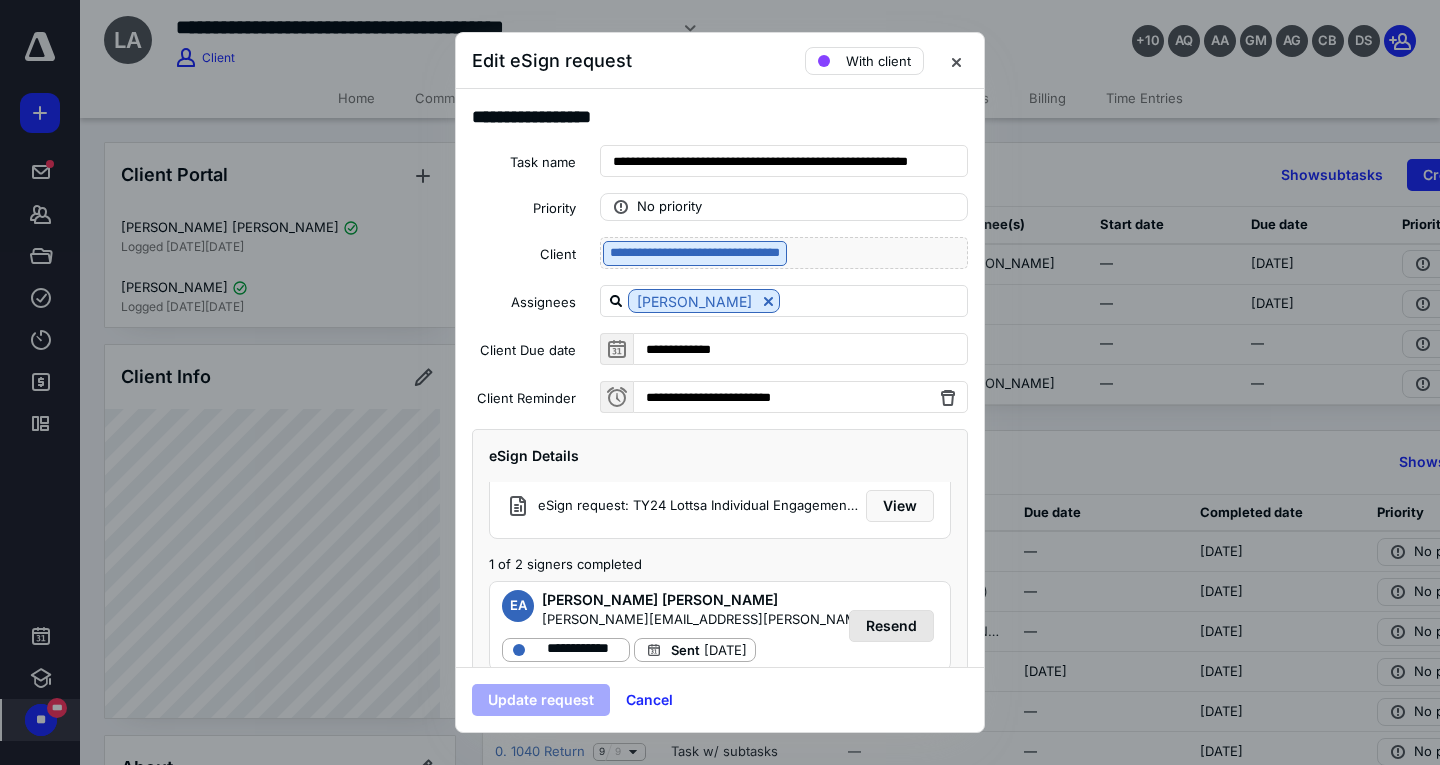 scroll, scrollTop: 0, scrollLeft: 0, axis: both 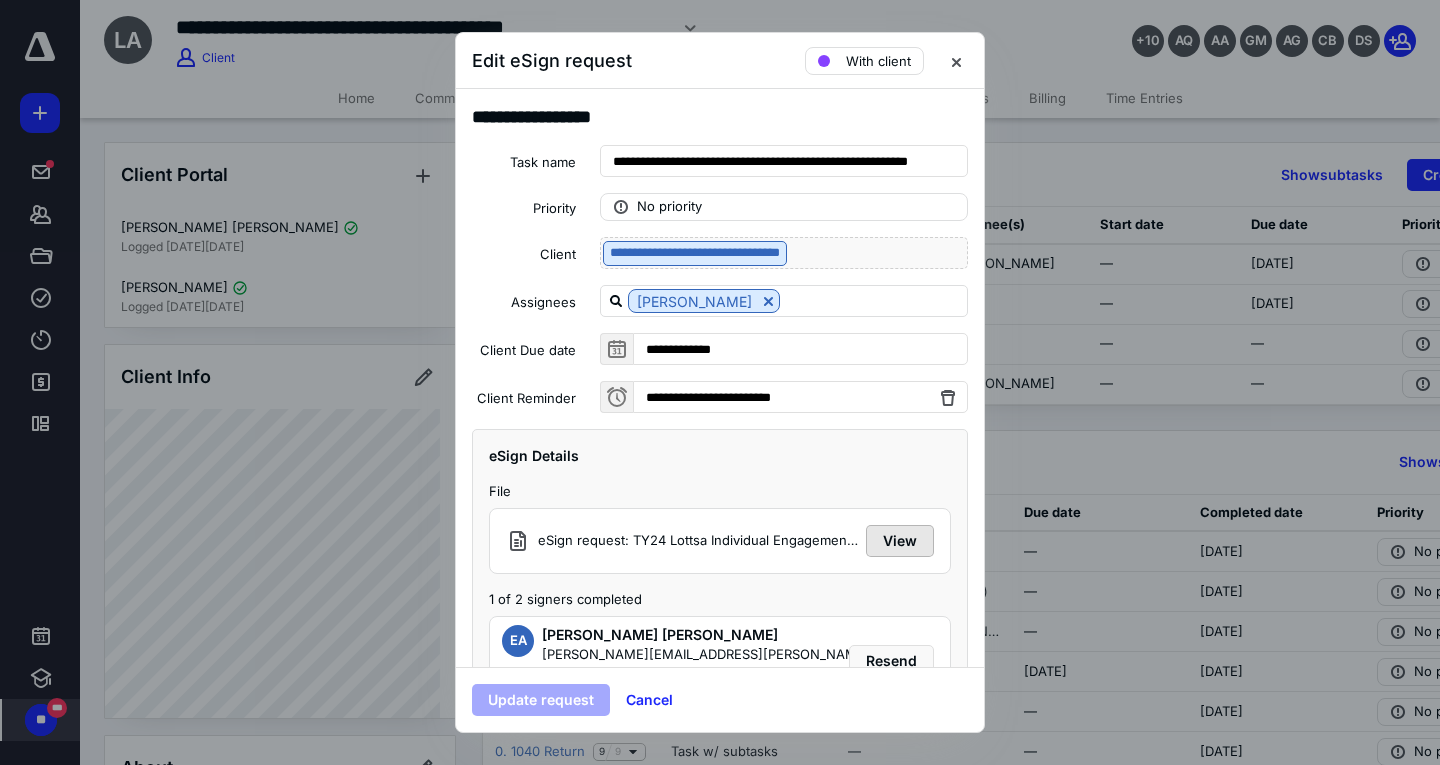 click on "View" at bounding box center [900, 541] 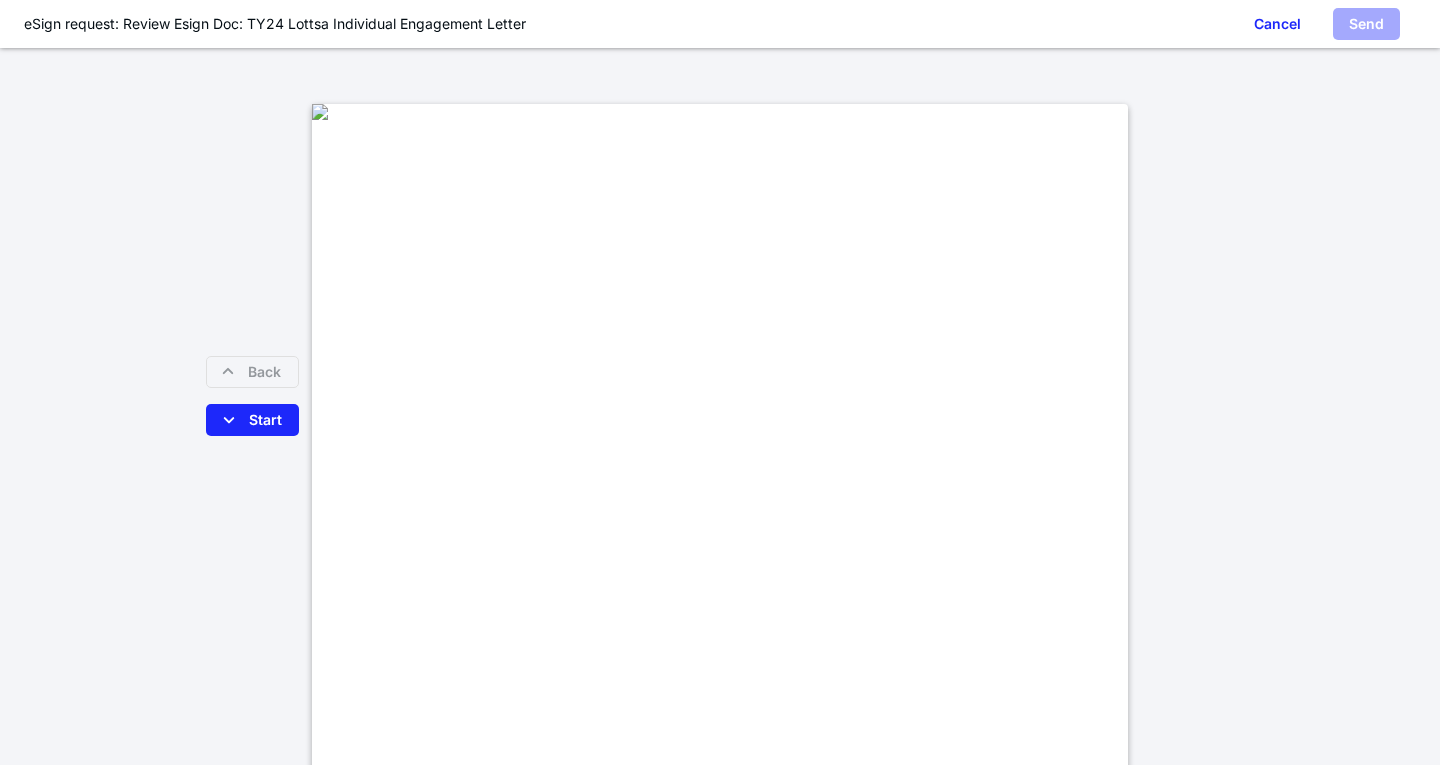scroll, scrollTop: 500, scrollLeft: 0, axis: vertical 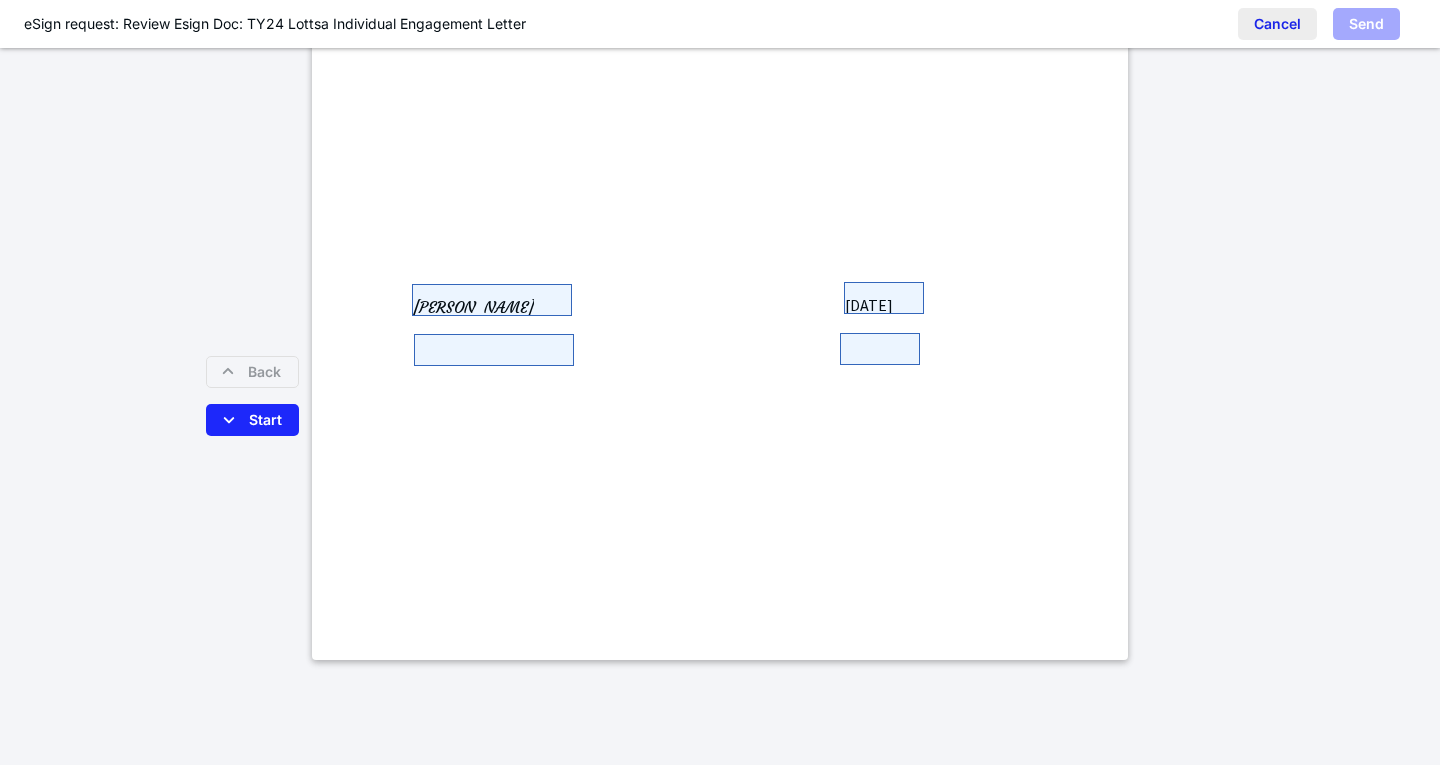 click on "Cancel" at bounding box center [1277, 24] 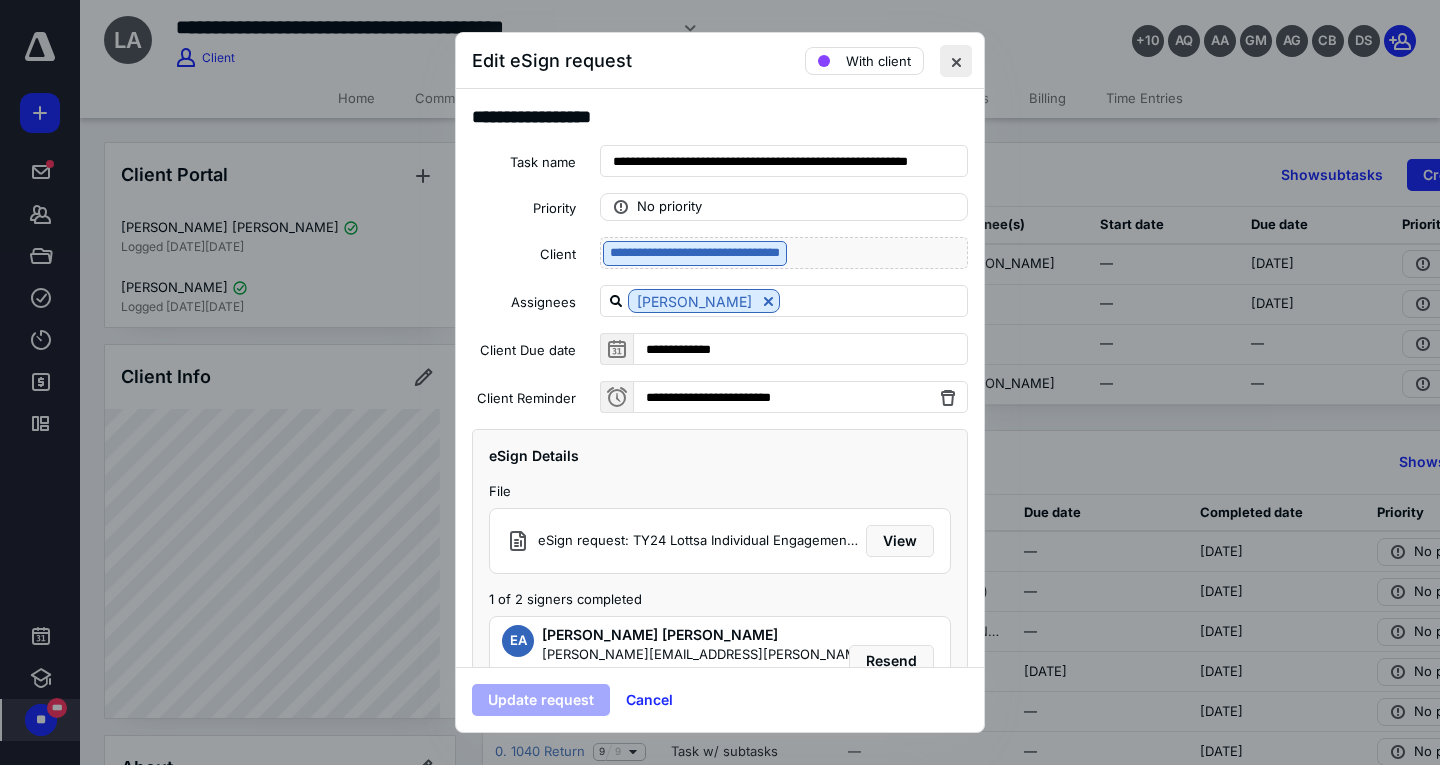 click at bounding box center (956, 61) 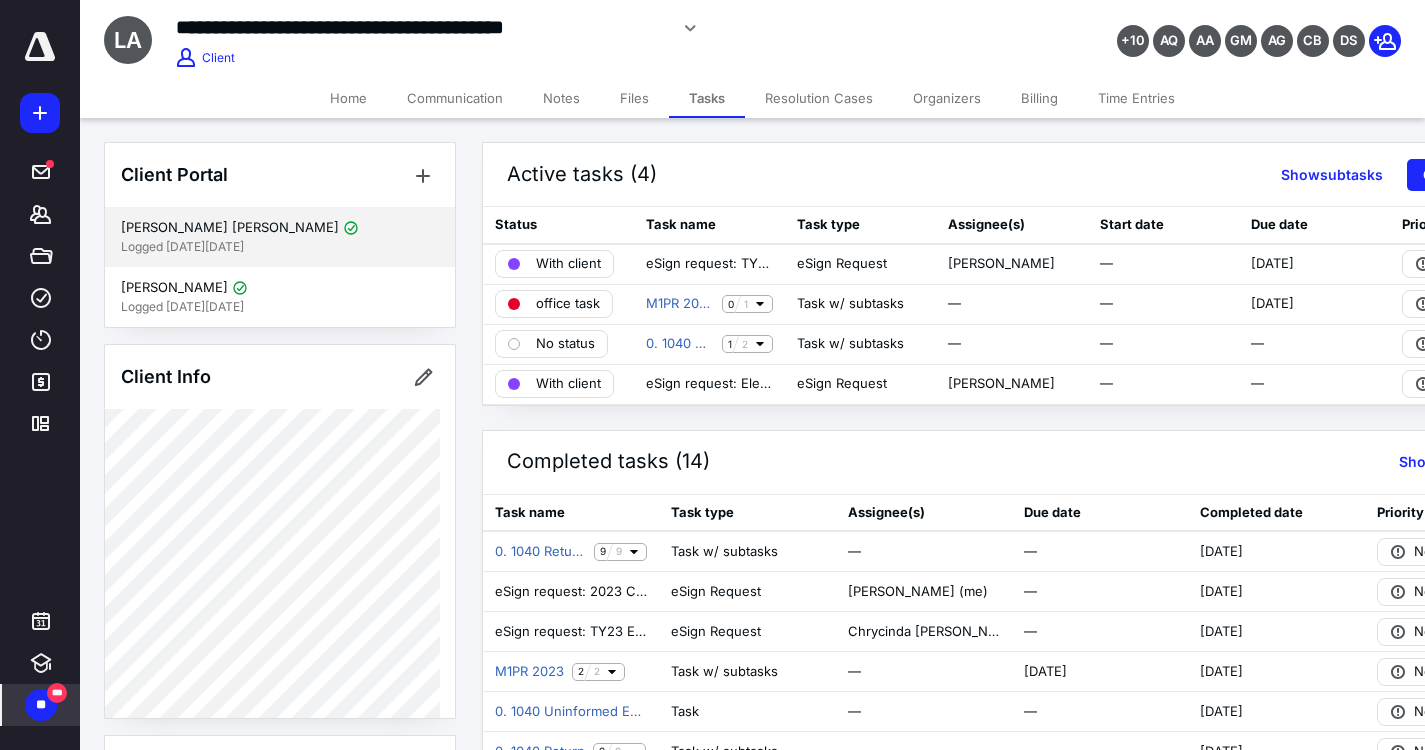 click on "[PERSON_NAME] [PERSON_NAME]" at bounding box center (280, 228) 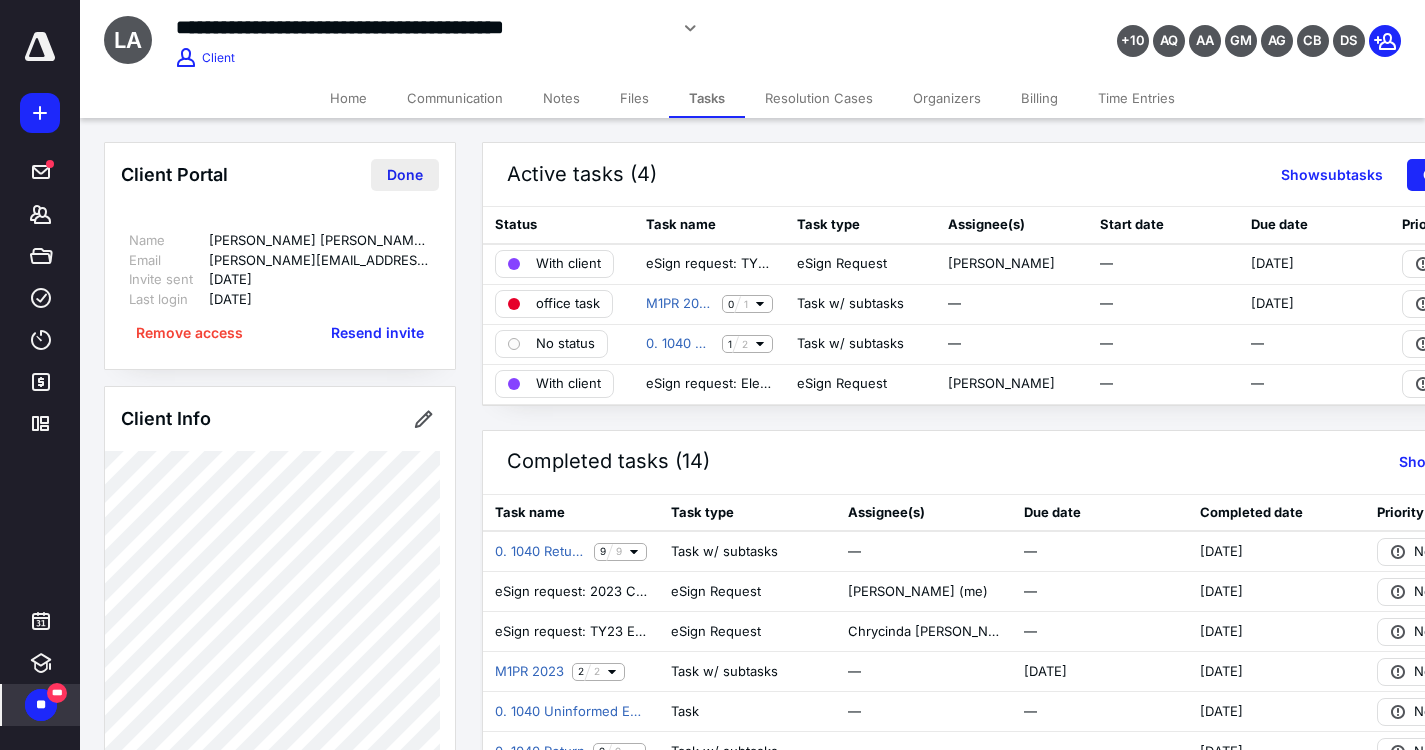 click on "Done" at bounding box center (405, 175) 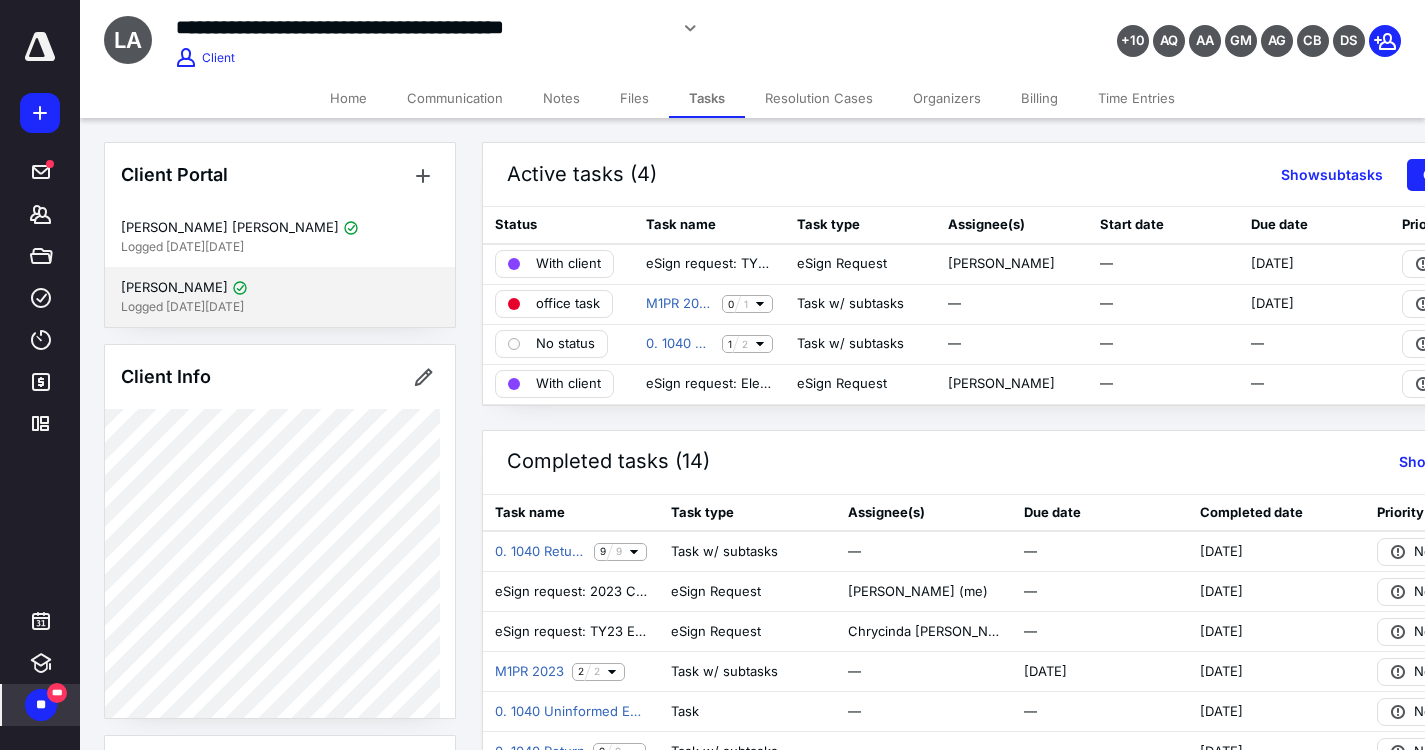 click on "Logged [DATE][DATE]" at bounding box center (280, 307) 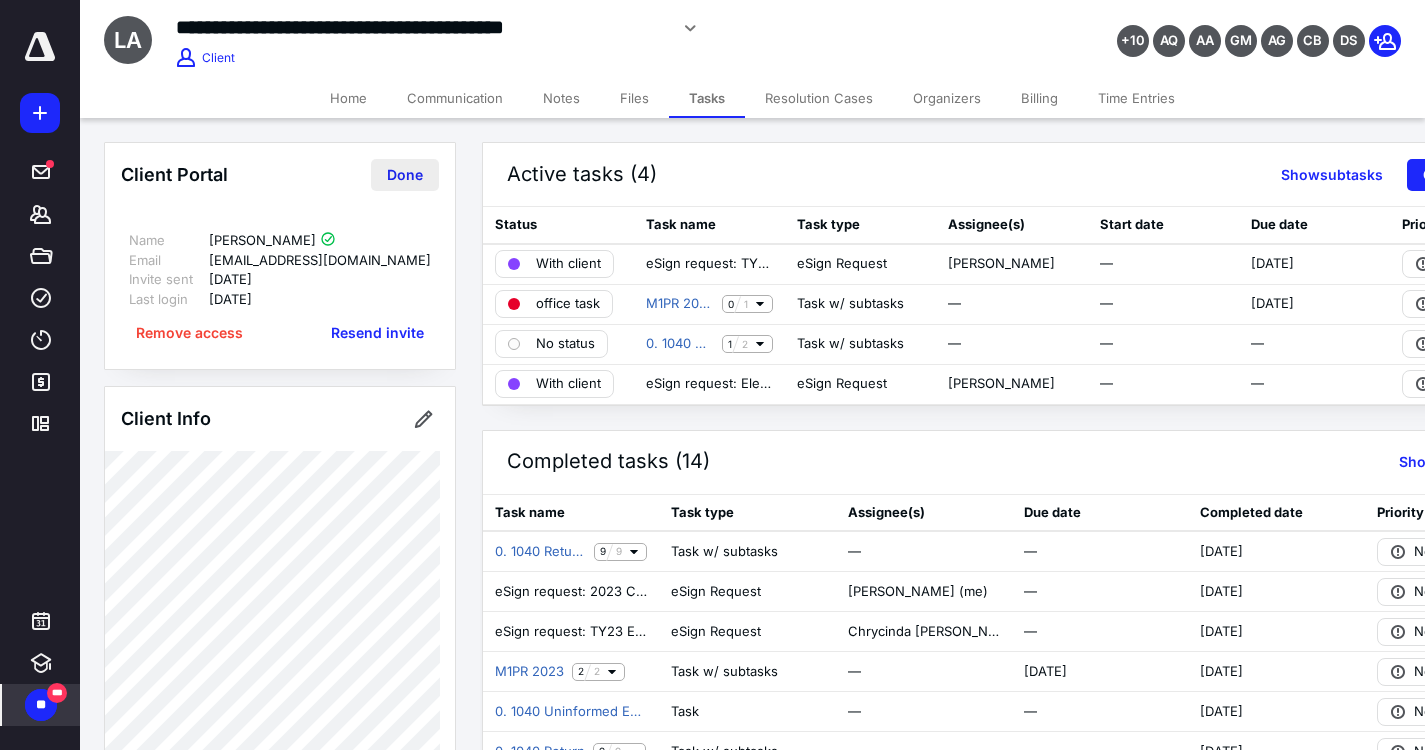 click on "Done" at bounding box center (405, 175) 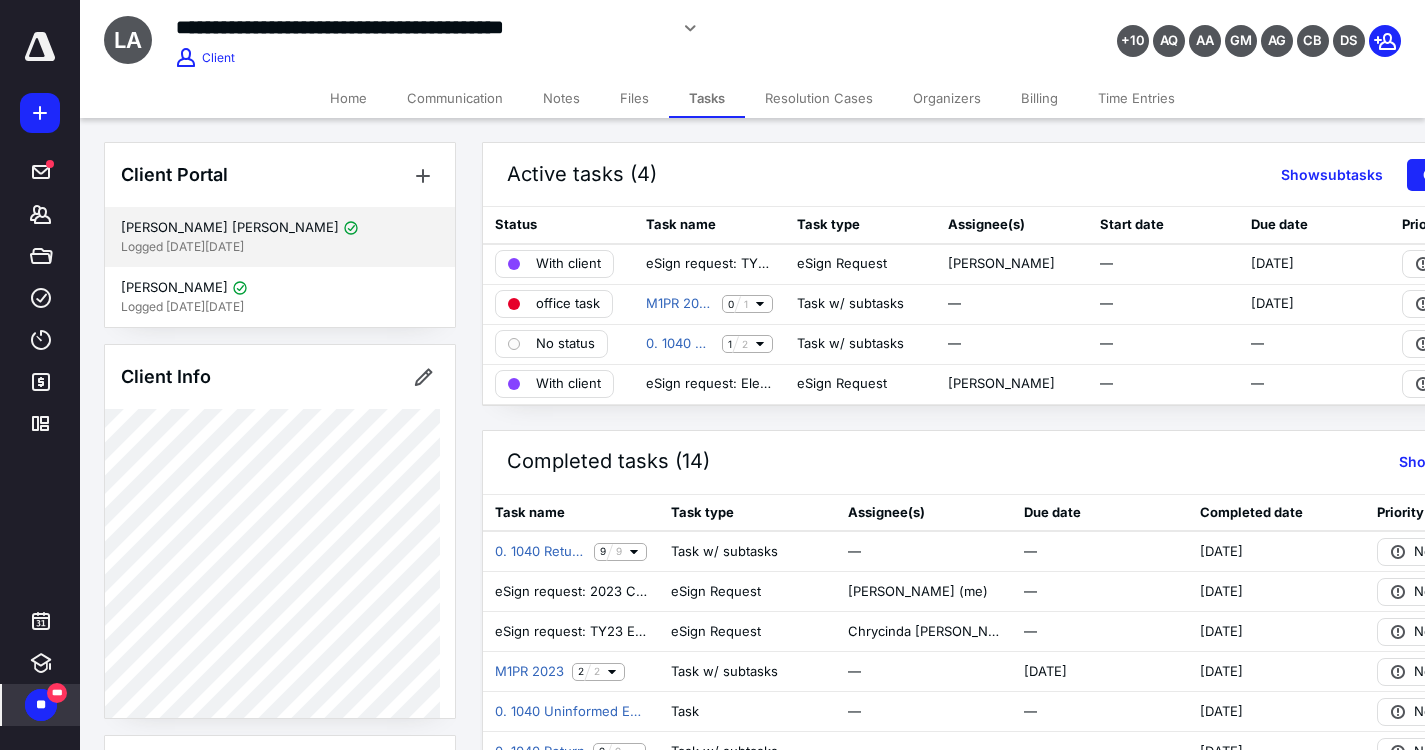 click on "[PERSON_NAME] [PERSON_NAME]" at bounding box center (280, 228) 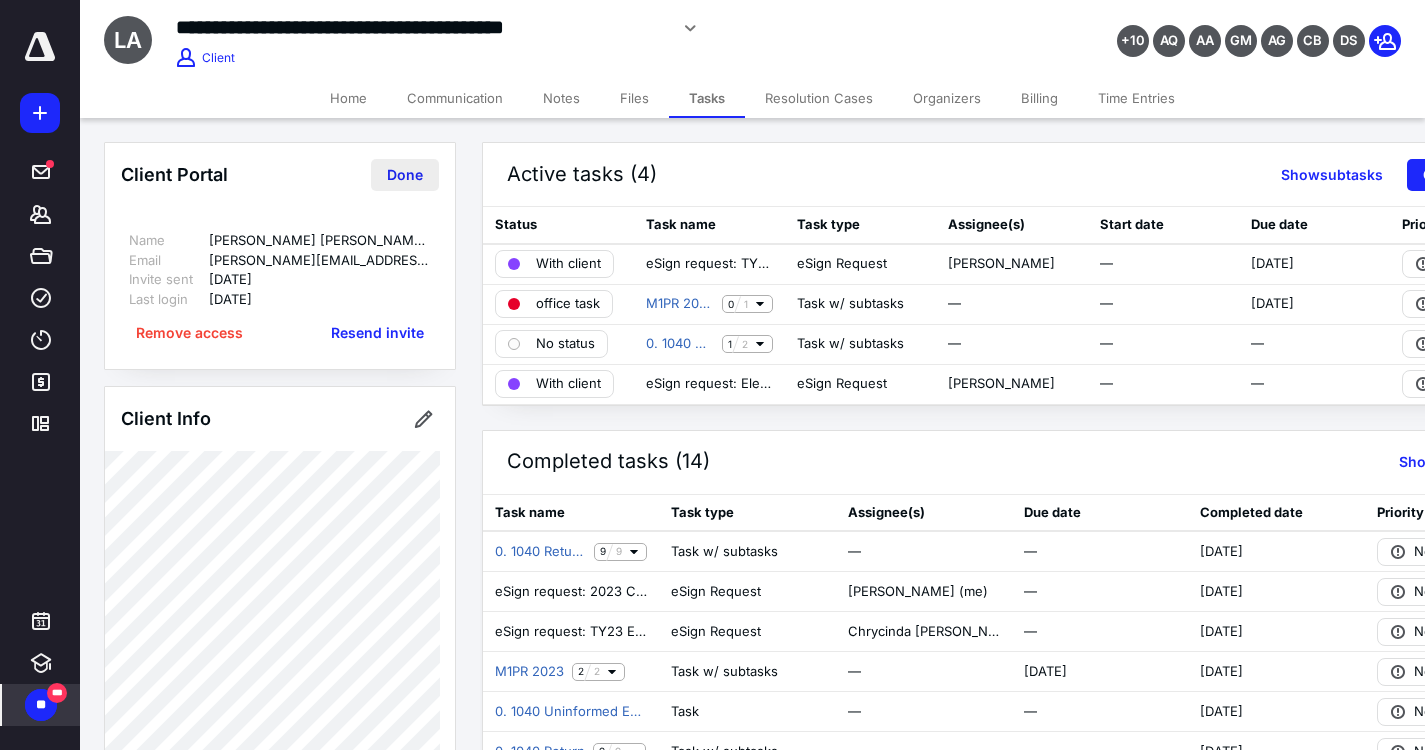 click on "Done" at bounding box center (405, 175) 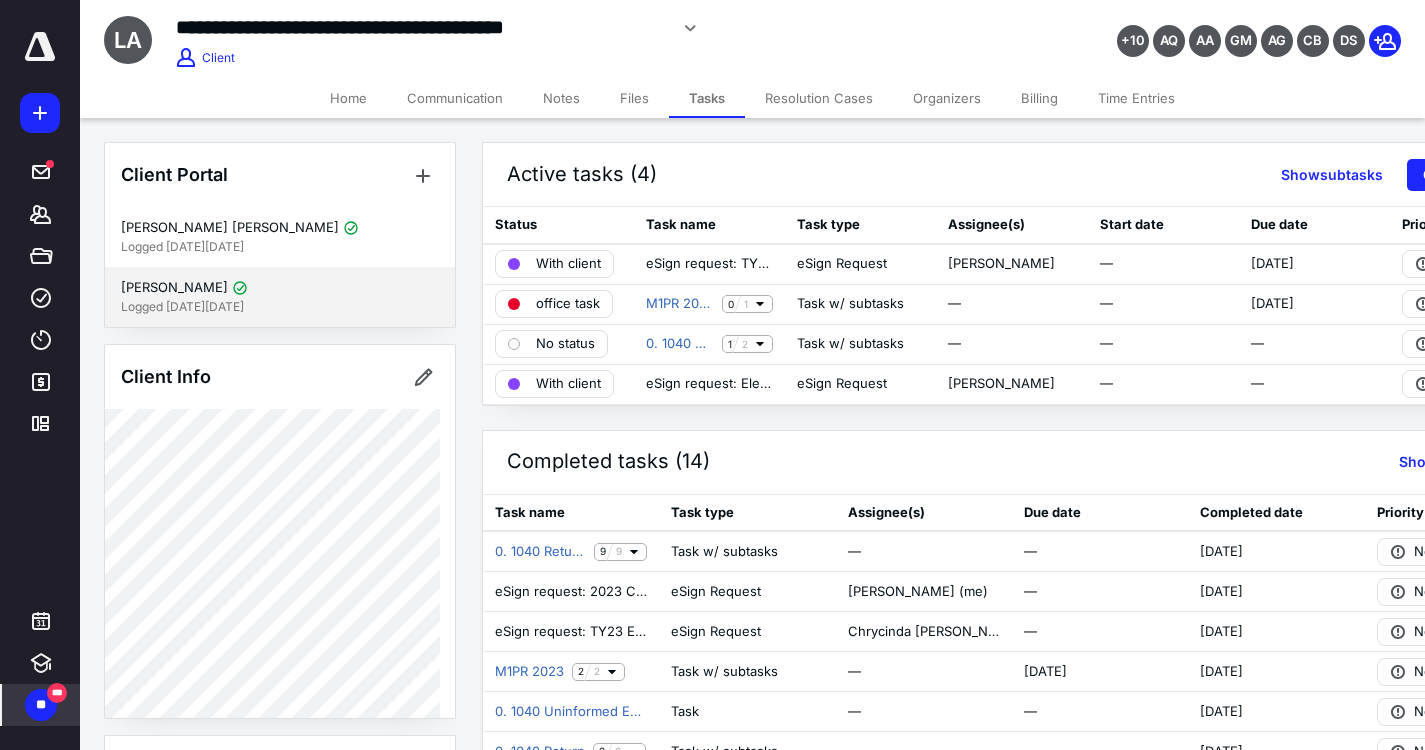 click on "[PERSON_NAME]" at bounding box center (280, 288) 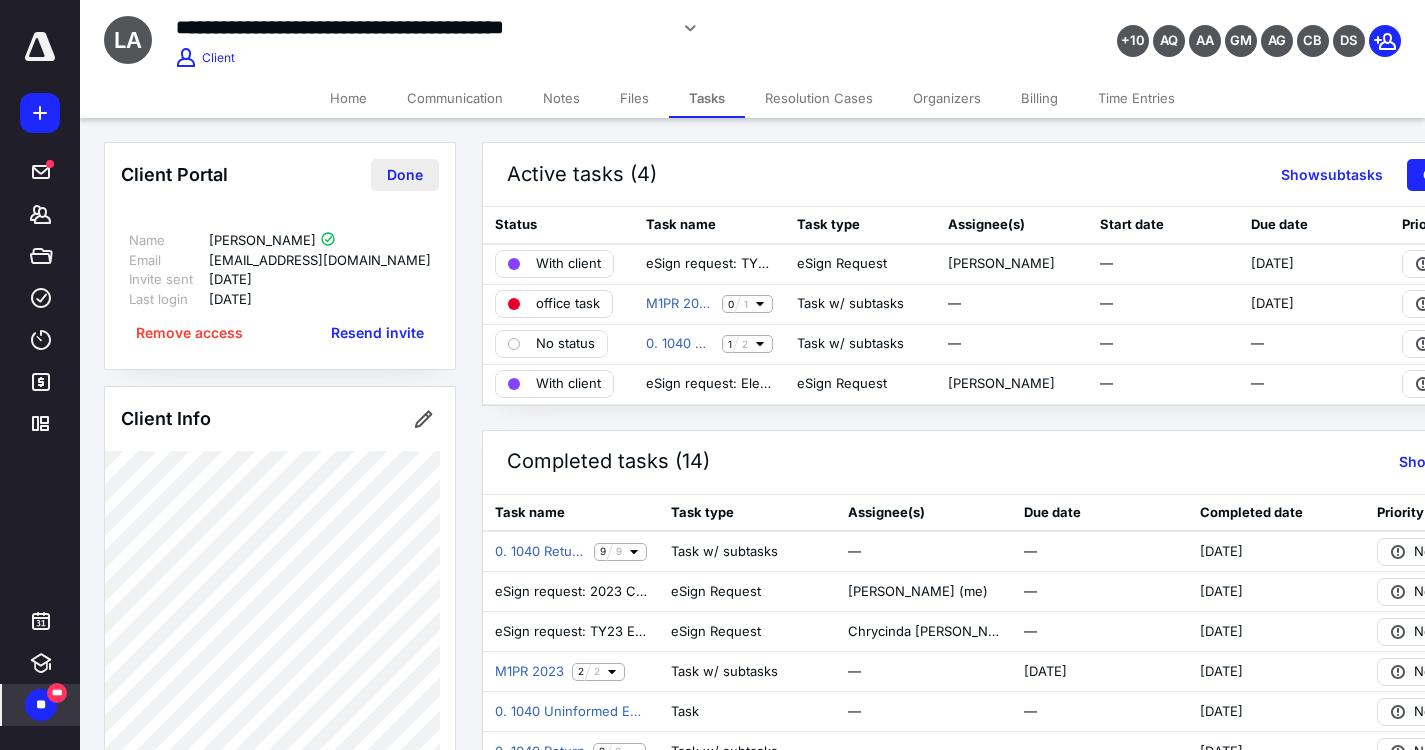click on "Done" at bounding box center (405, 175) 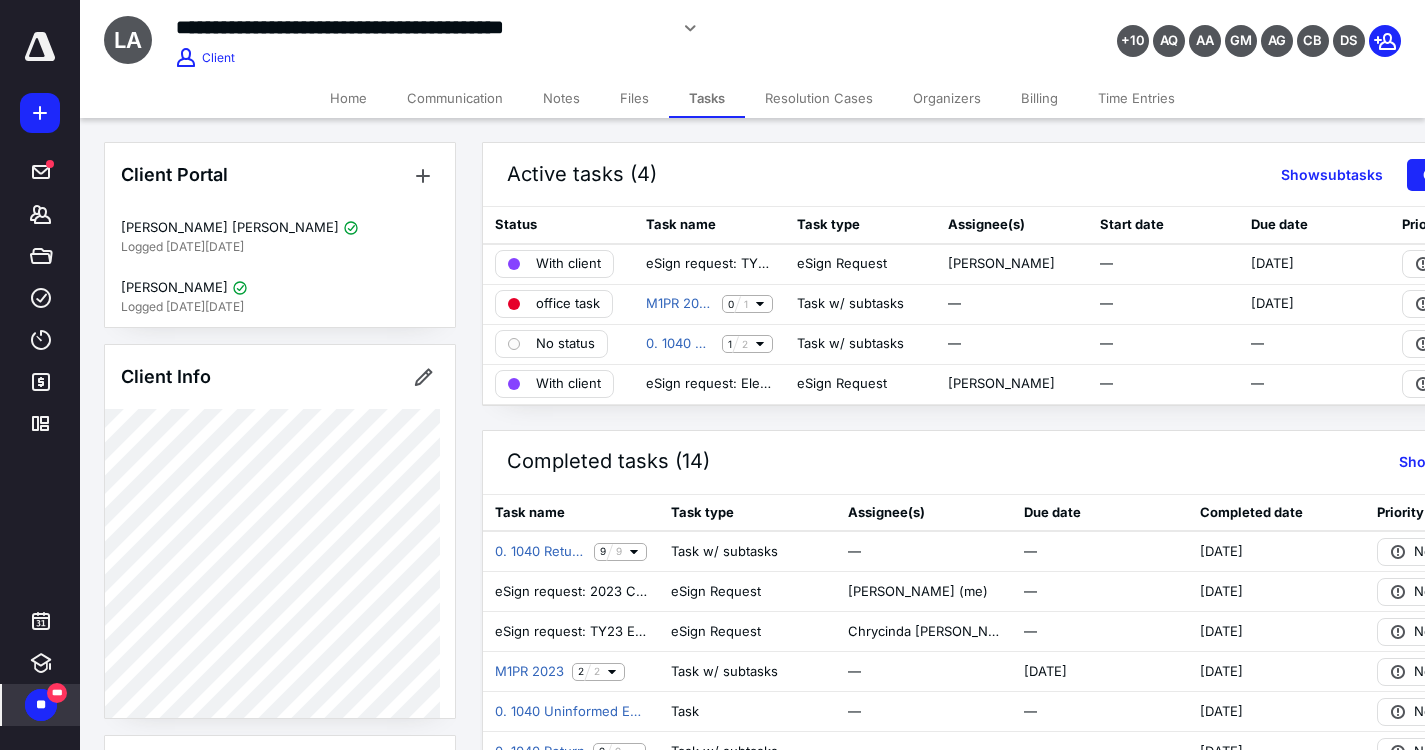 drag, startPoint x: 366, startPoint y: 299, endPoint x: 387, endPoint y: 198, distance: 103.16007 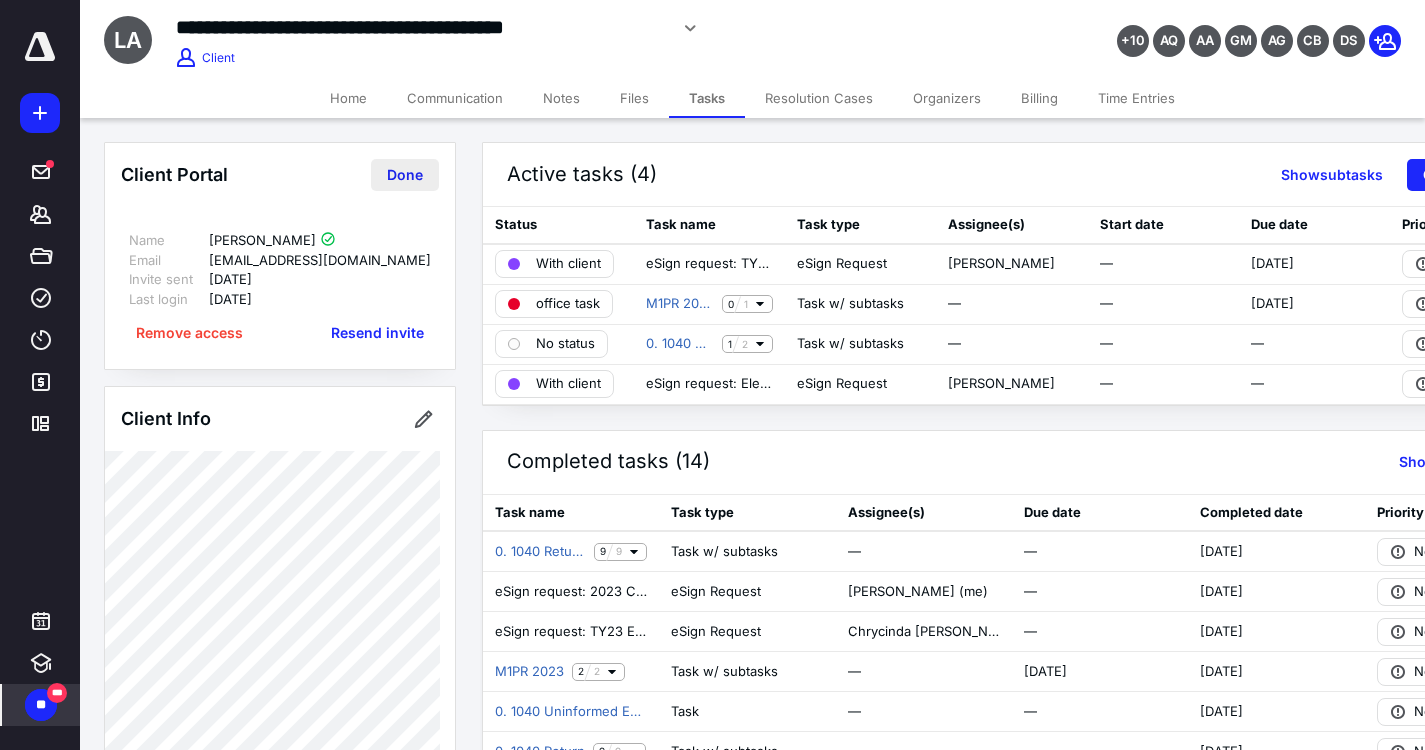 click on "Done" at bounding box center (405, 175) 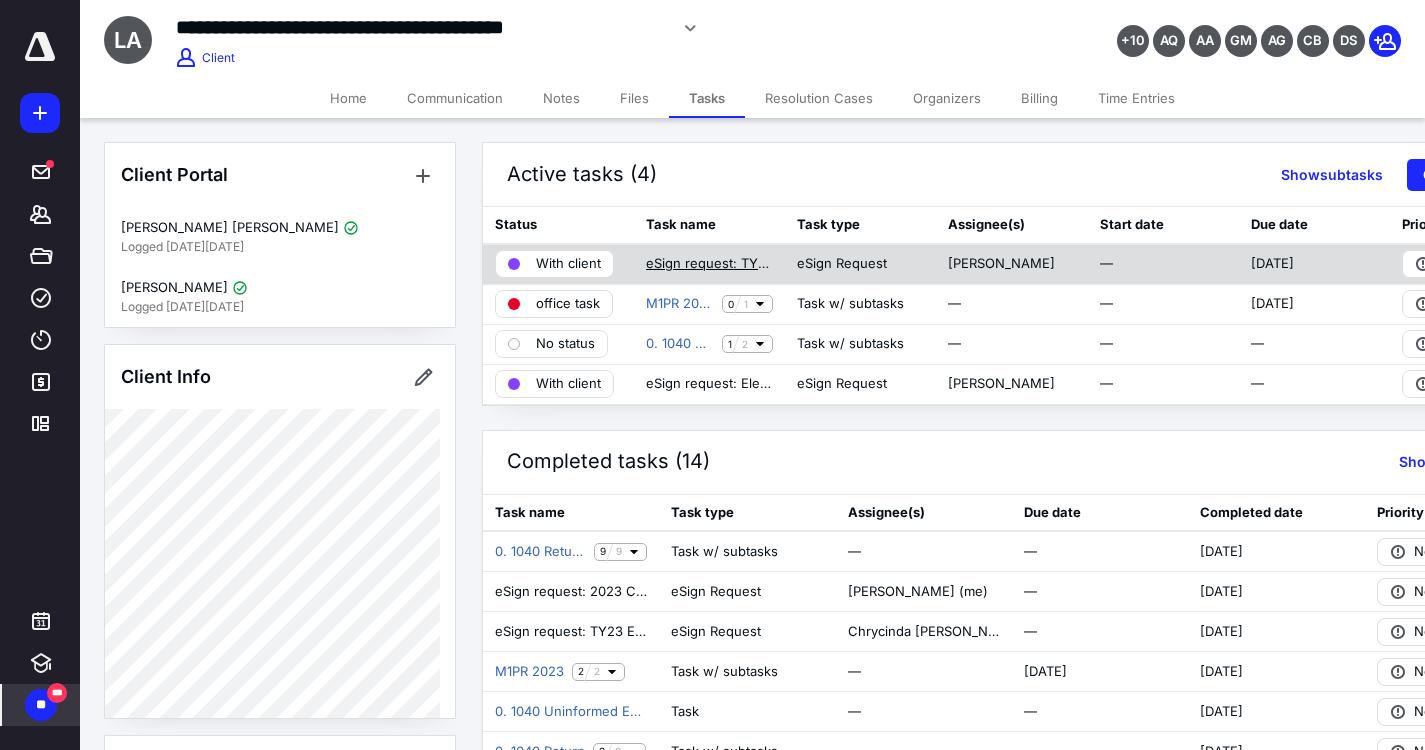 click on "eSign request: TY24 Lottsa Individual Engagement Letter.pdf" at bounding box center (709, 264) 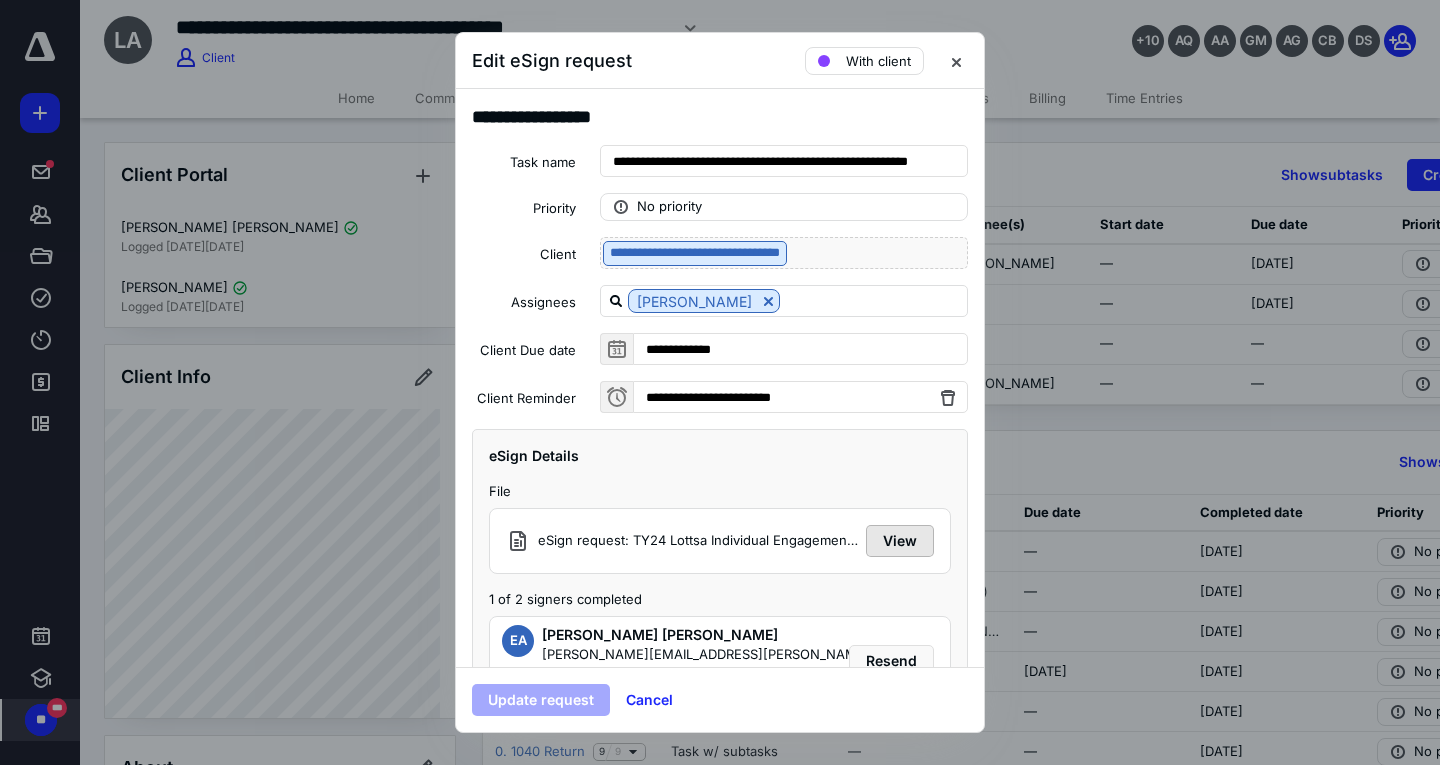 click on "View" at bounding box center (900, 541) 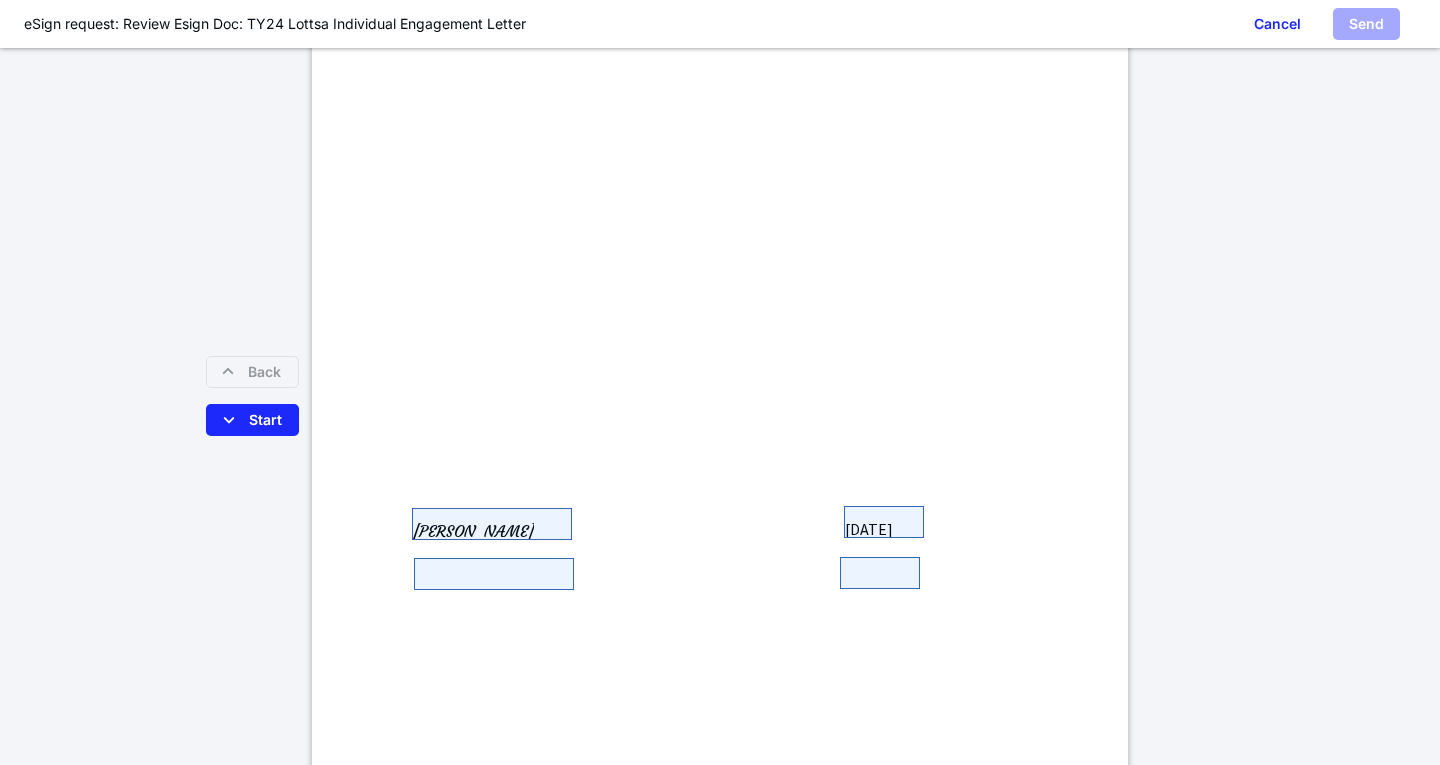 scroll, scrollTop: 300, scrollLeft: 0, axis: vertical 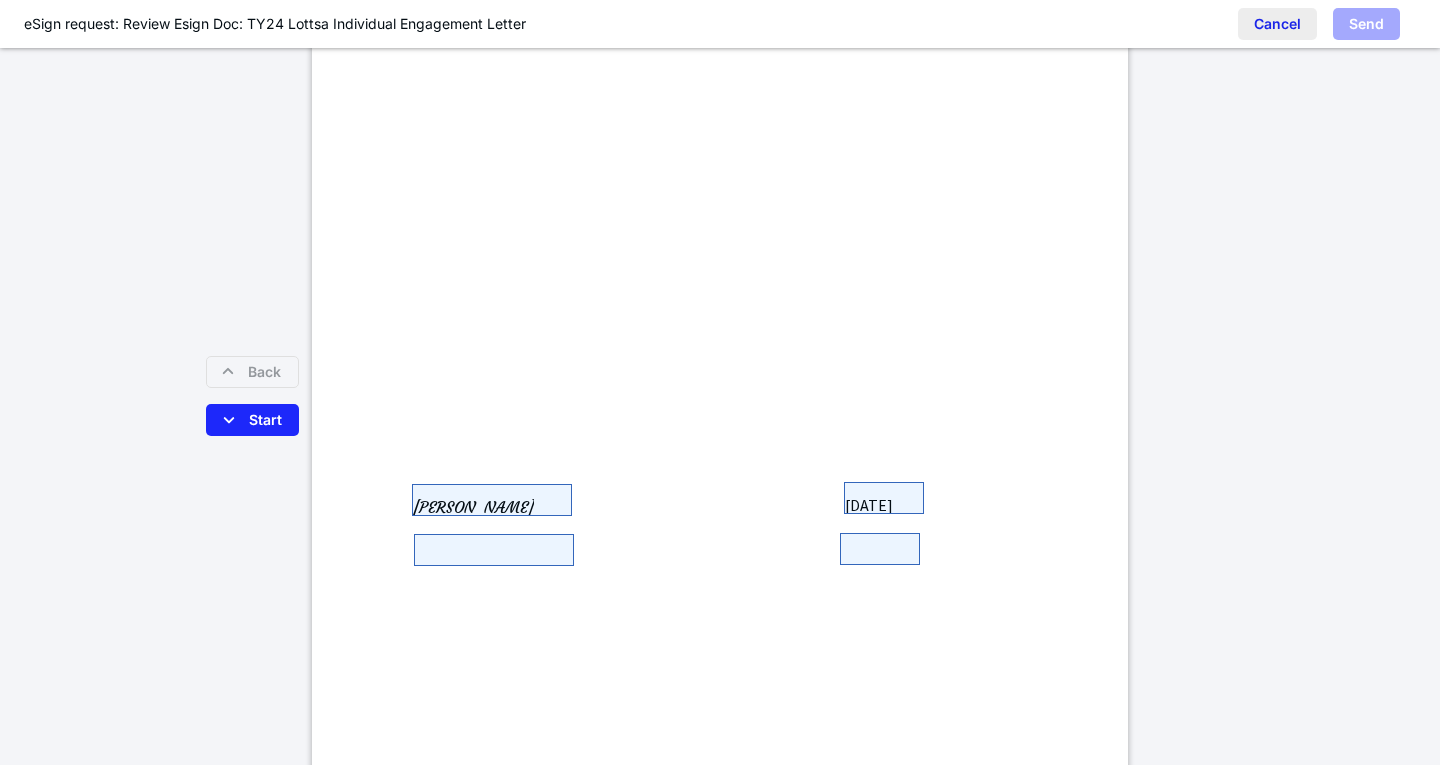click on "Cancel" at bounding box center (1277, 24) 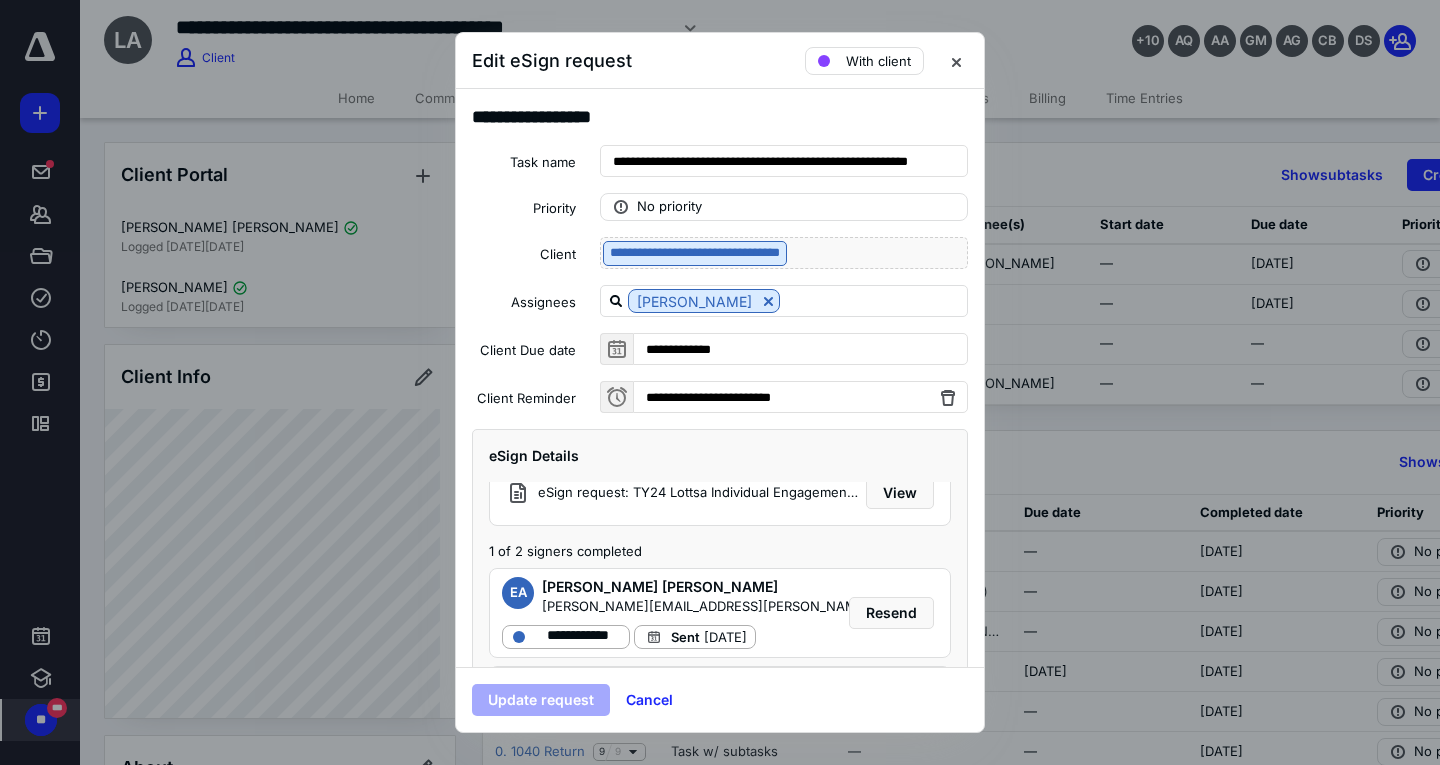 scroll, scrollTop: 125, scrollLeft: 0, axis: vertical 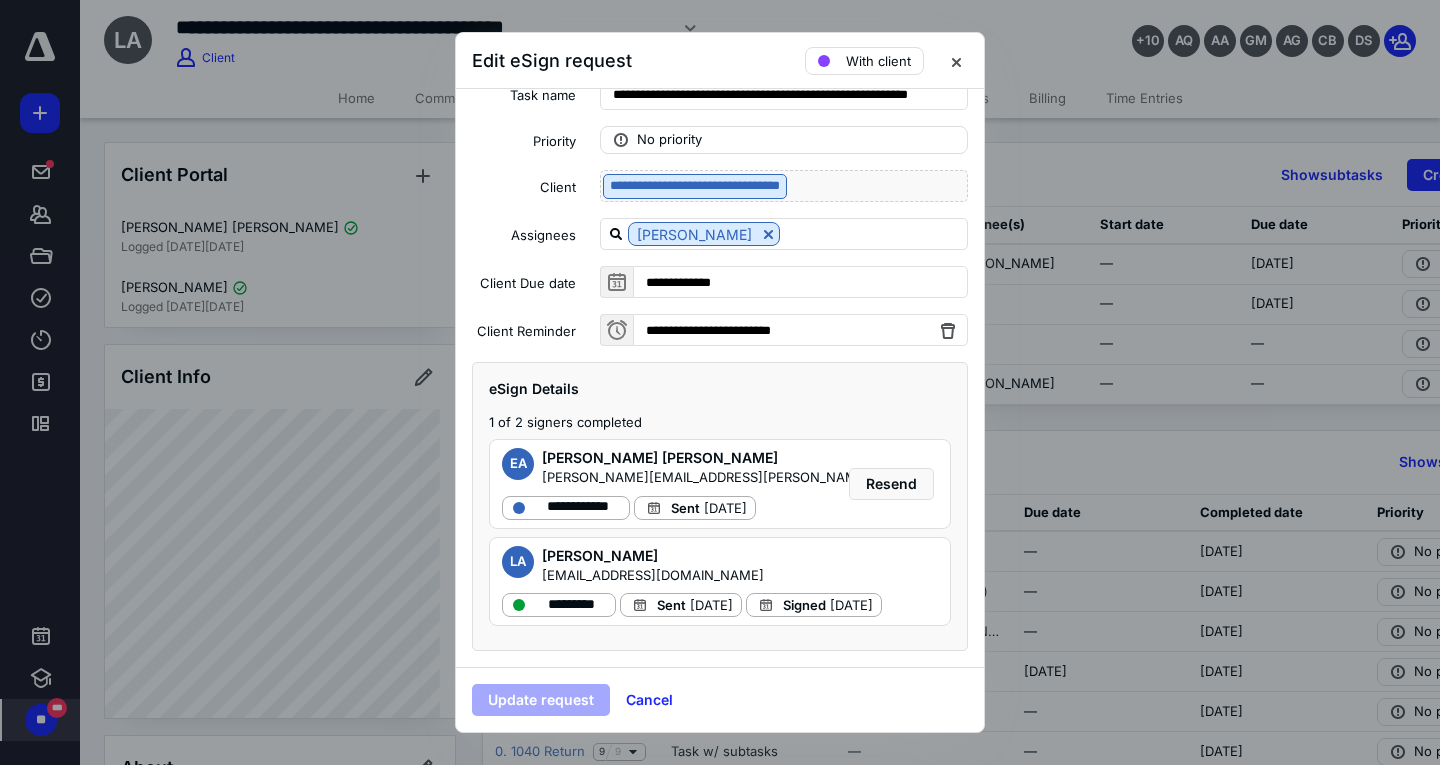 click at bounding box center [720, 382] 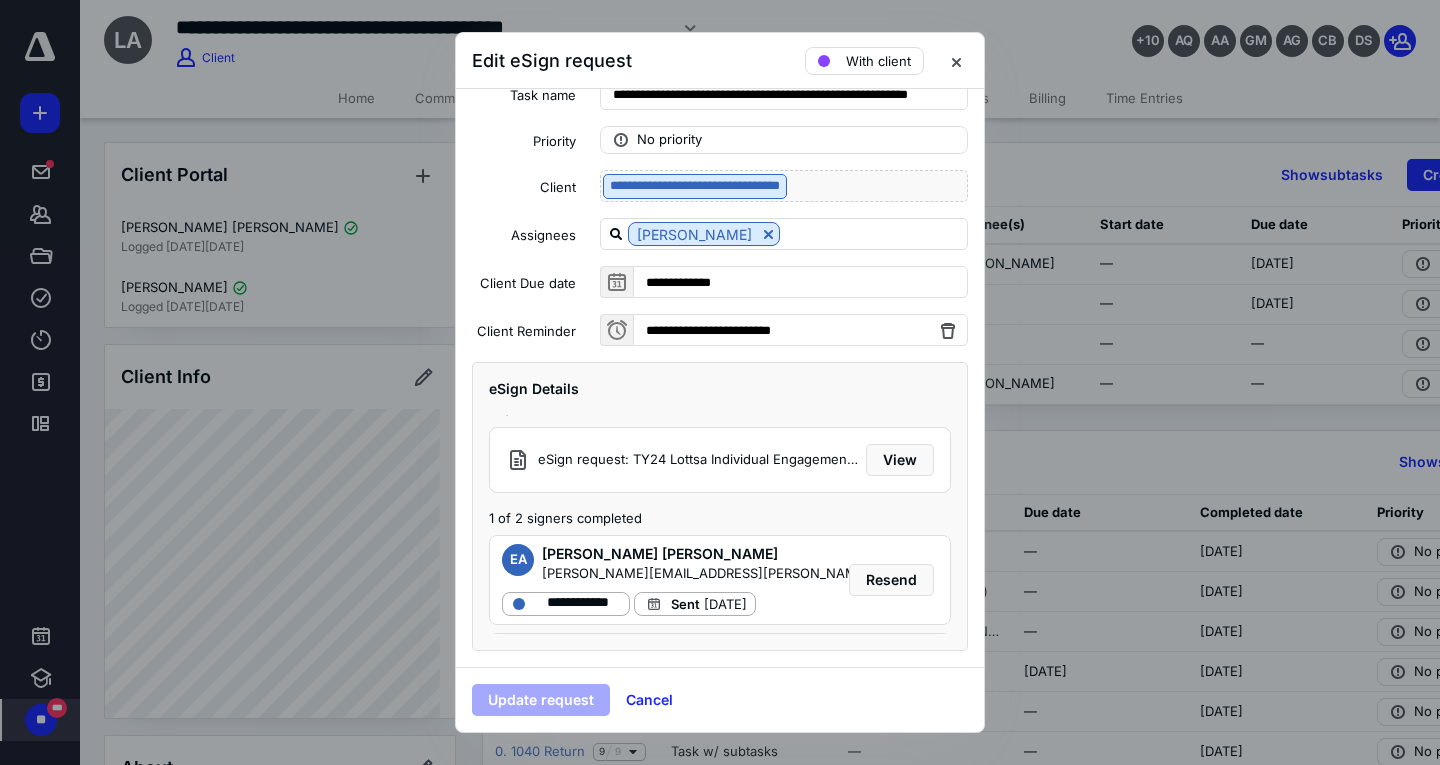 scroll, scrollTop: 0, scrollLeft: 0, axis: both 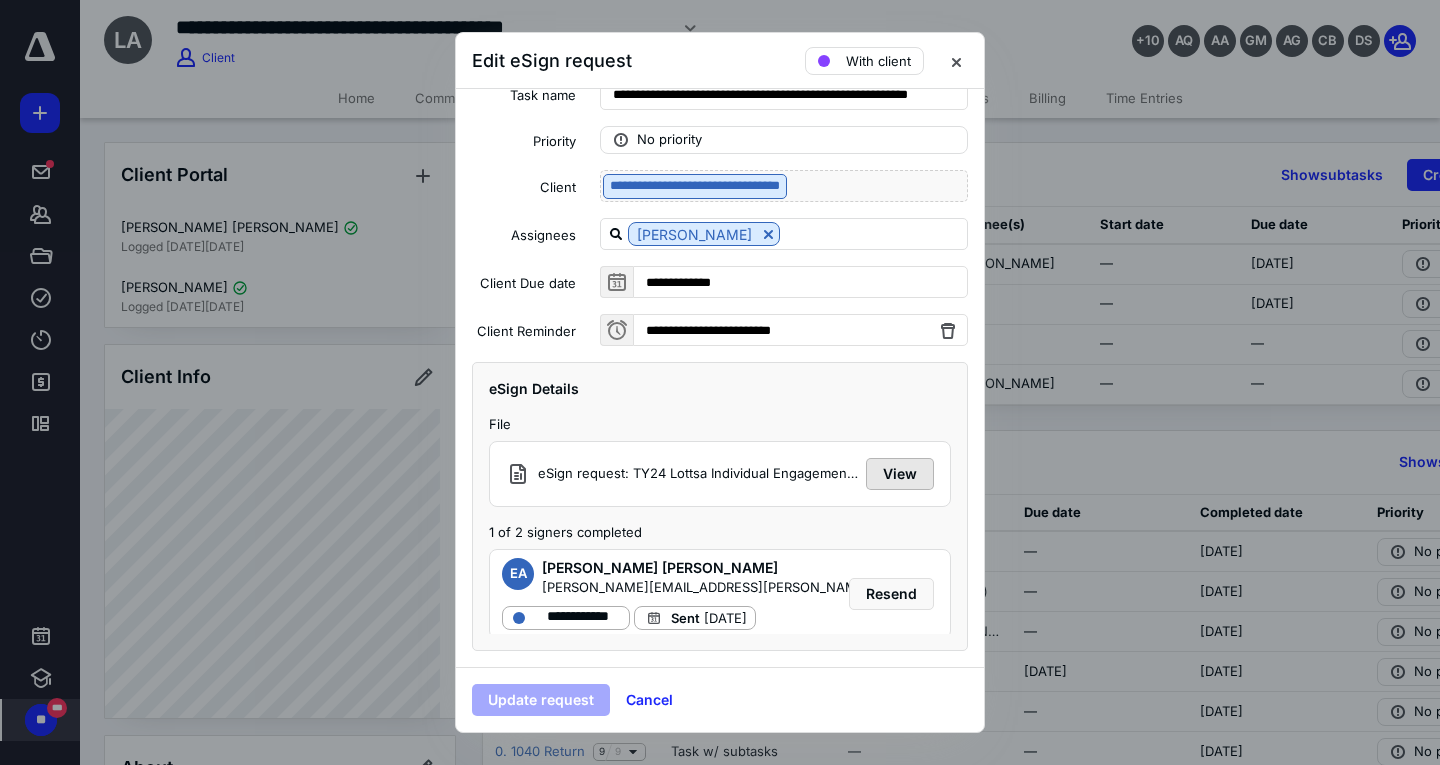 click on "View" at bounding box center (900, 474) 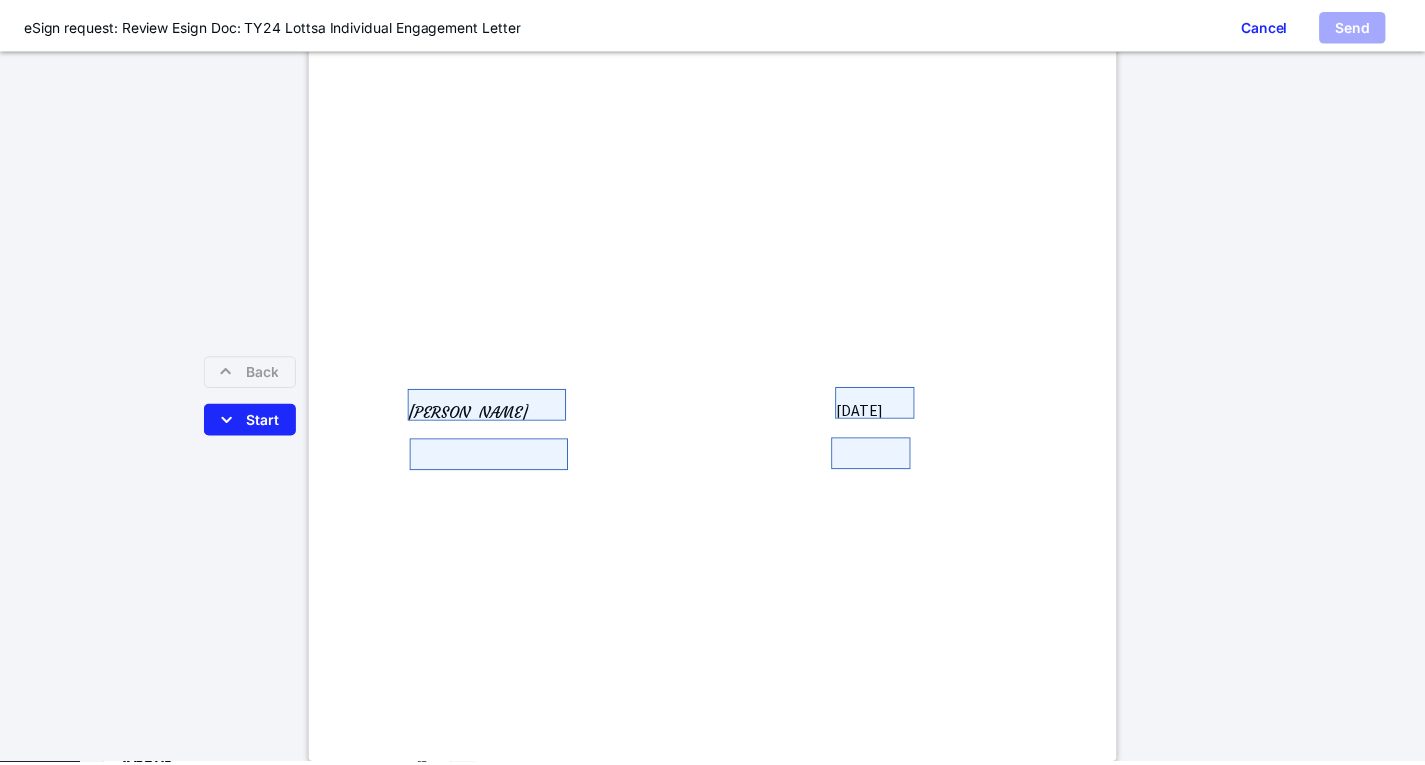 scroll, scrollTop: 400, scrollLeft: 0, axis: vertical 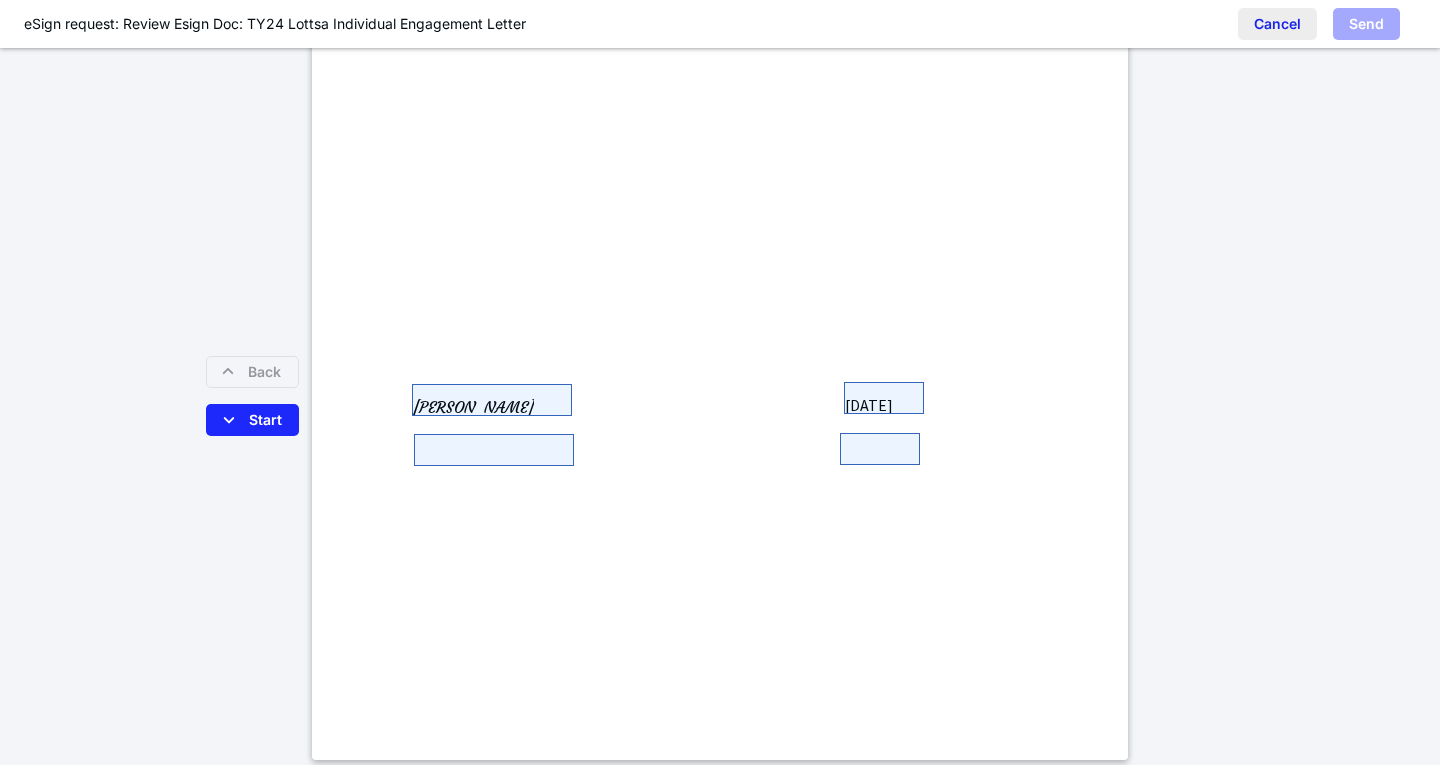click on "Cancel" at bounding box center (1277, 24) 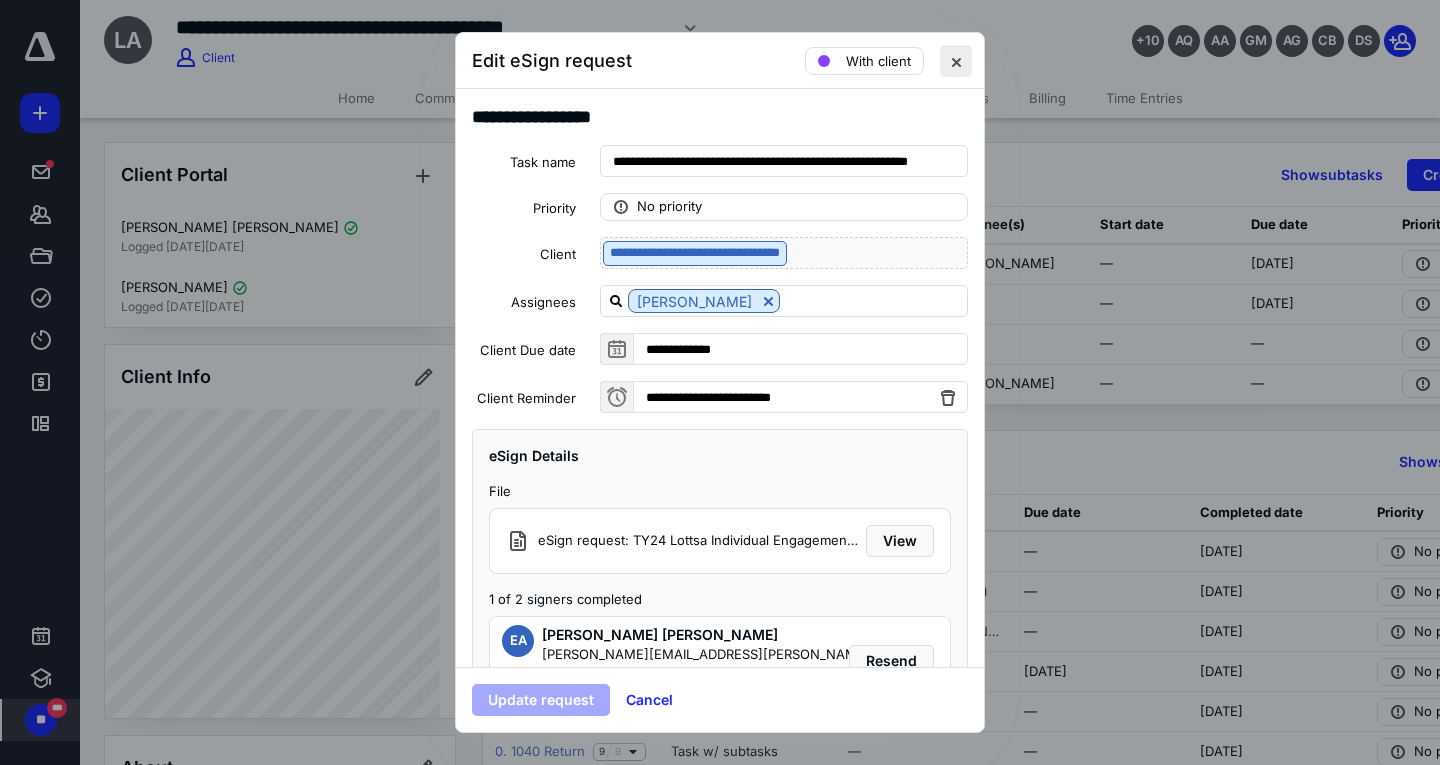 click at bounding box center [956, 61] 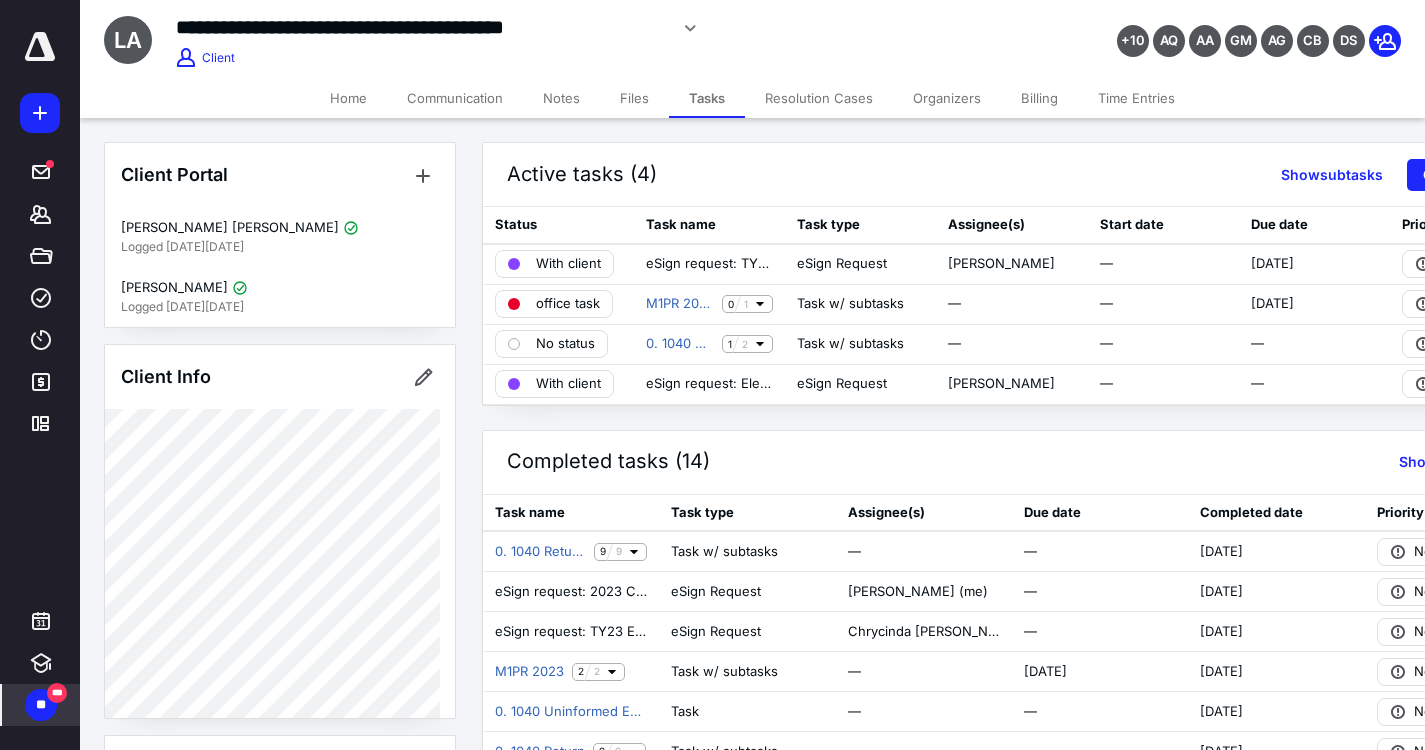 click on "**" at bounding box center (41, 705) 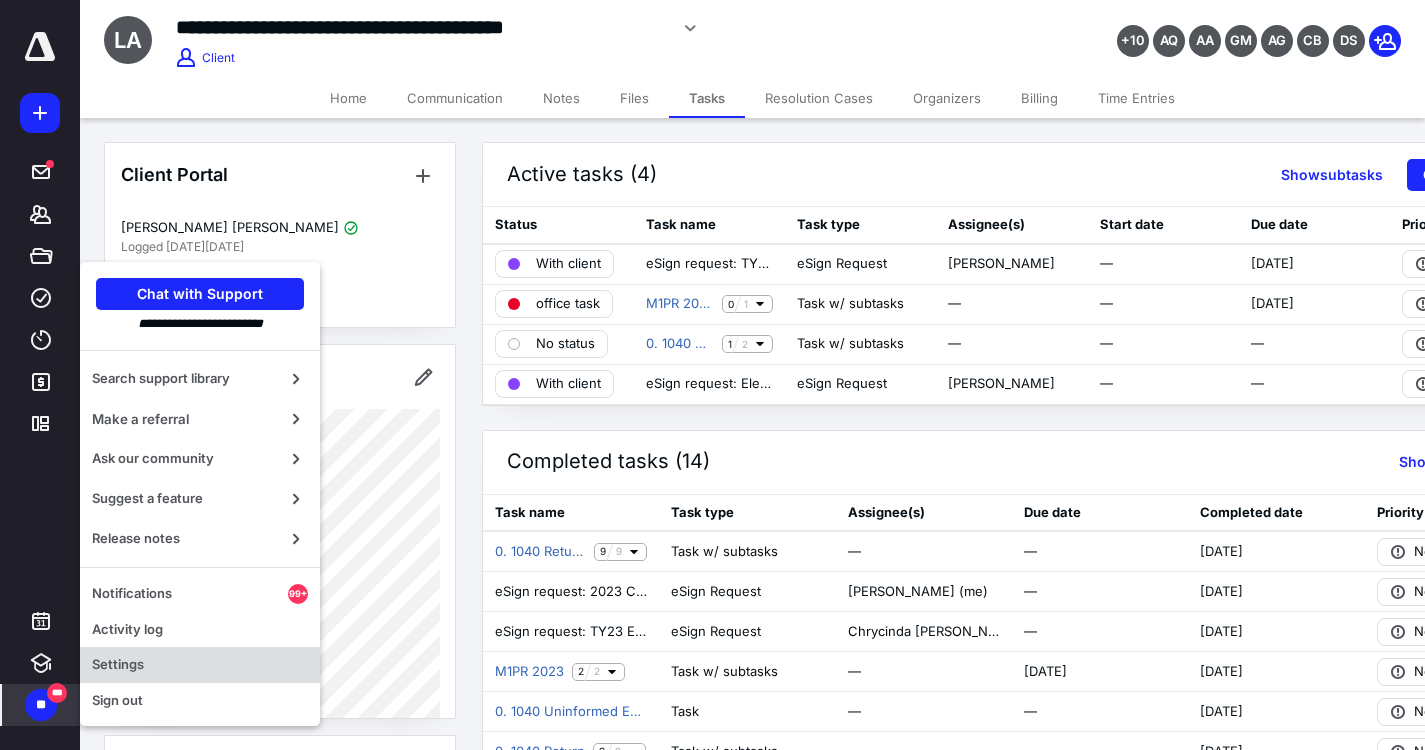 click on "Settings" at bounding box center [200, 665] 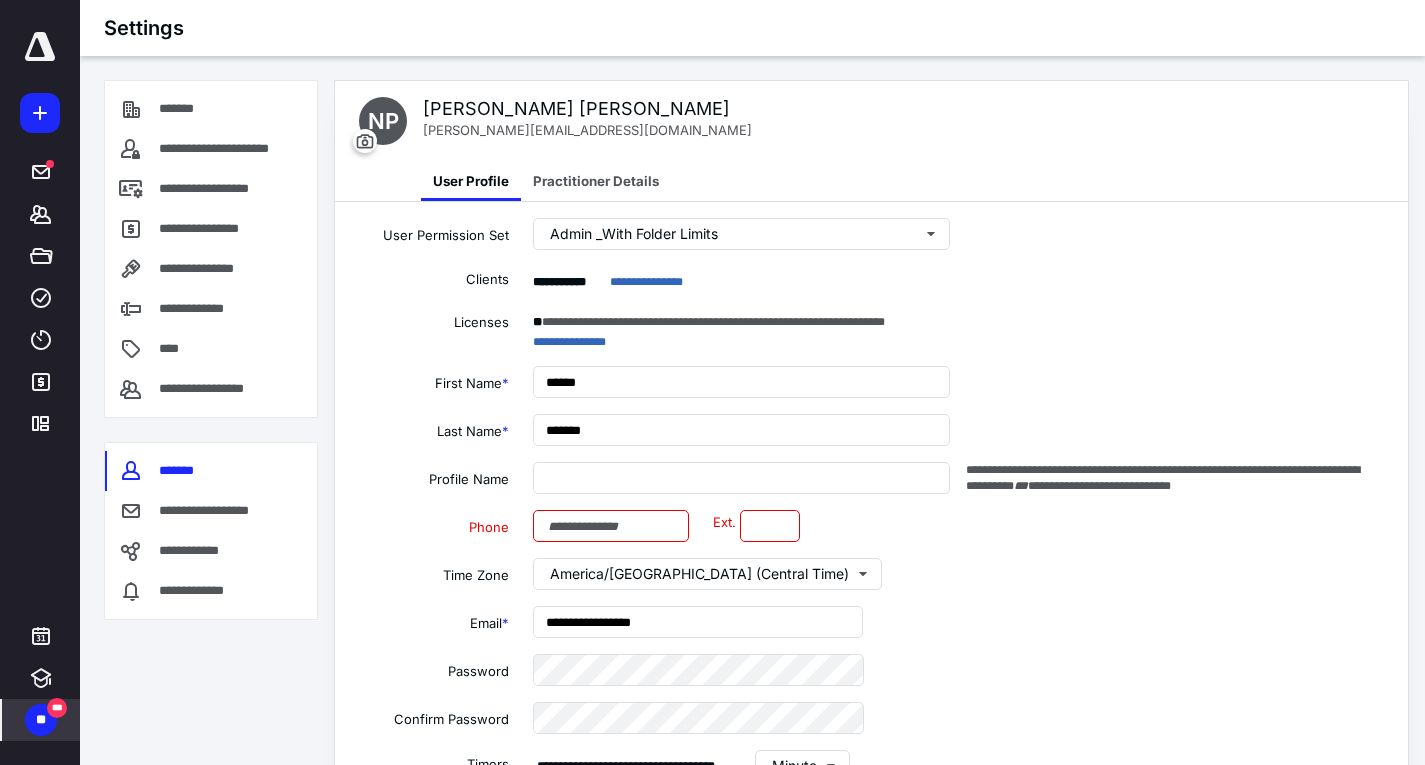 type on "**********" 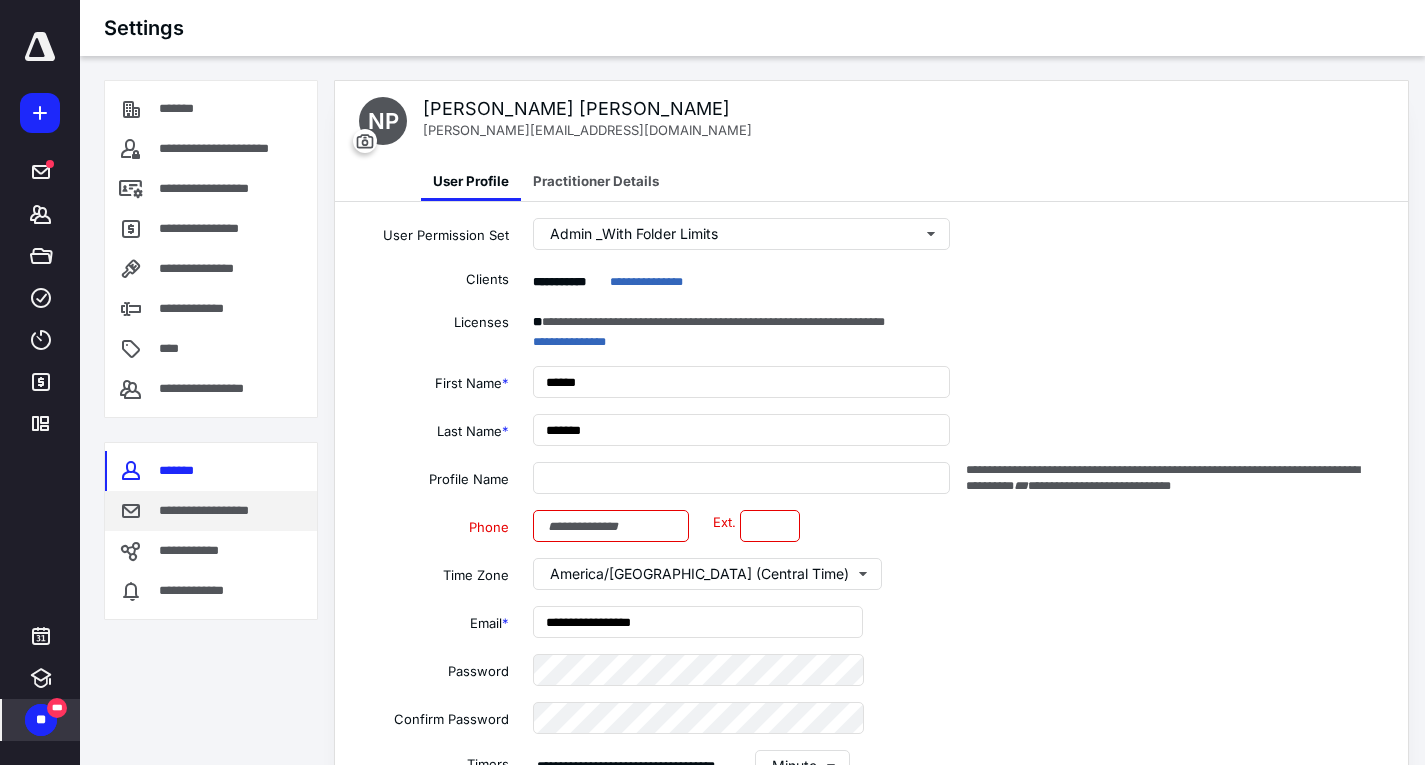 click on "**********" at bounding box center (218, 511) 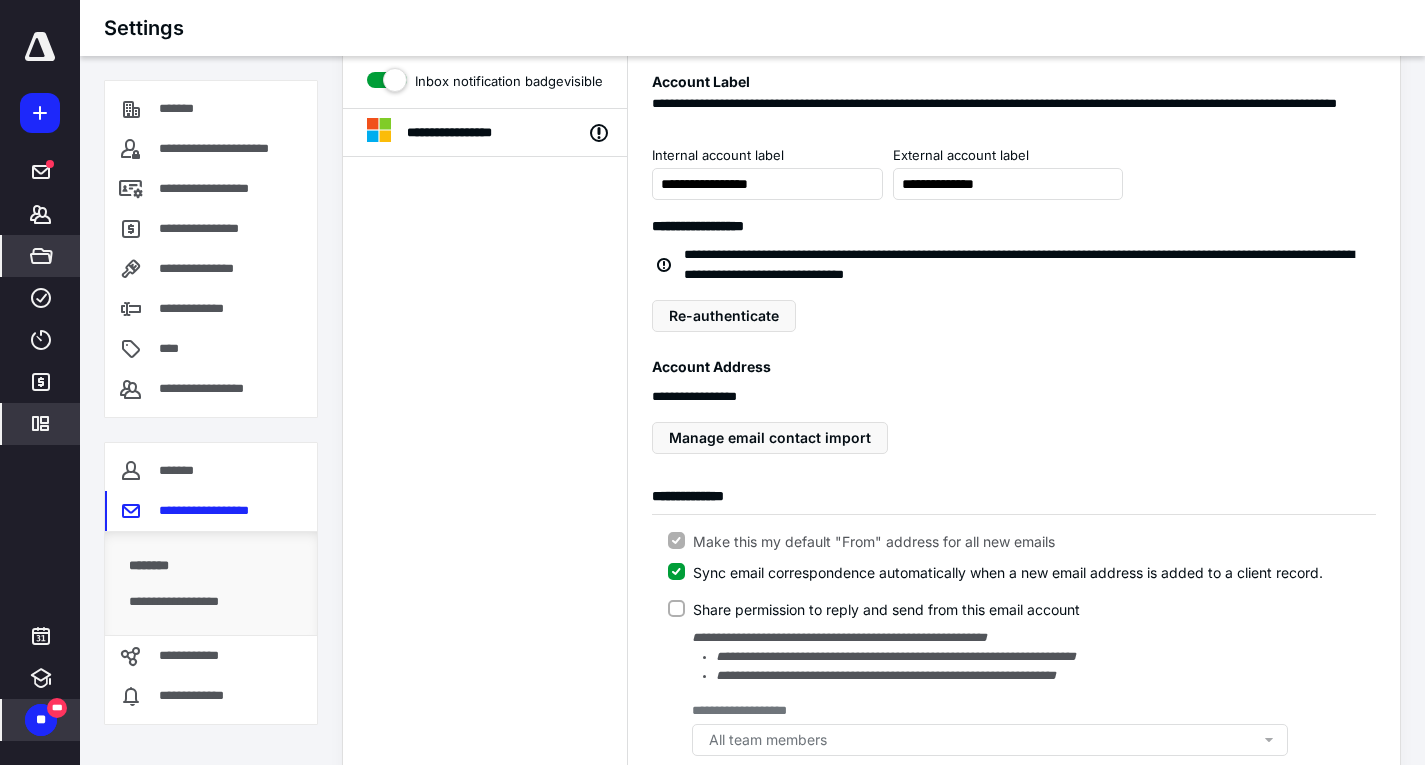 scroll, scrollTop: 100, scrollLeft: 0, axis: vertical 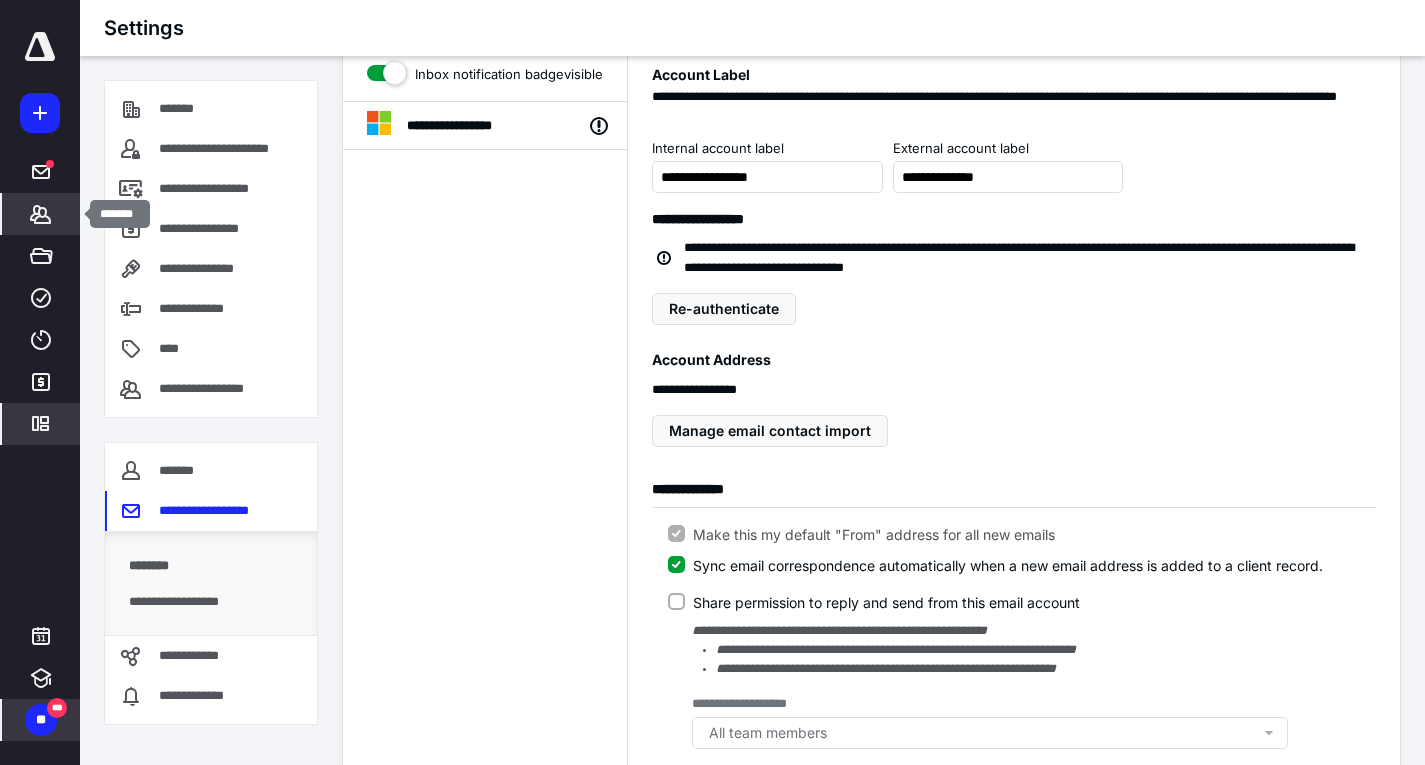 click on "*******" at bounding box center [41, 214] 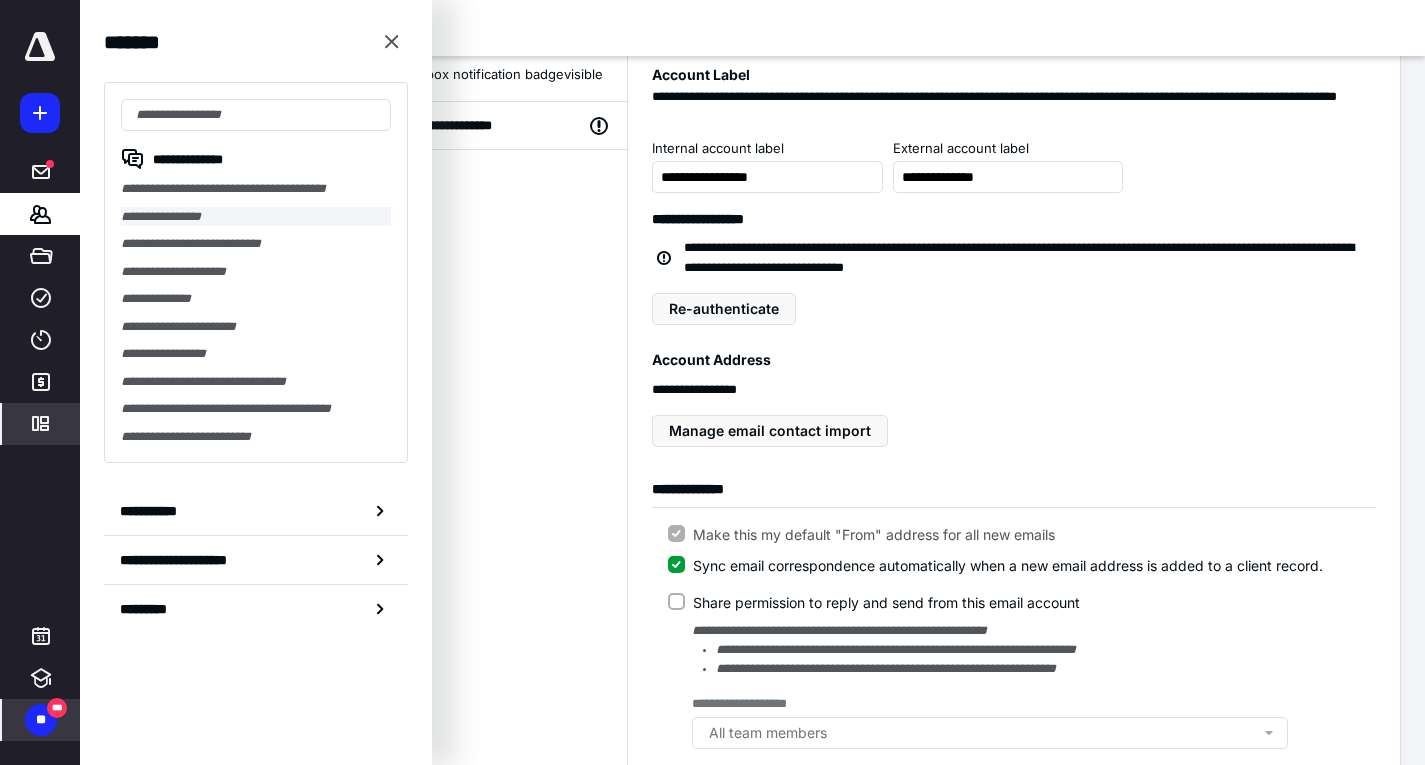 click on "**********" at bounding box center (256, 217) 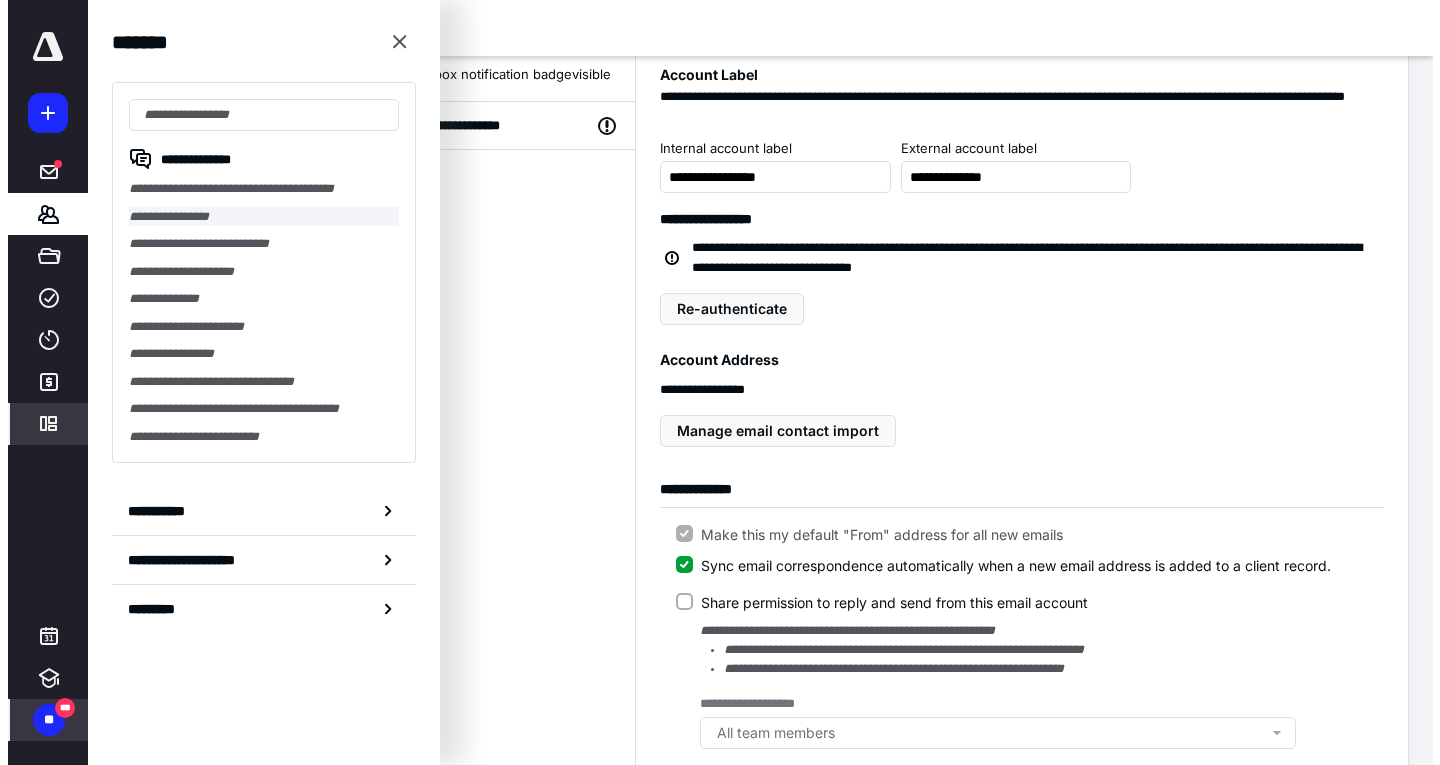 scroll, scrollTop: 0, scrollLeft: 0, axis: both 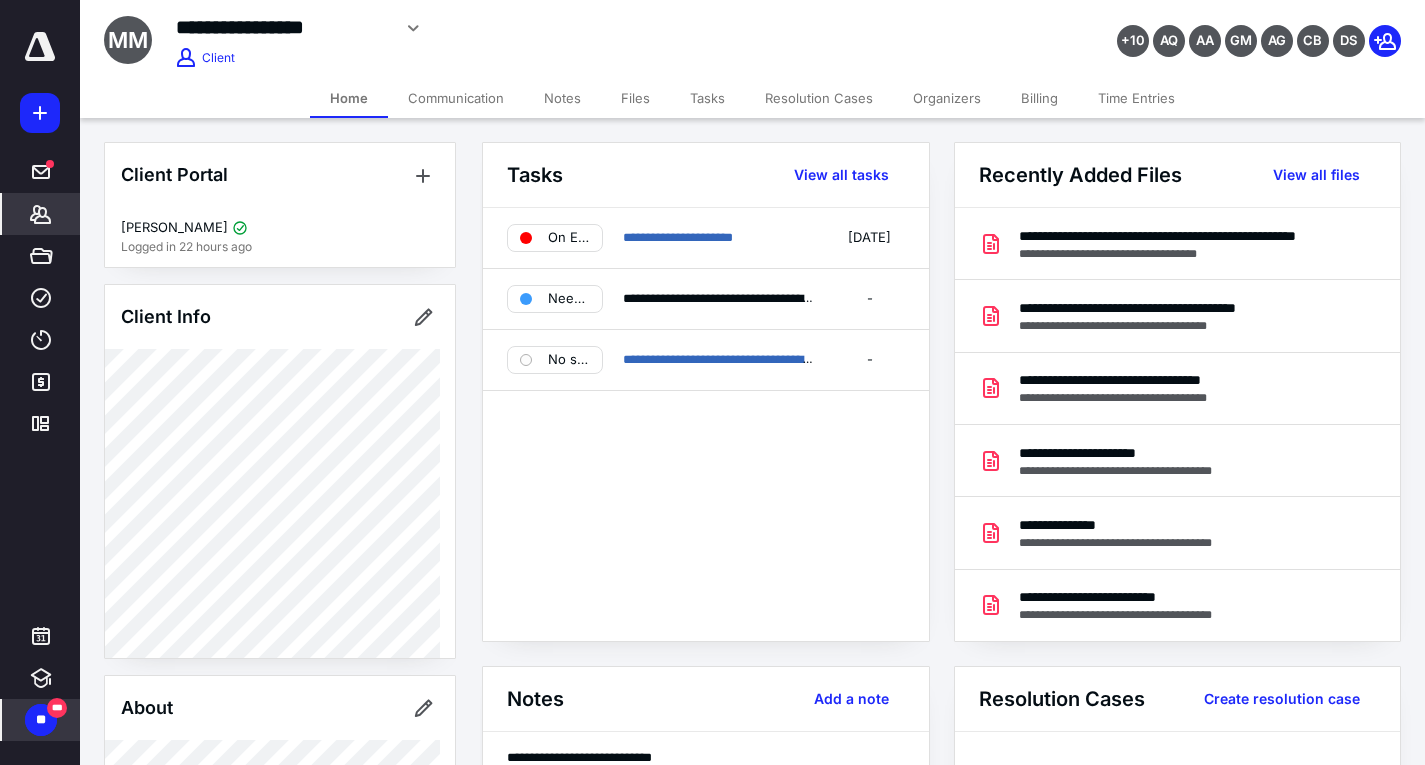 click on "Files" at bounding box center [635, 98] 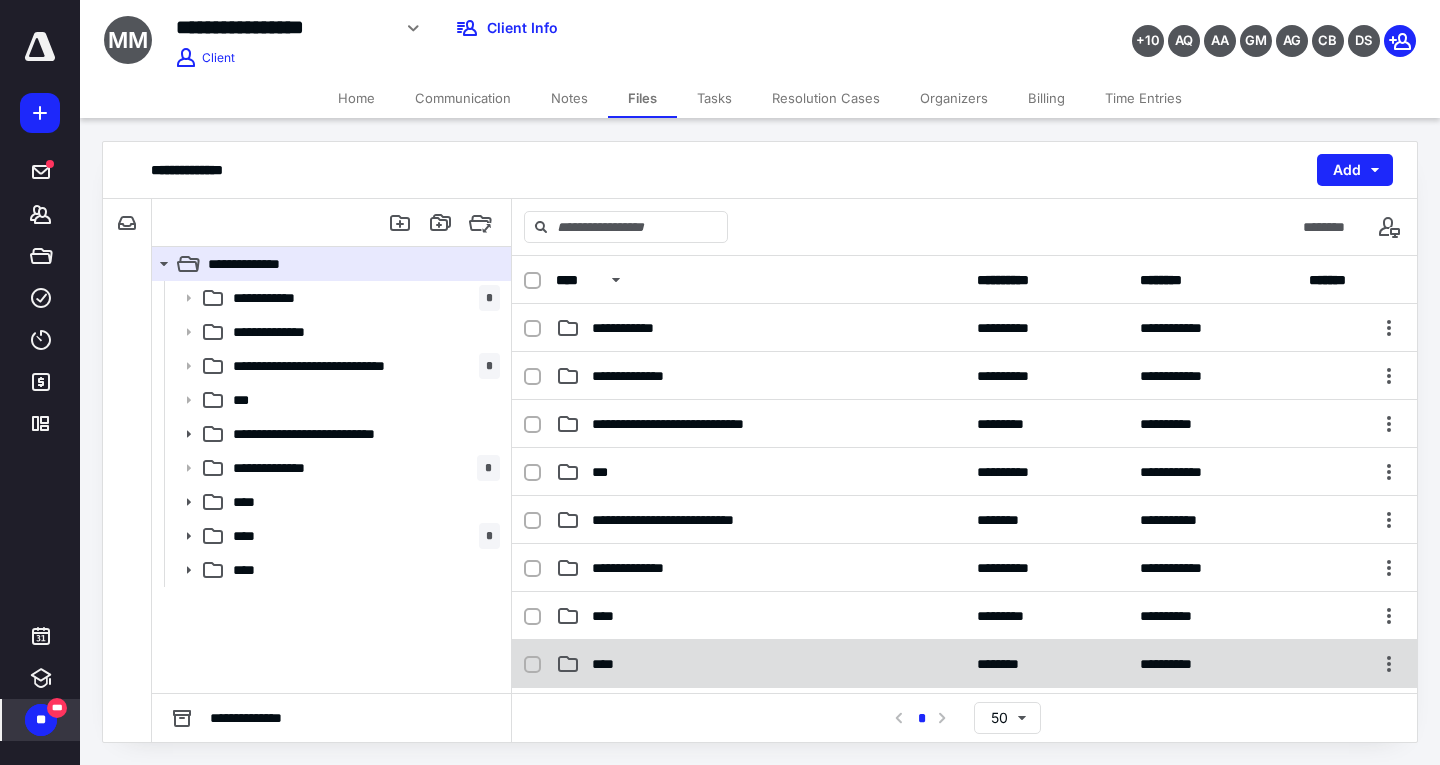 click 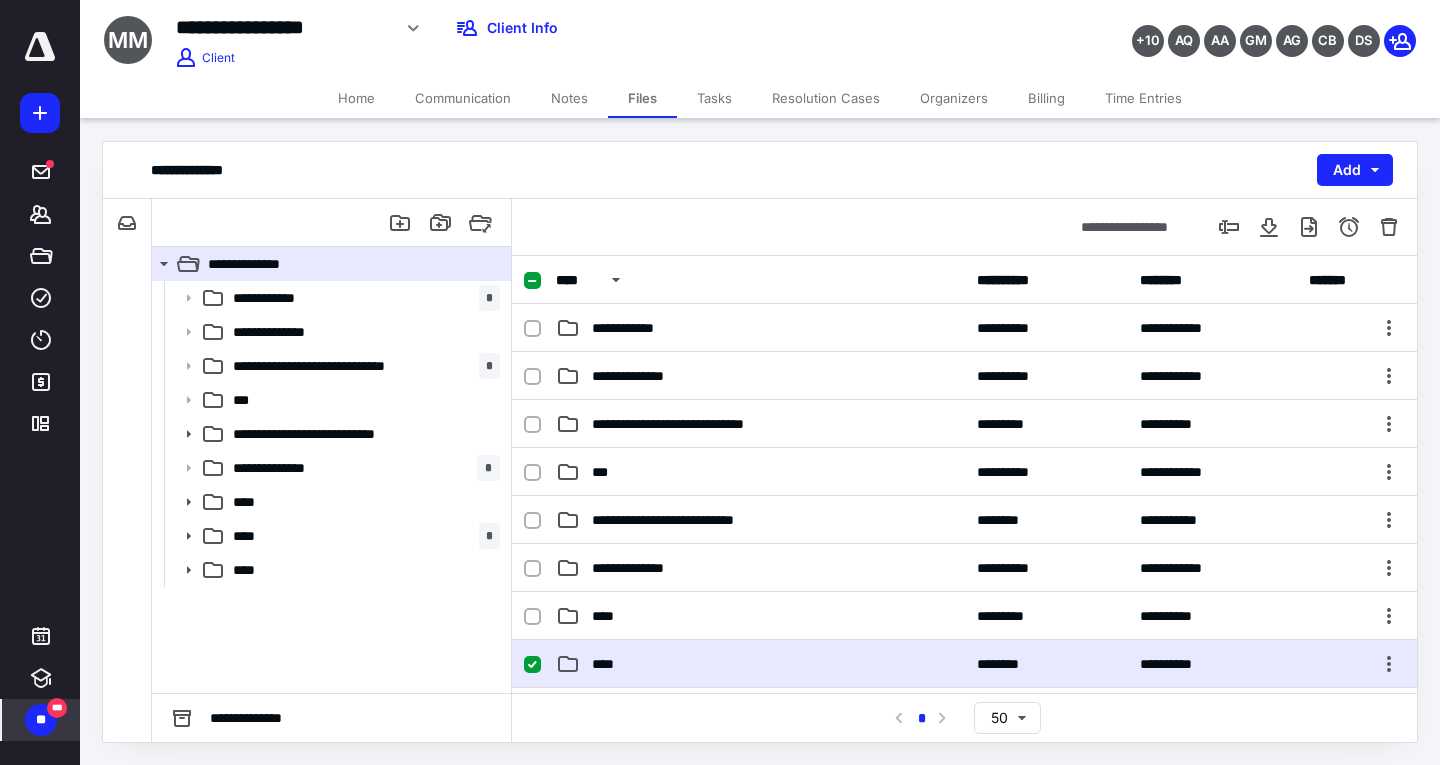 click 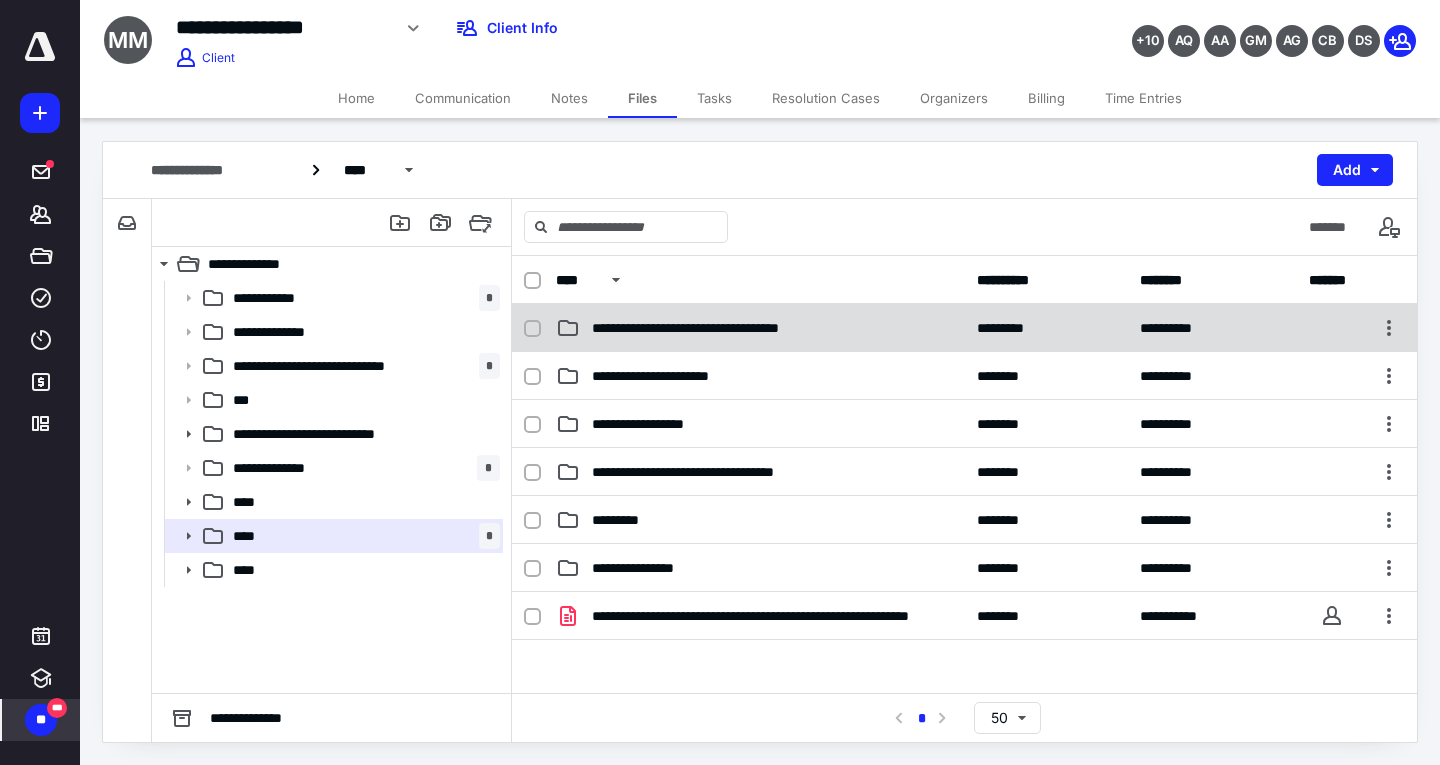 click 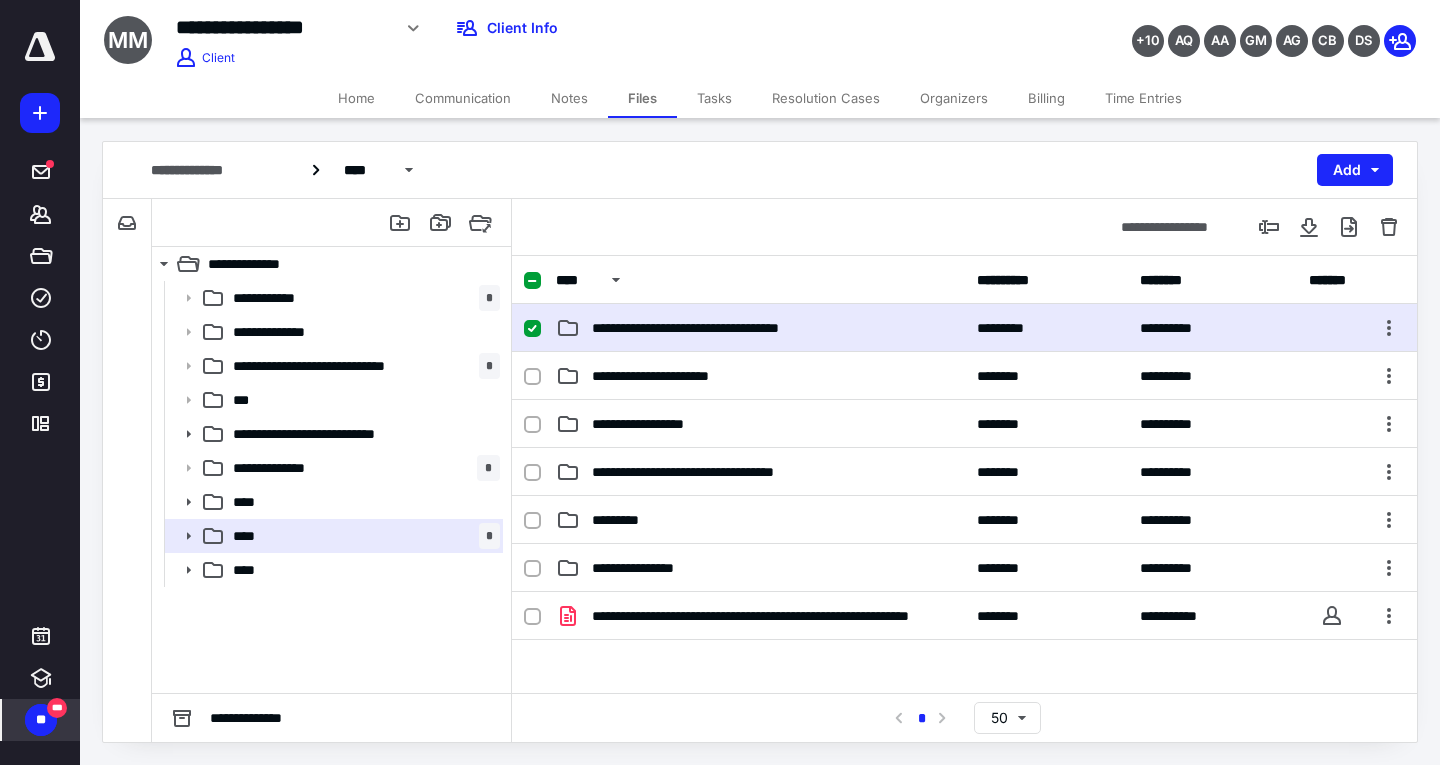 click 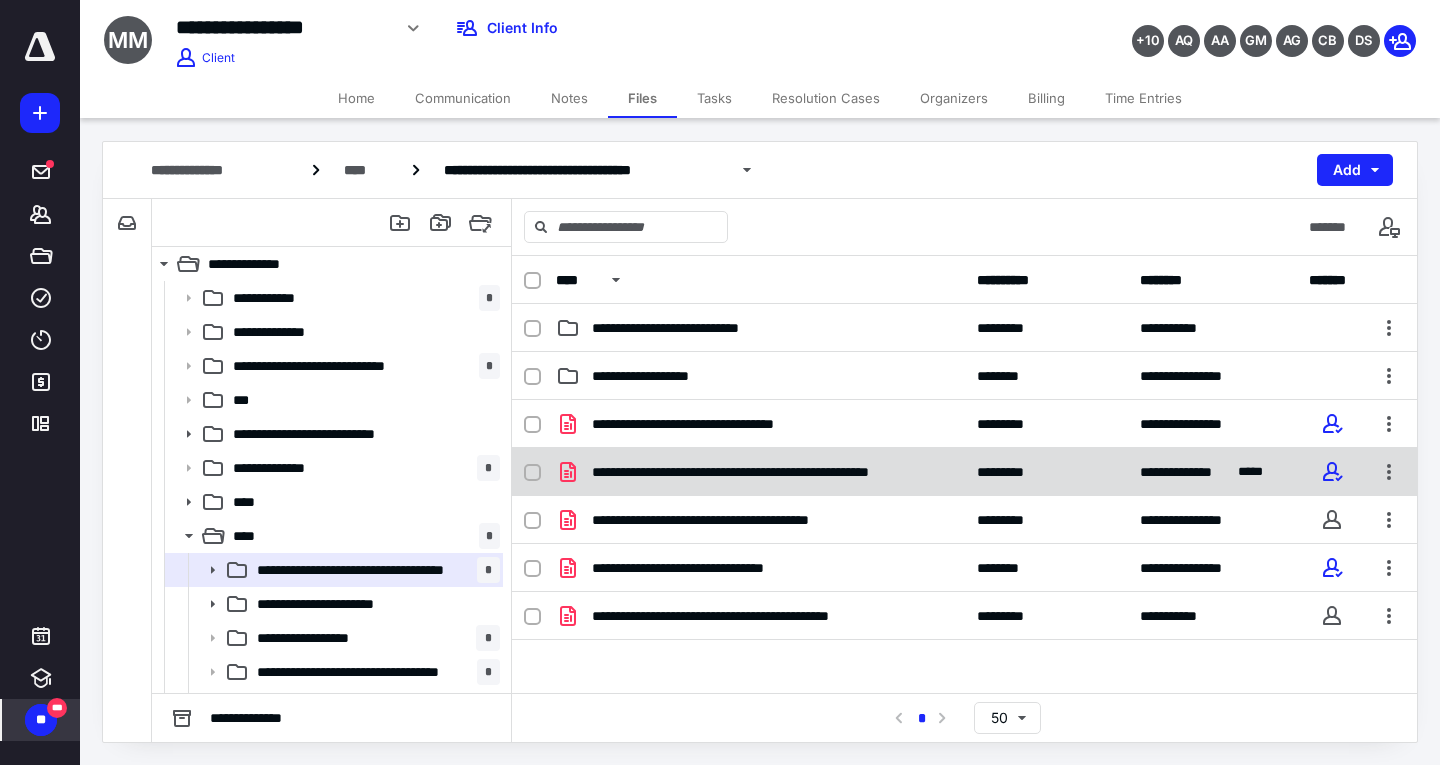 click 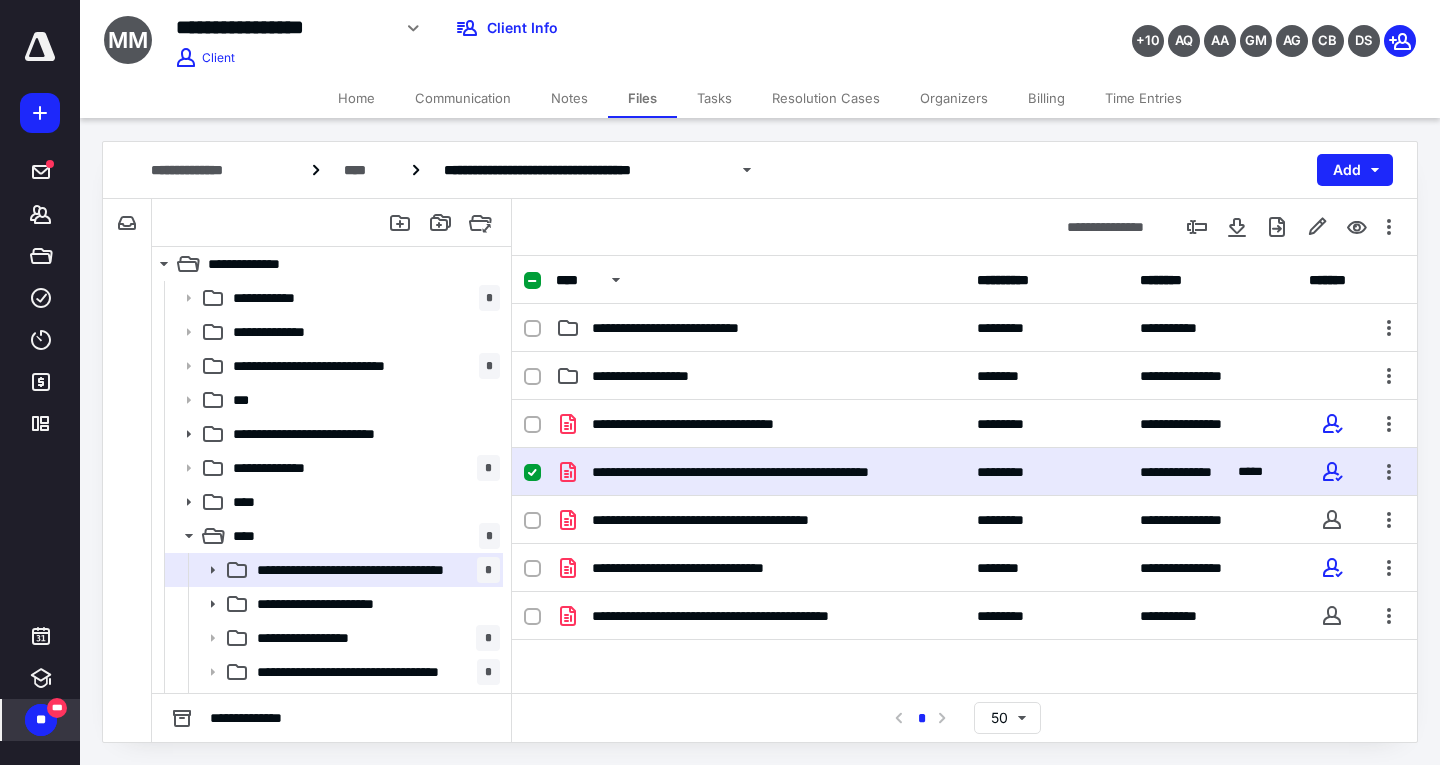 click 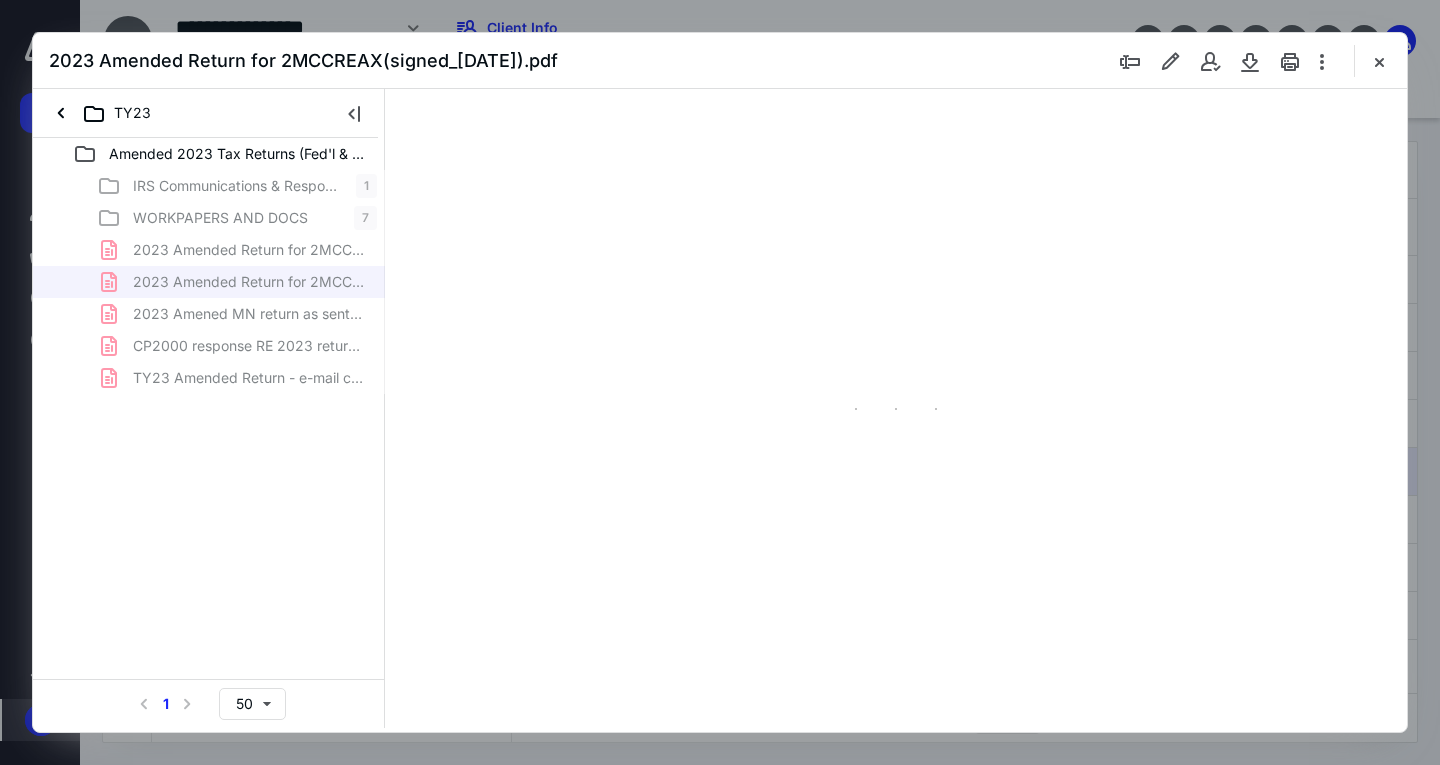 scroll, scrollTop: 0, scrollLeft: 0, axis: both 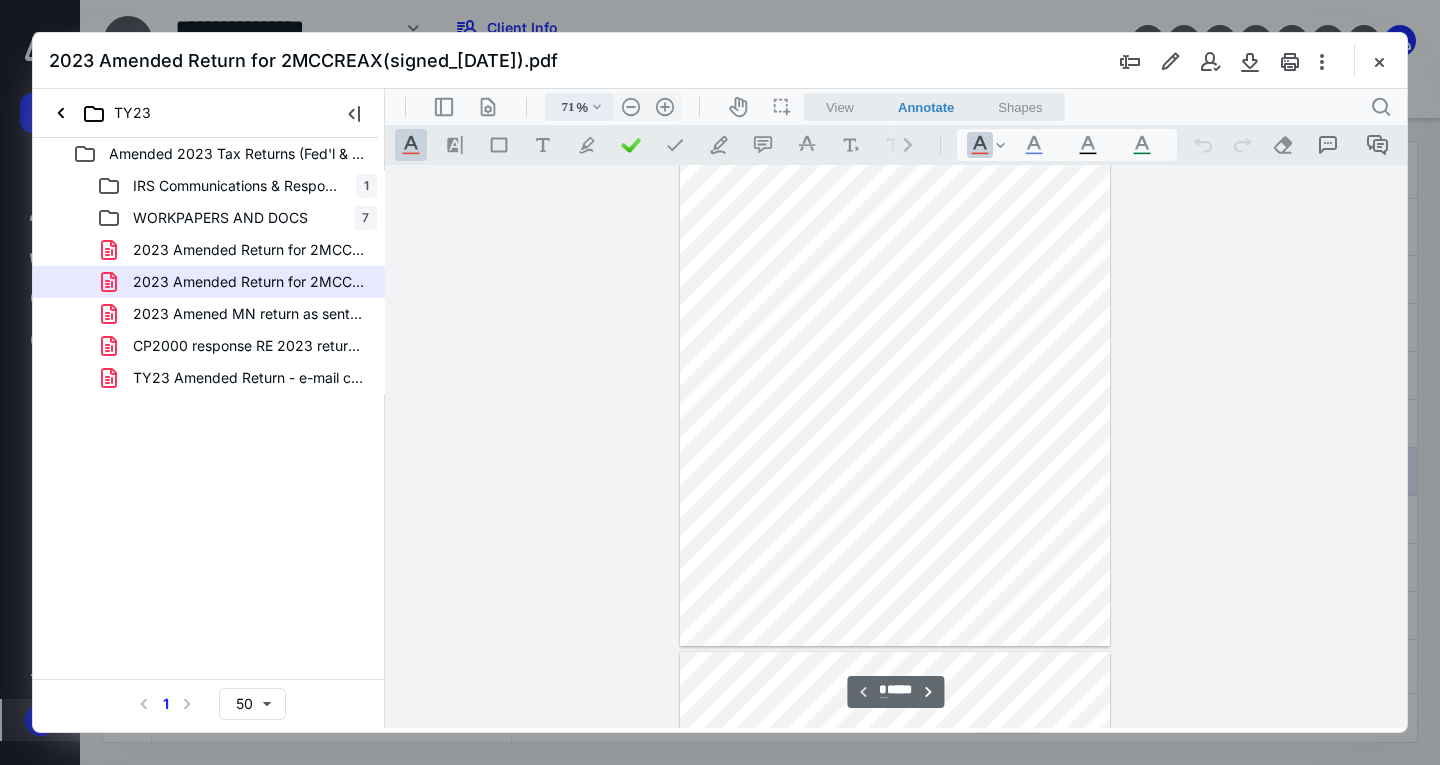 click on ".cls-1{fill:#abb0c4;} icon - chevron - down" at bounding box center [597, 107] 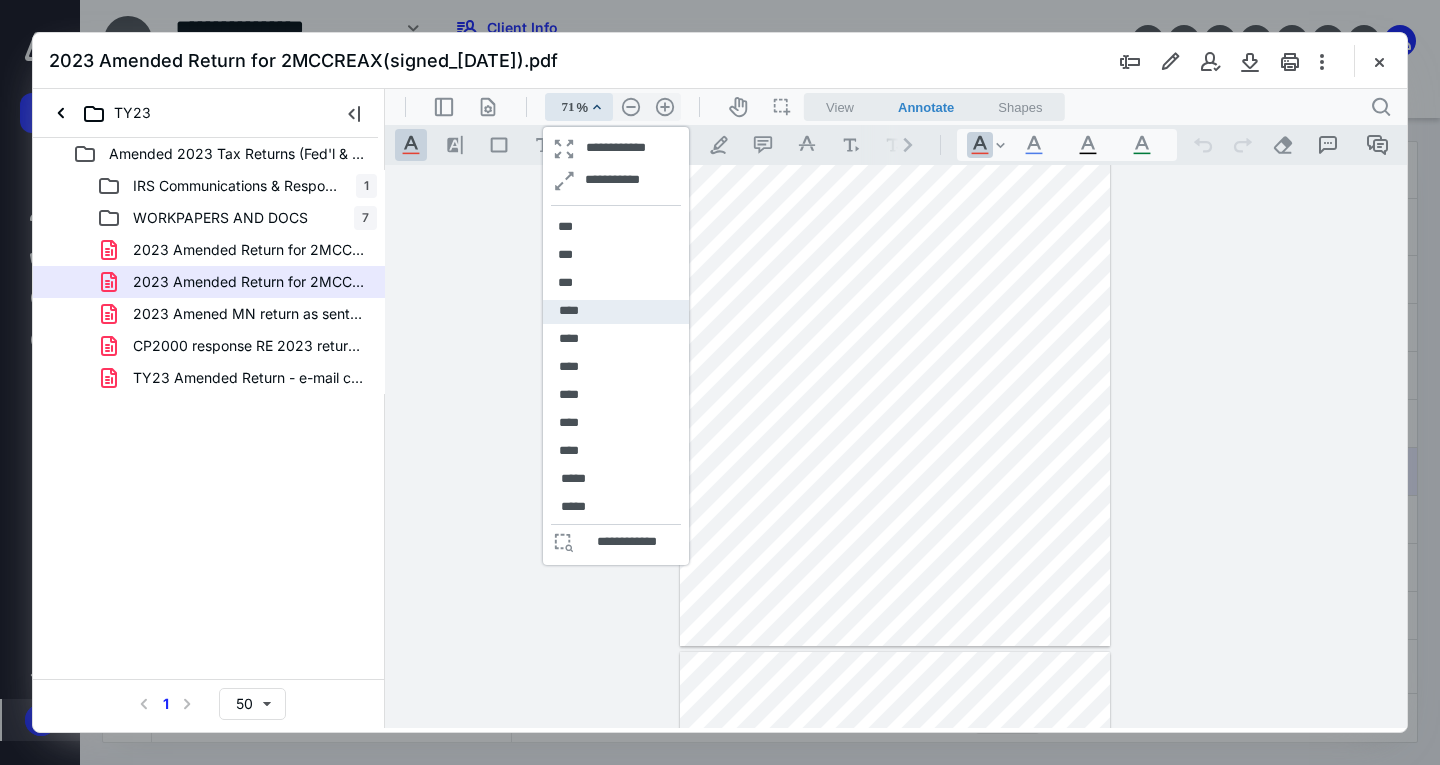 click on "****" at bounding box center [616, 312] 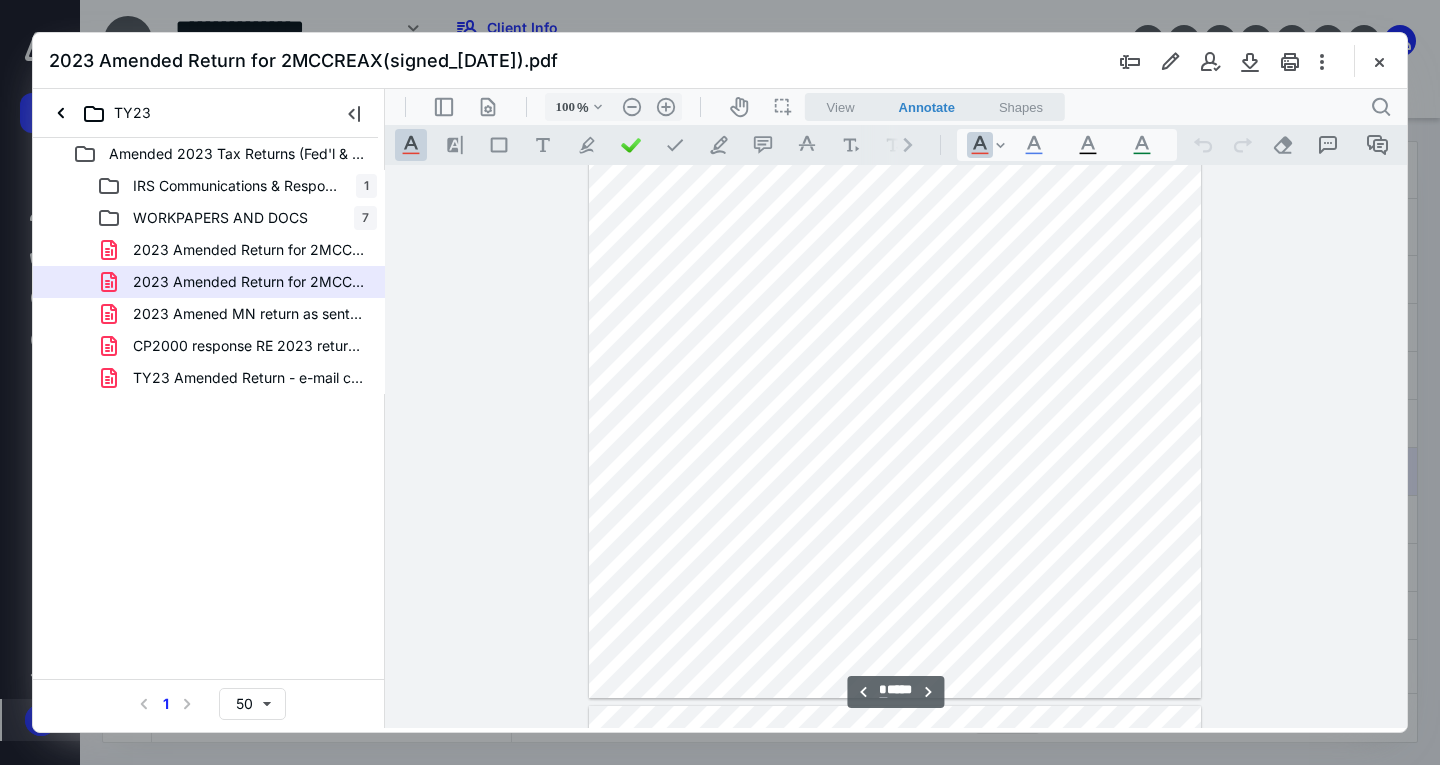 scroll, scrollTop: 6315, scrollLeft: 0, axis: vertical 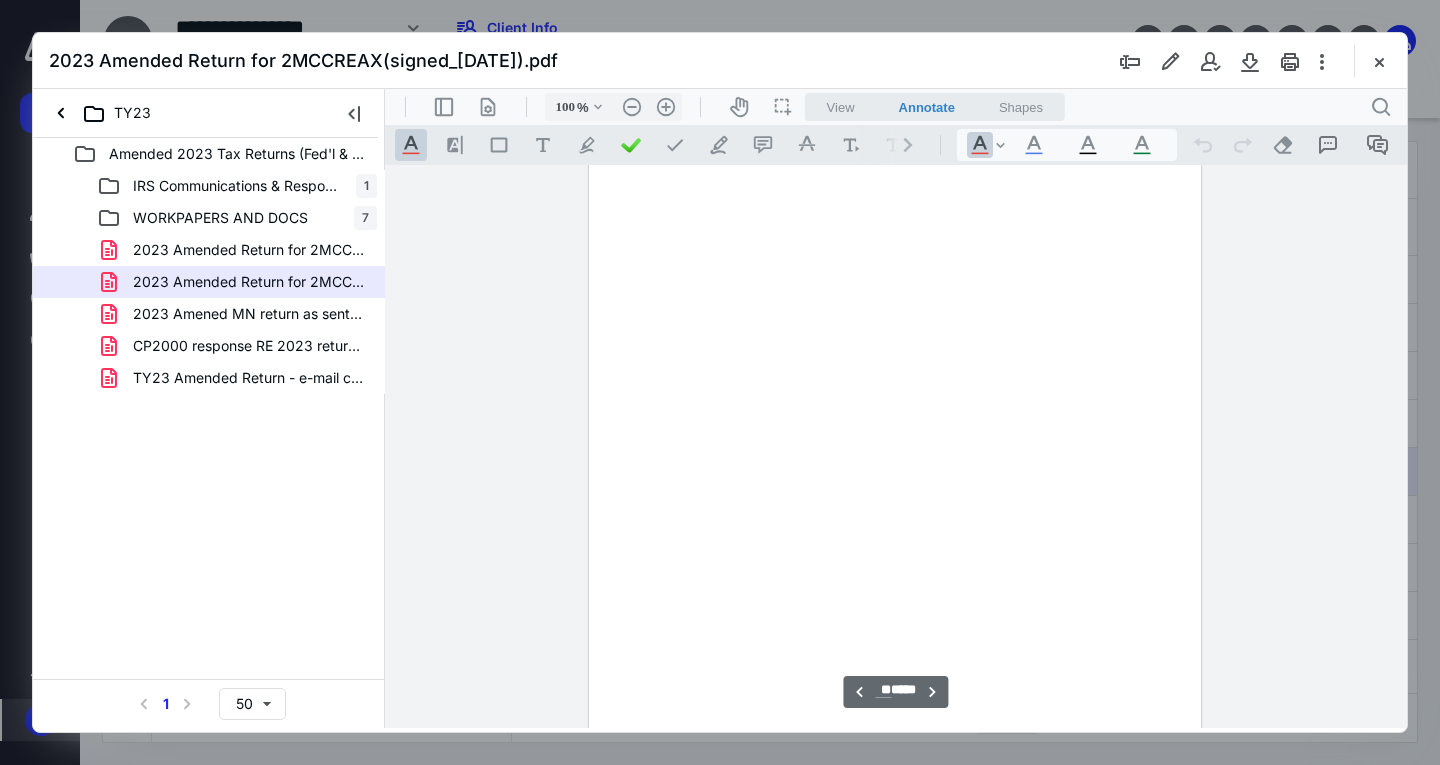 type on "**" 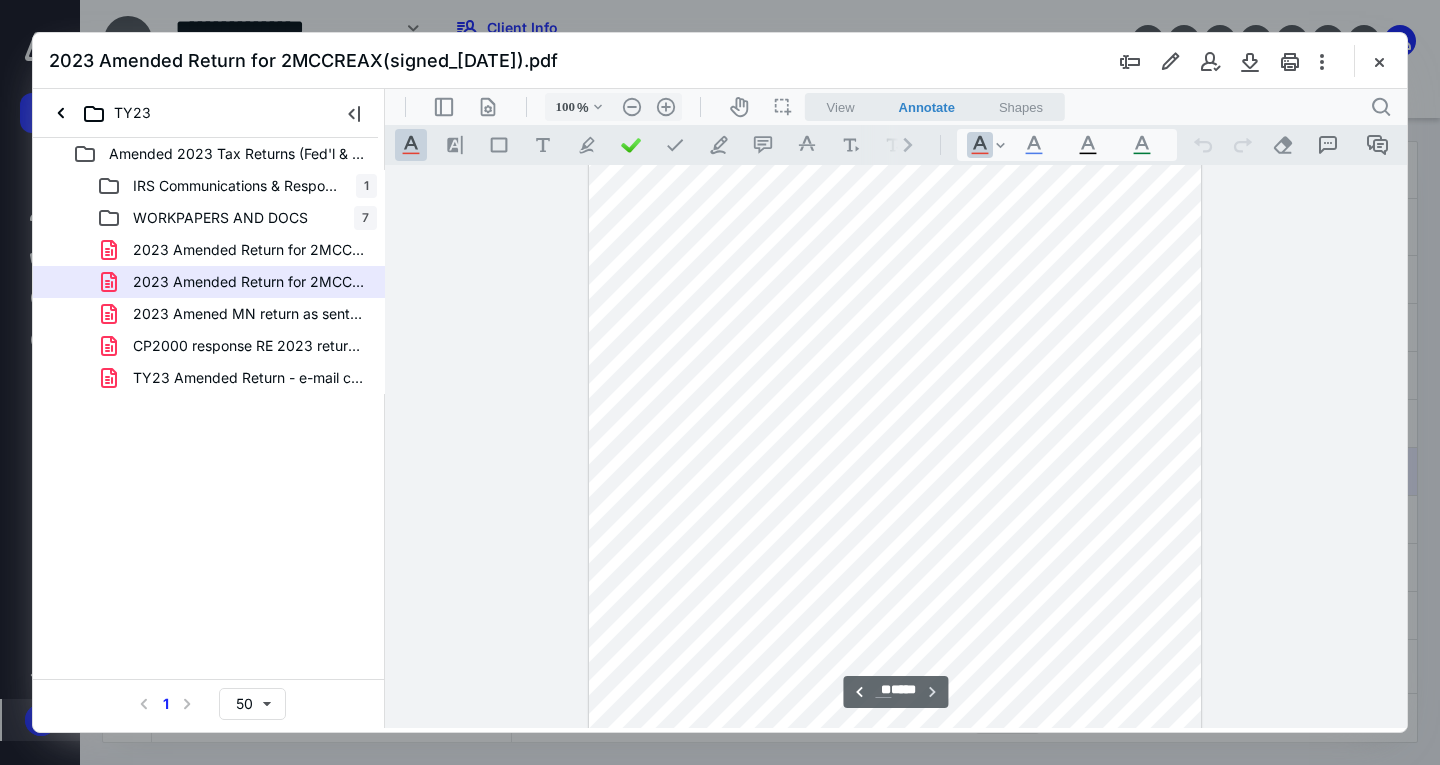 scroll, scrollTop: 60557, scrollLeft: 0, axis: vertical 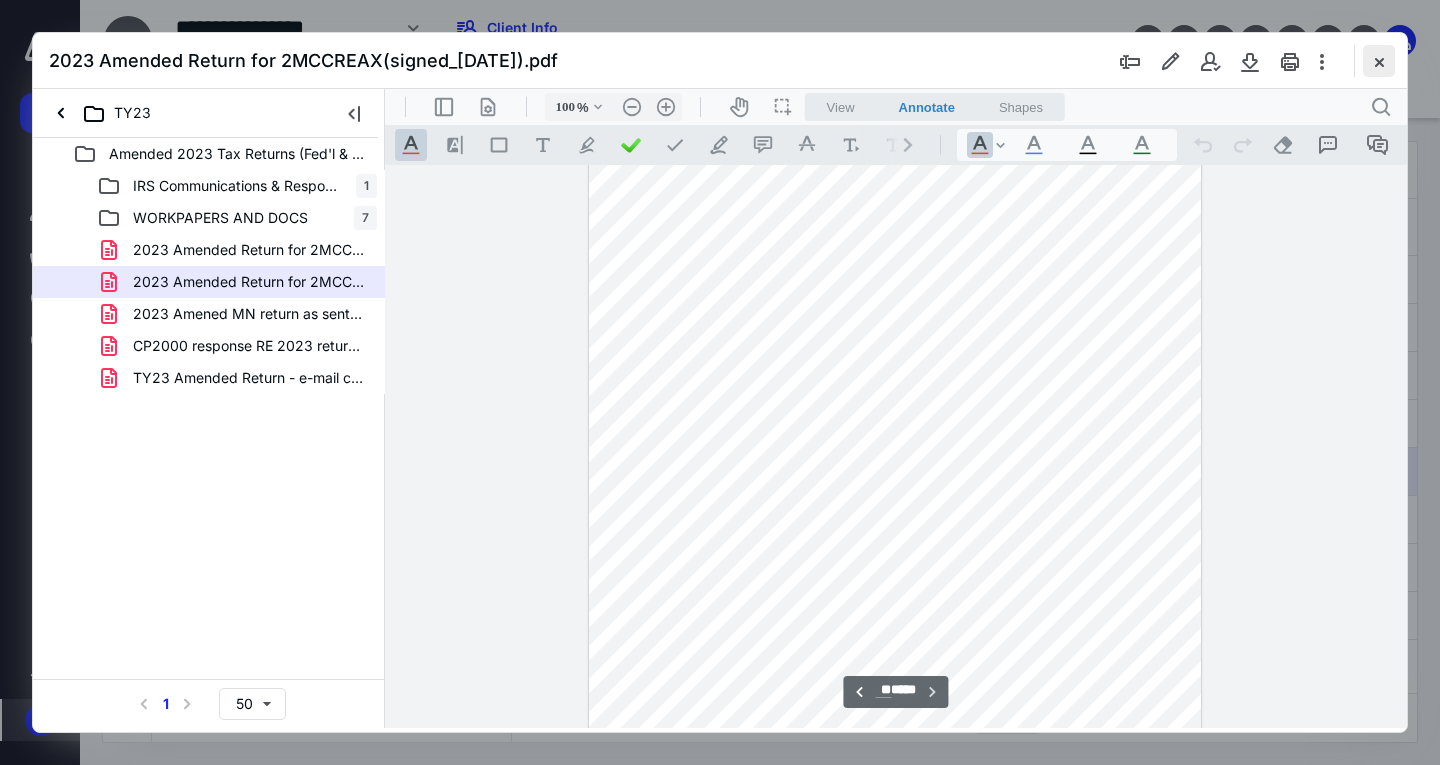 click at bounding box center (1379, 61) 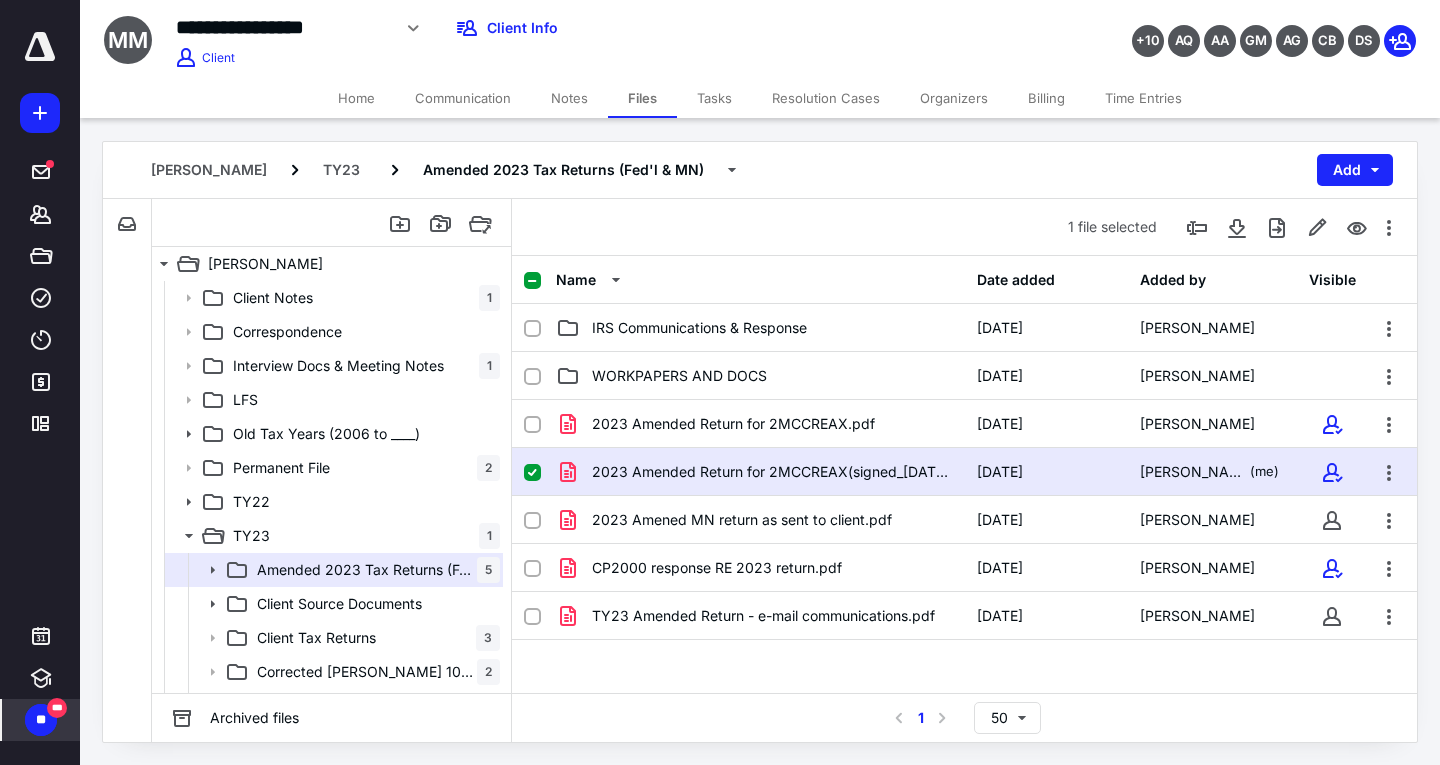 click on "Tasks" at bounding box center (714, 98) 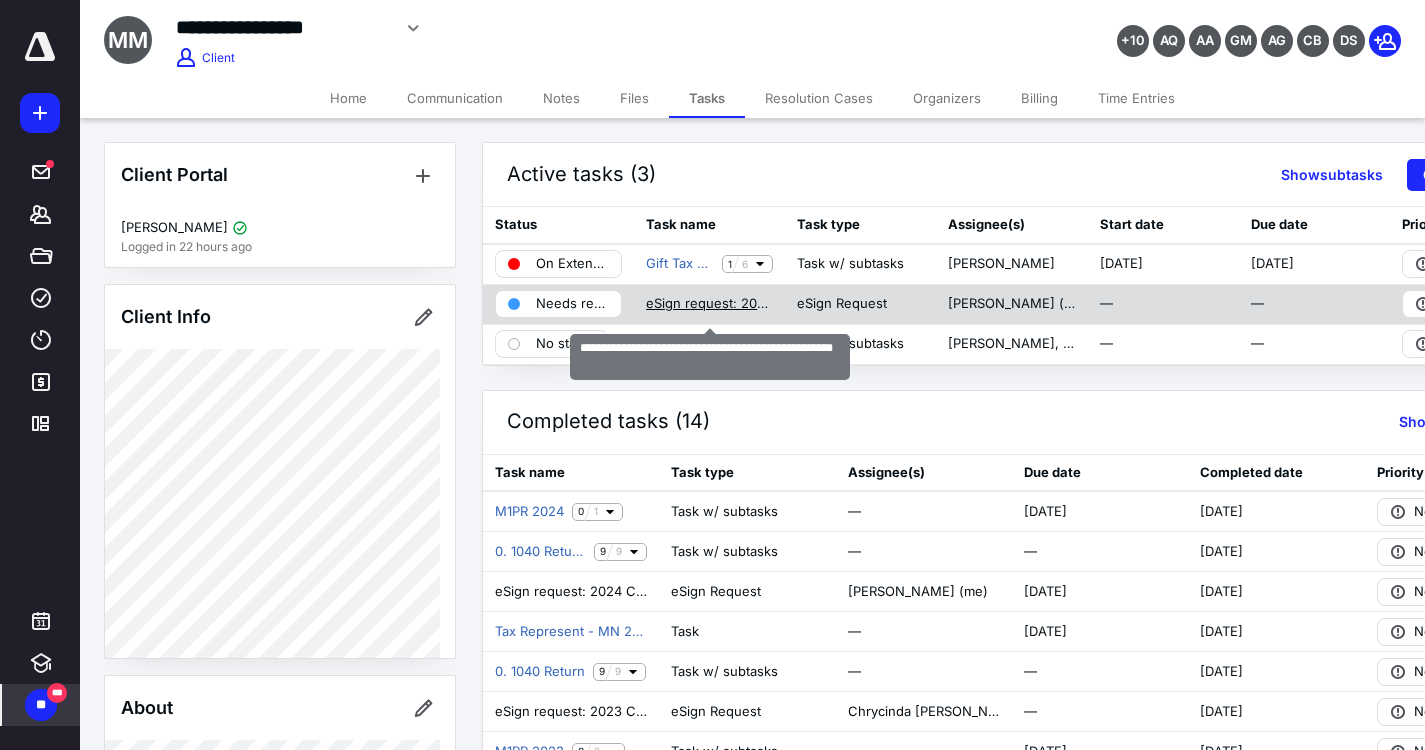 click on "eSign request: 2023 Amended Return for 2MCCREAX.pdf" at bounding box center (709, 304) 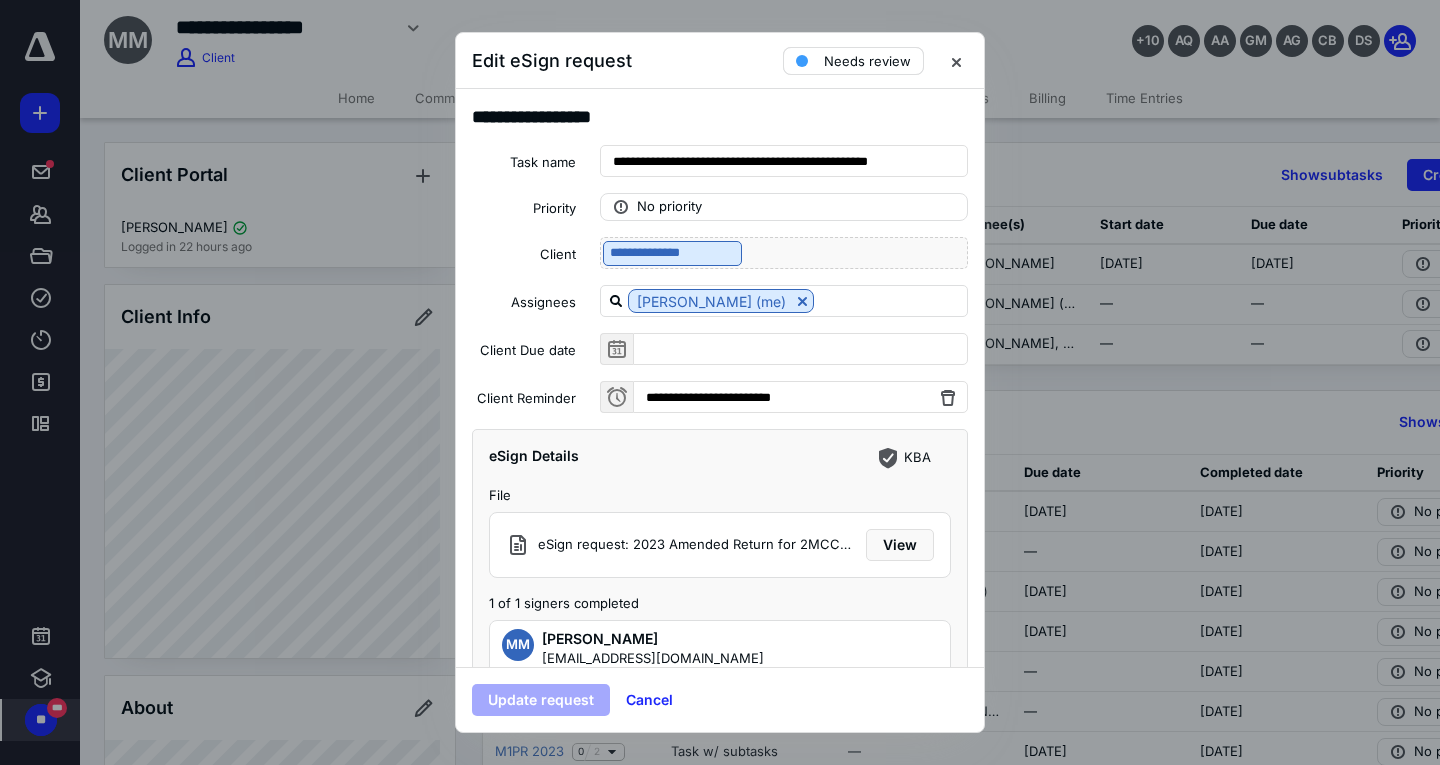click on "Needs review" at bounding box center (867, 61) 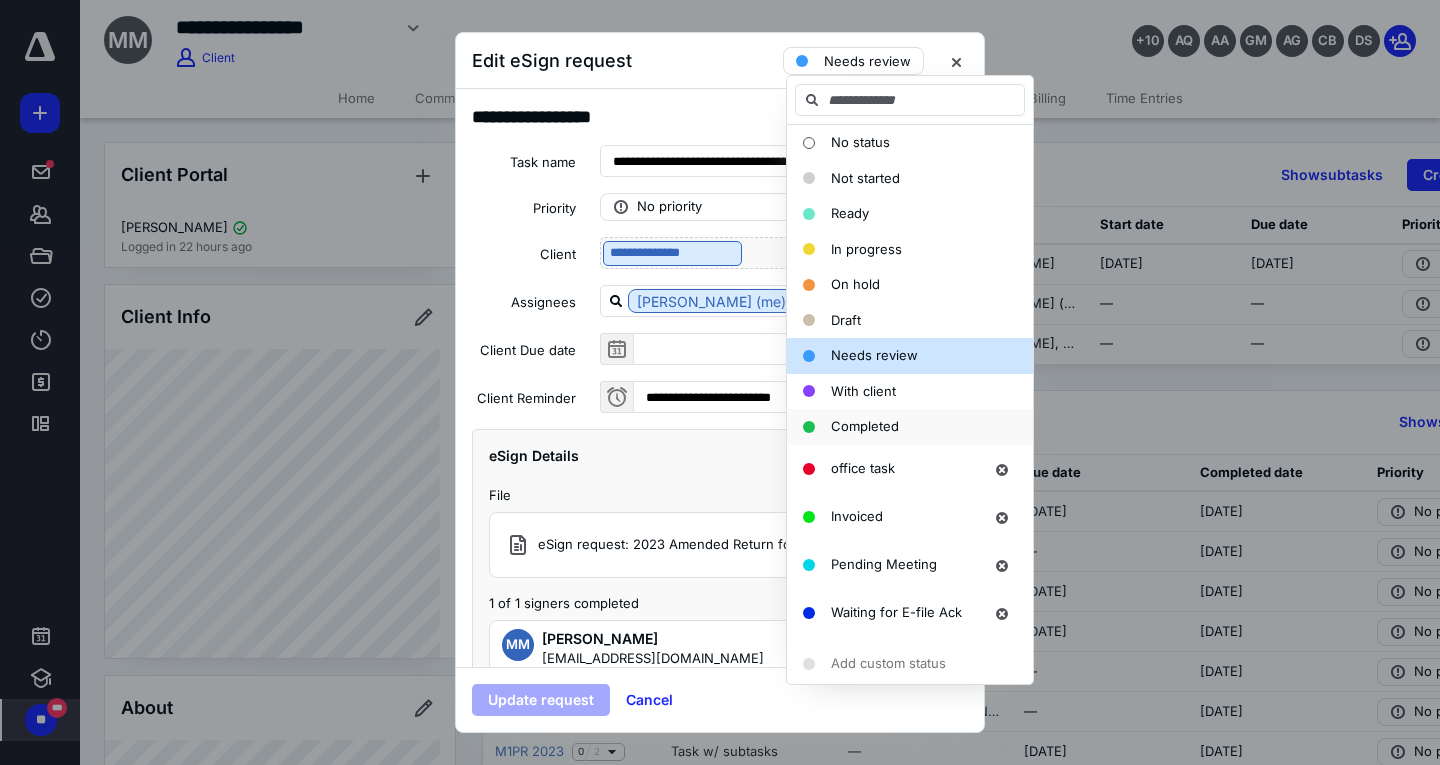 click on "Completed" at bounding box center (865, 426) 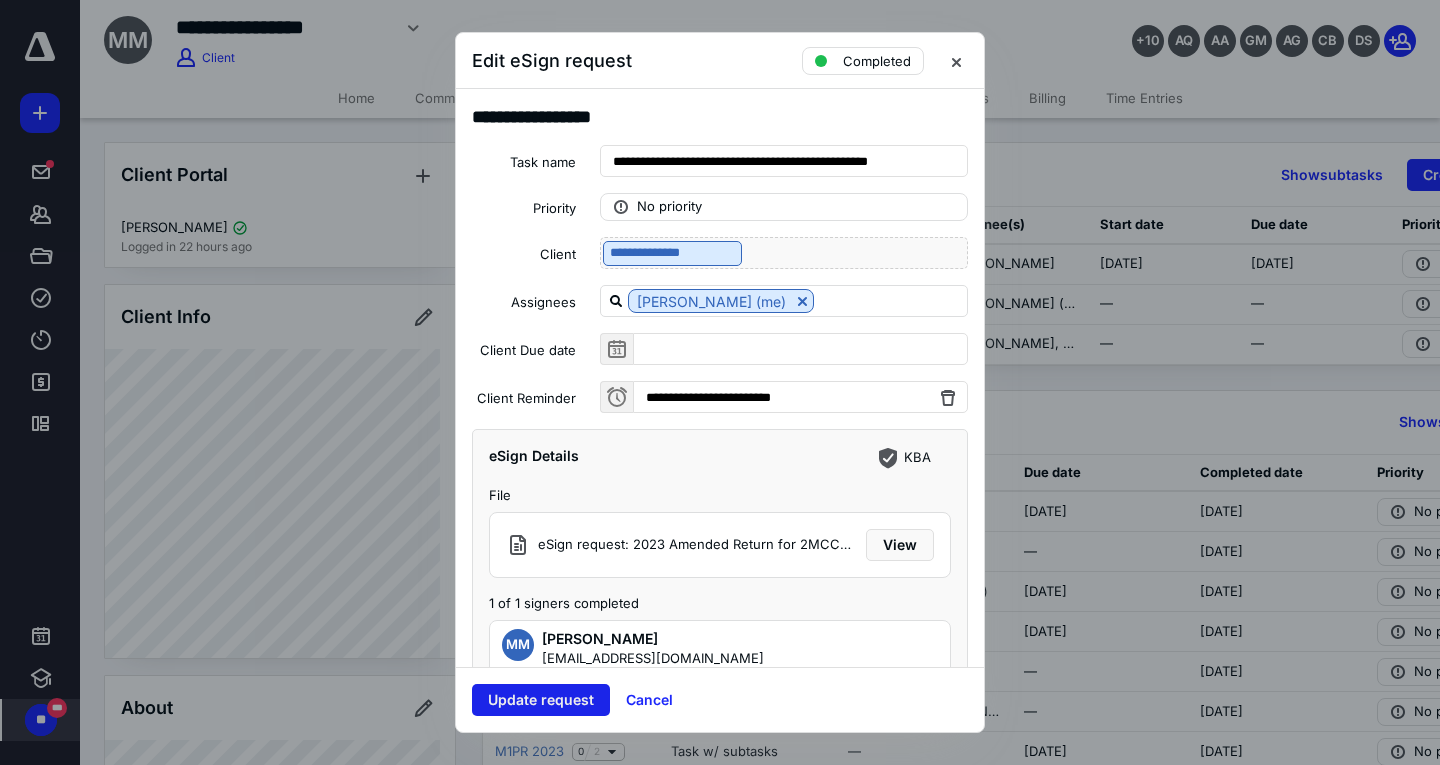 click on "Update request" at bounding box center (541, 700) 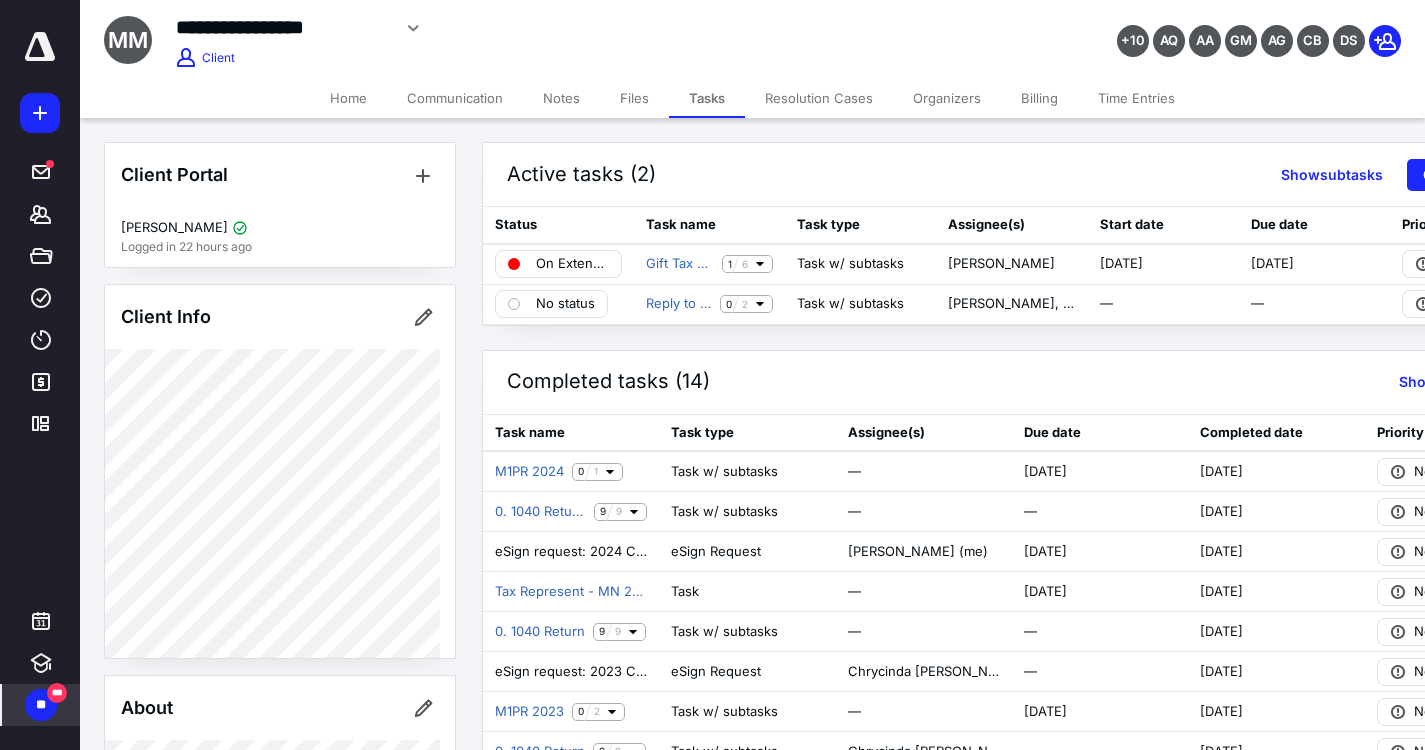 click on "Files" at bounding box center [634, 98] 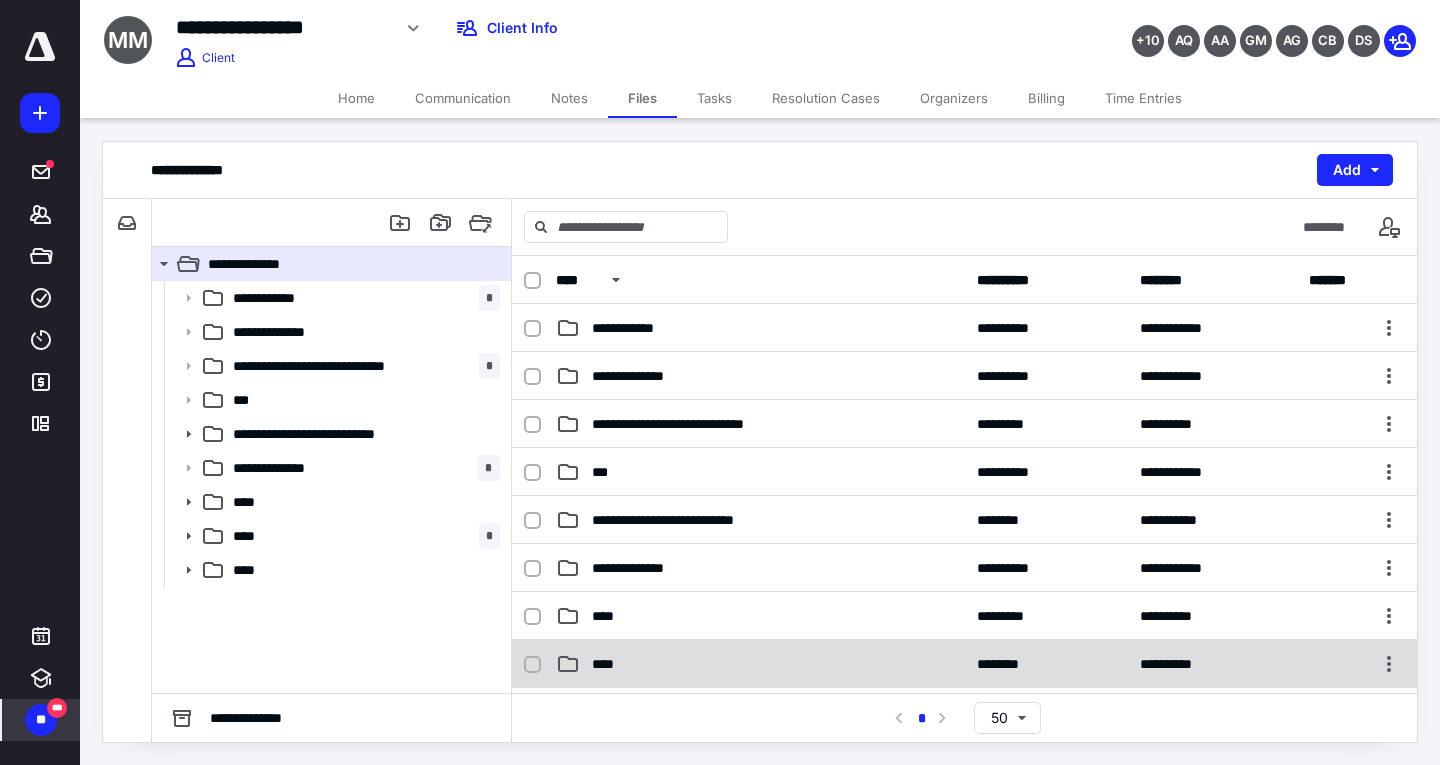 click 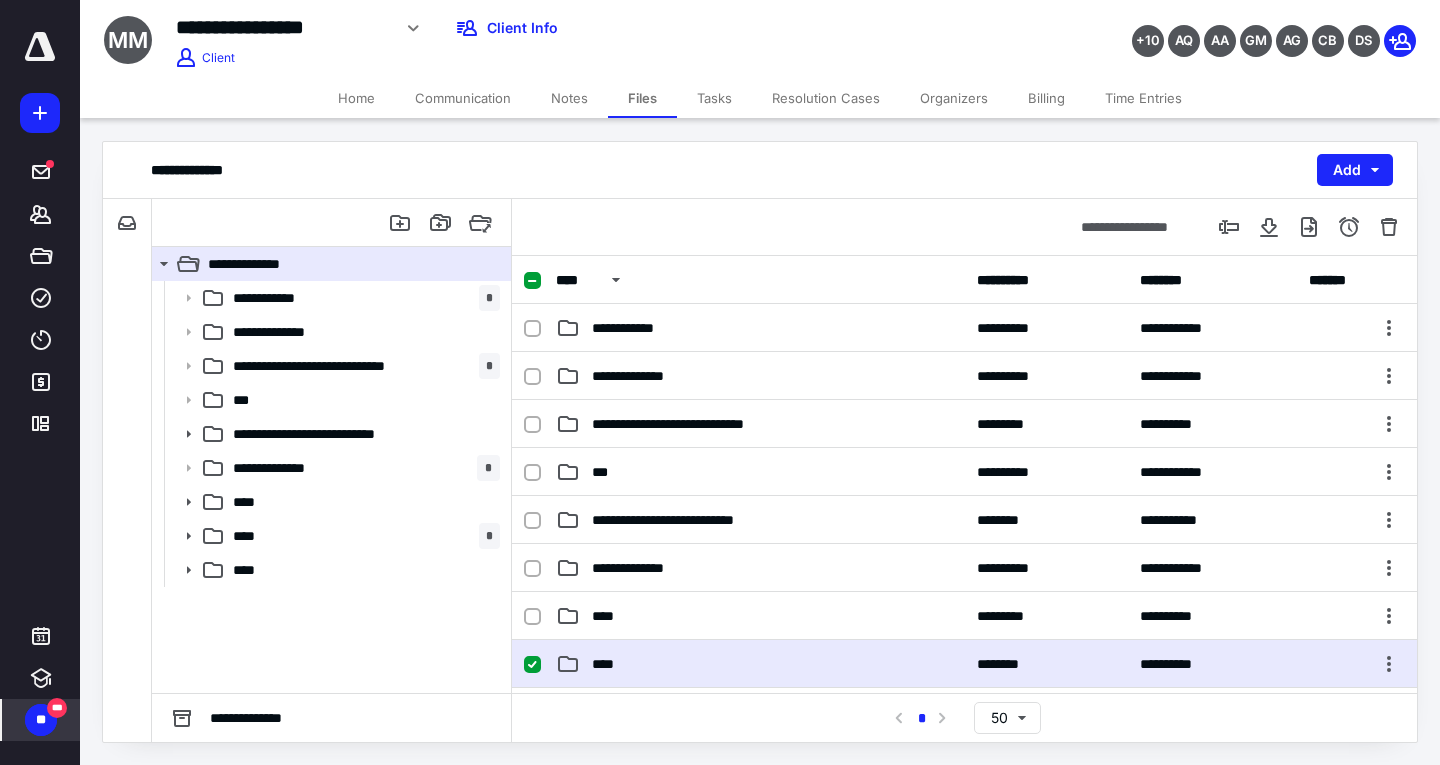 click 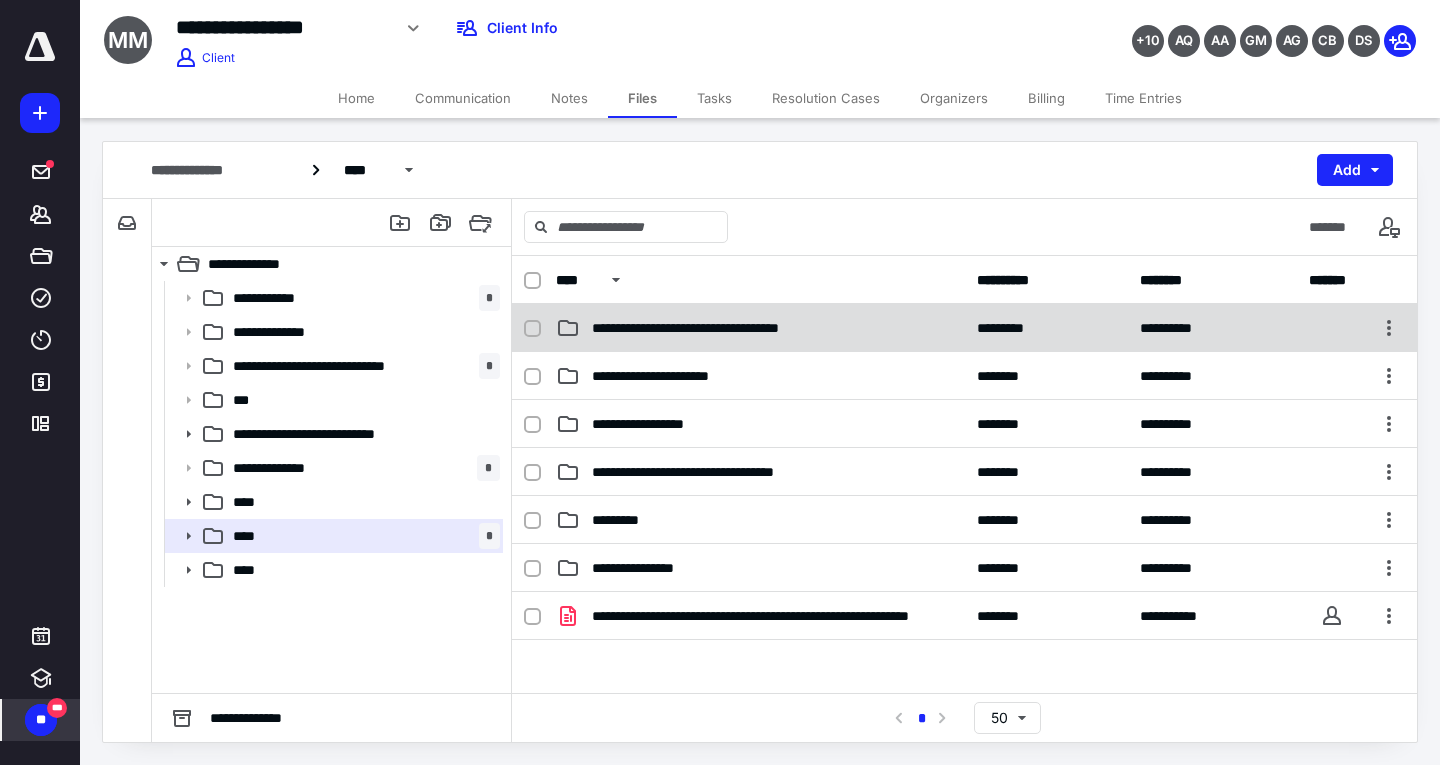 click 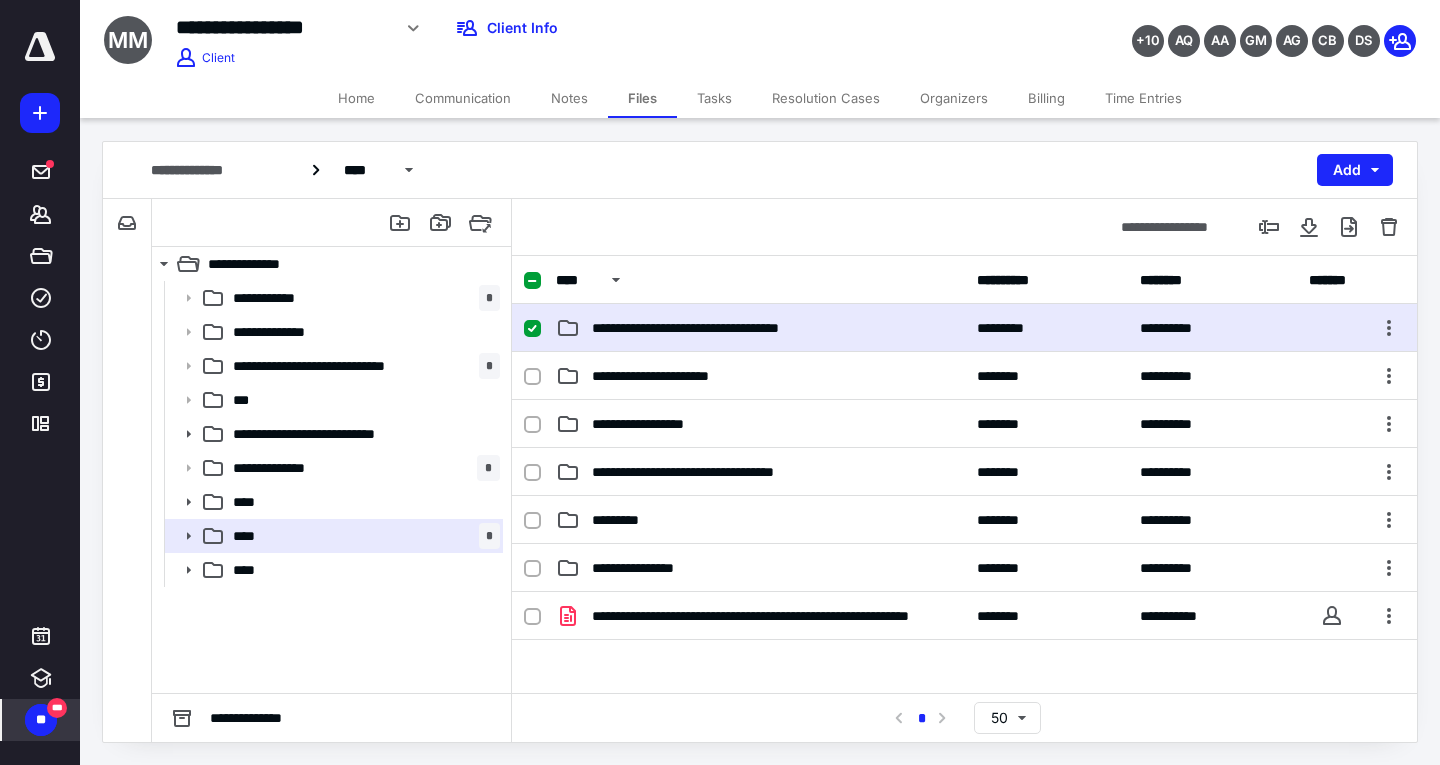 click 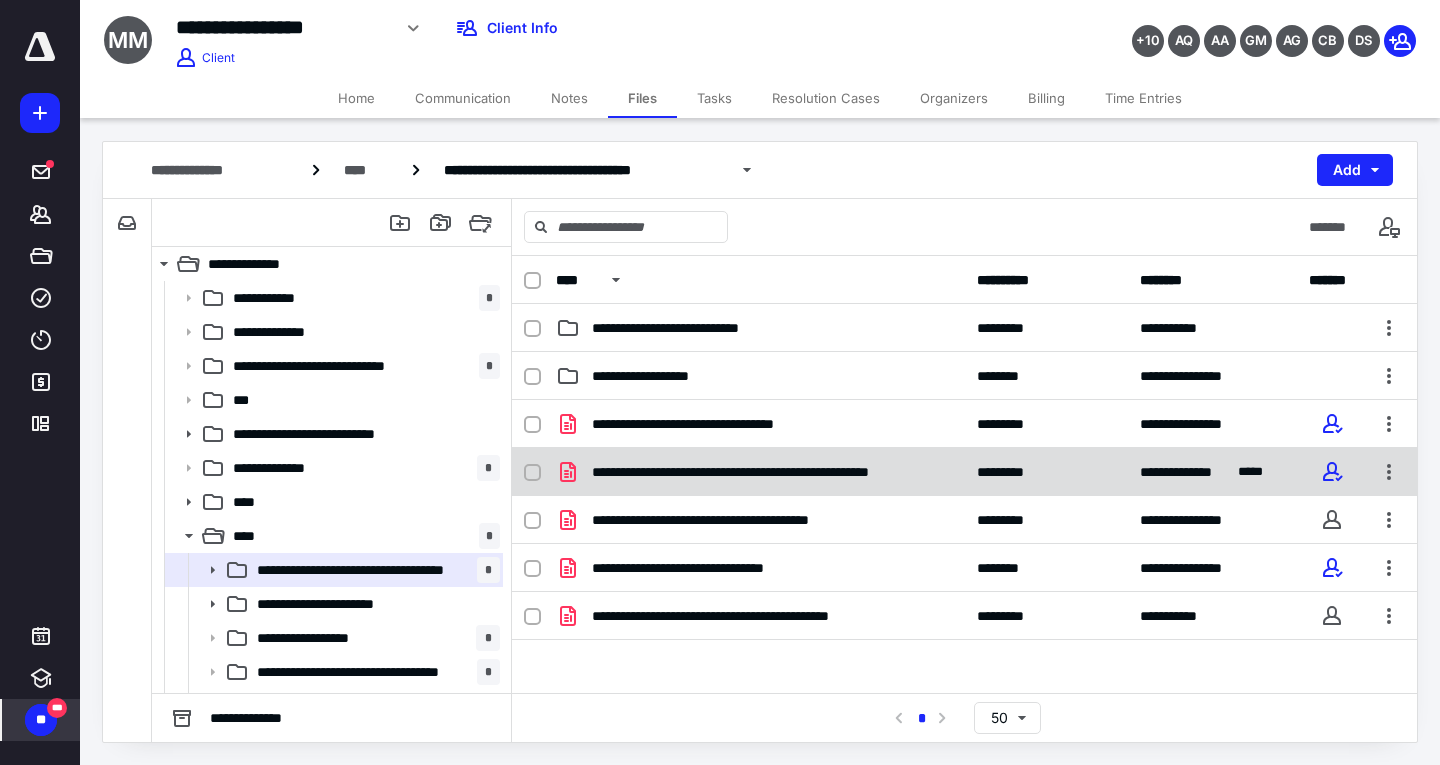 click 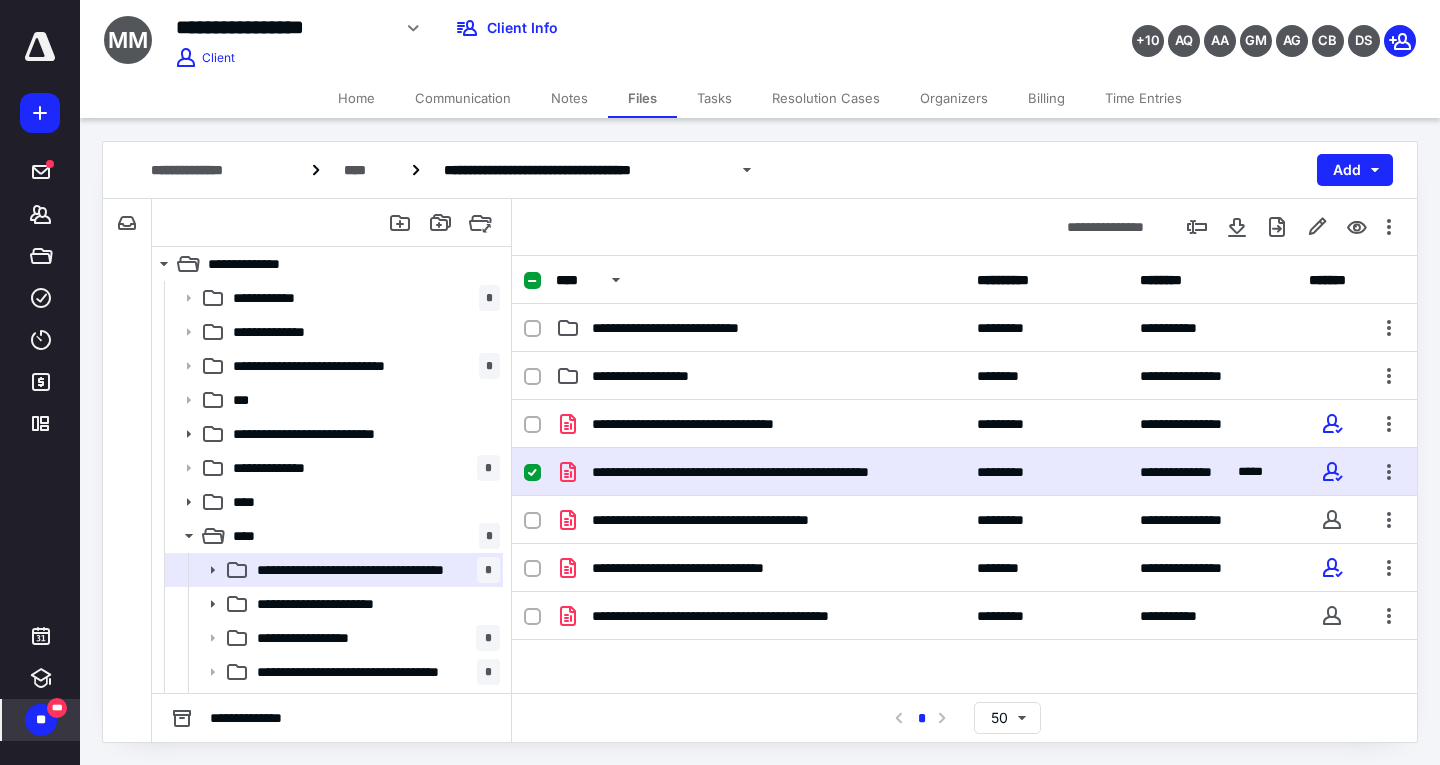 click 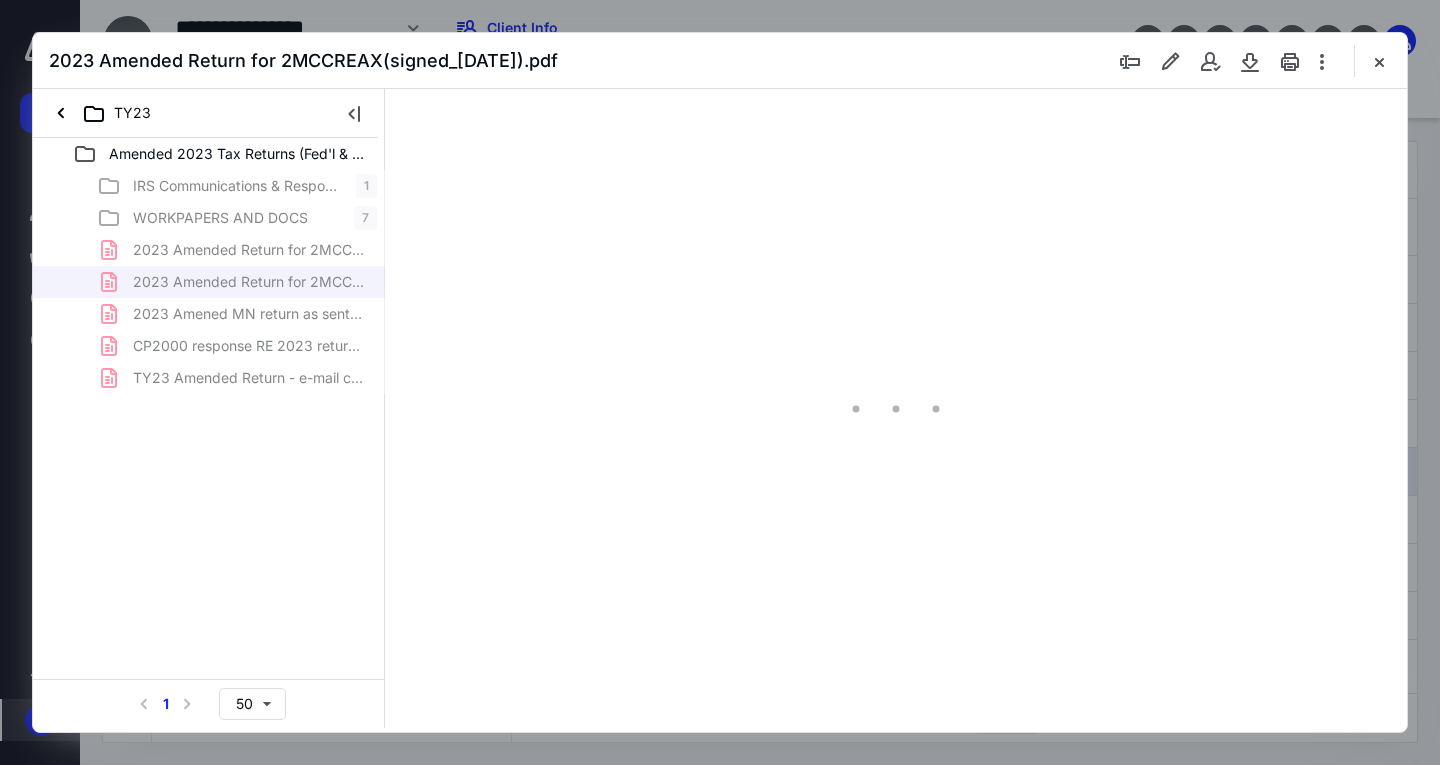 scroll, scrollTop: 0, scrollLeft: 0, axis: both 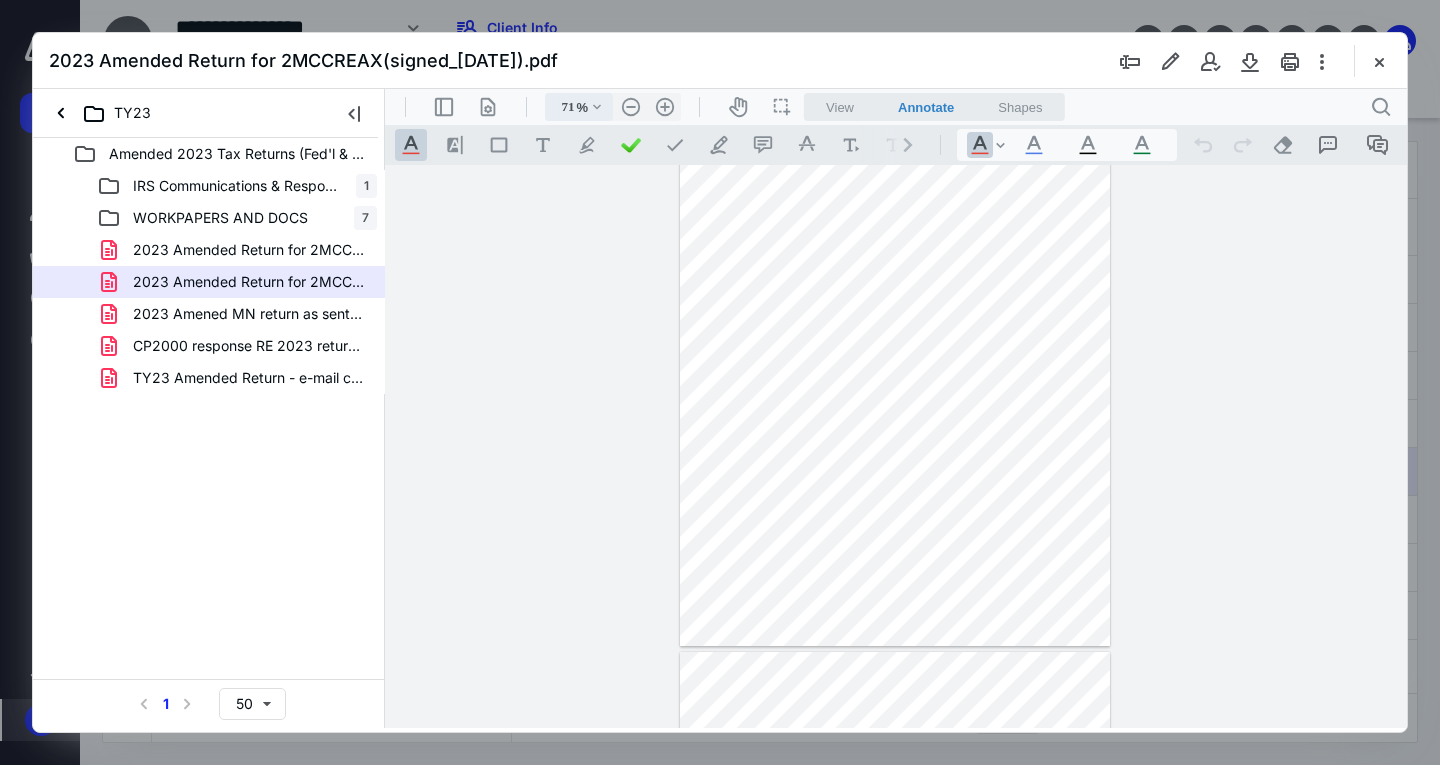 click on ".cls-1{fill:#abb0c4;} icon - chevron - down" at bounding box center [597, 107] 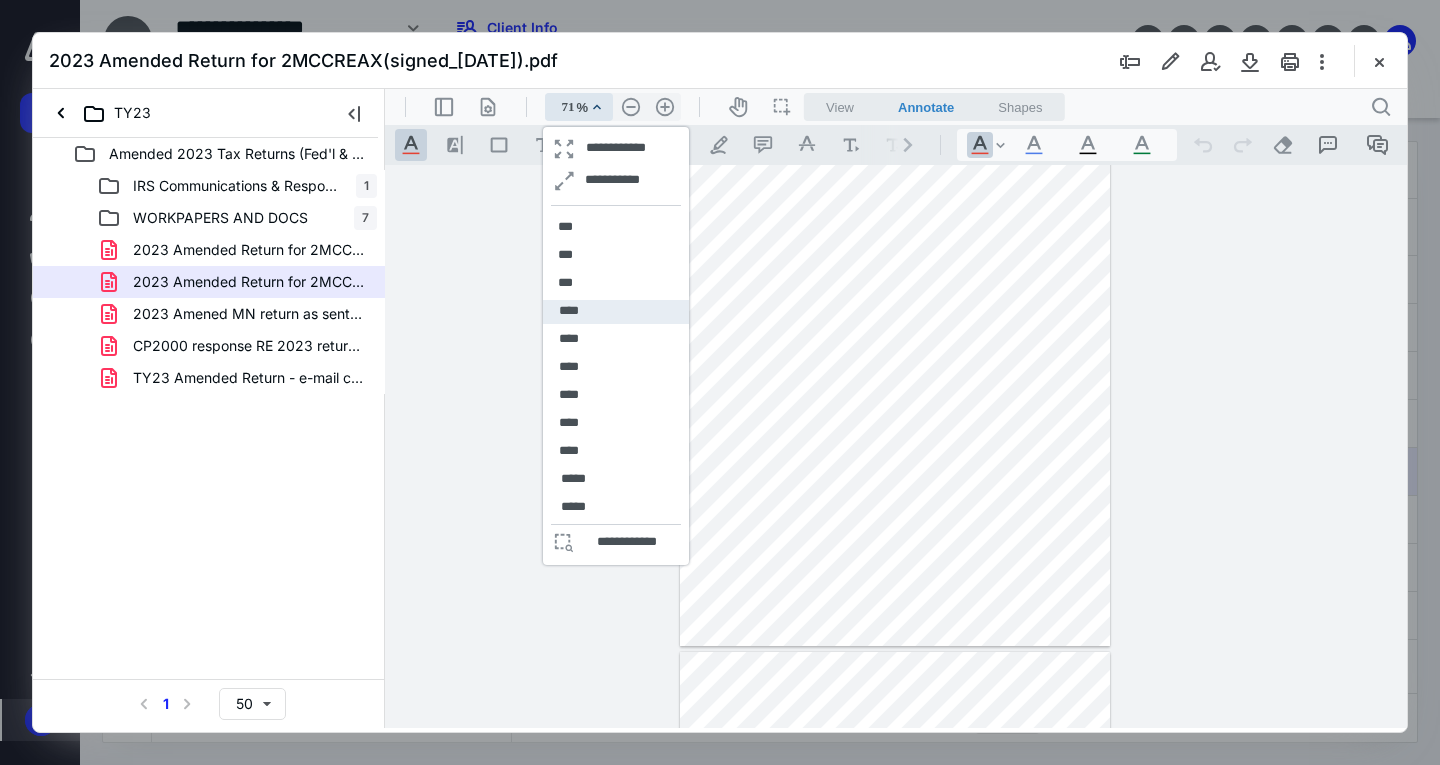 click on "****" at bounding box center (616, 312) 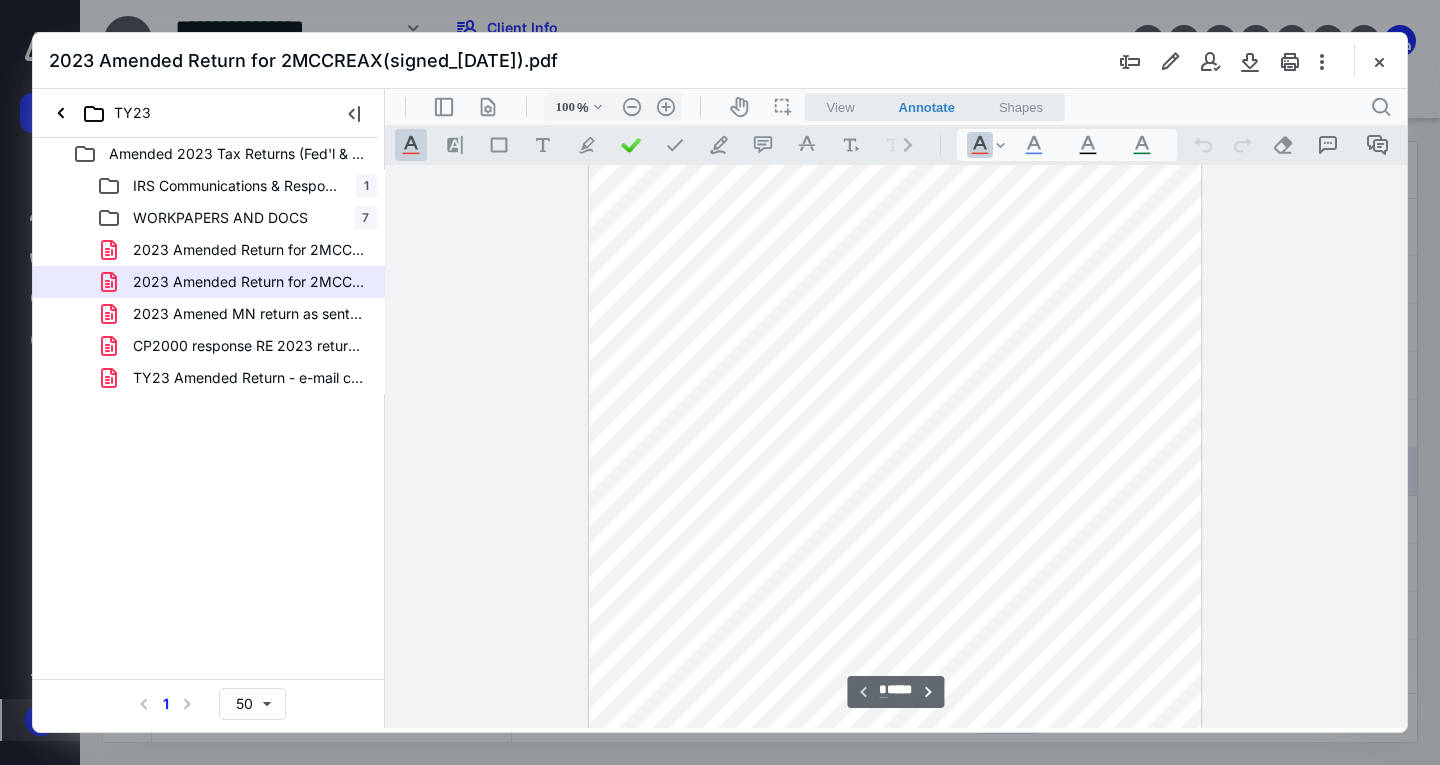 scroll, scrollTop: 0, scrollLeft: 0, axis: both 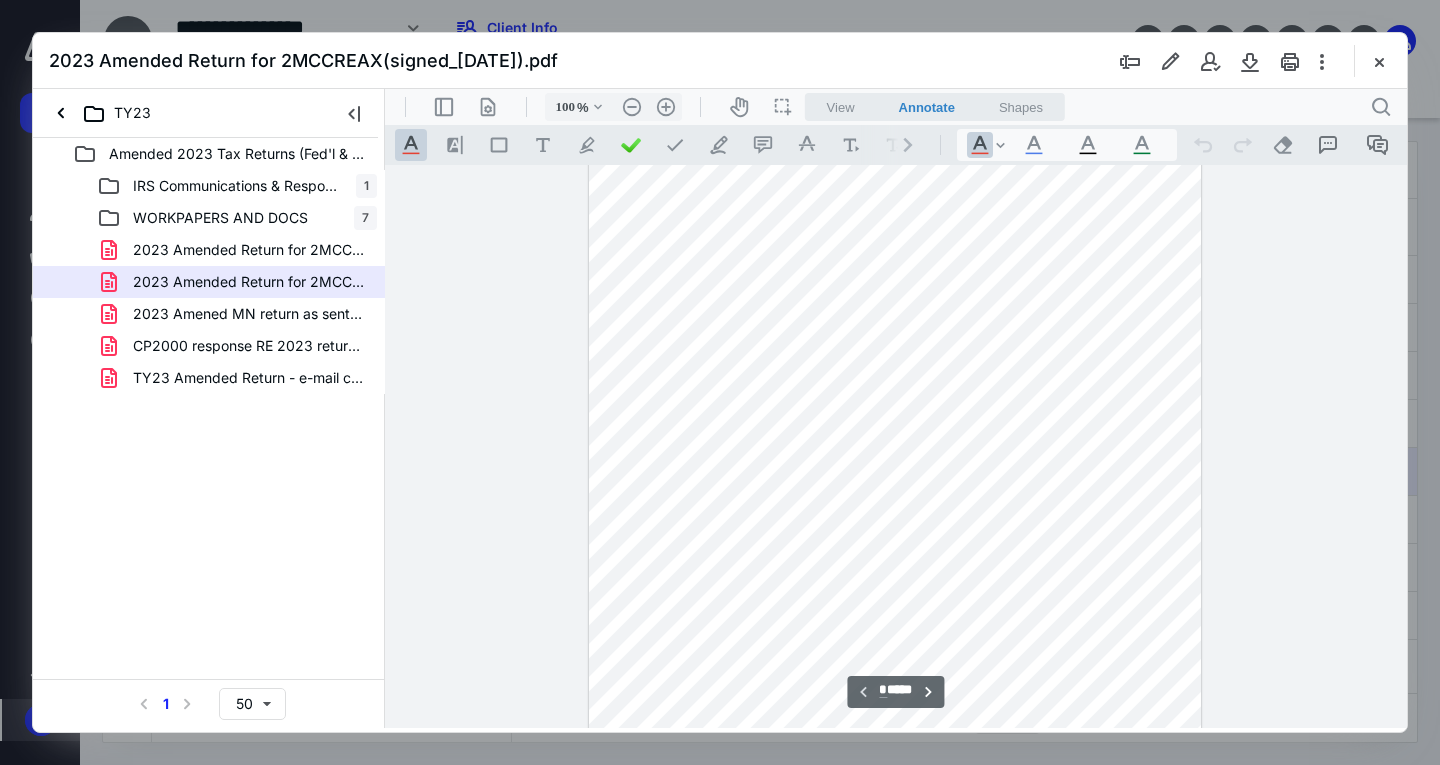 type on "*" 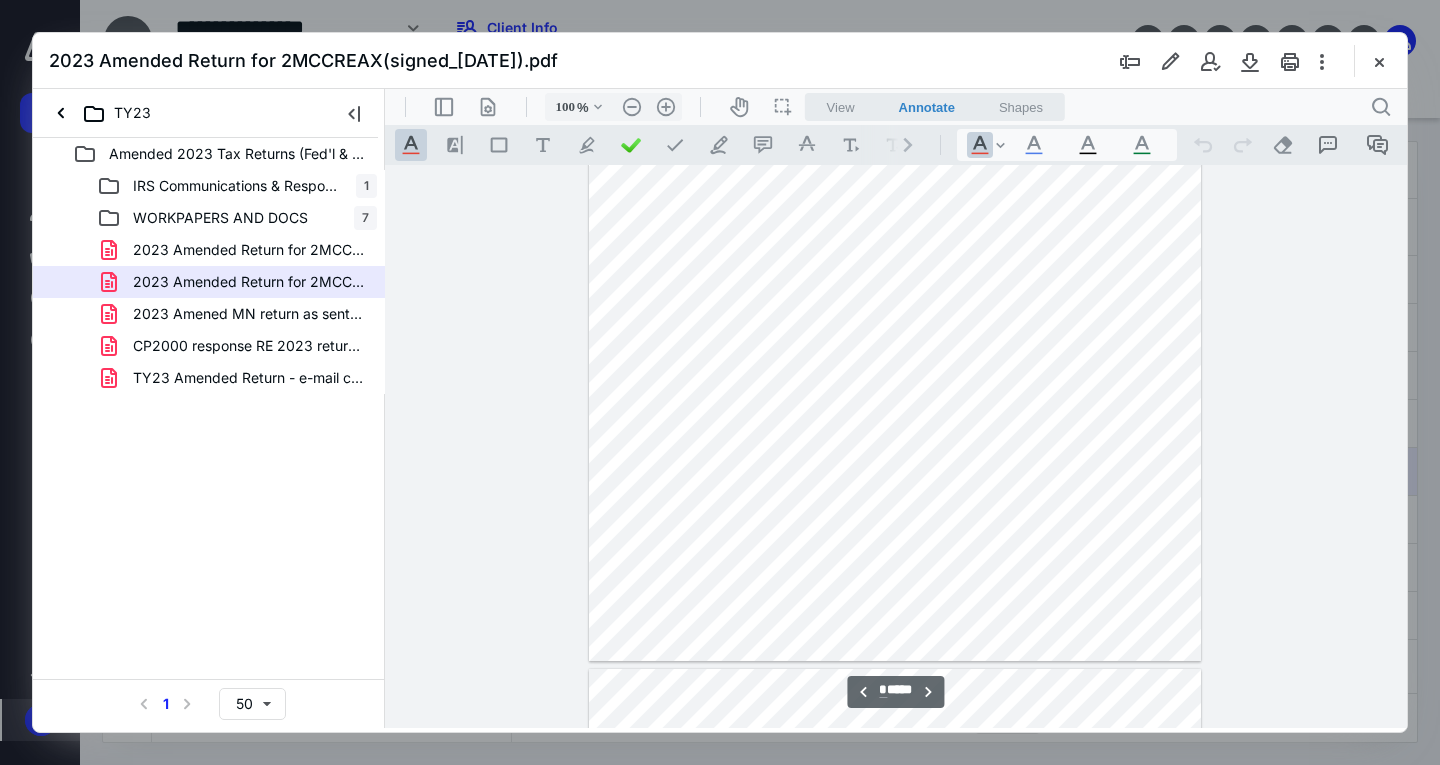 scroll, scrollTop: 1000, scrollLeft: 0, axis: vertical 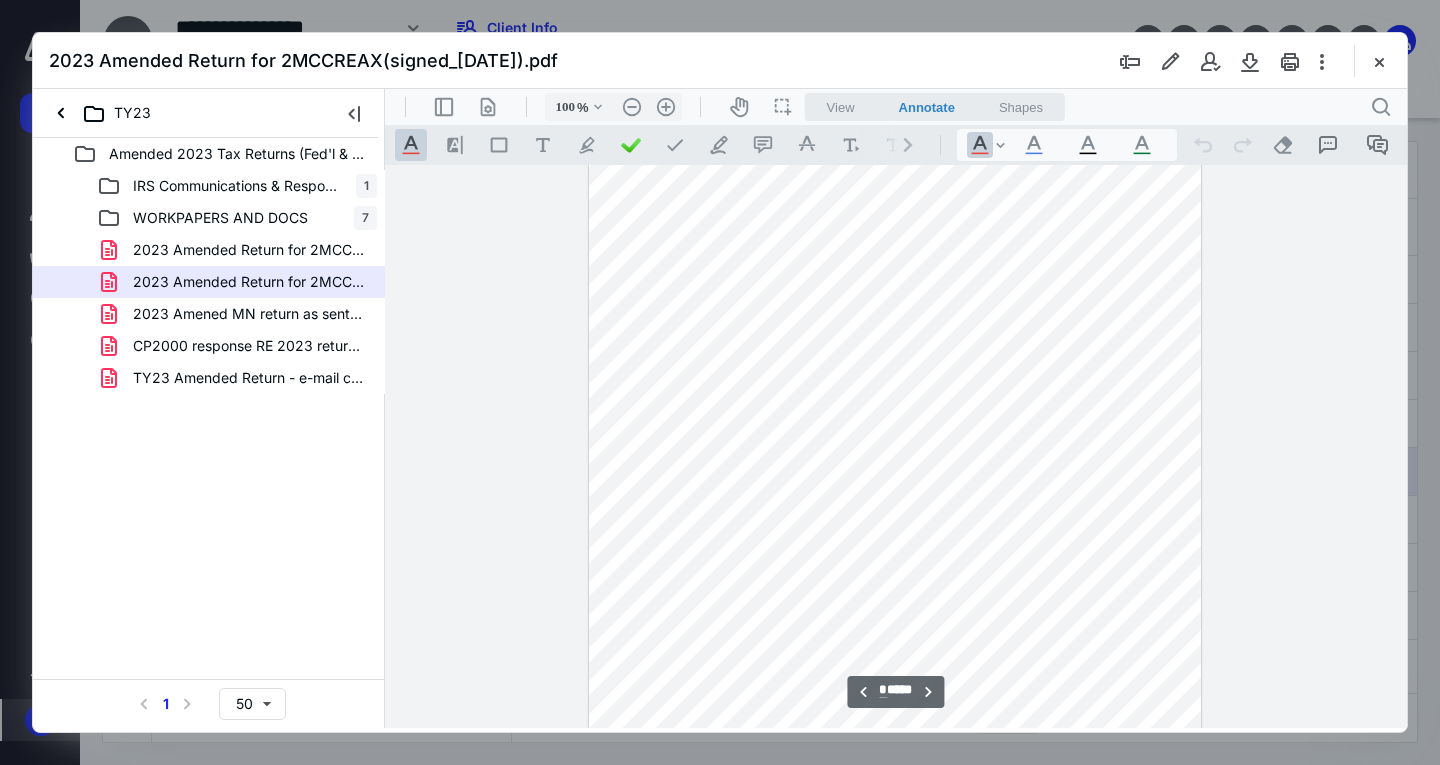 drag, startPoint x: 908, startPoint y: 48, endPoint x: 2029, endPoint y: -37, distance: 1124.2179 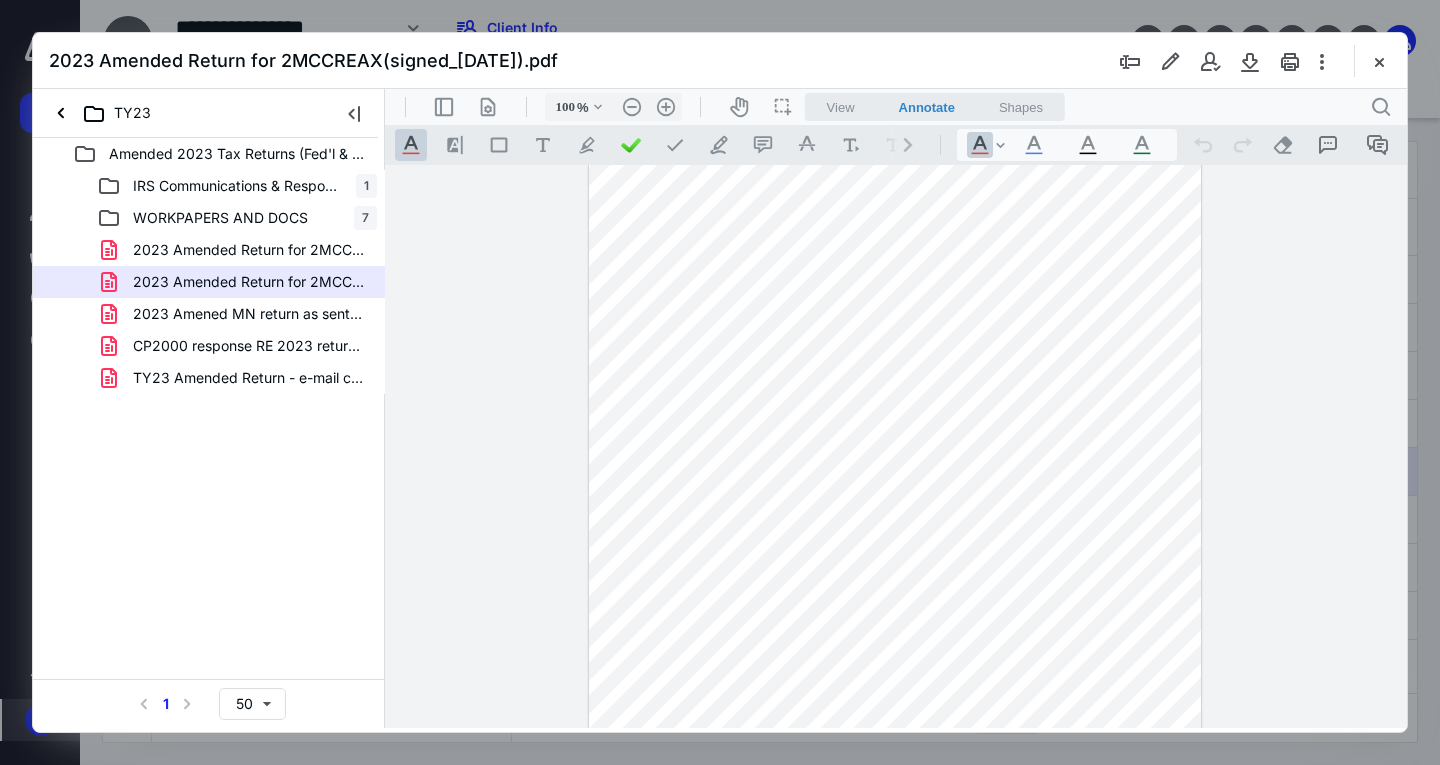 click at bounding box center (895, 365) 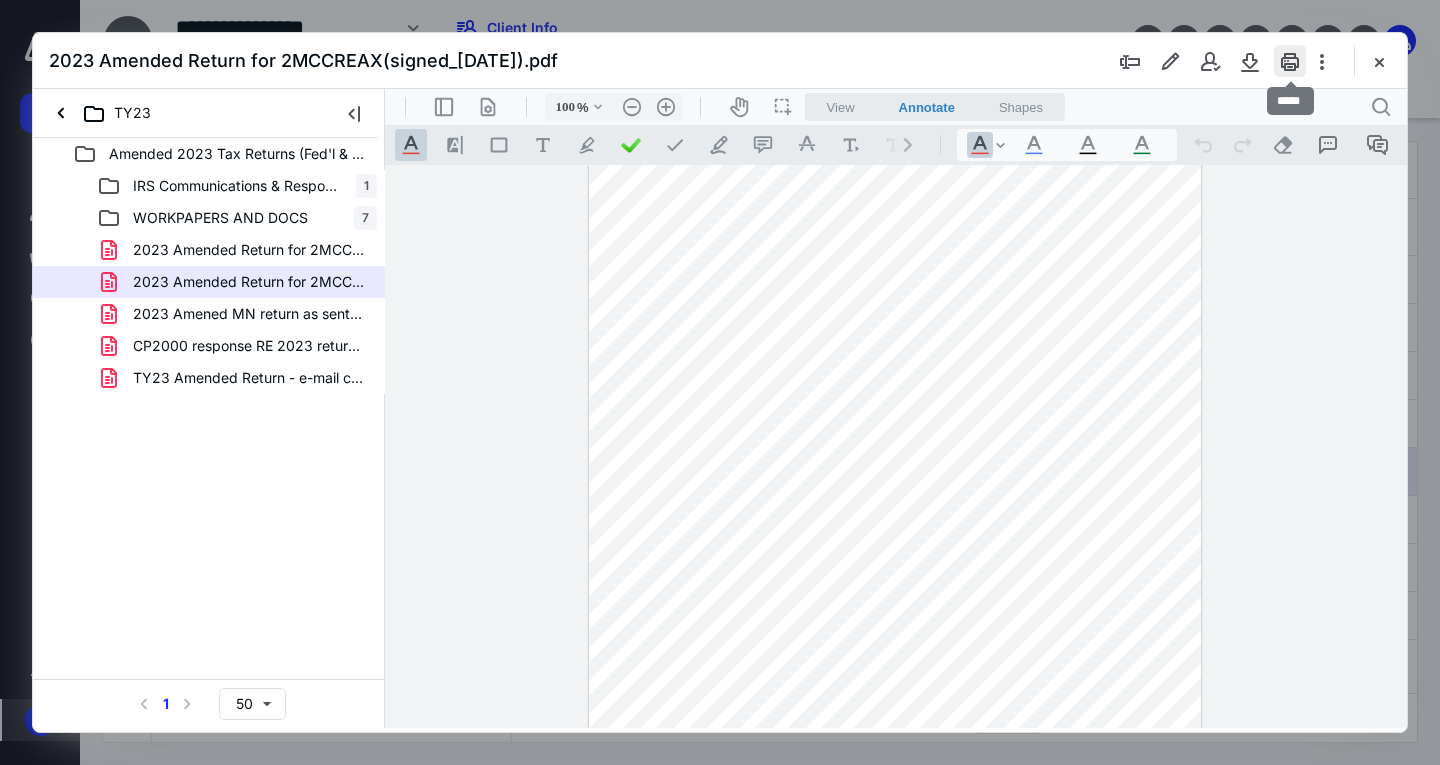 click at bounding box center (1290, 61) 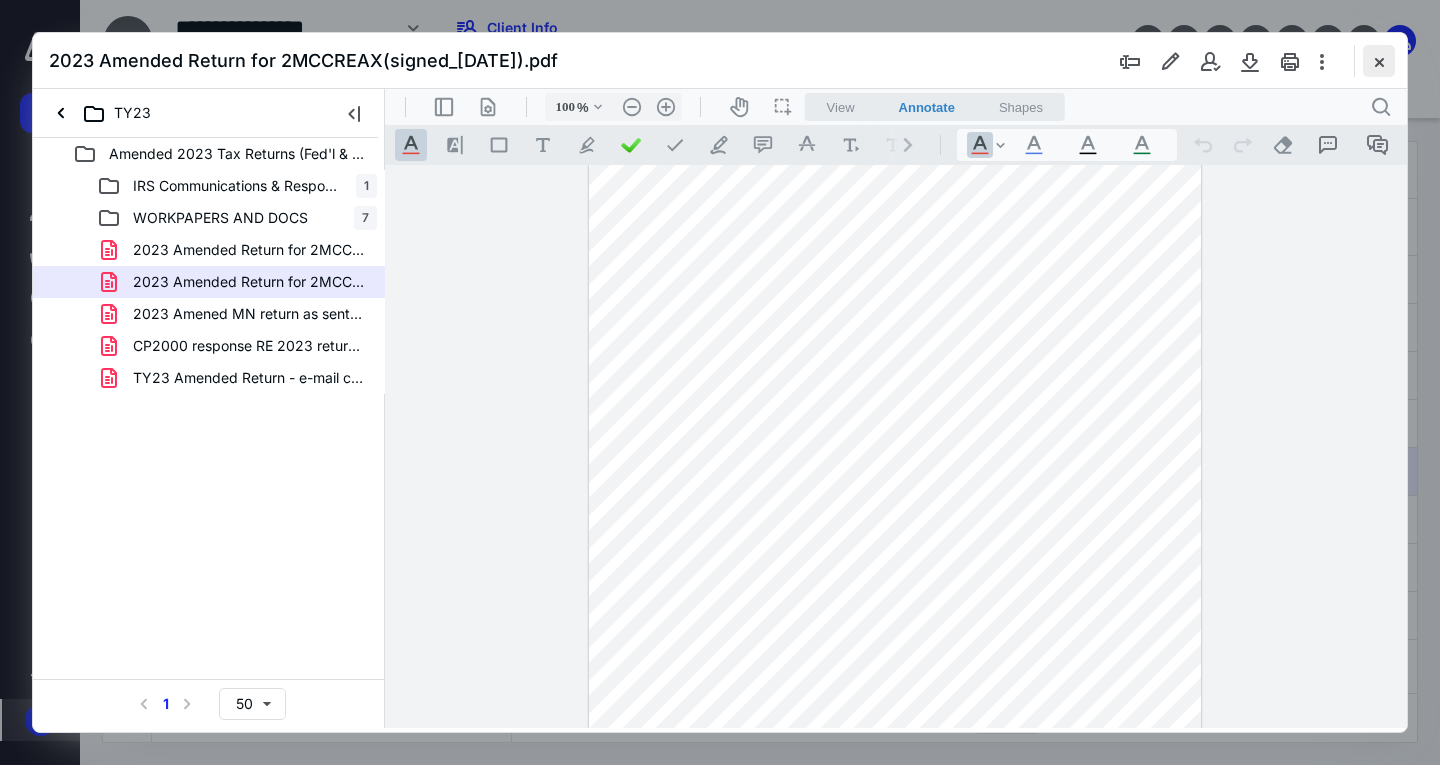 click at bounding box center (1379, 61) 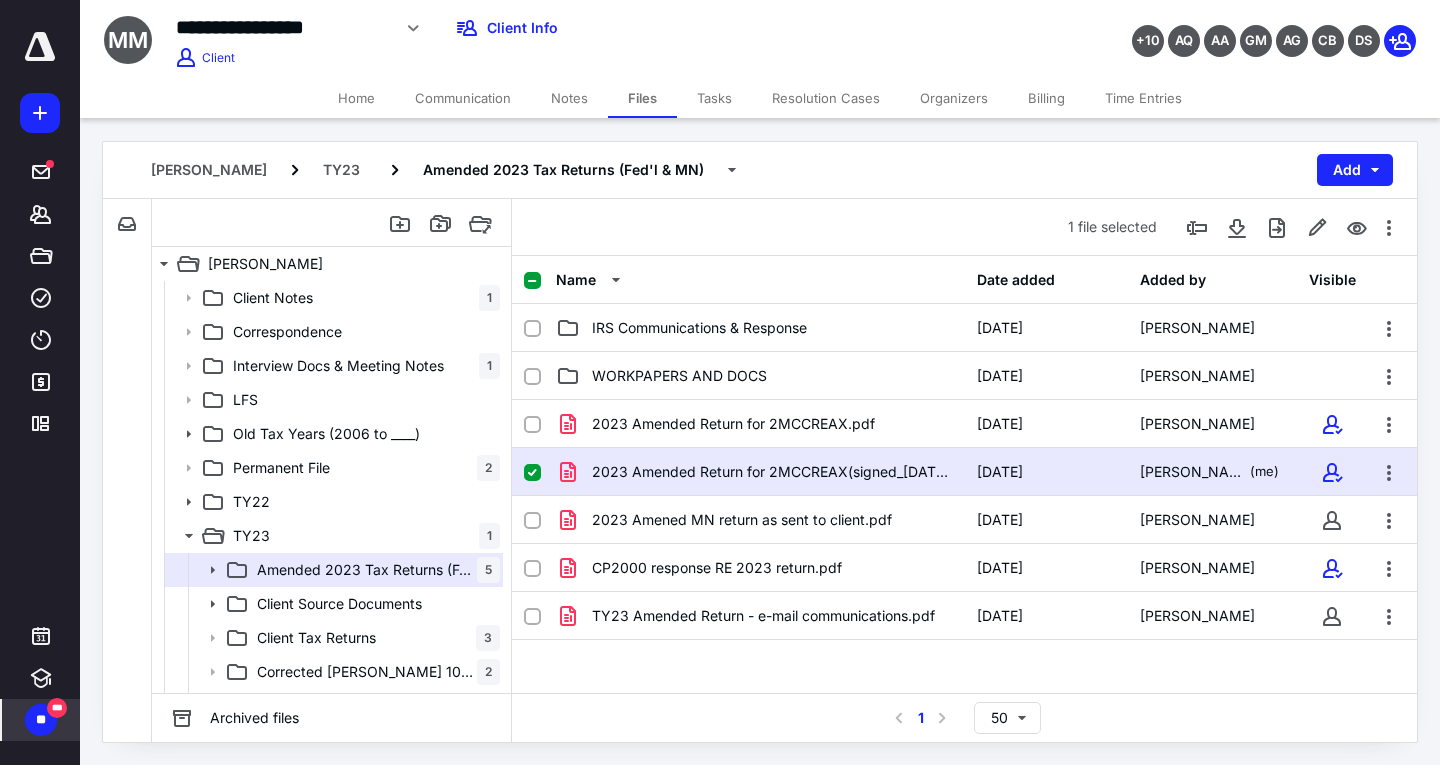 click on "**********" at bounding box center (574, 28) 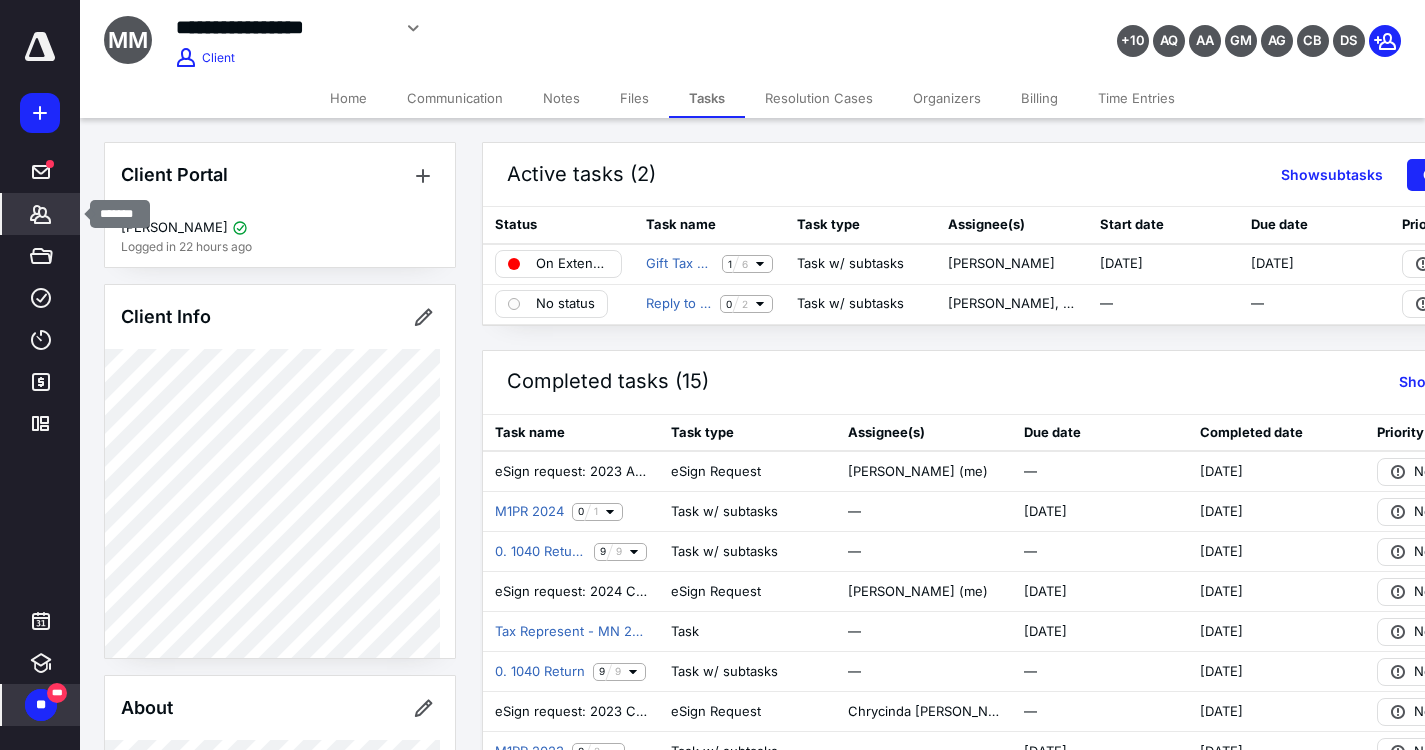drag, startPoint x: 45, startPoint y: 214, endPoint x: 52, endPoint y: 198, distance: 17.464249 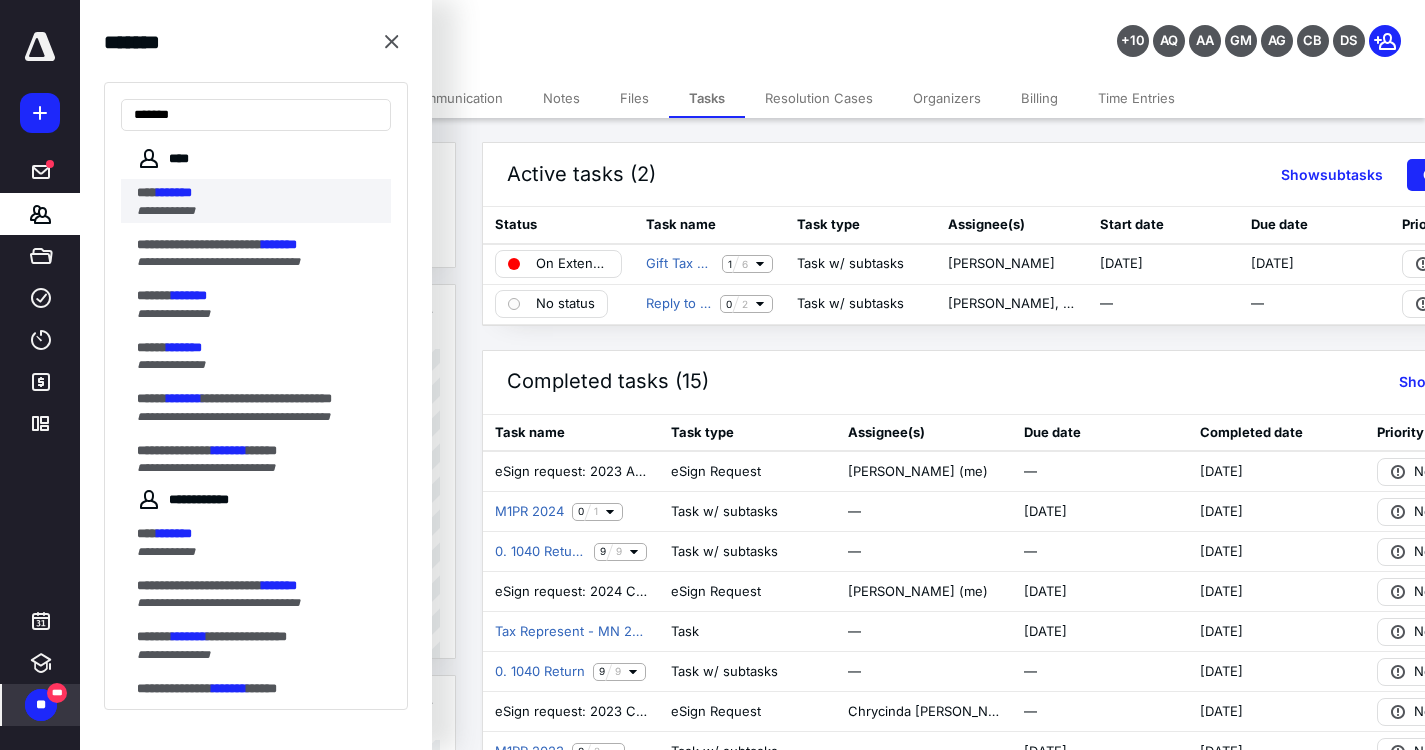 type on "*******" 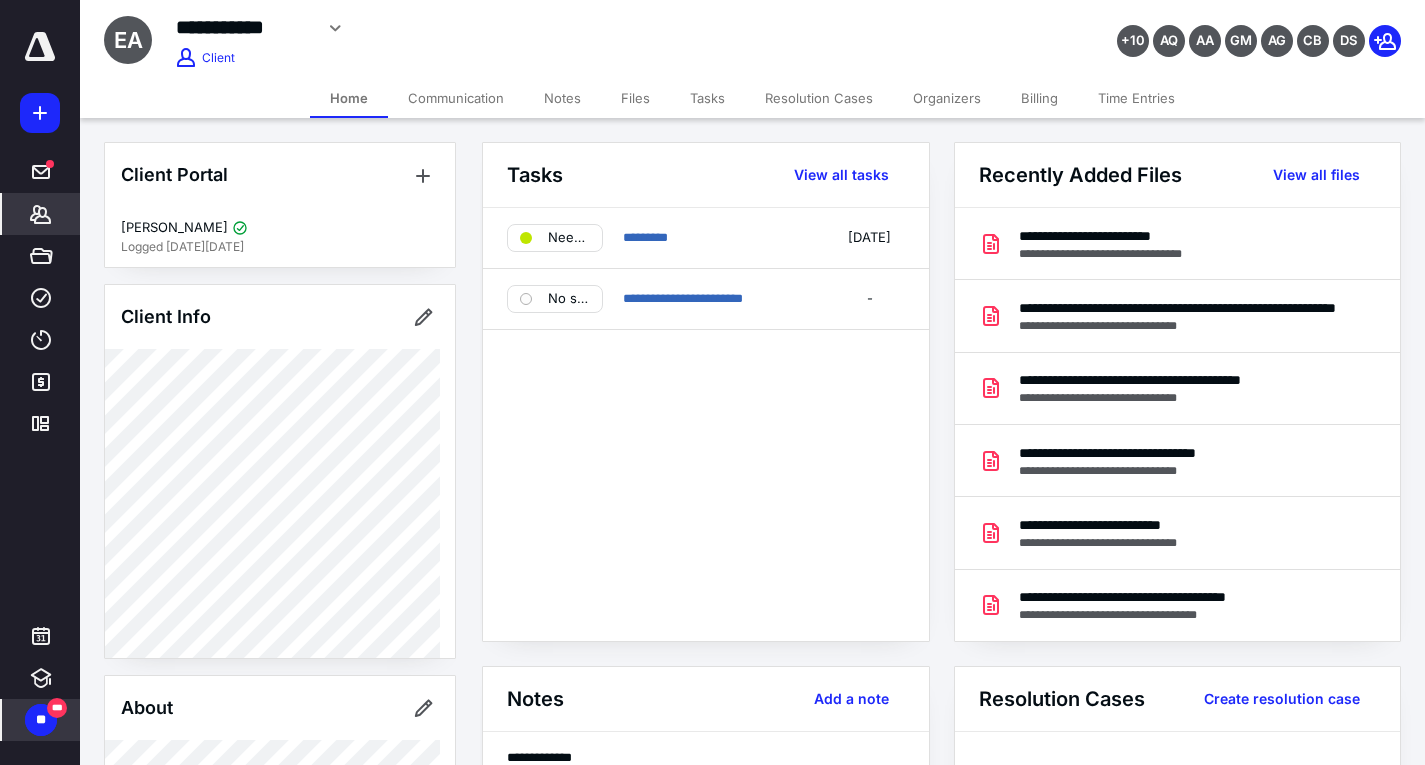 click on "Files" at bounding box center (635, 98) 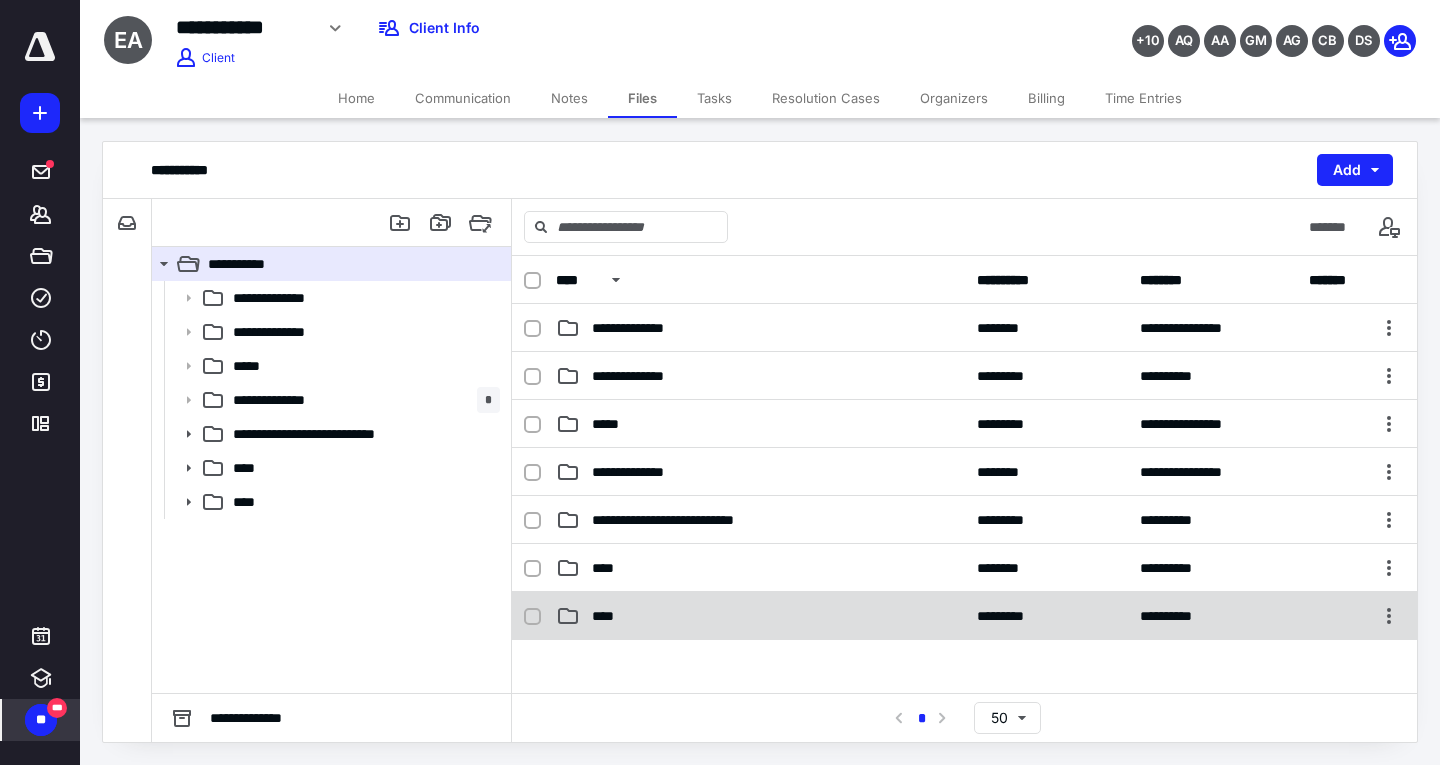 click 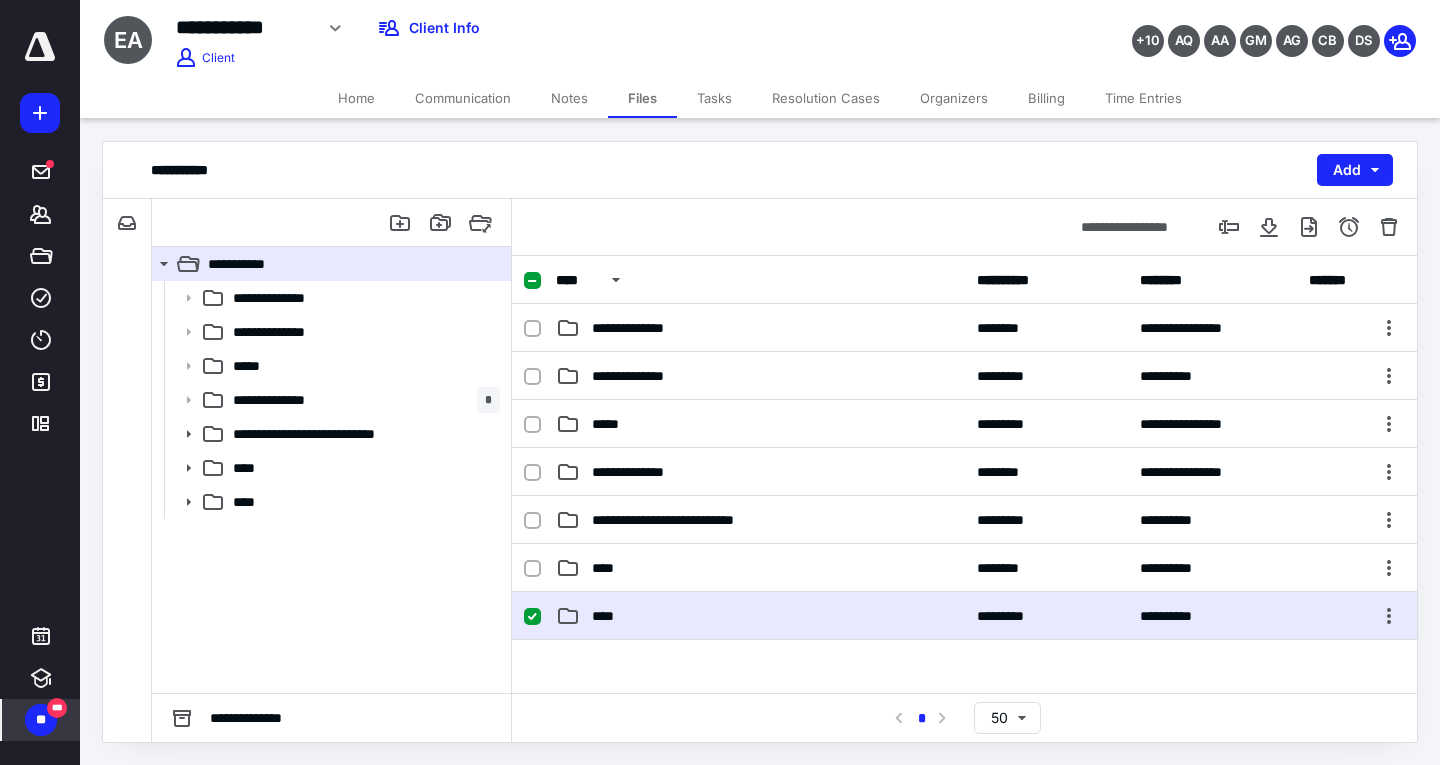 click 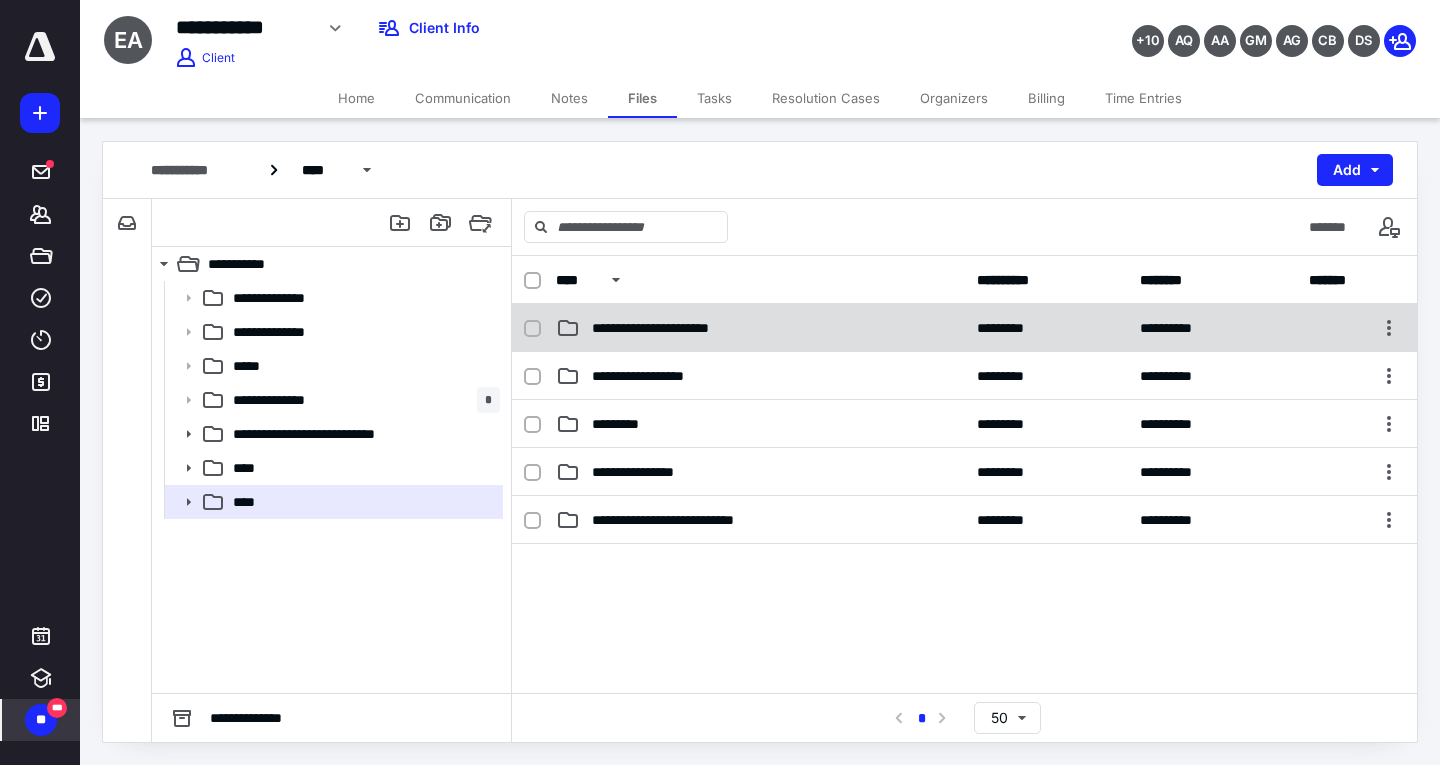 click 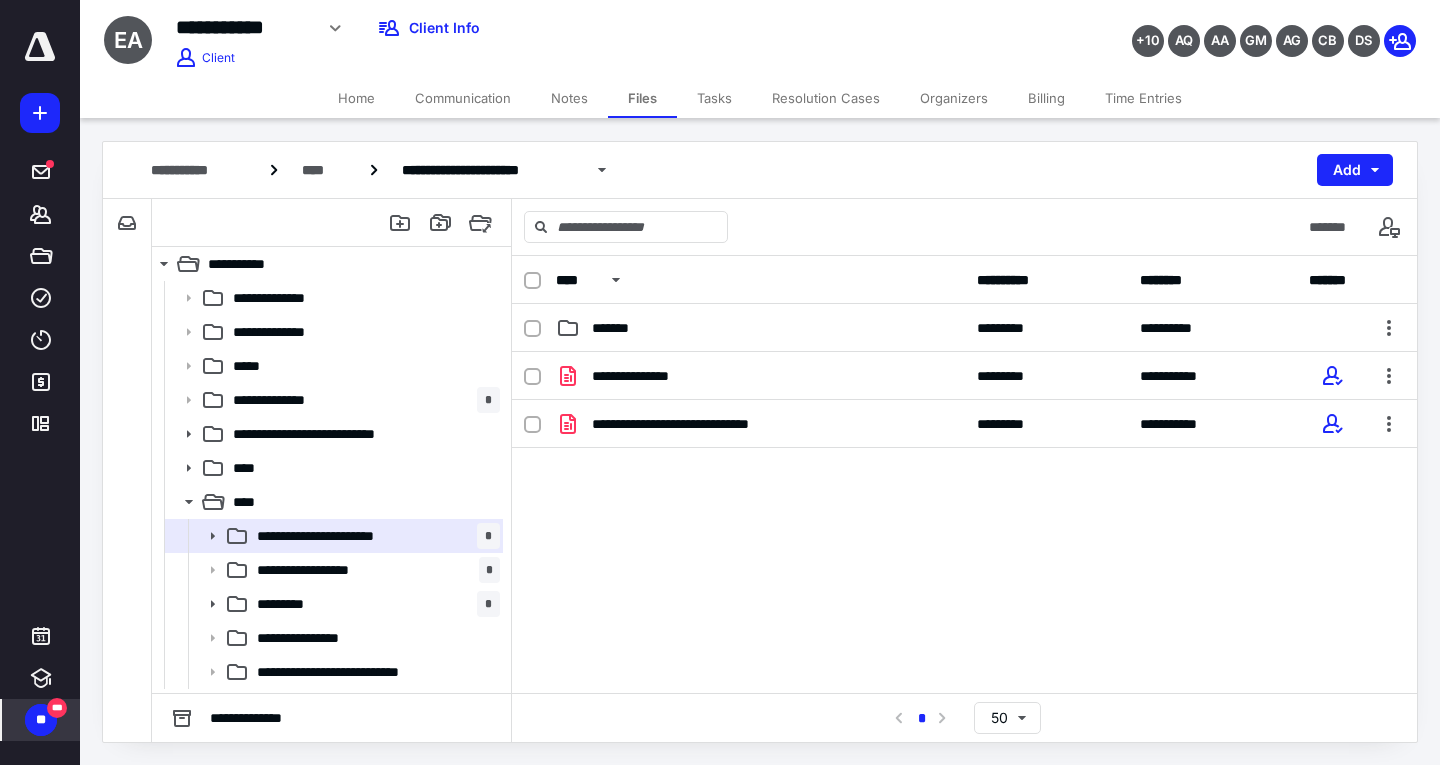 click 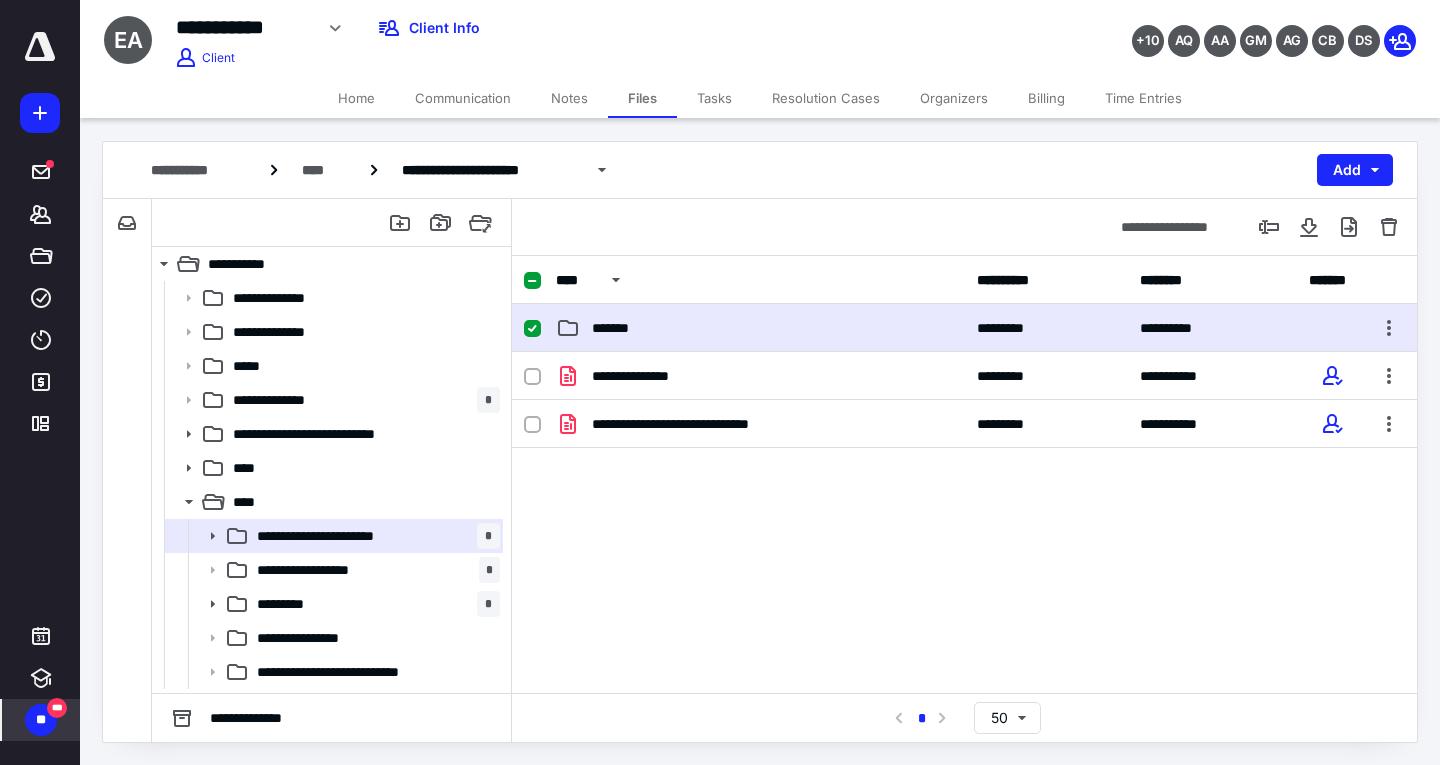 click 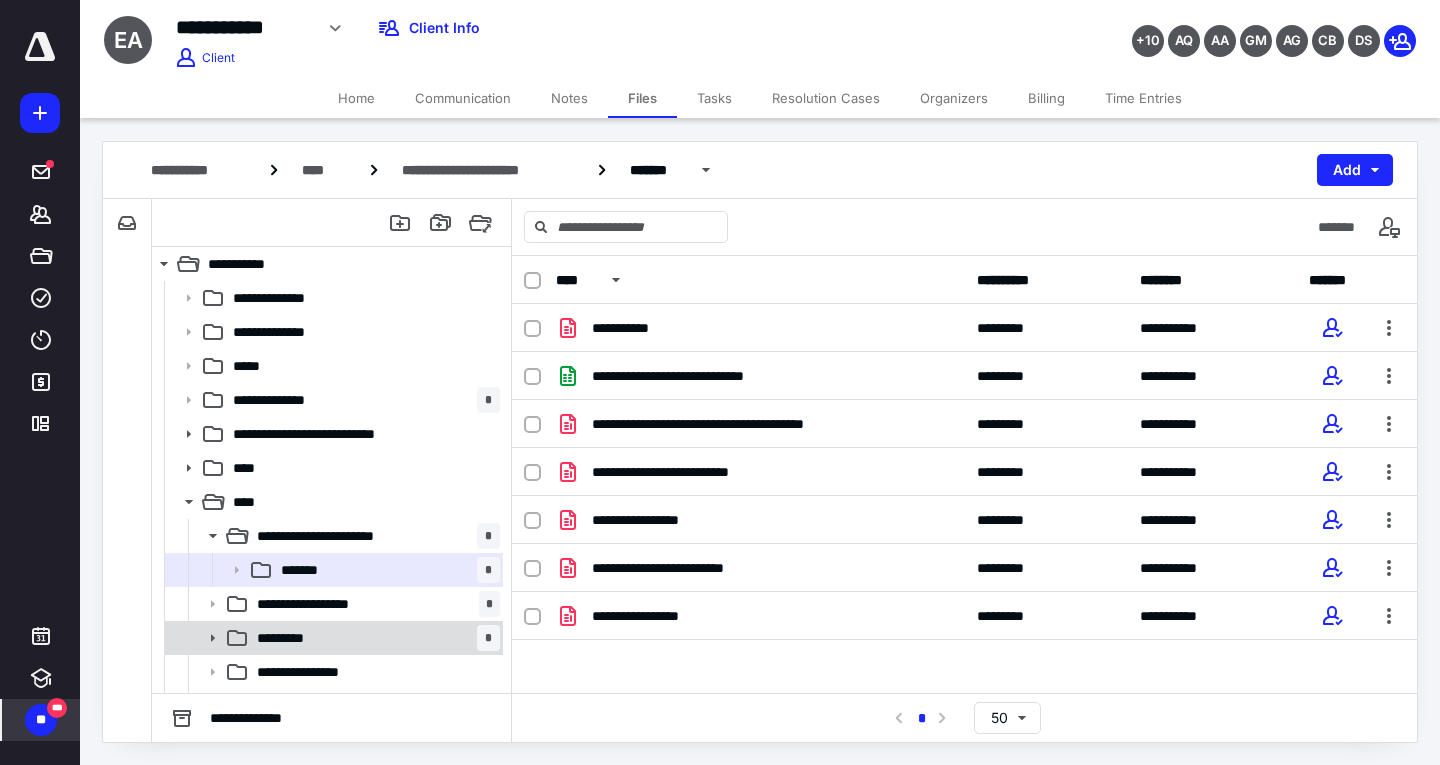 click 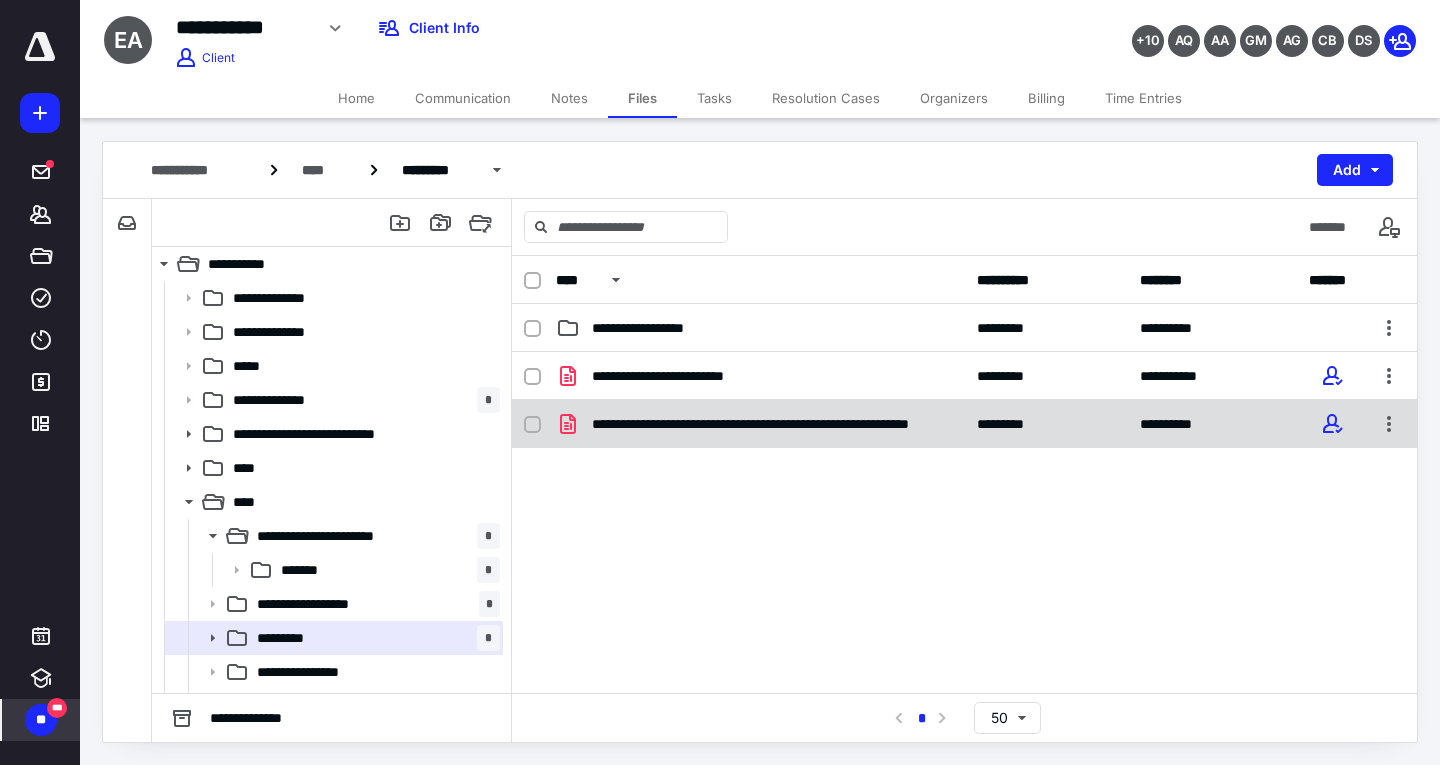 click 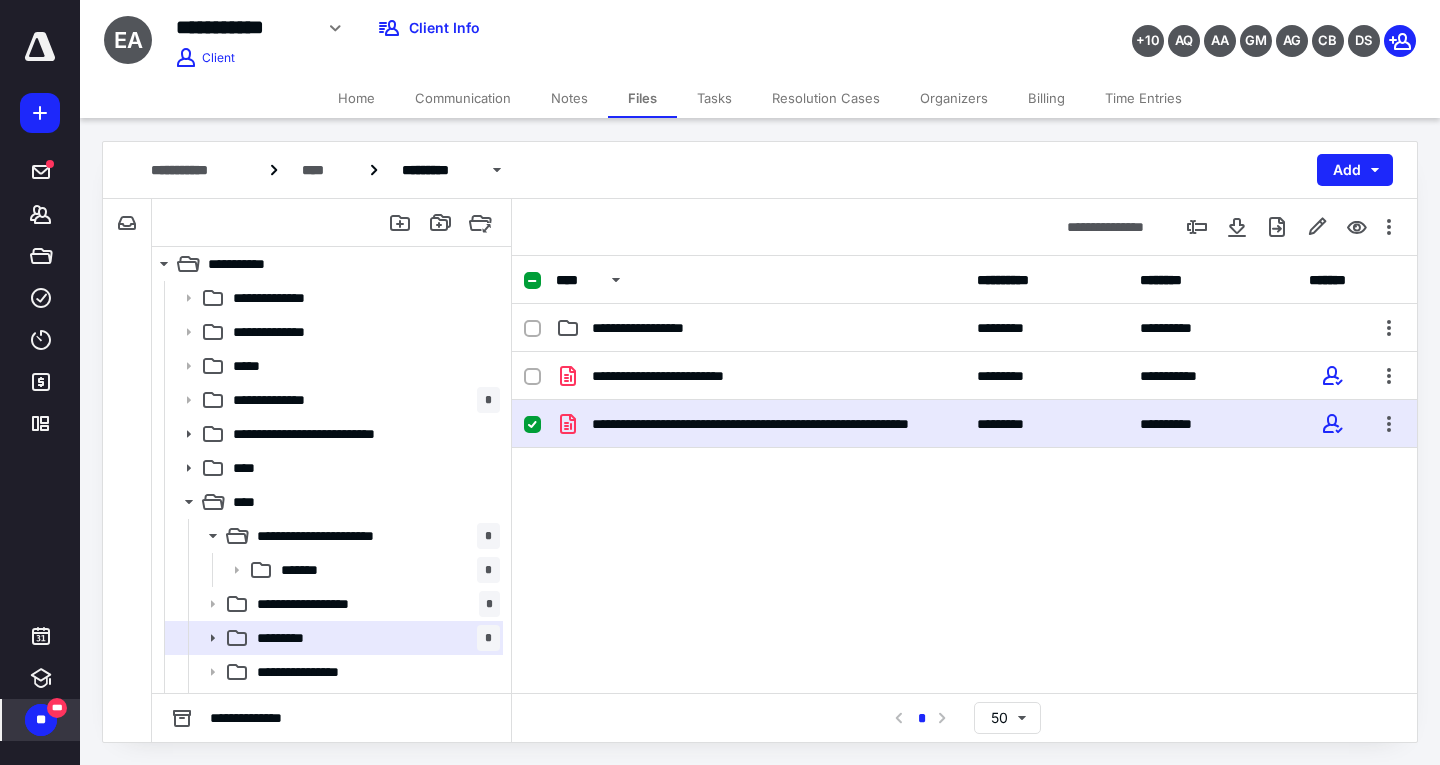 click 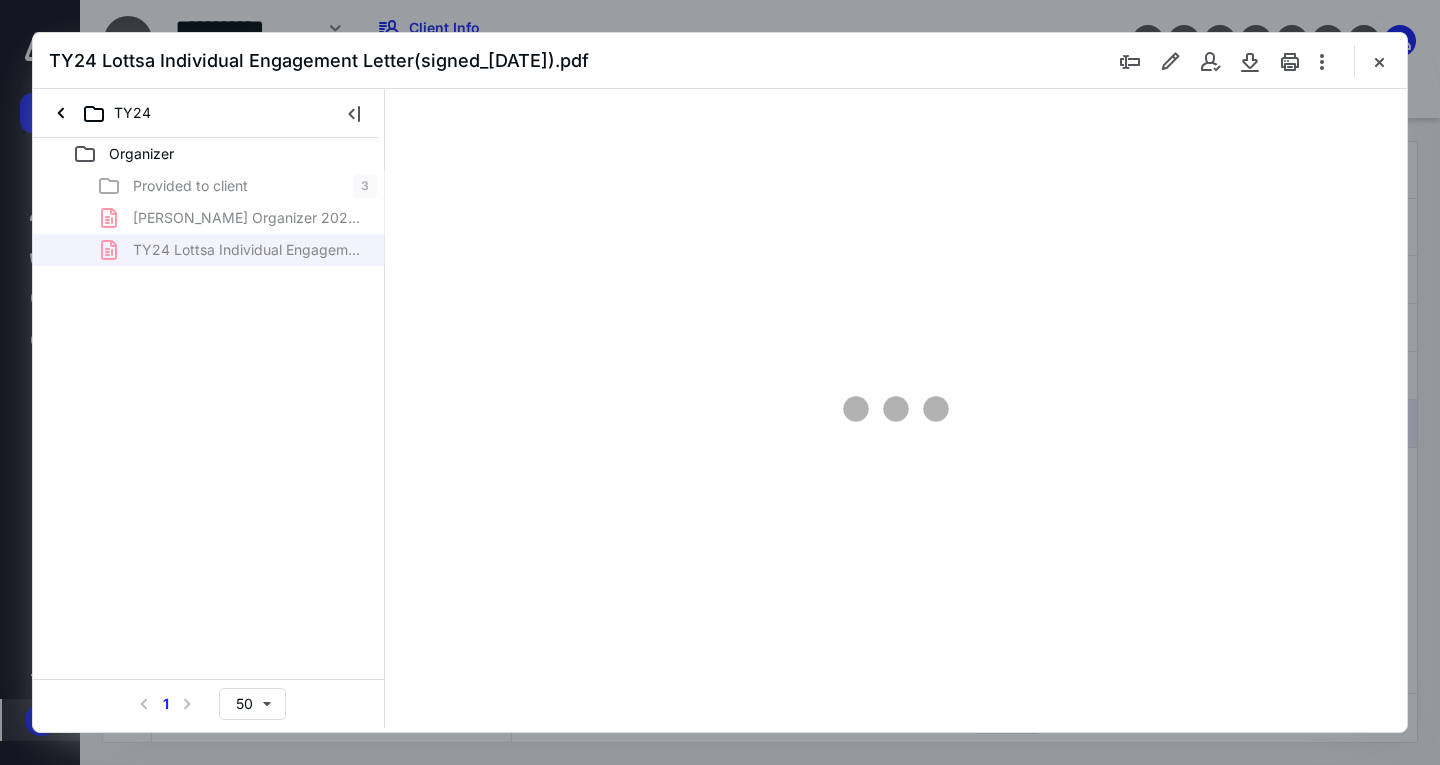 scroll, scrollTop: 0, scrollLeft: 0, axis: both 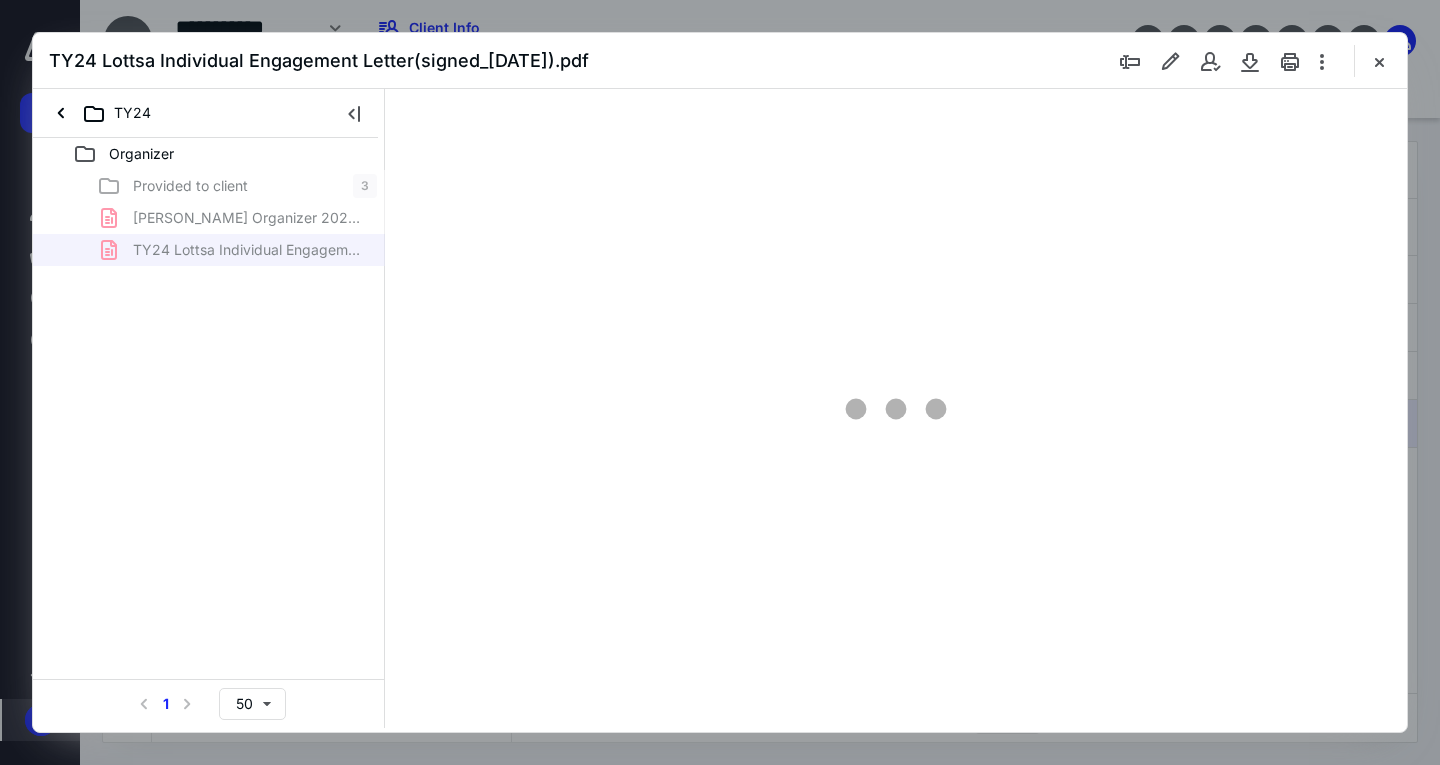type on "71" 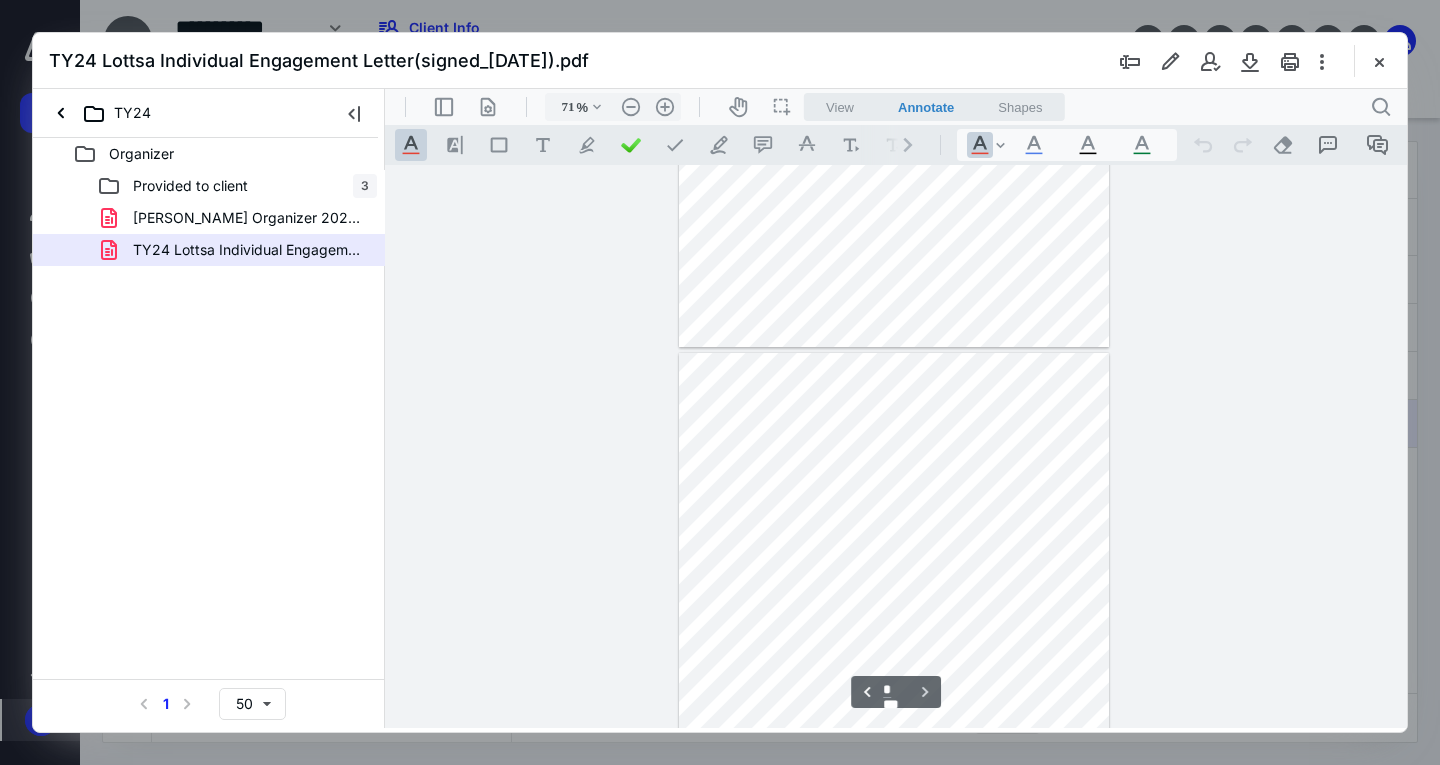 scroll, scrollTop: 379, scrollLeft: 0, axis: vertical 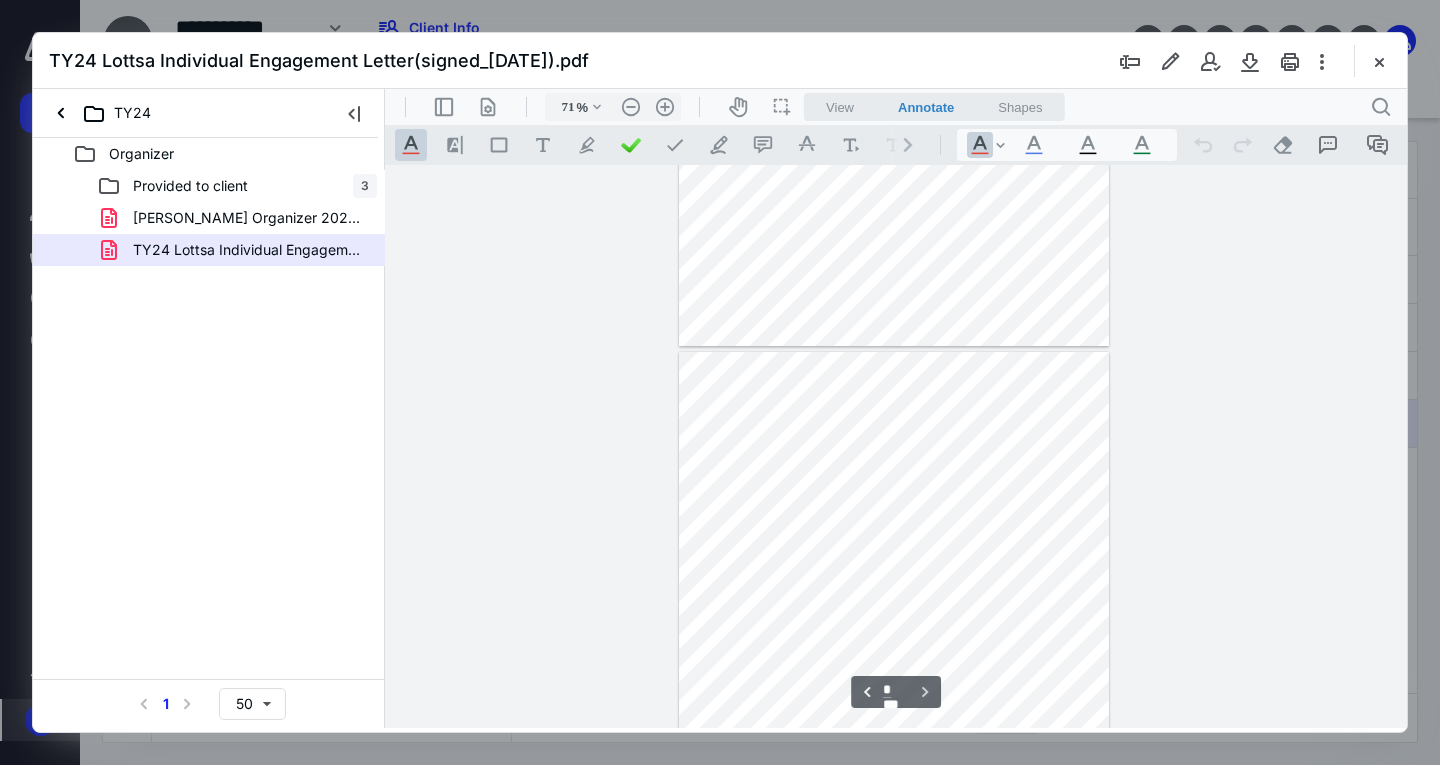type on "*" 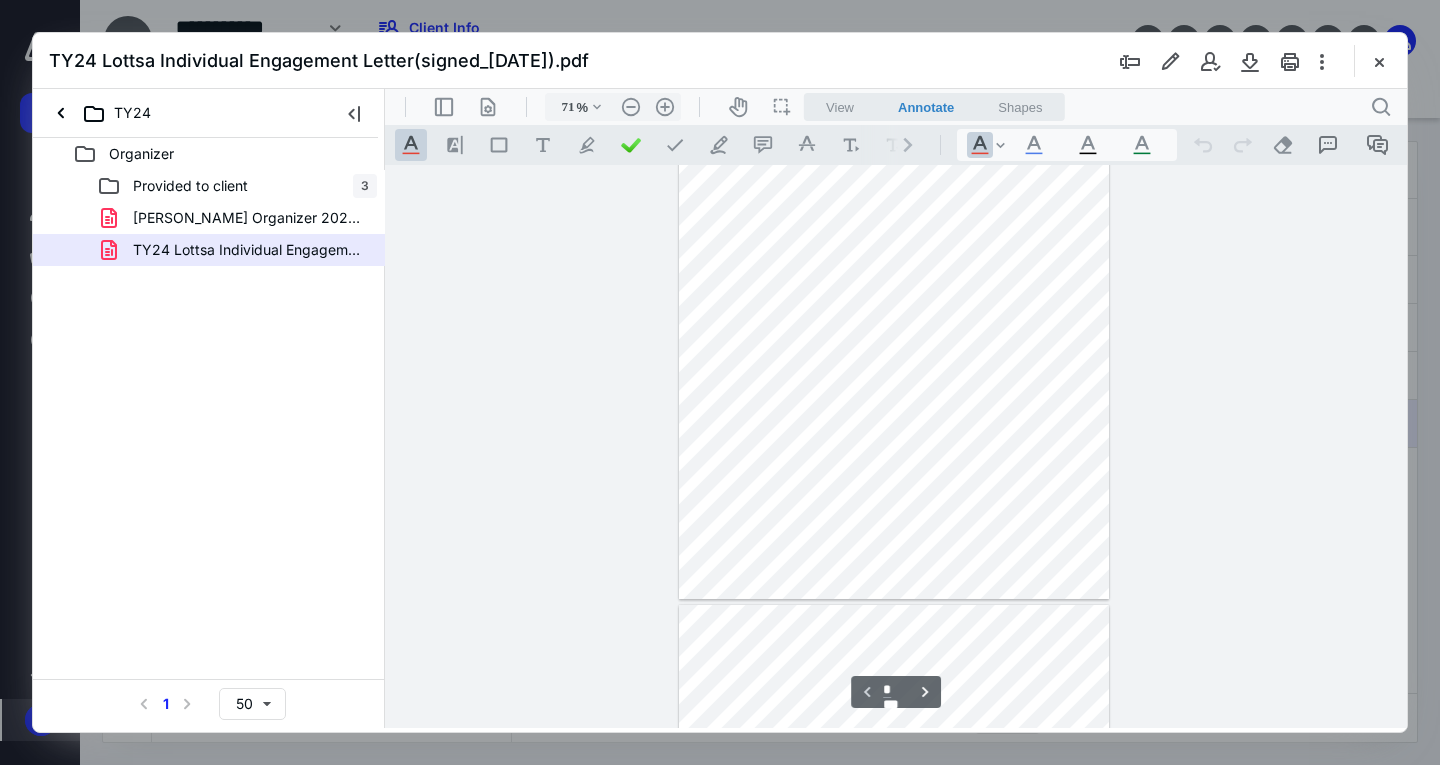 scroll, scrollTop: 0, scrollLeft: 0, axis: both 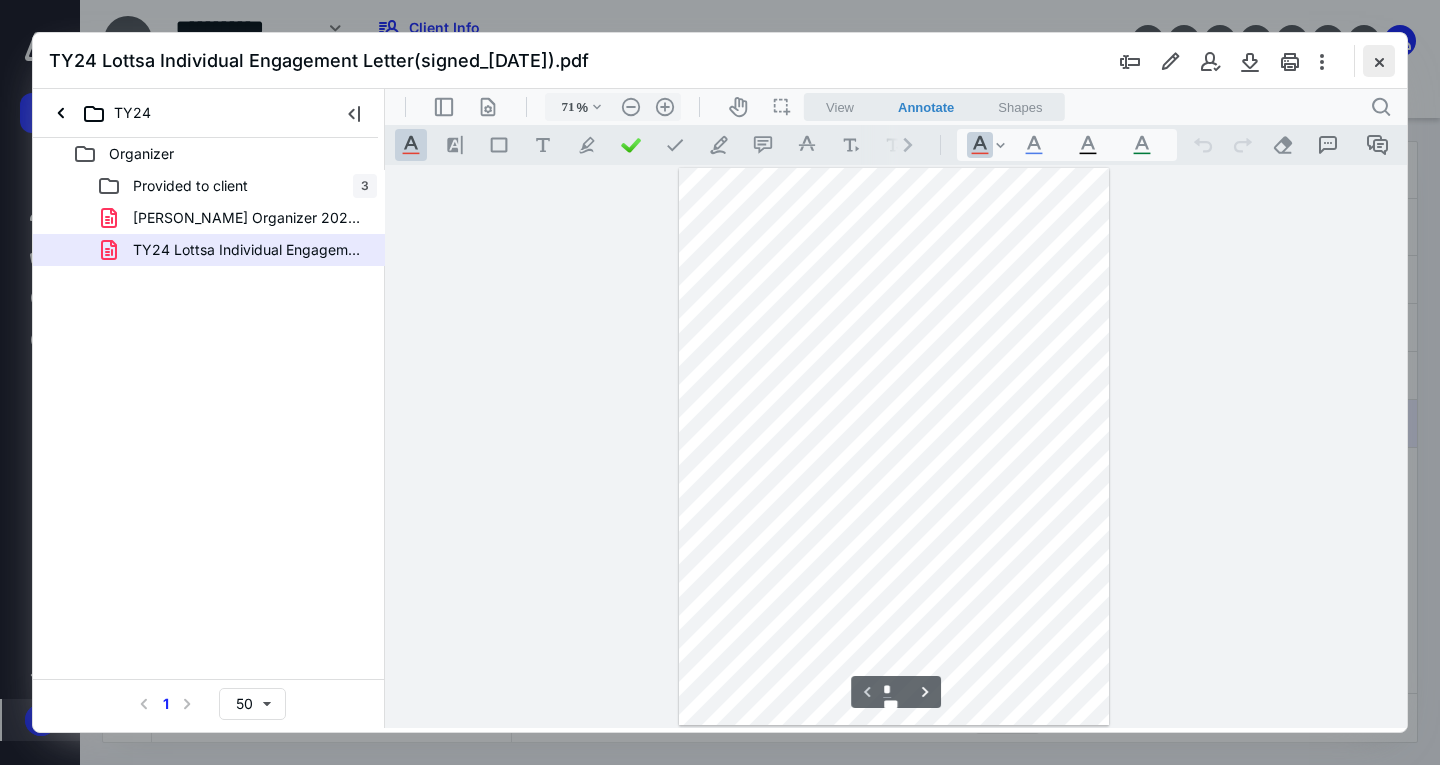 click at bounding box center (1379, 61) 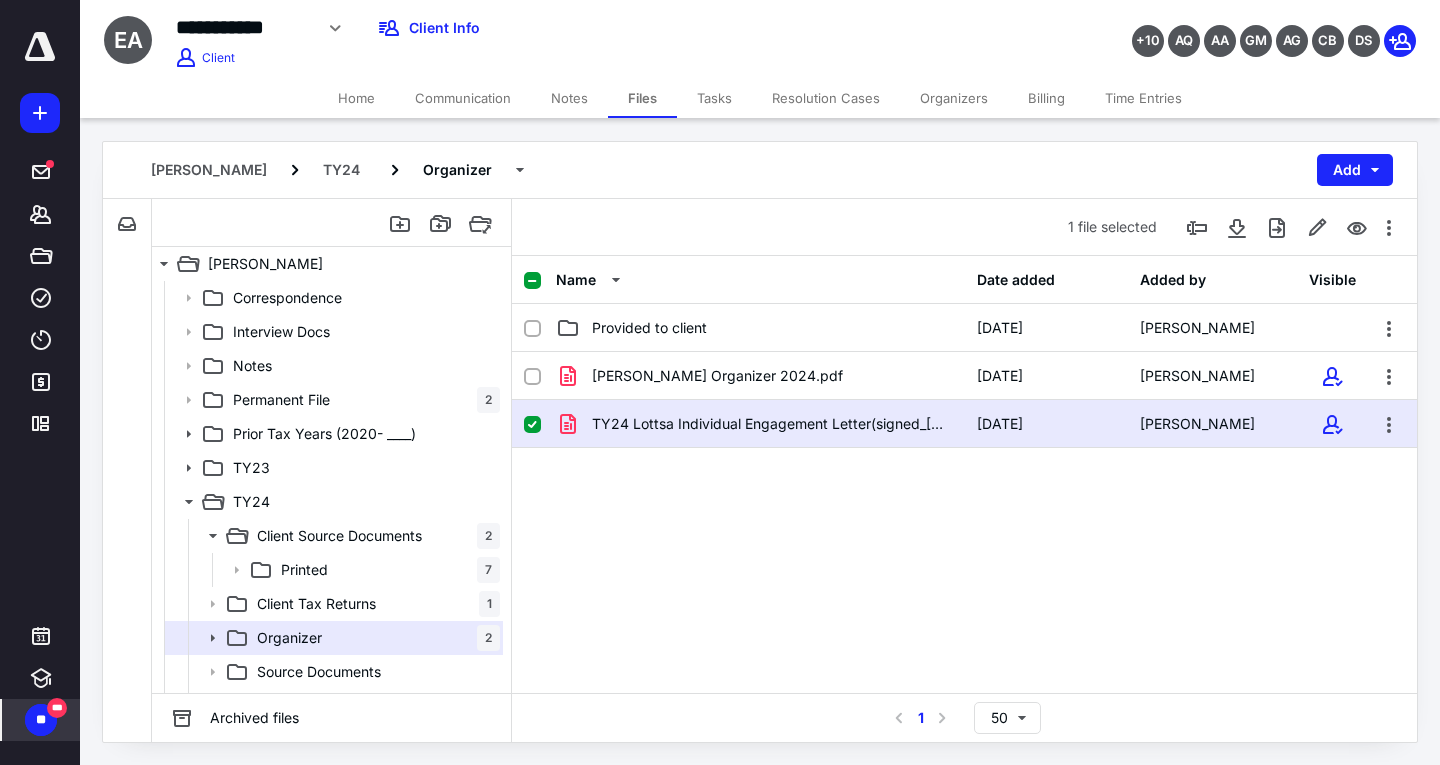 click 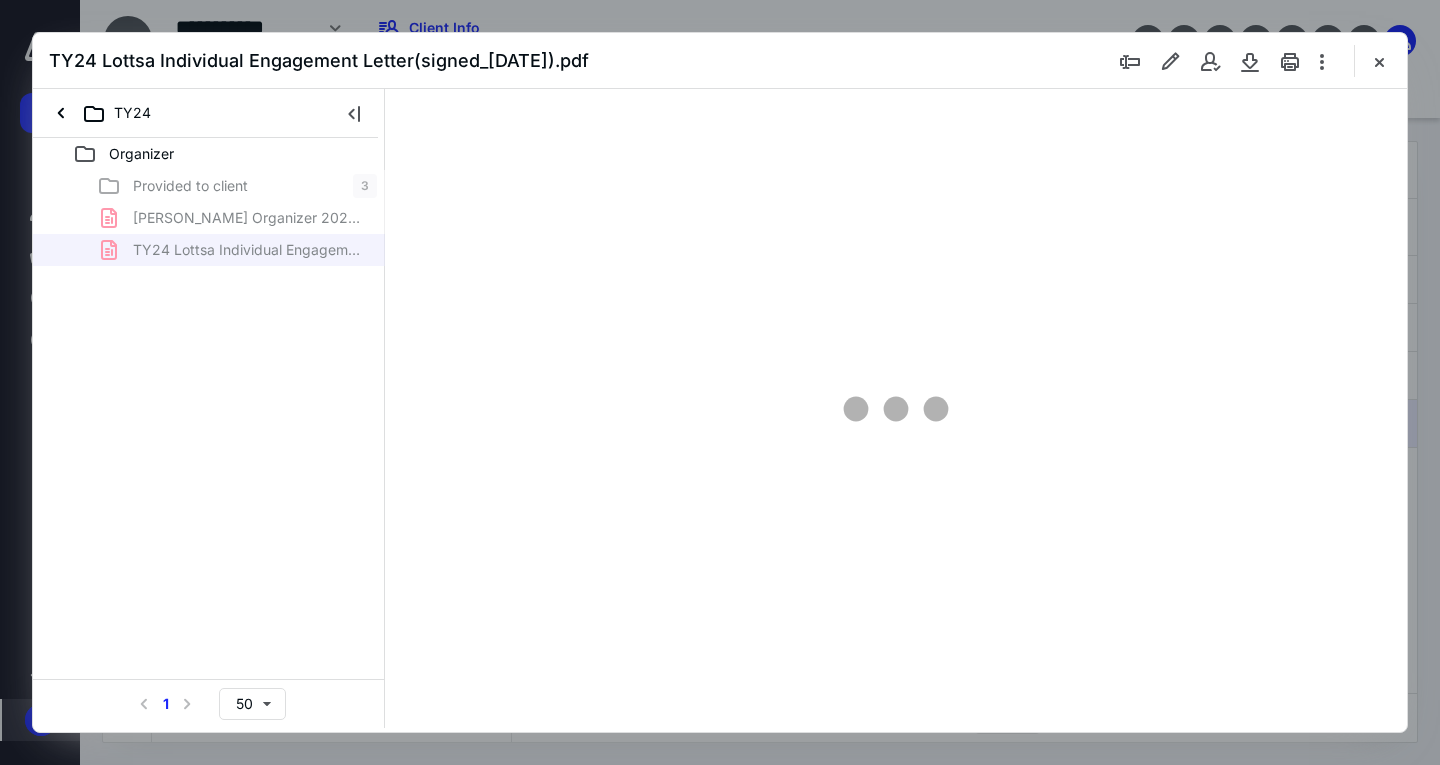 scroll, scrollTop: 0, scrollLeft: 0, axis: both 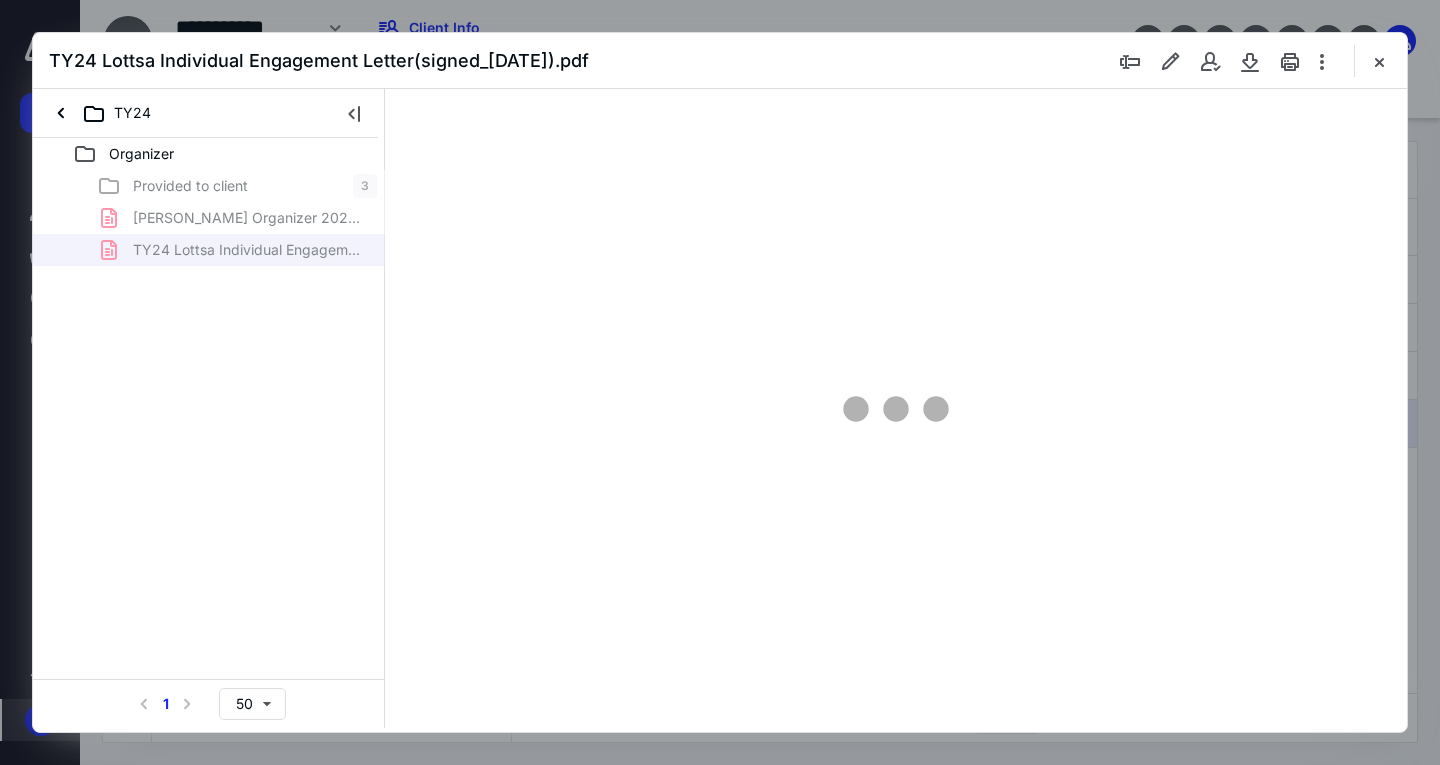 type on "71" 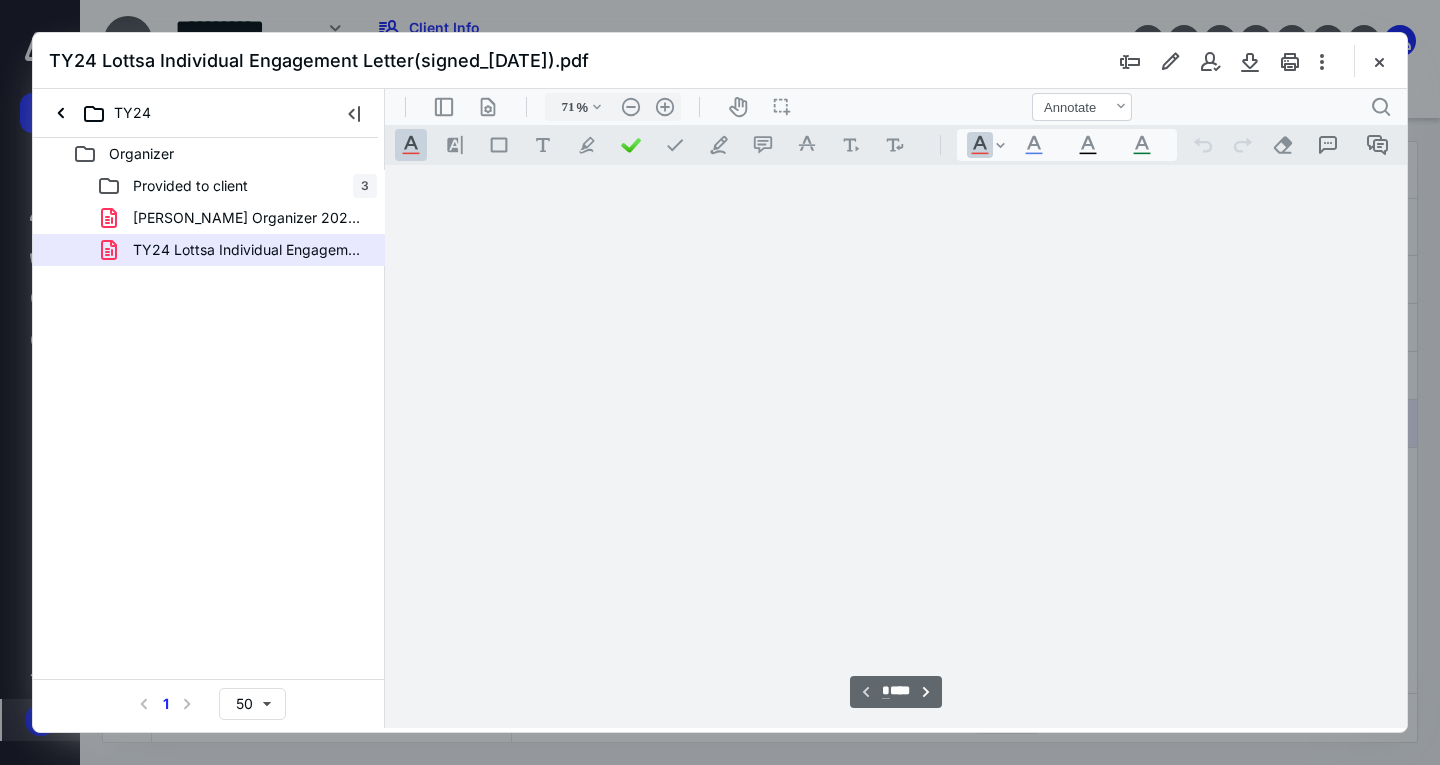 scroll, scrollTop: 79, scrollLeft: 0, axis: vertical 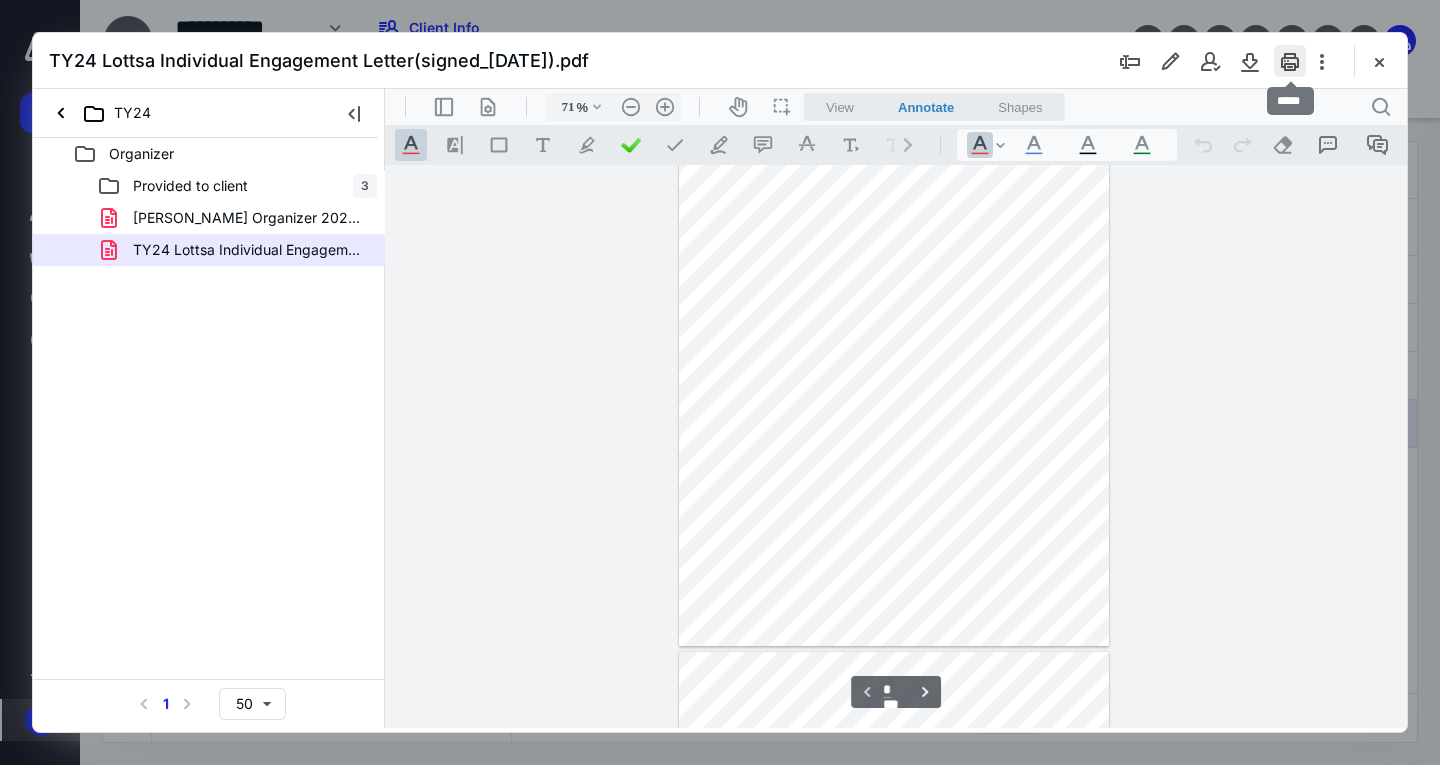click at bounding box center [1290, 61] 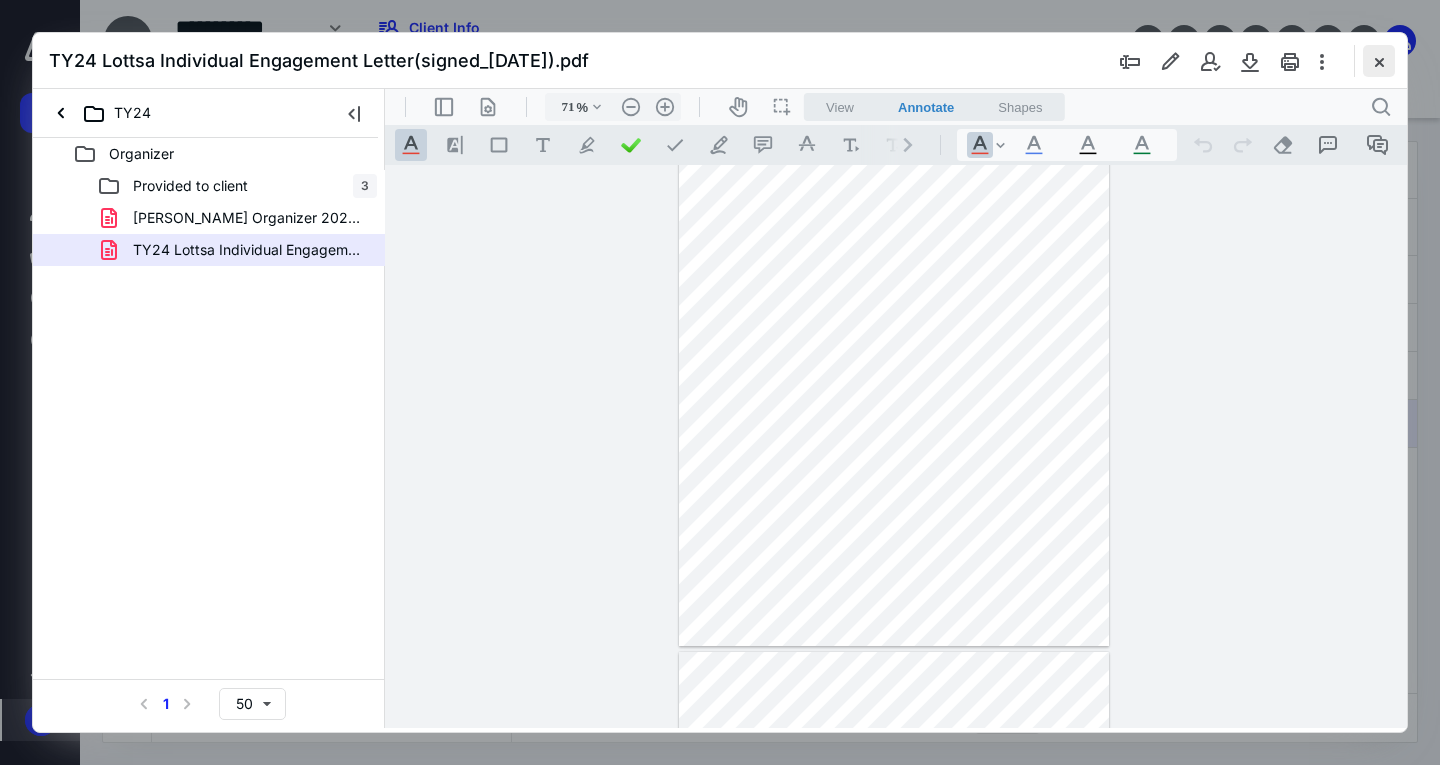 click at bounding box center [1379, 61] 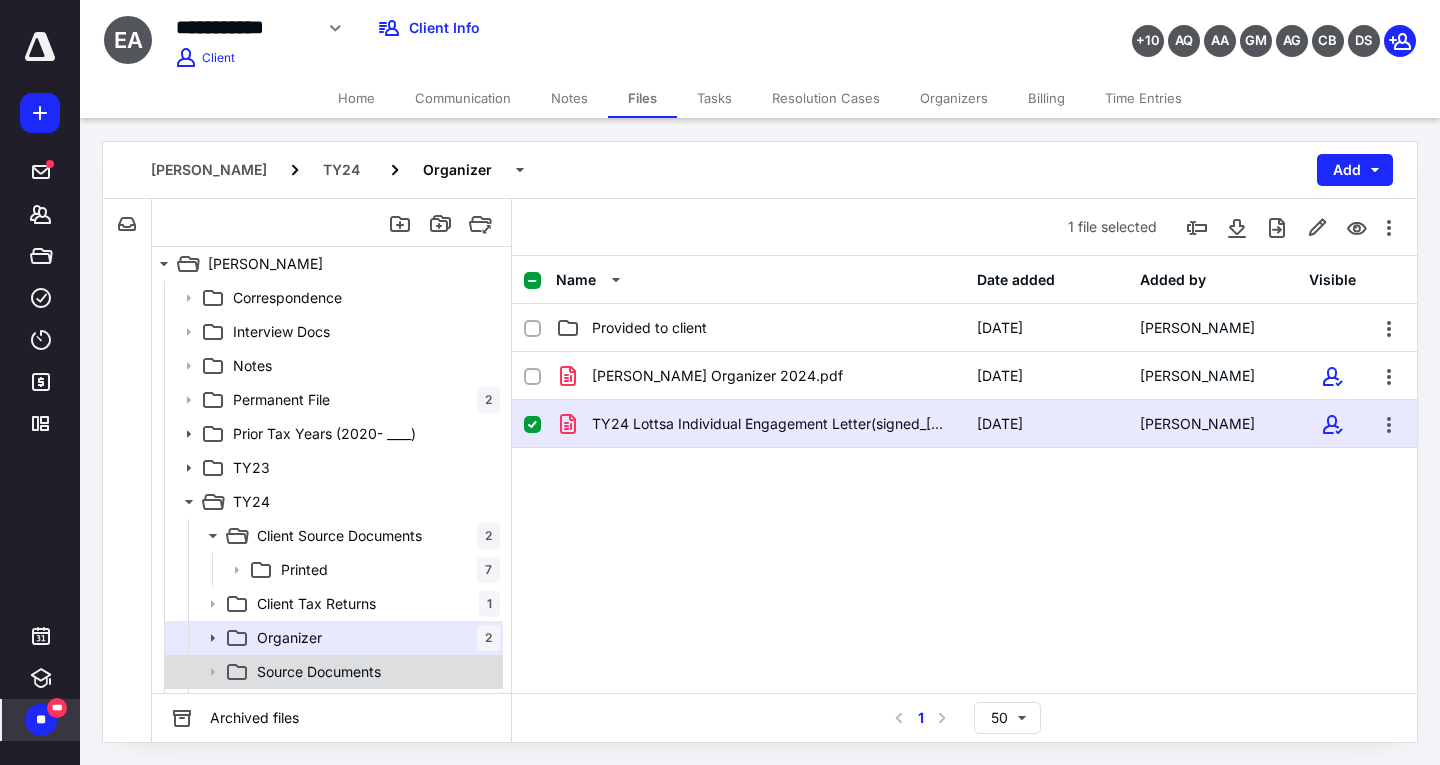 click 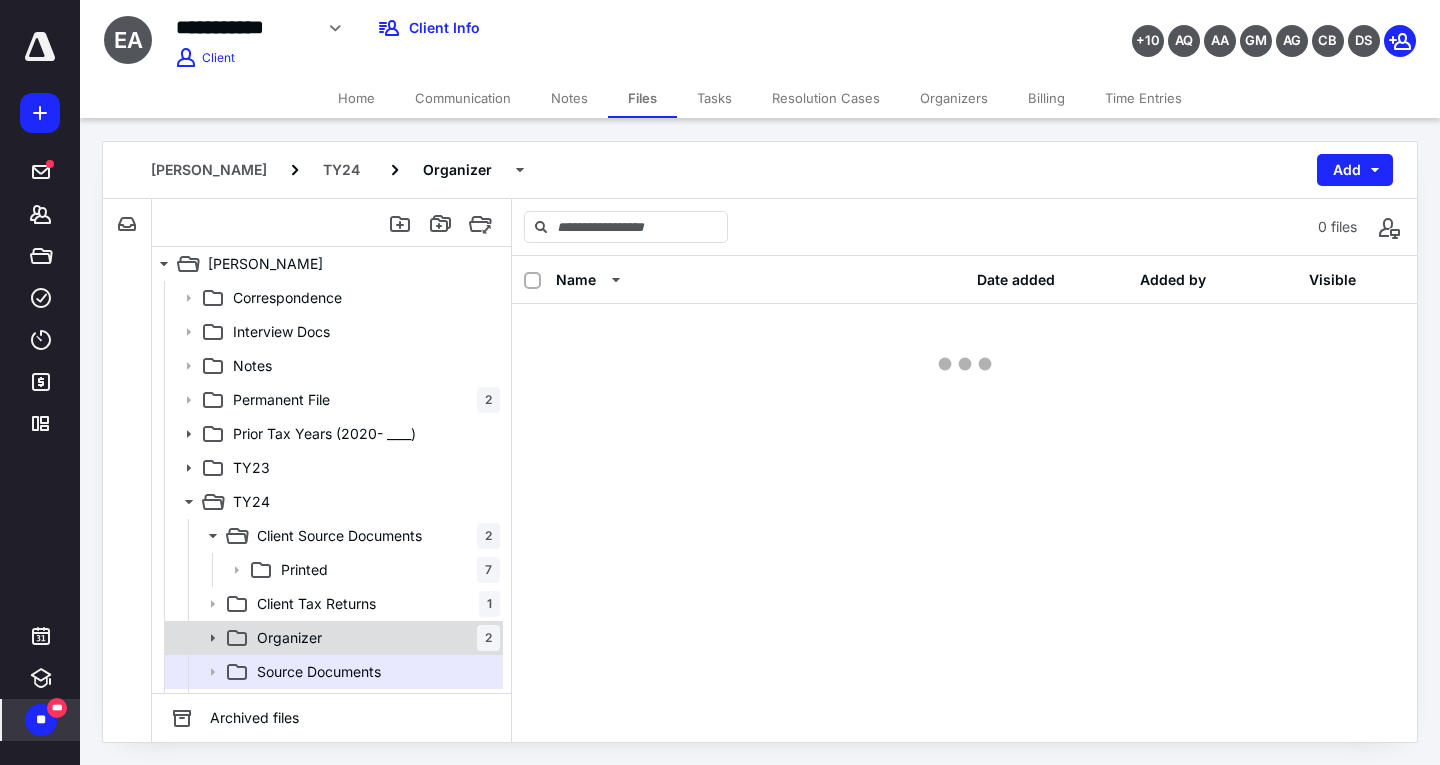 drag, startPoint x: 234, startPoint y: 668, endPoint x: 297, endPoint y: 646, distance: 66.730804 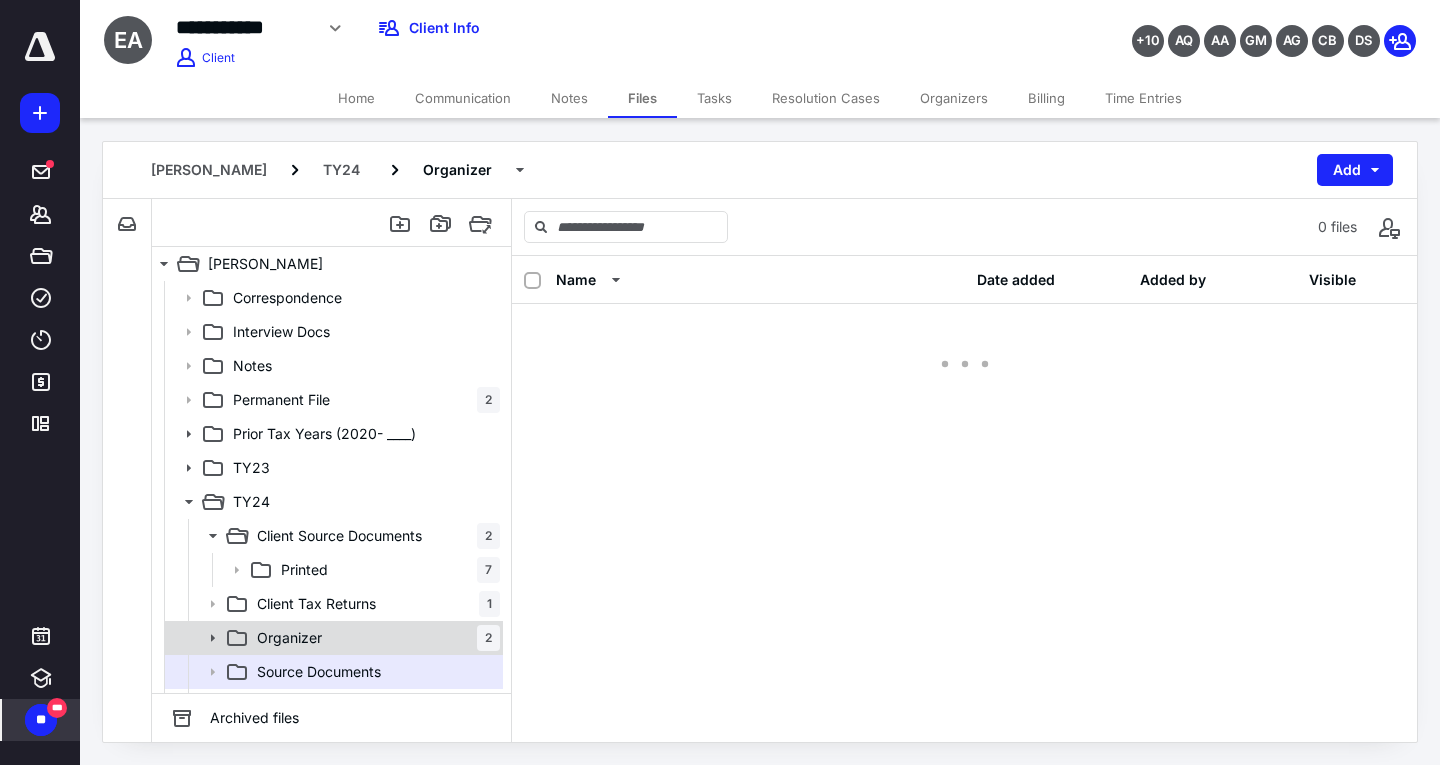 click 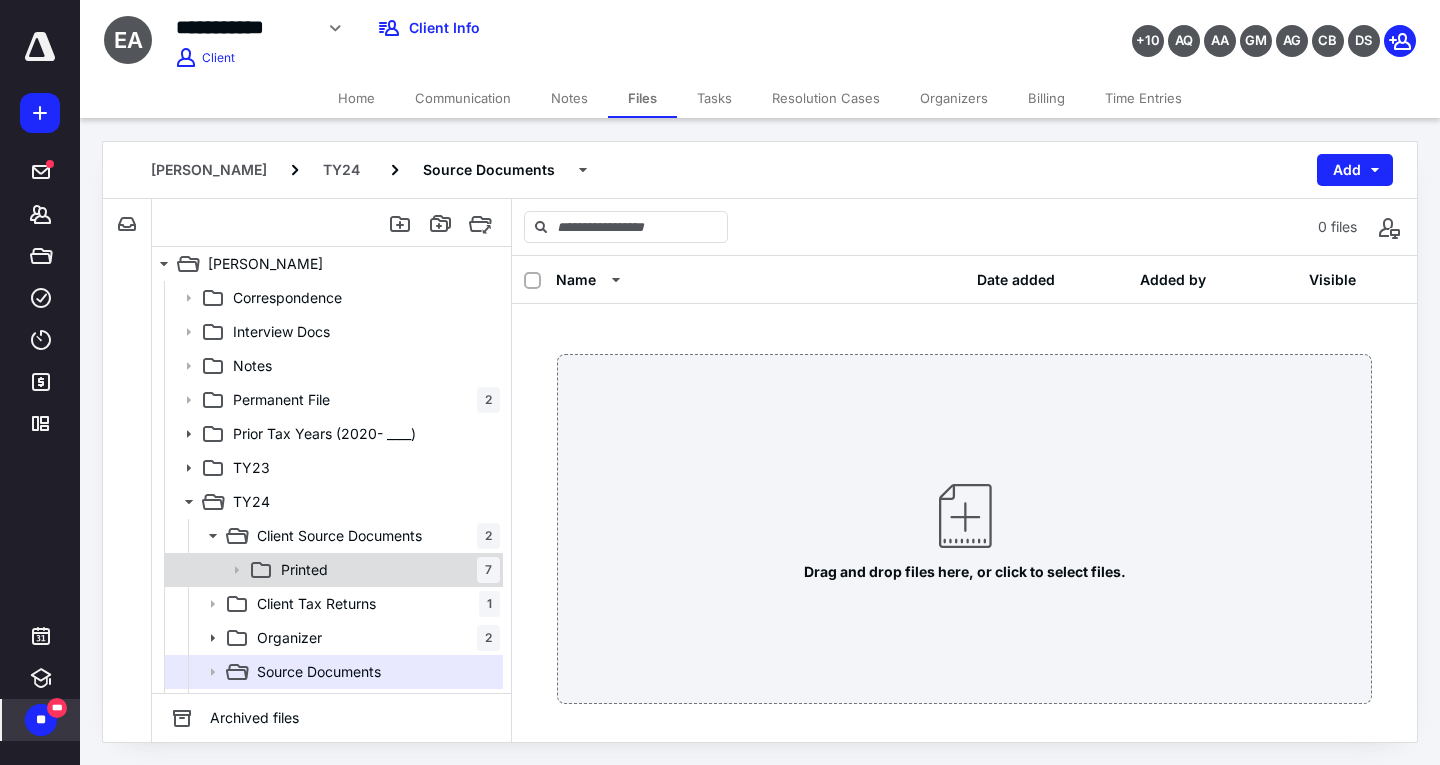 click 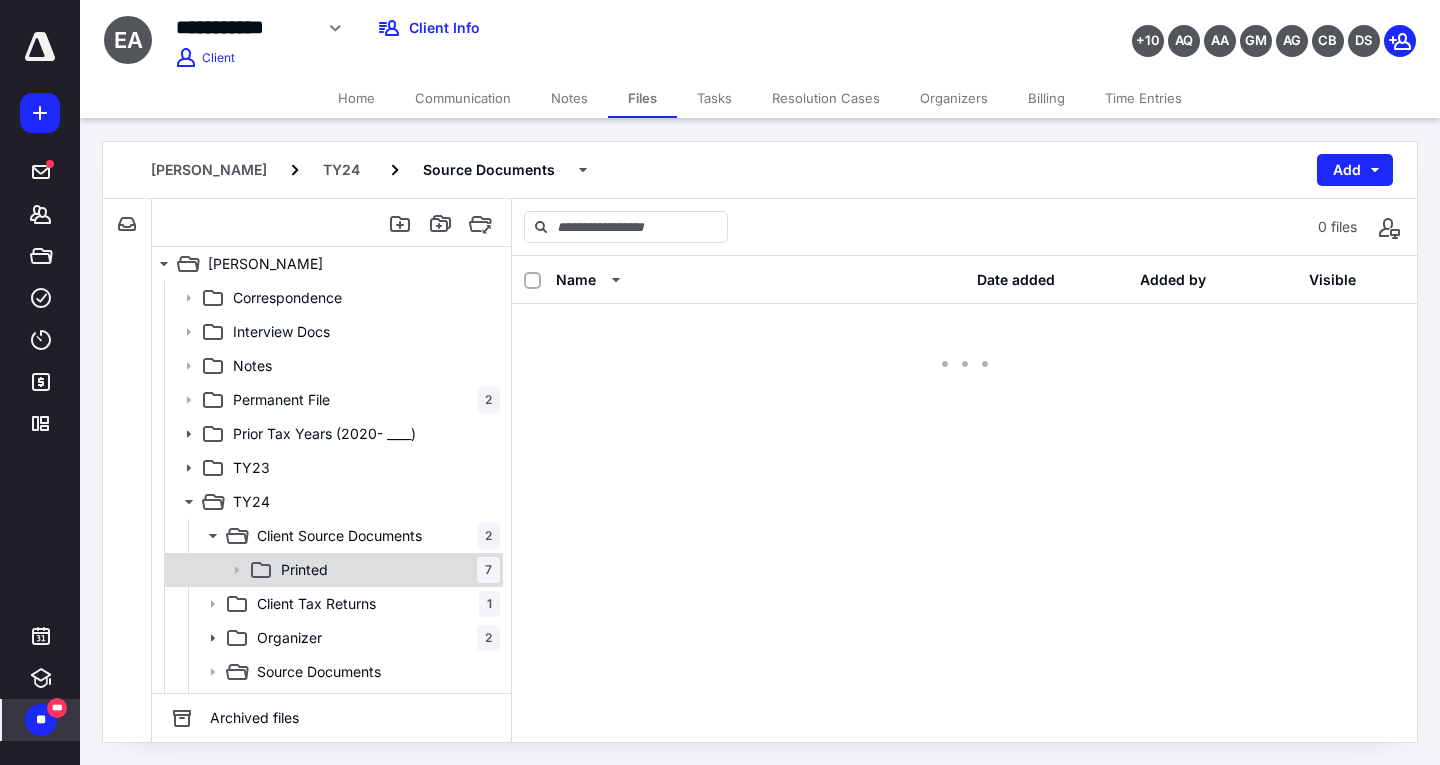 click 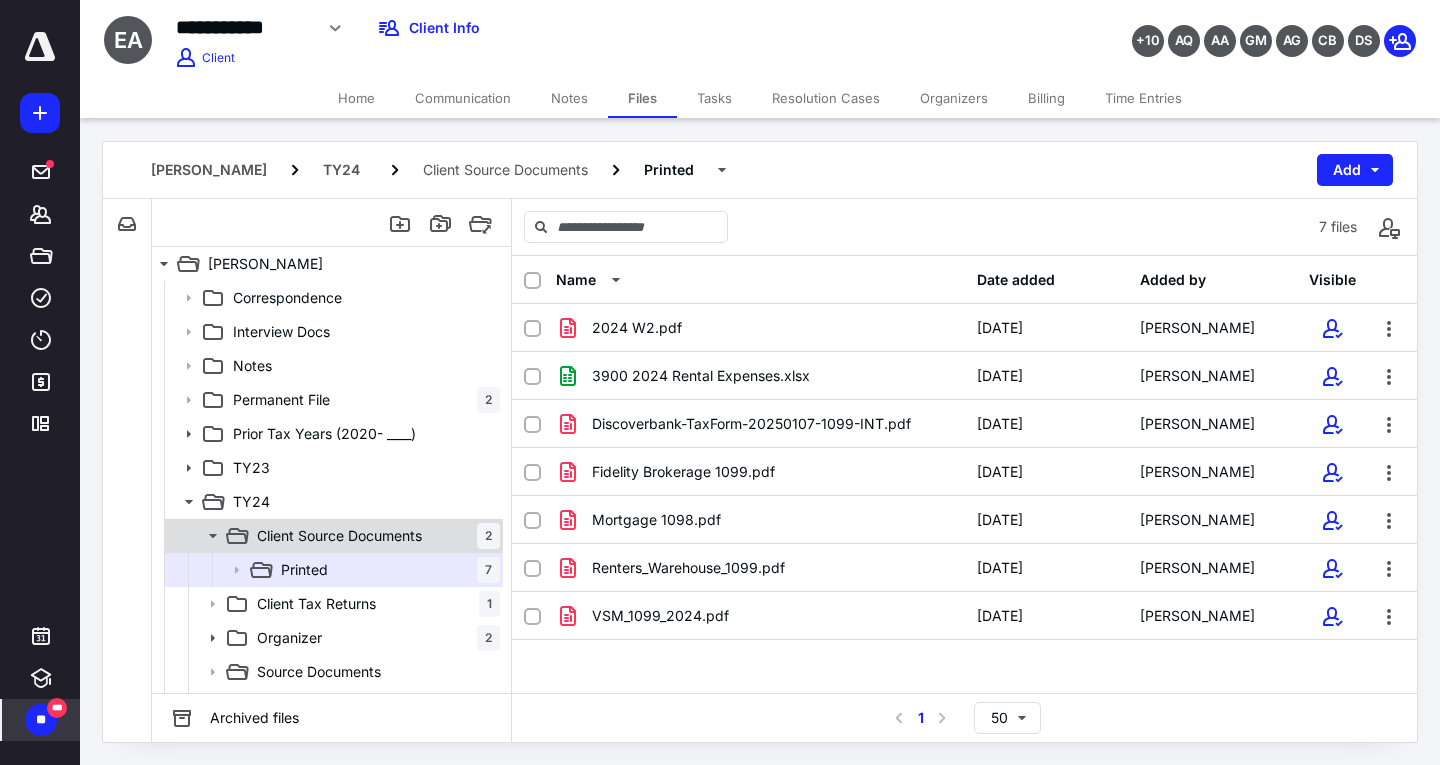 click 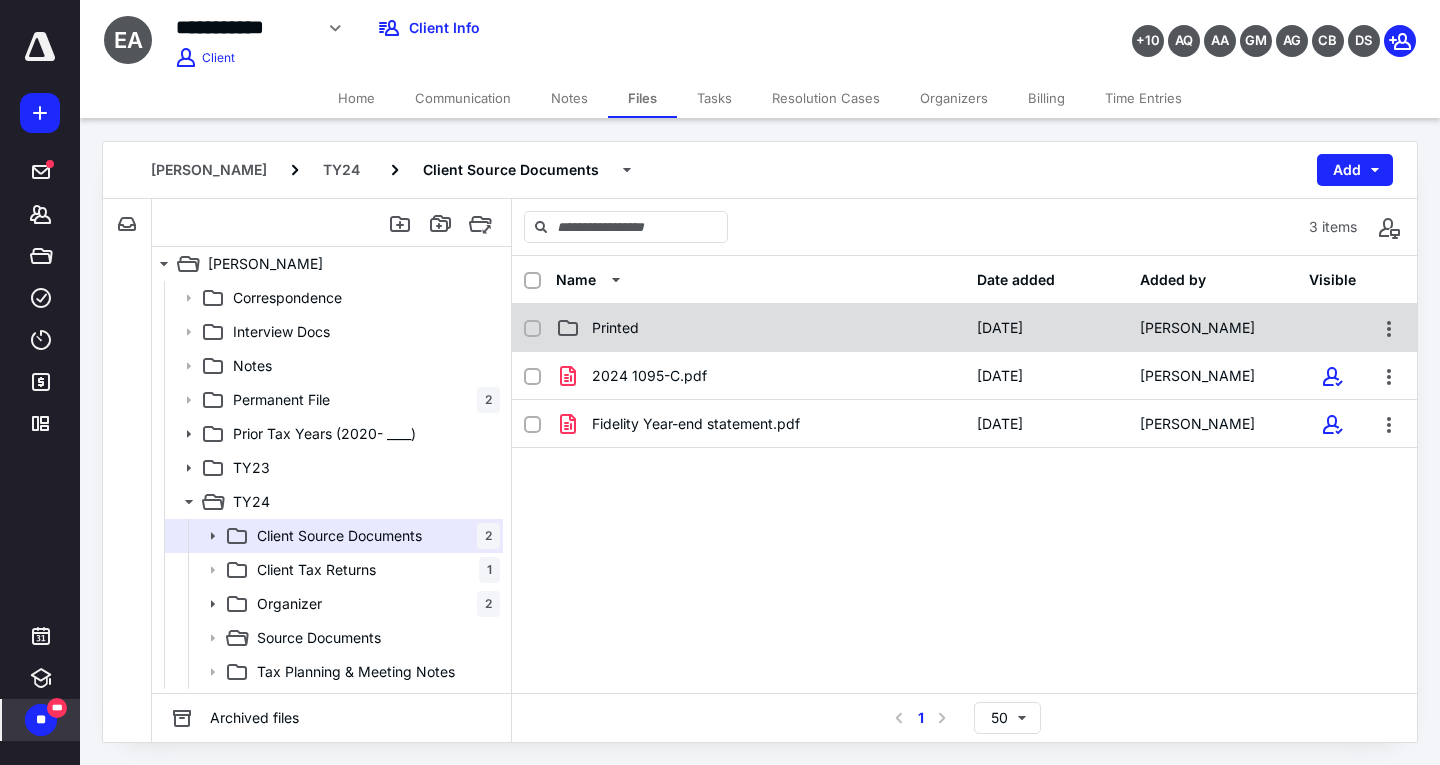 click 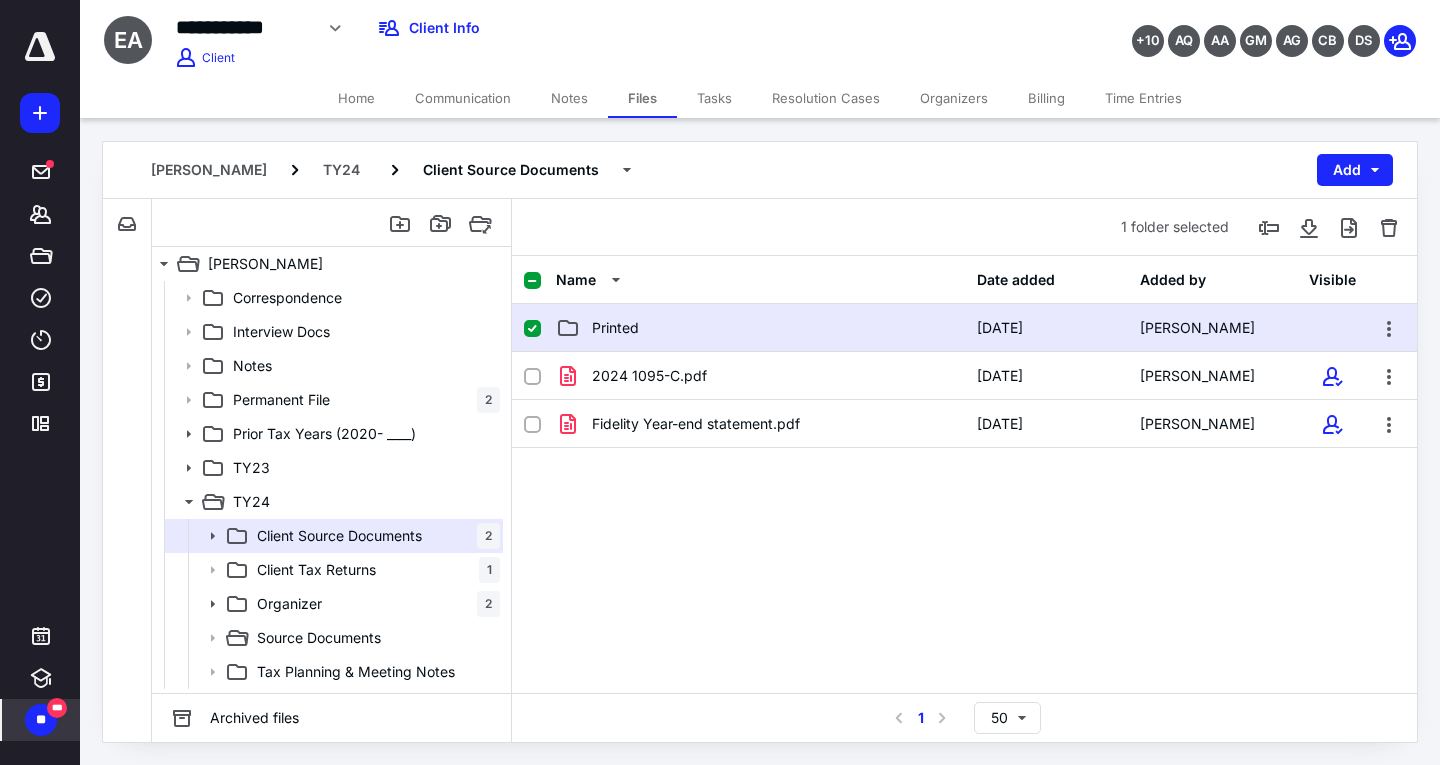 click 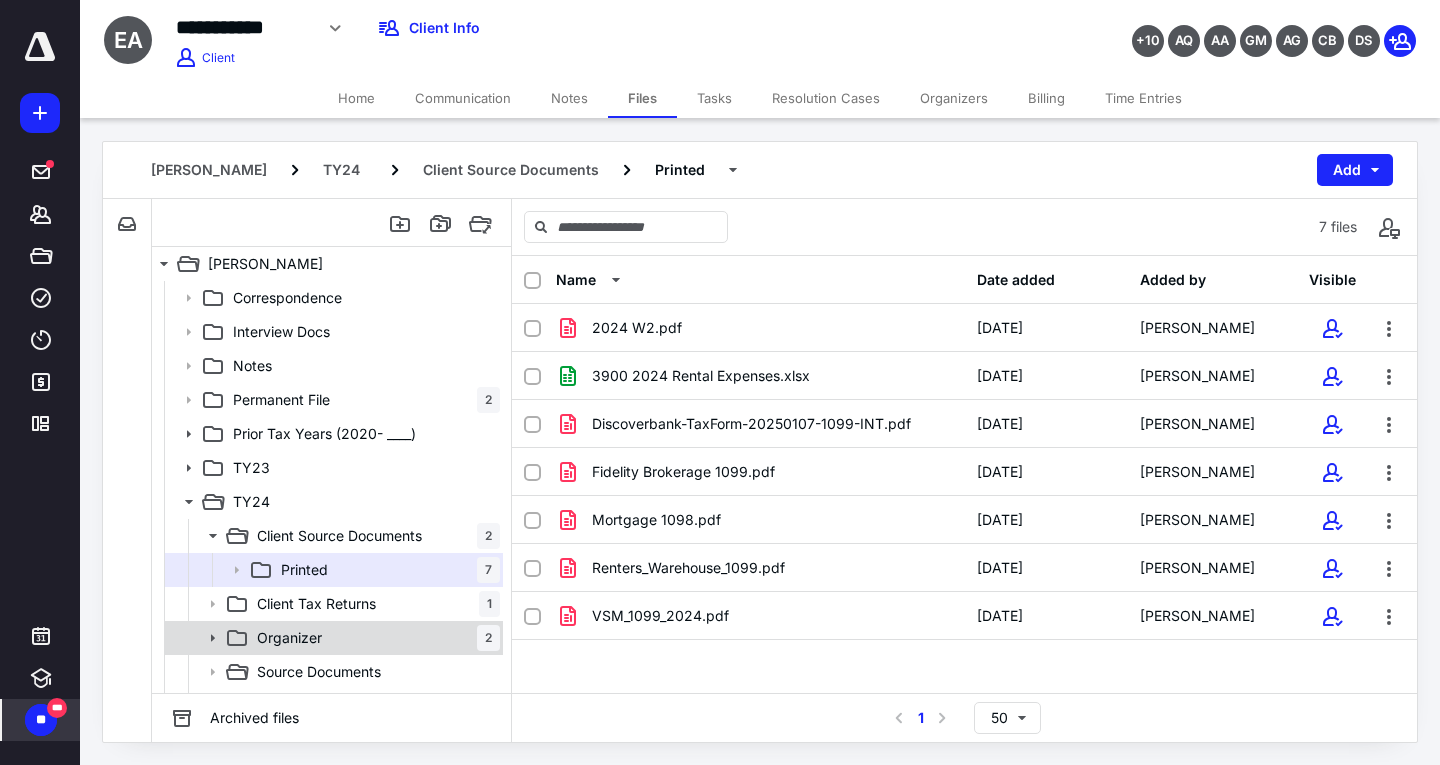 scroll, scrollTop: 30, scrollLeft: 0, axis: vertical 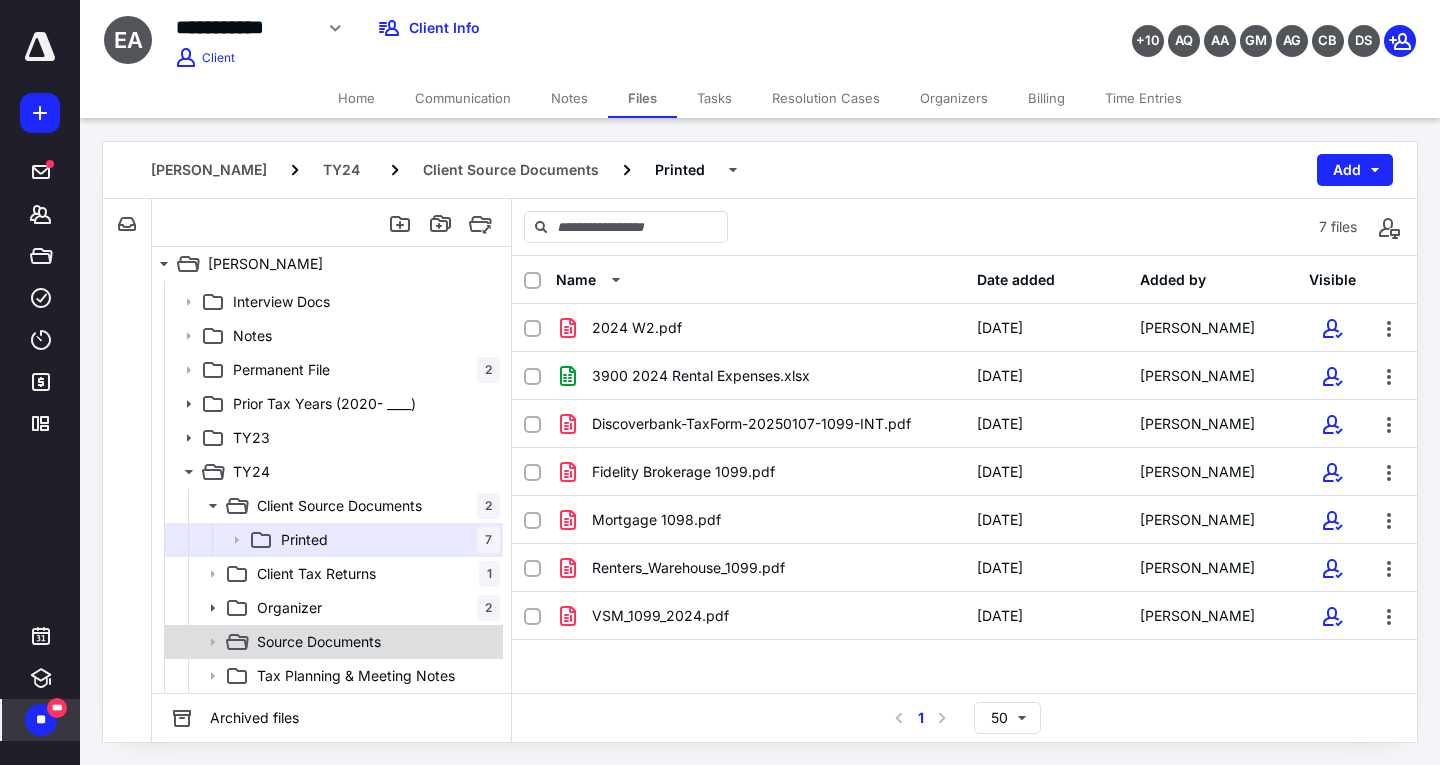 click 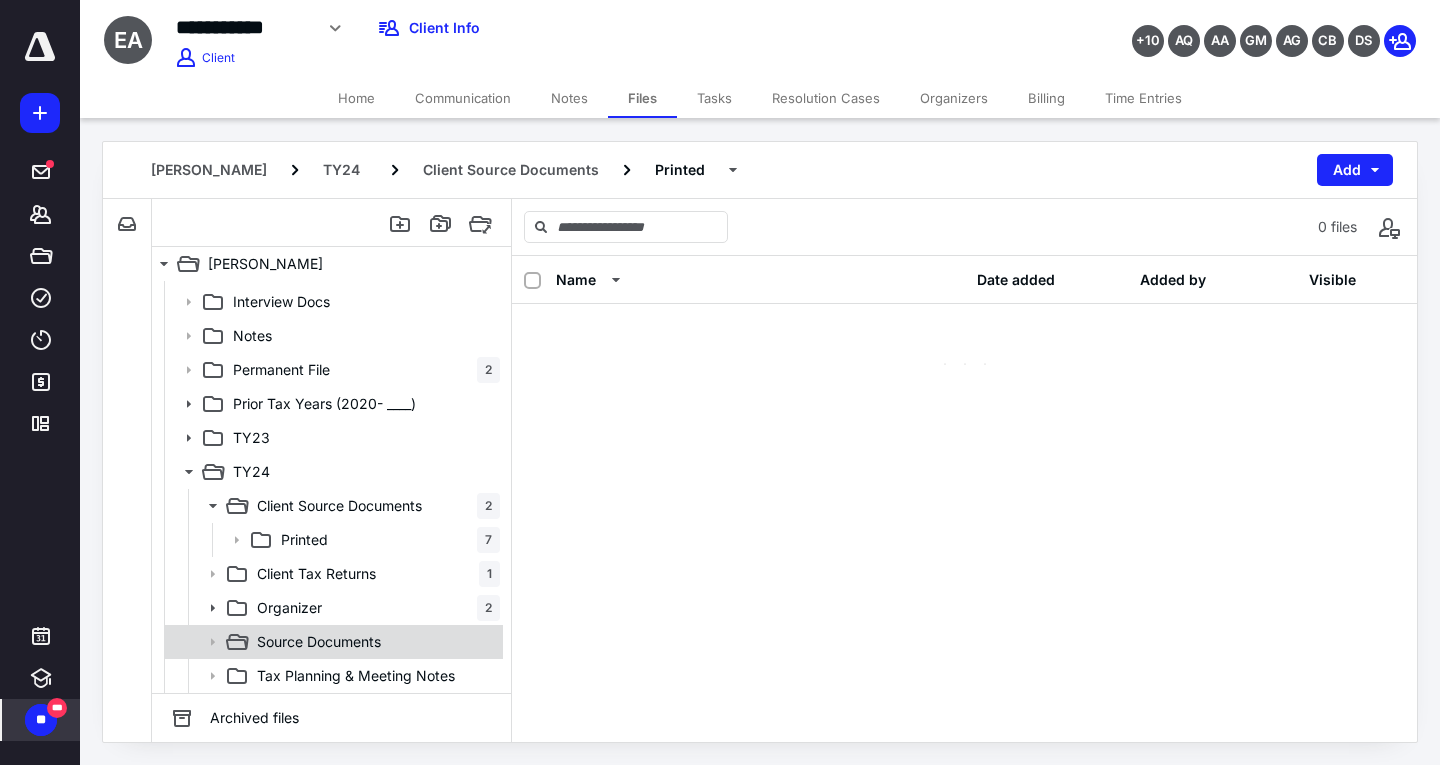 click 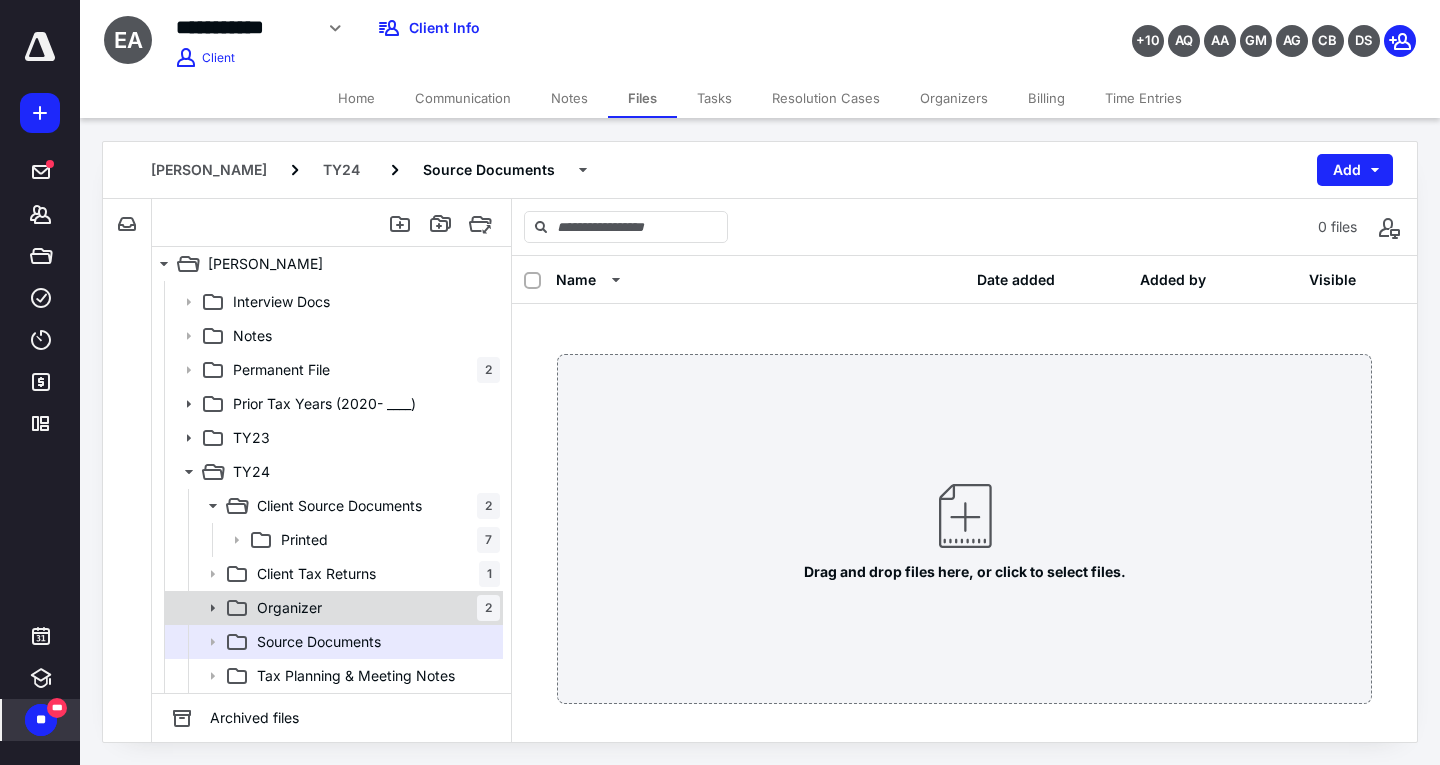 click 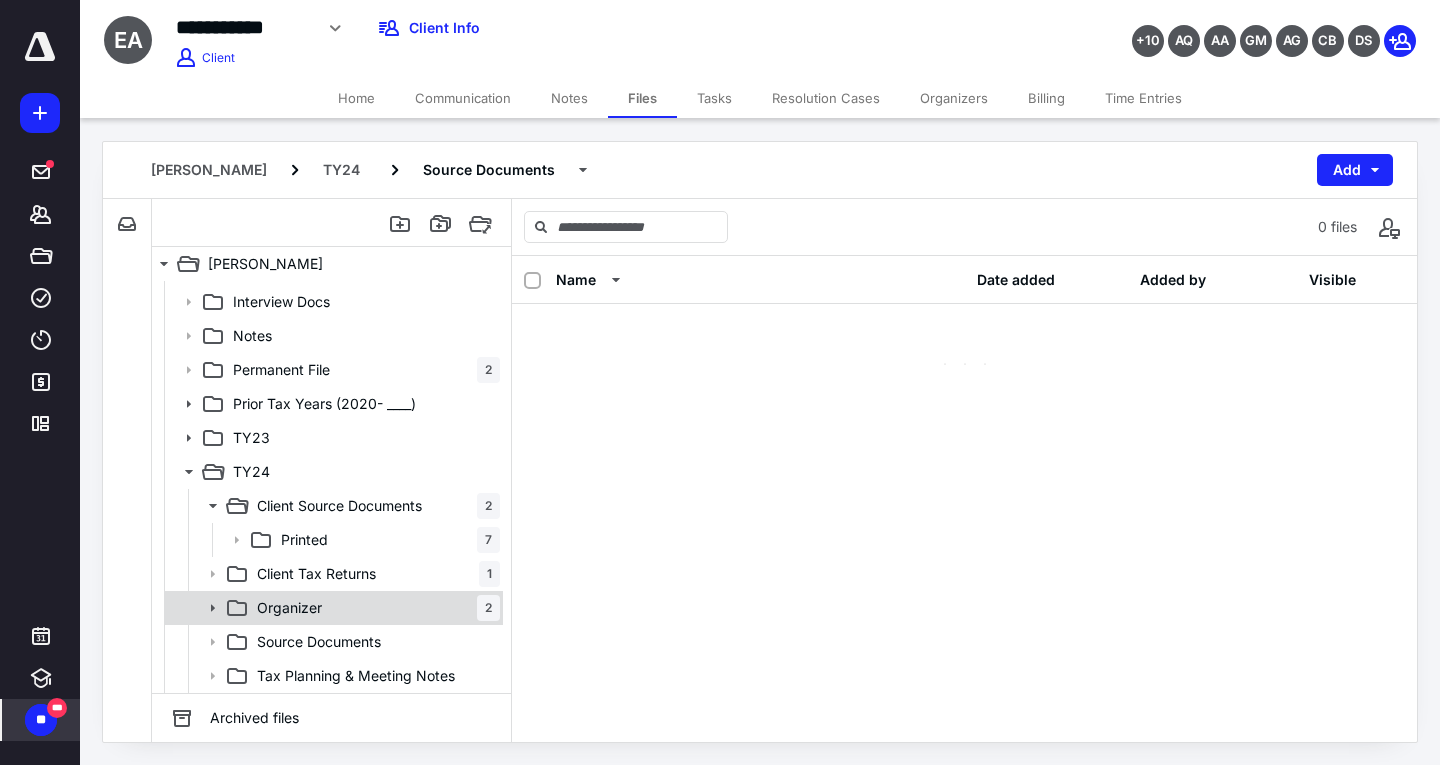 click 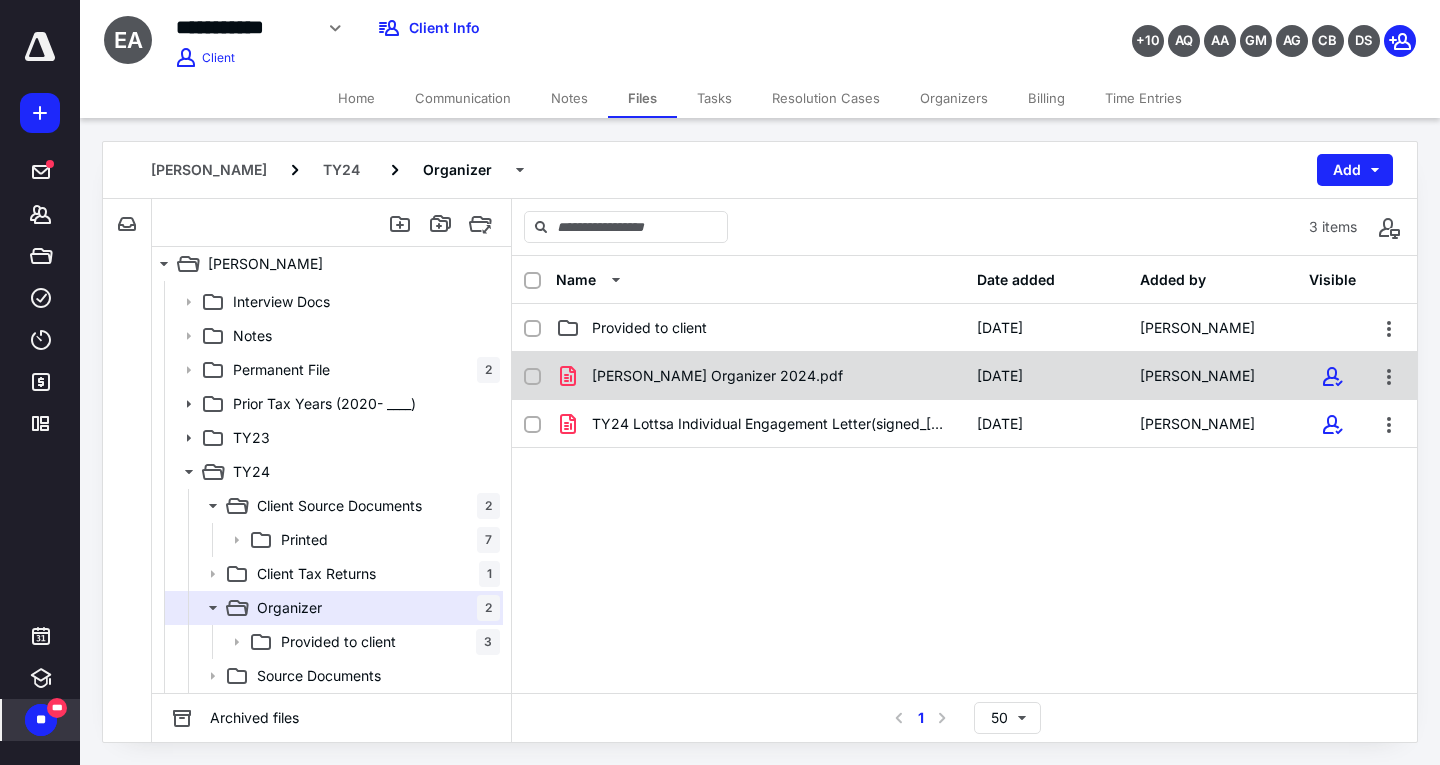 click 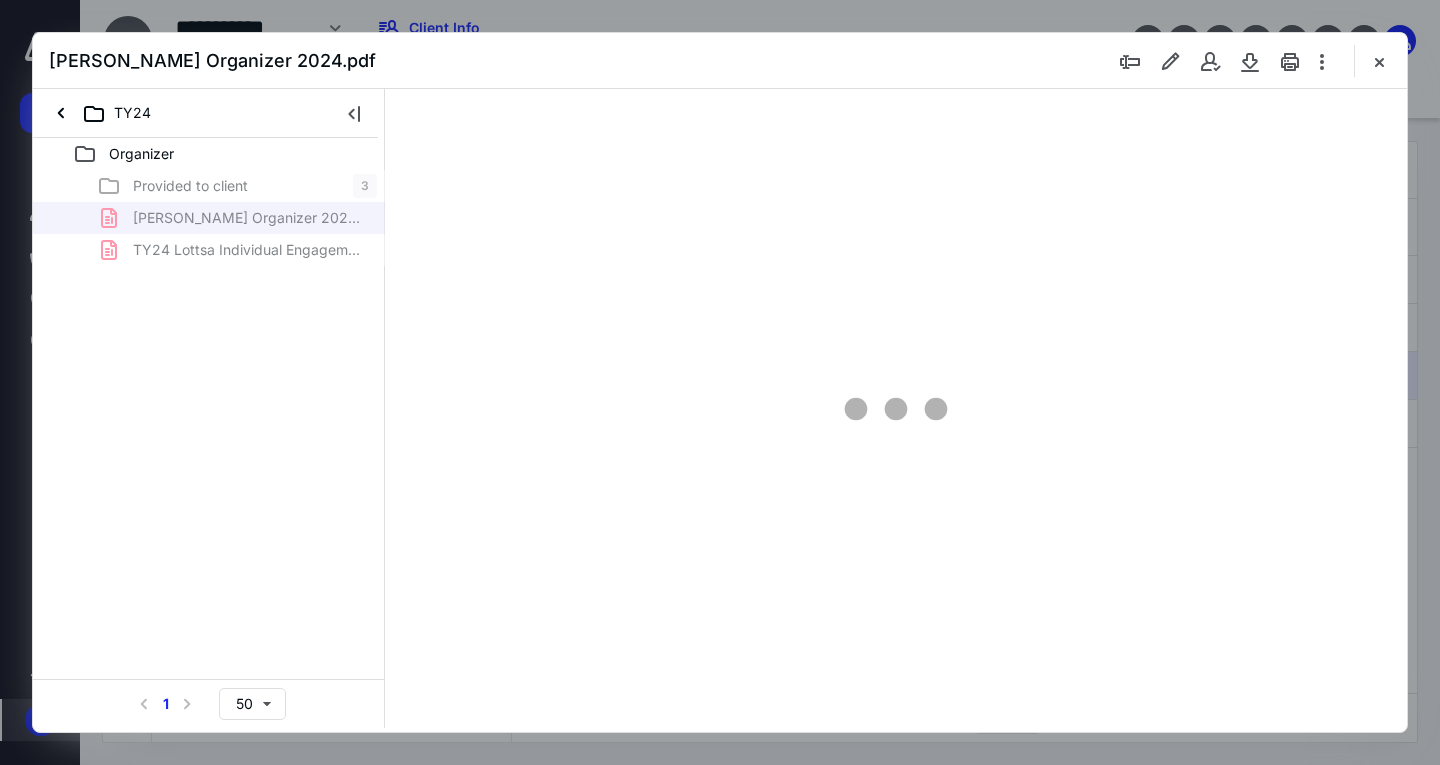 scroll, scrollTop: 0, scrollLeft: 0, axis: both 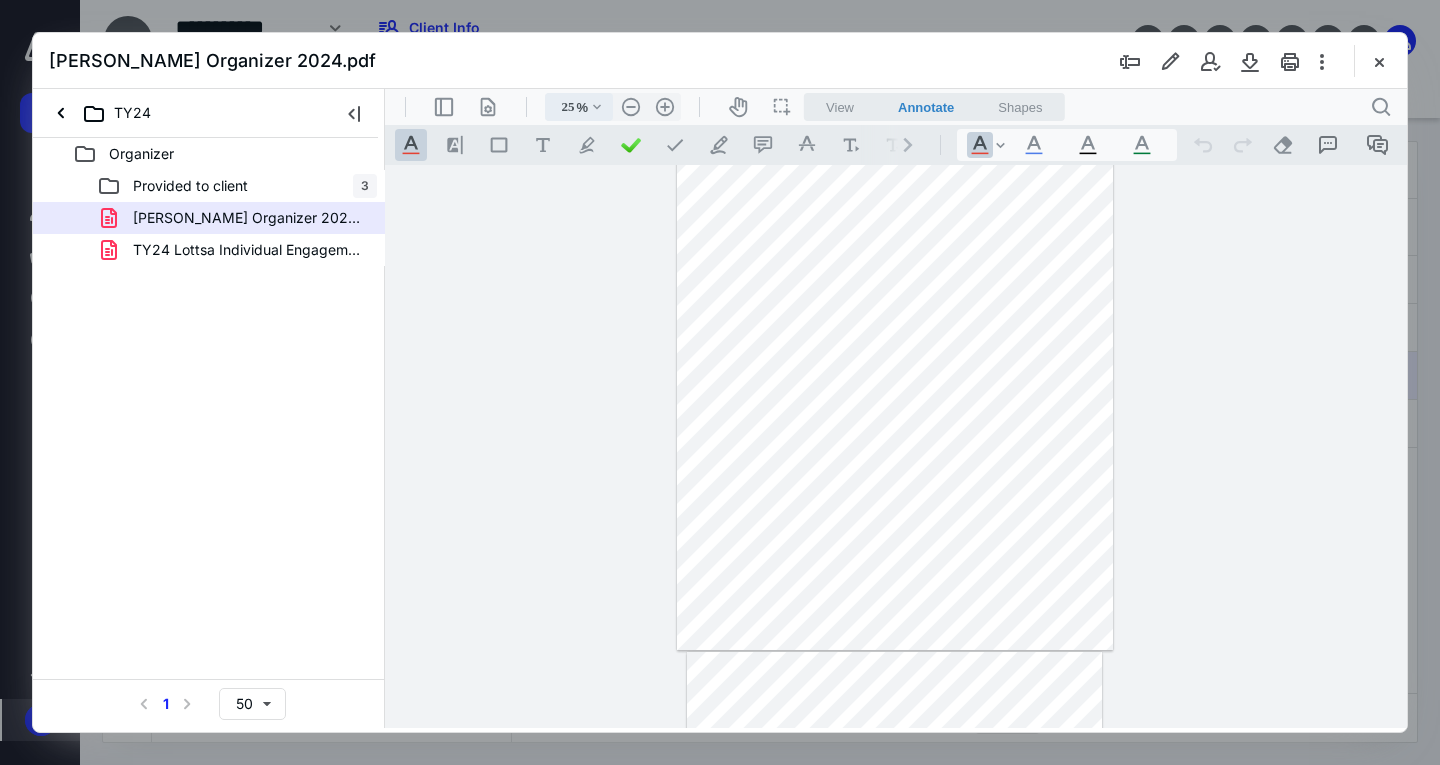 click on ".cls-1{fill:#abb0c4;} icon - chevron - down" at bounding box center (597, 107) 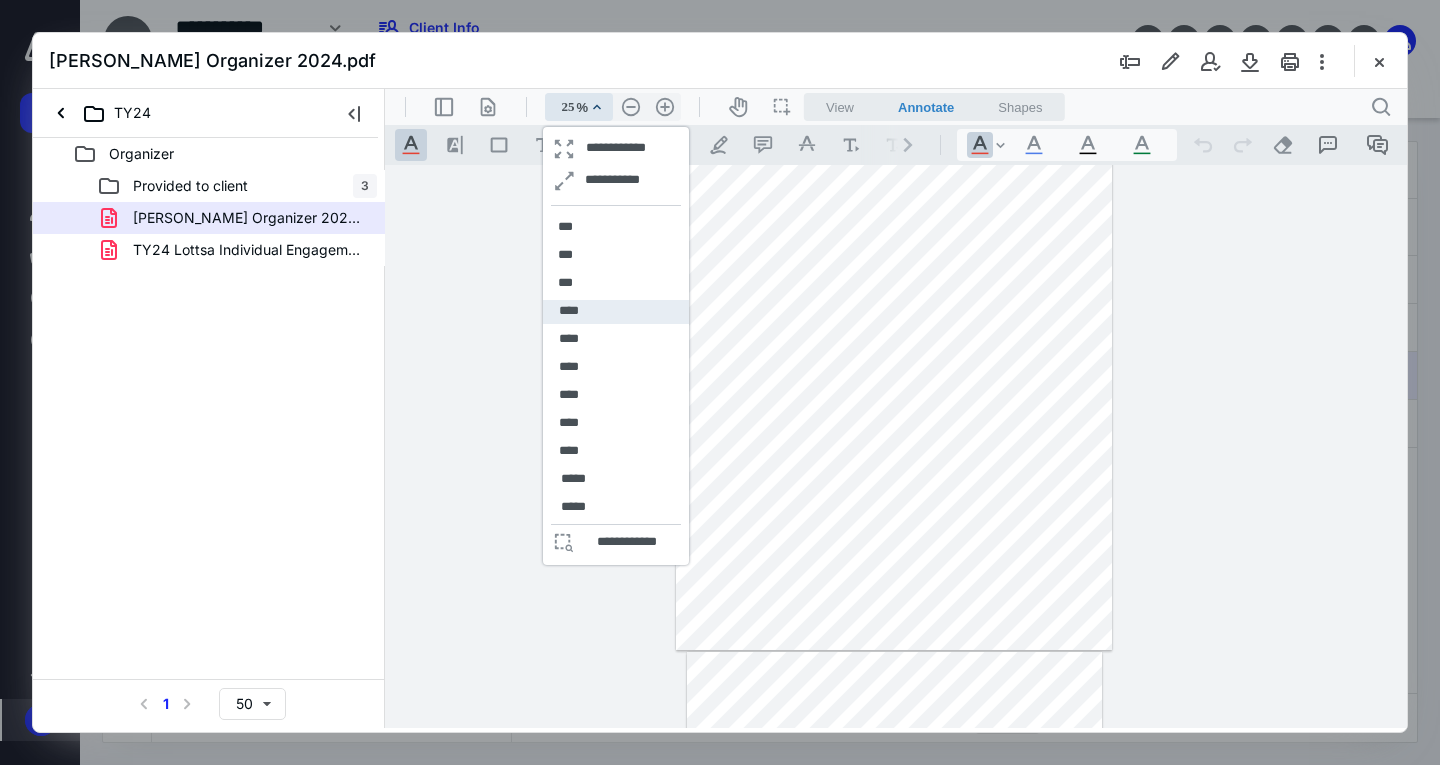 click on "****" at bounding box center (569, 312) 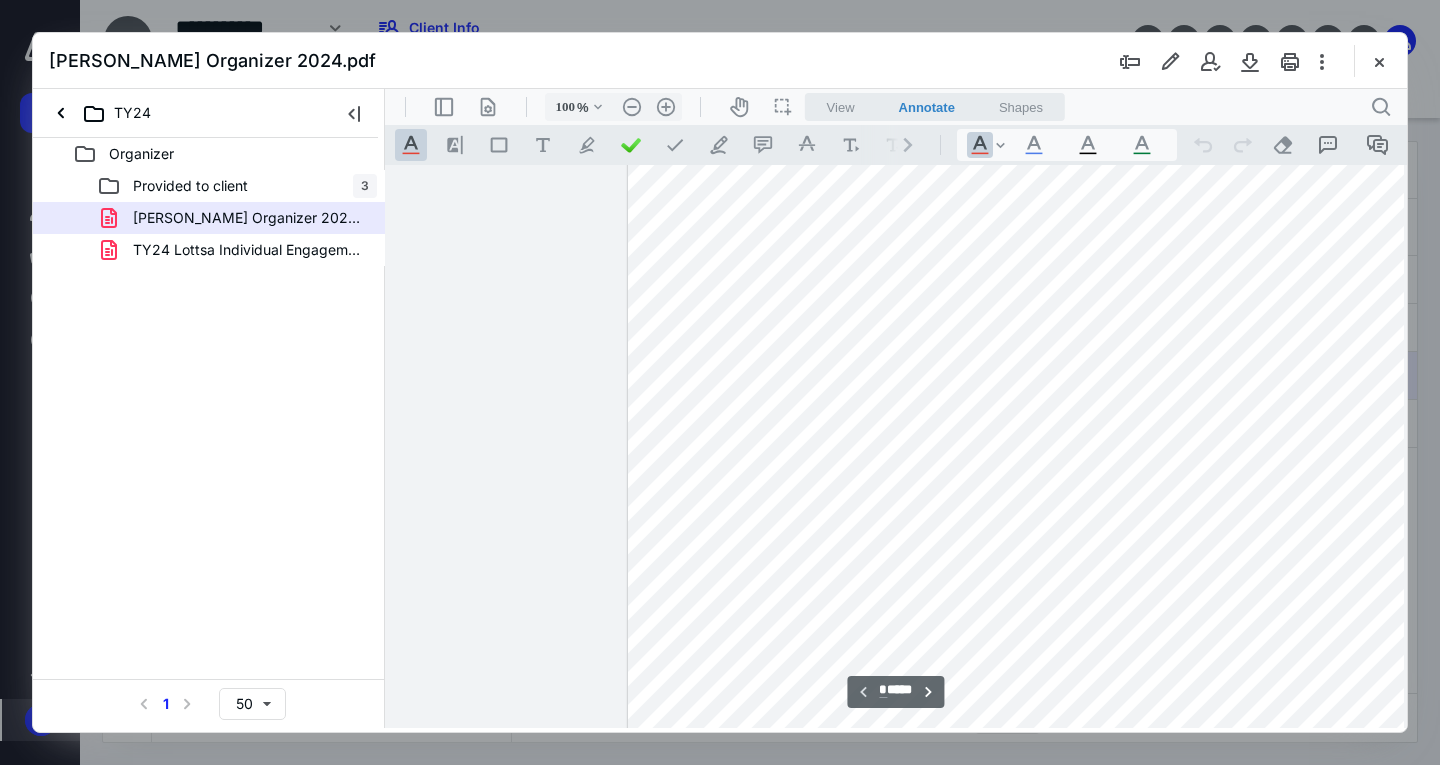 scroll, scrollTop: 1057, scrollLeft: 638, axis: both 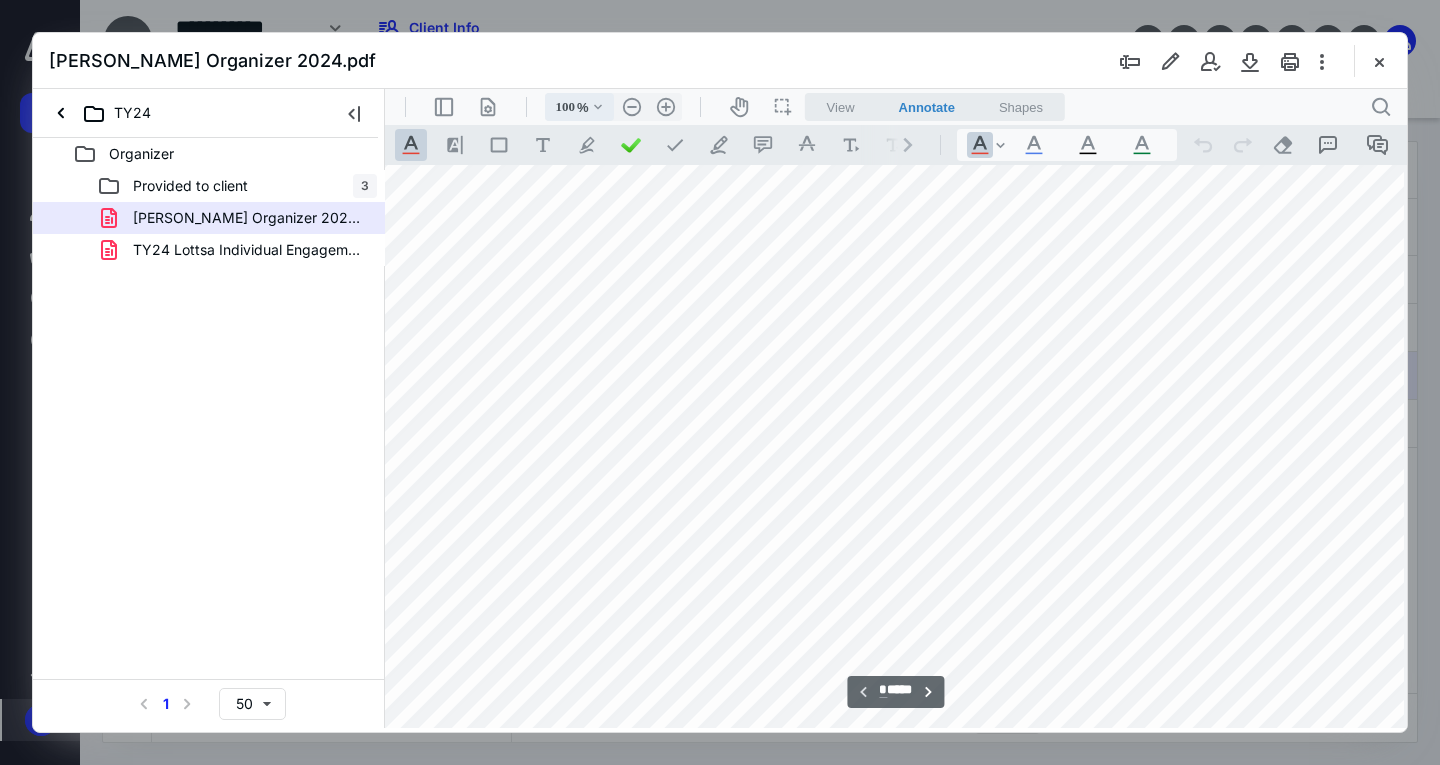 click on ".cls-1{fill:#abb0c4;} icon - chevron - down" at bounding box center [598, 107] 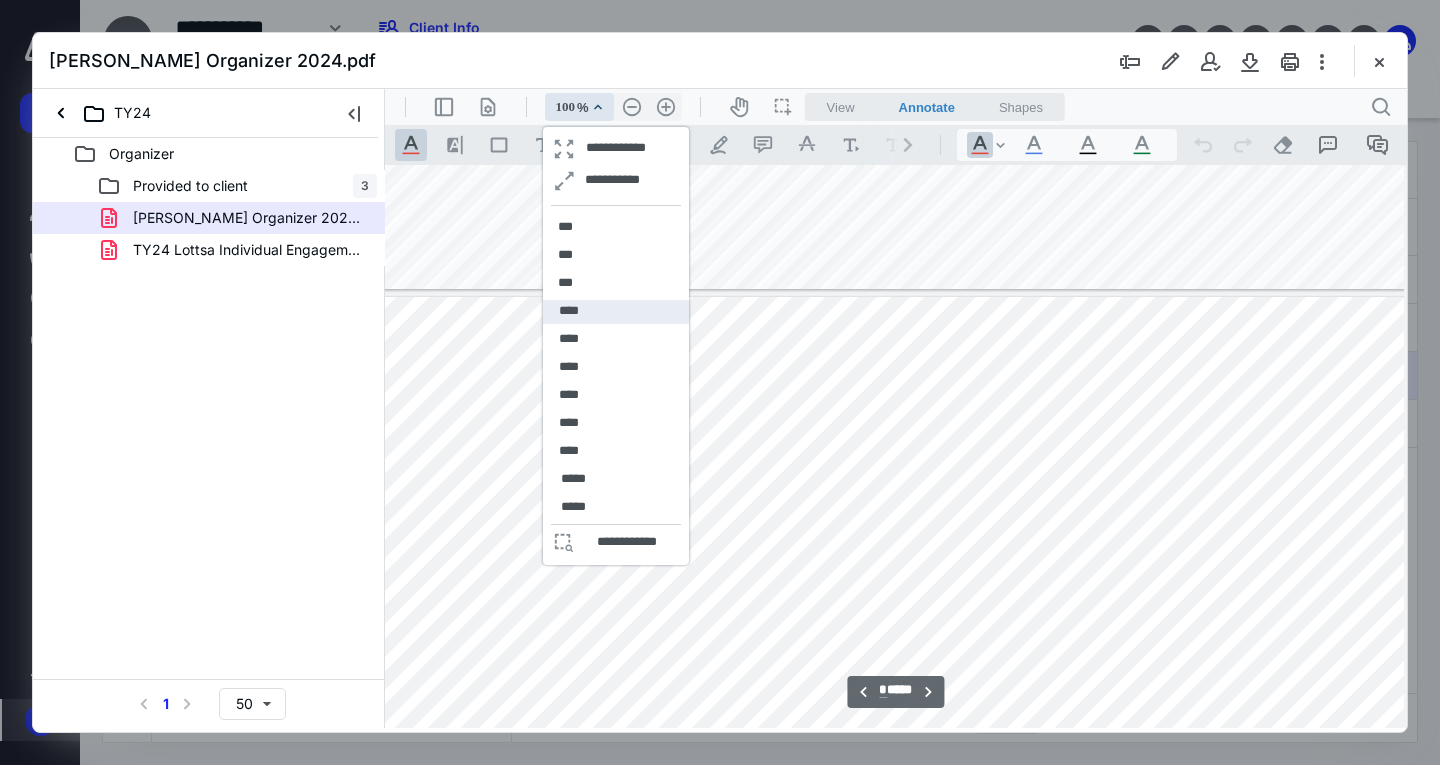type on "*" 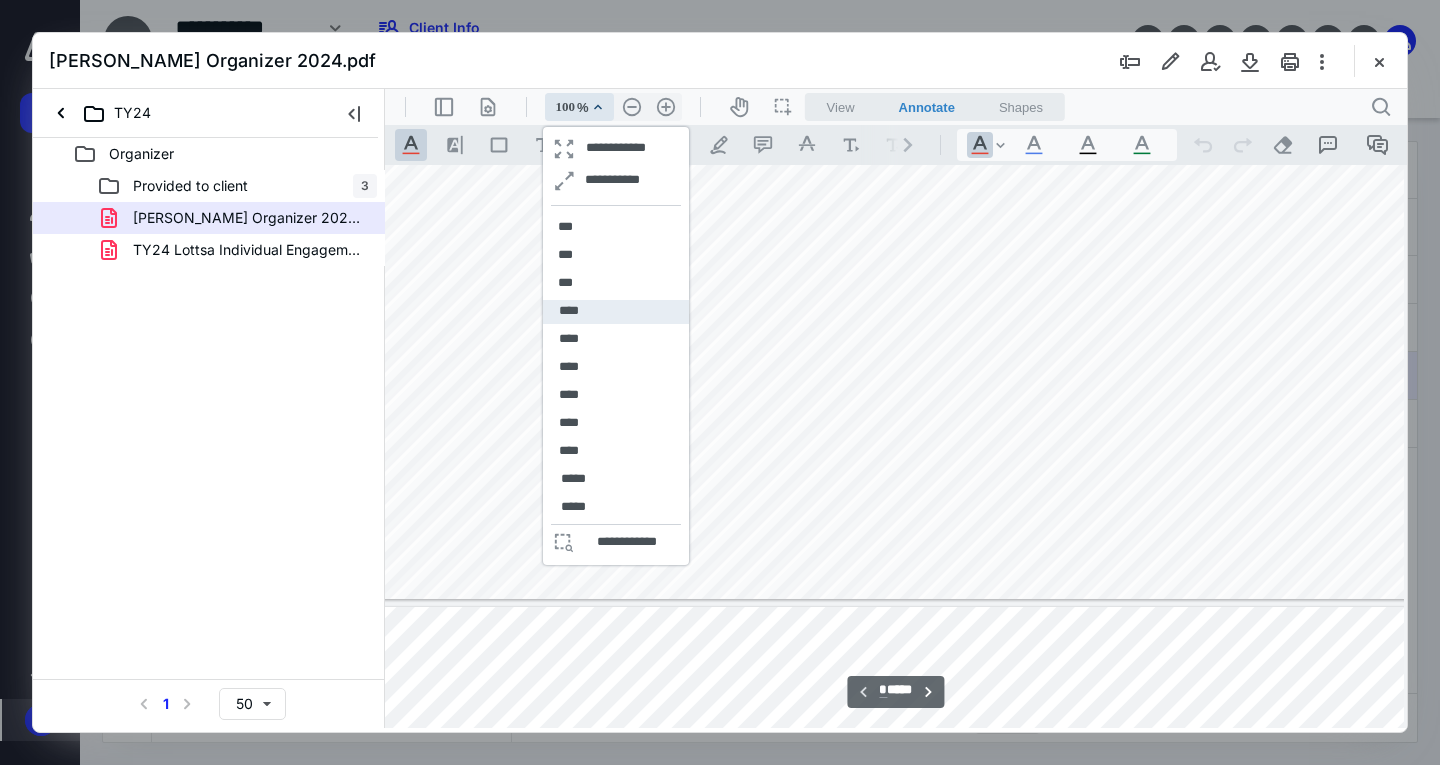 scroll, scrollTop: 1657, scrollLeft: 638, axis: both 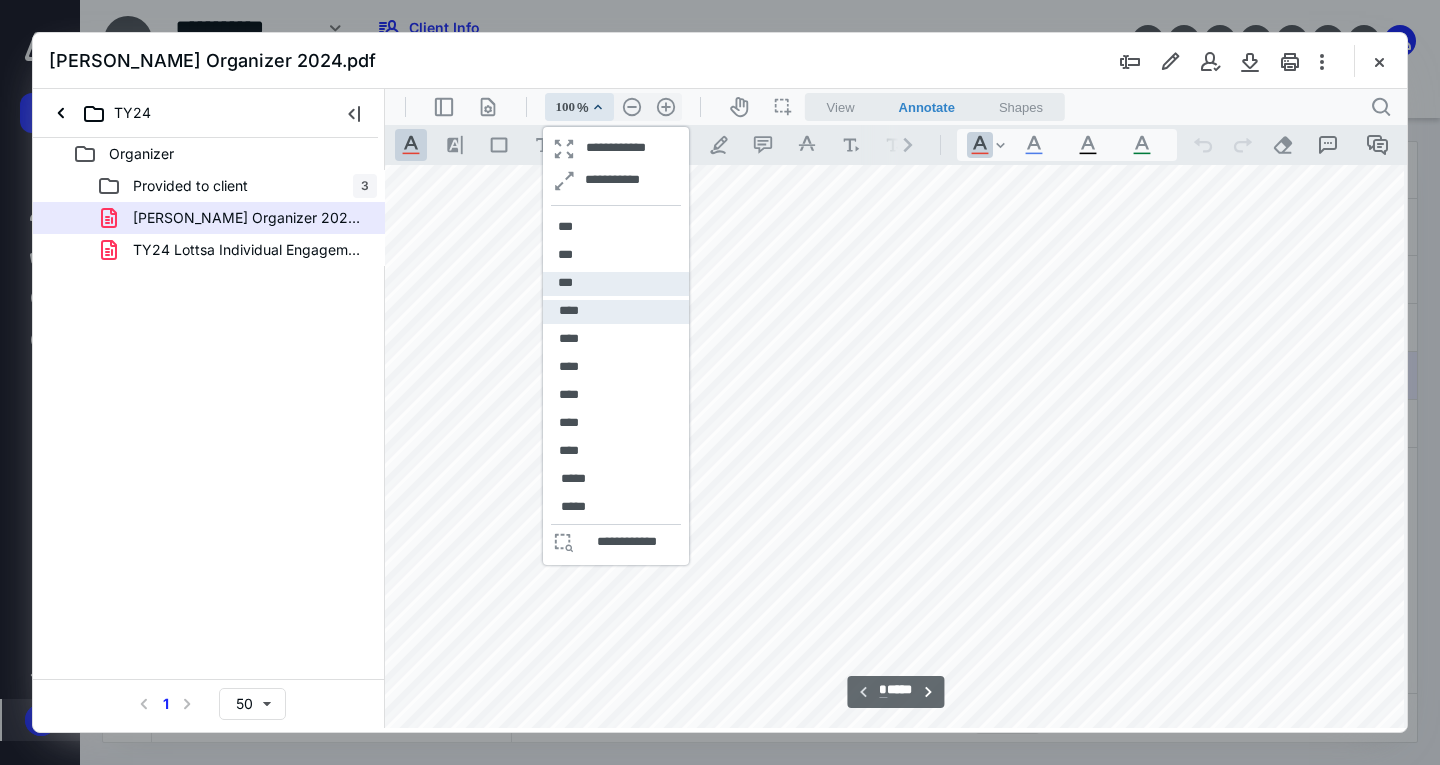 click on "***" at bounding box center (565, 284) 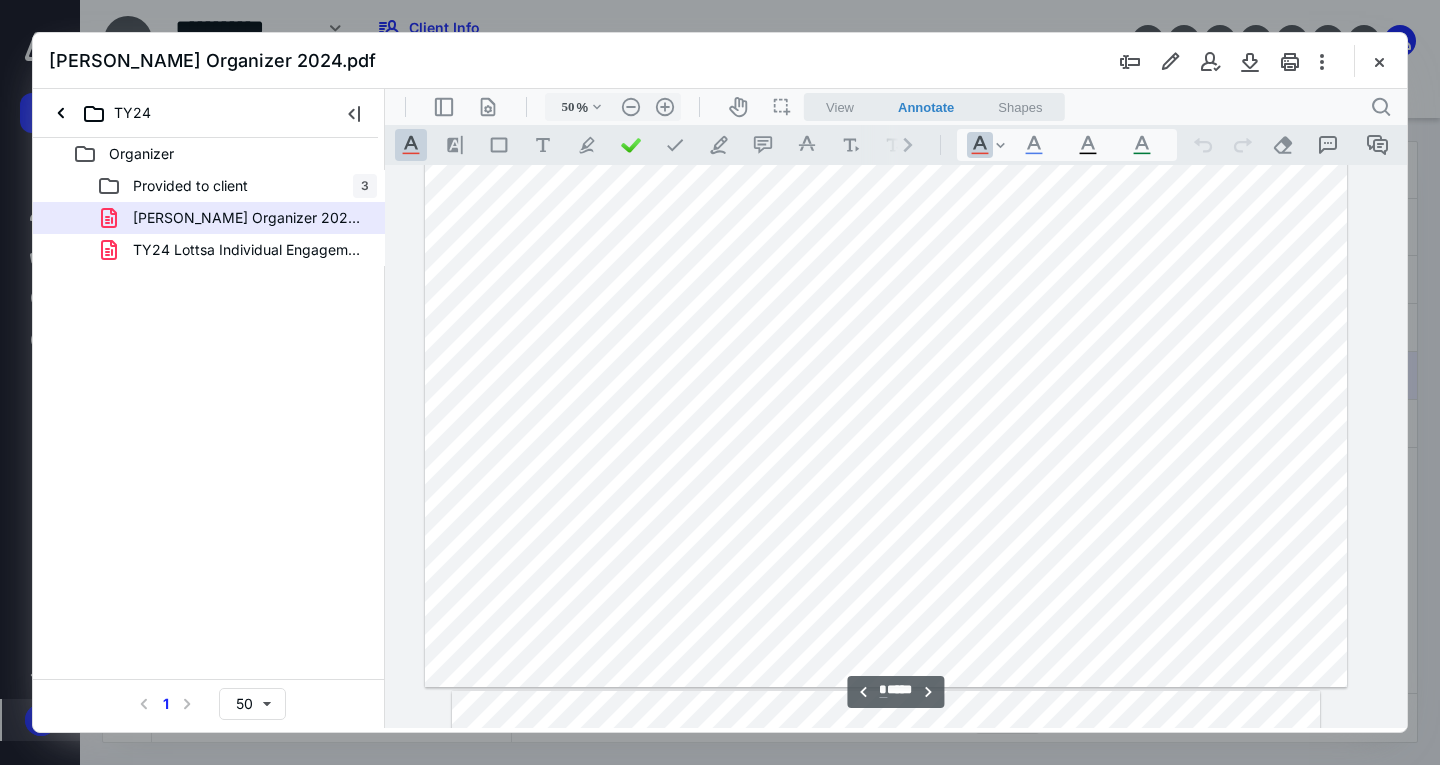 scroll, scrollTop: 6007, scrollLeft: 64, axis: both 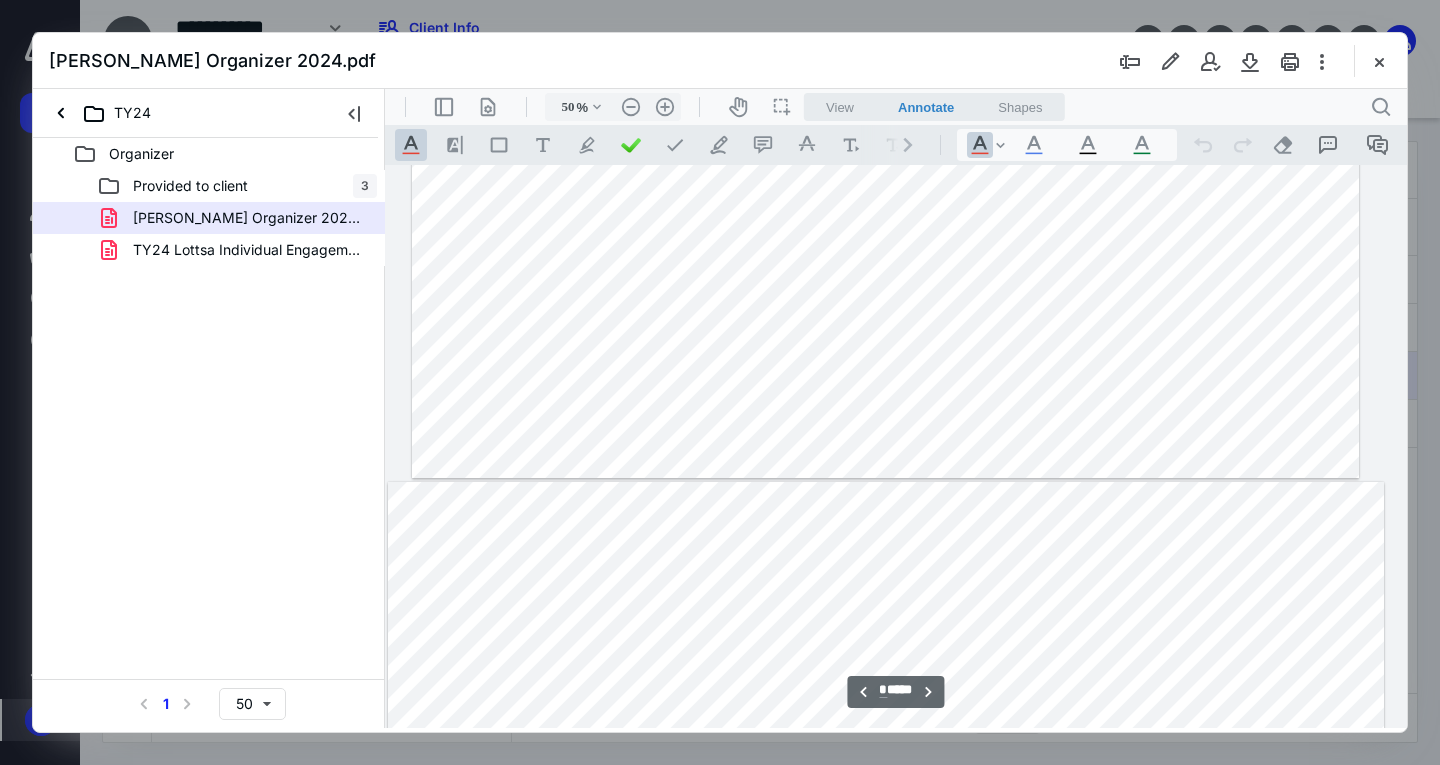 type on "*" 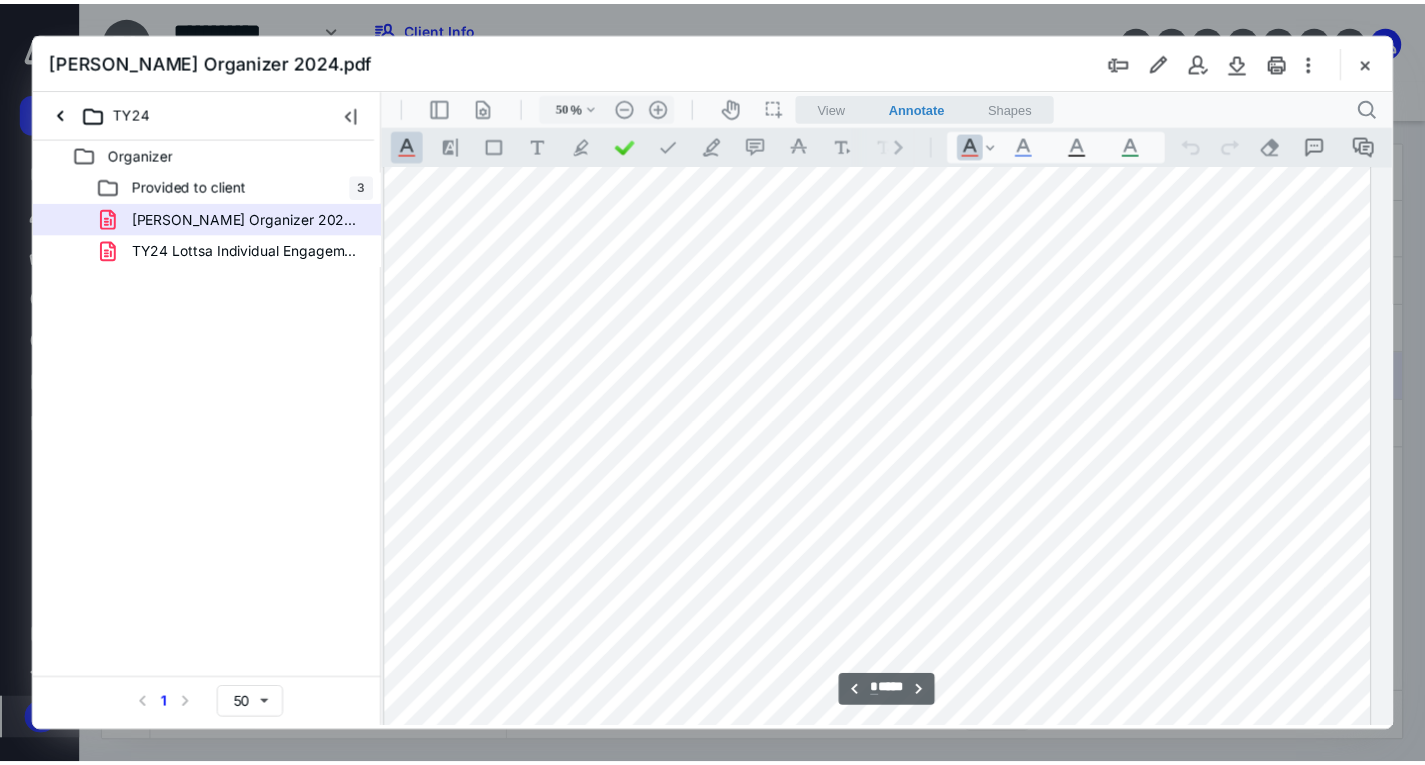 scroll, scrollTop: 8907, scrollLeft: 64, axis: both 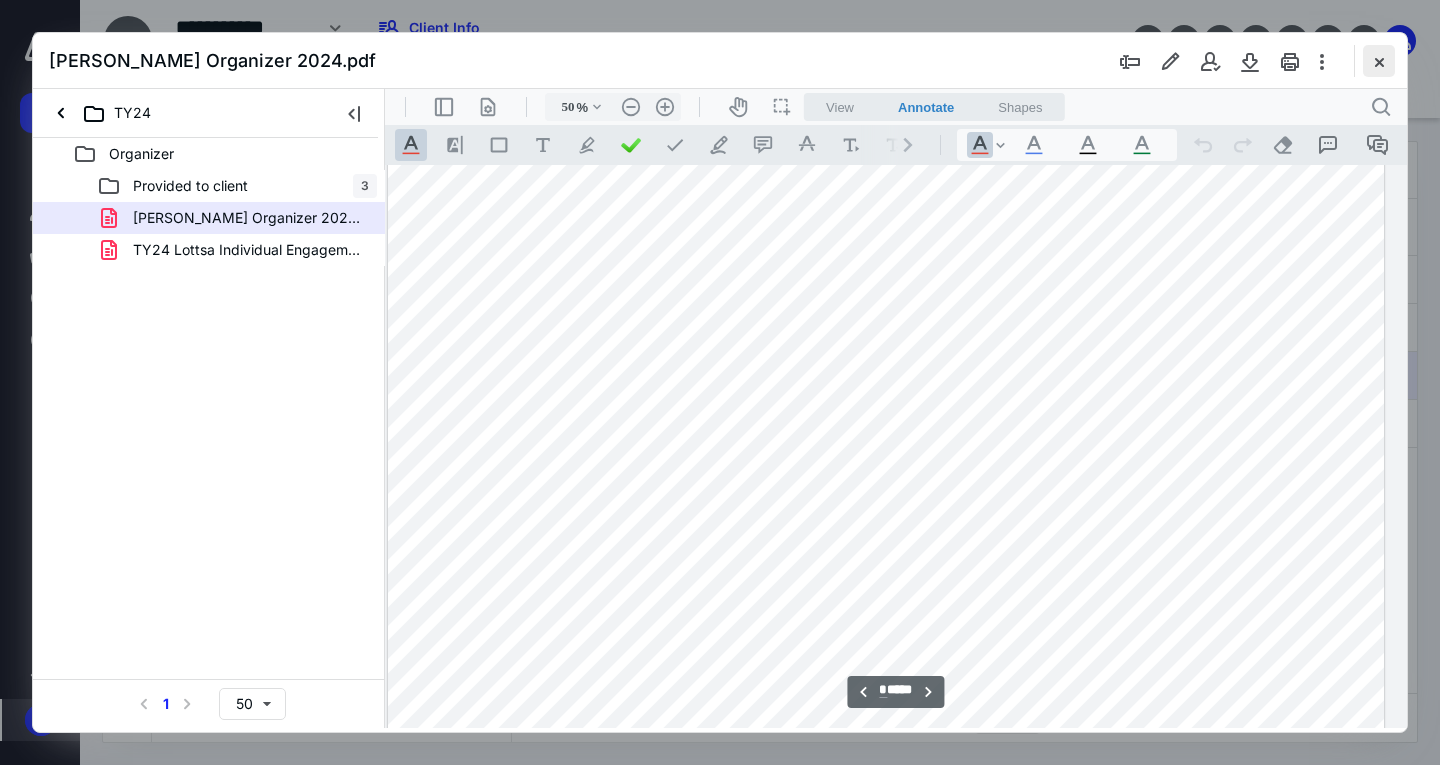 click at bounding box center (1379, 61) 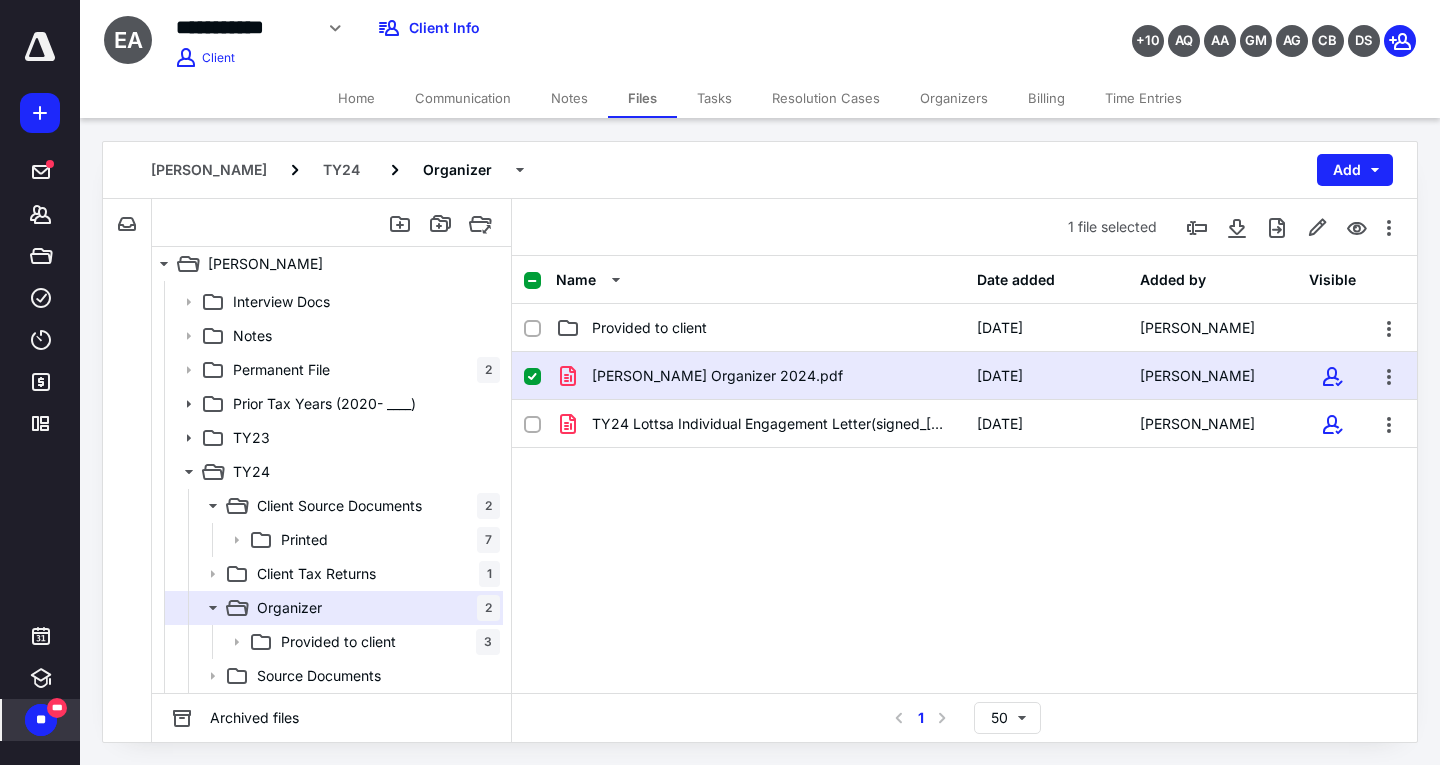 drag, startPoint x: 712, startPoint y: 103, endPoint x: 727, endPoint y: 111, distance: 17 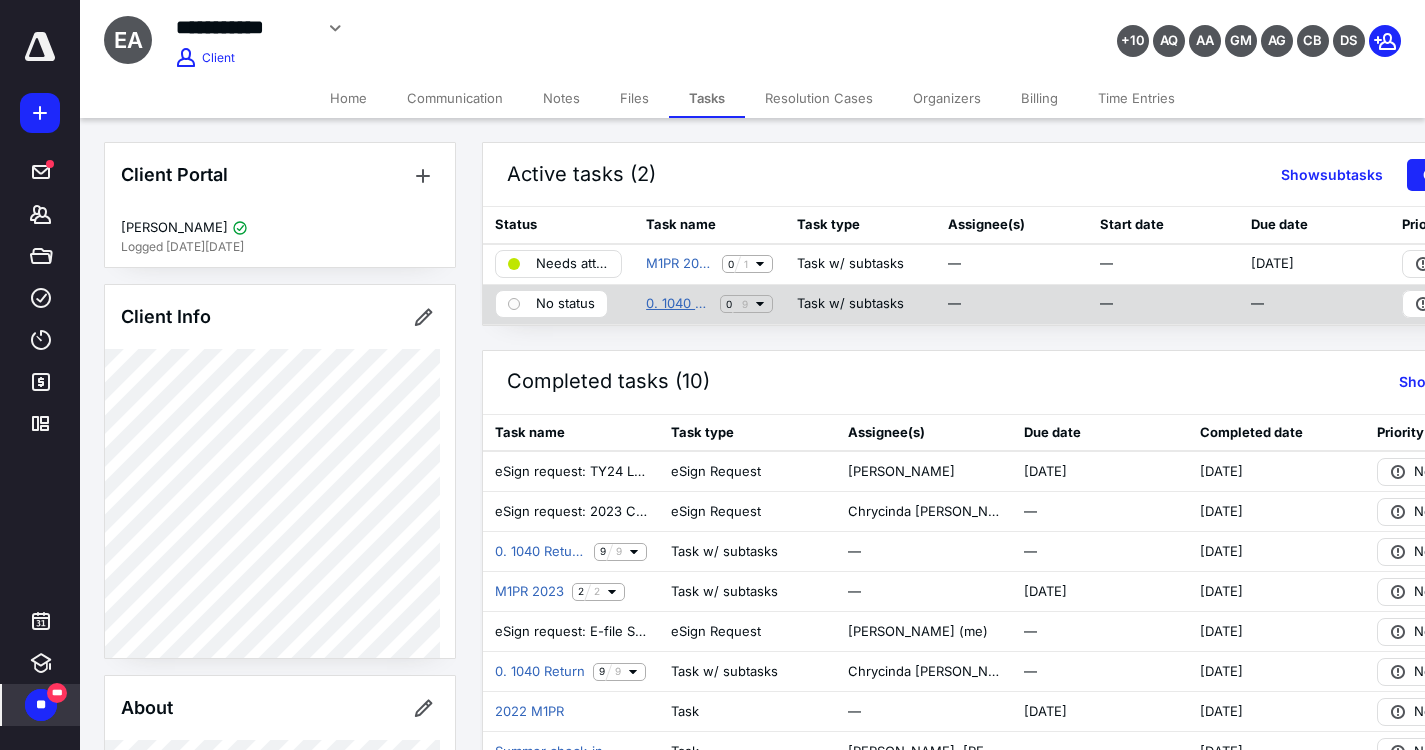 click on "0. 1040 Return -  TY2024" at bounding box center (679, 304) 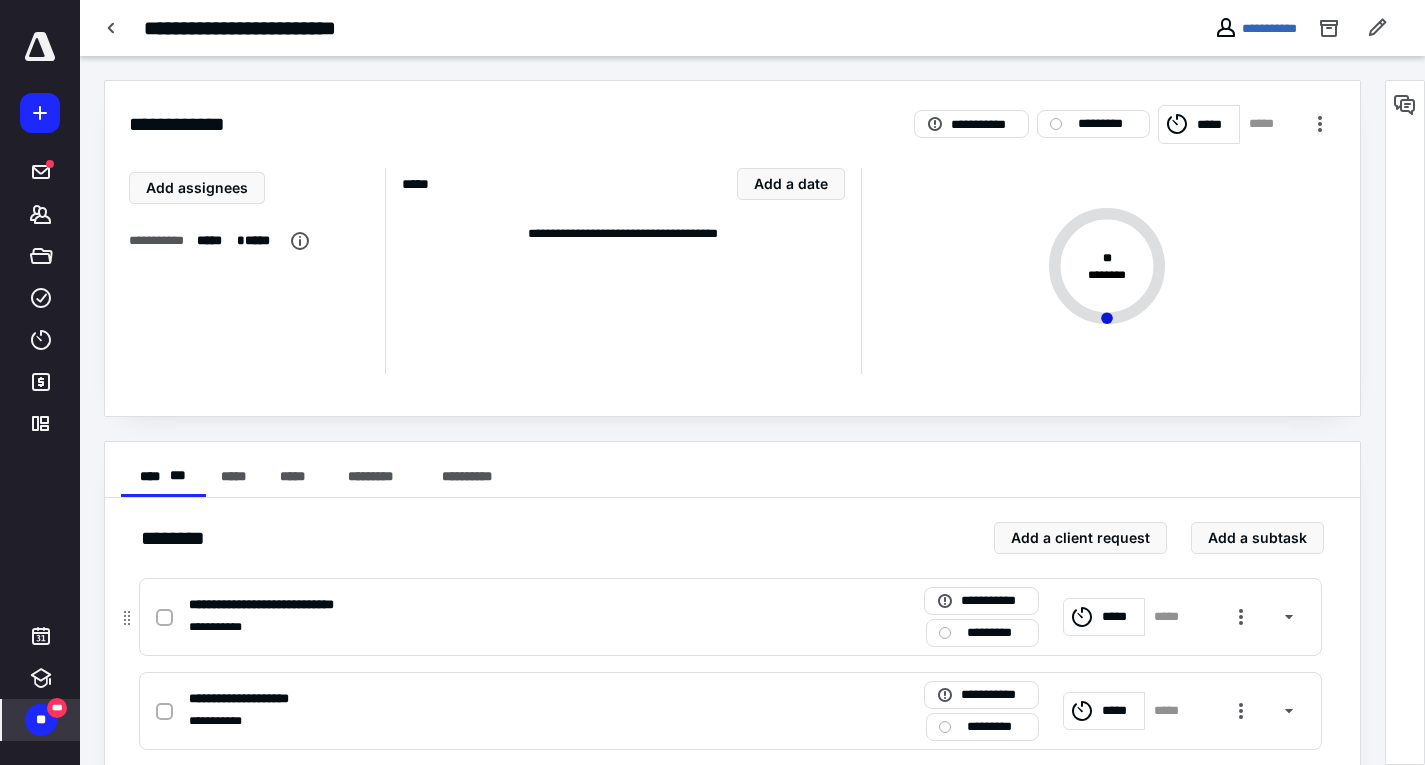 drag, startPoint x: 167, startPoint y: 622, endPoint x: 306, endPoint y: 592, distance: 142.20056 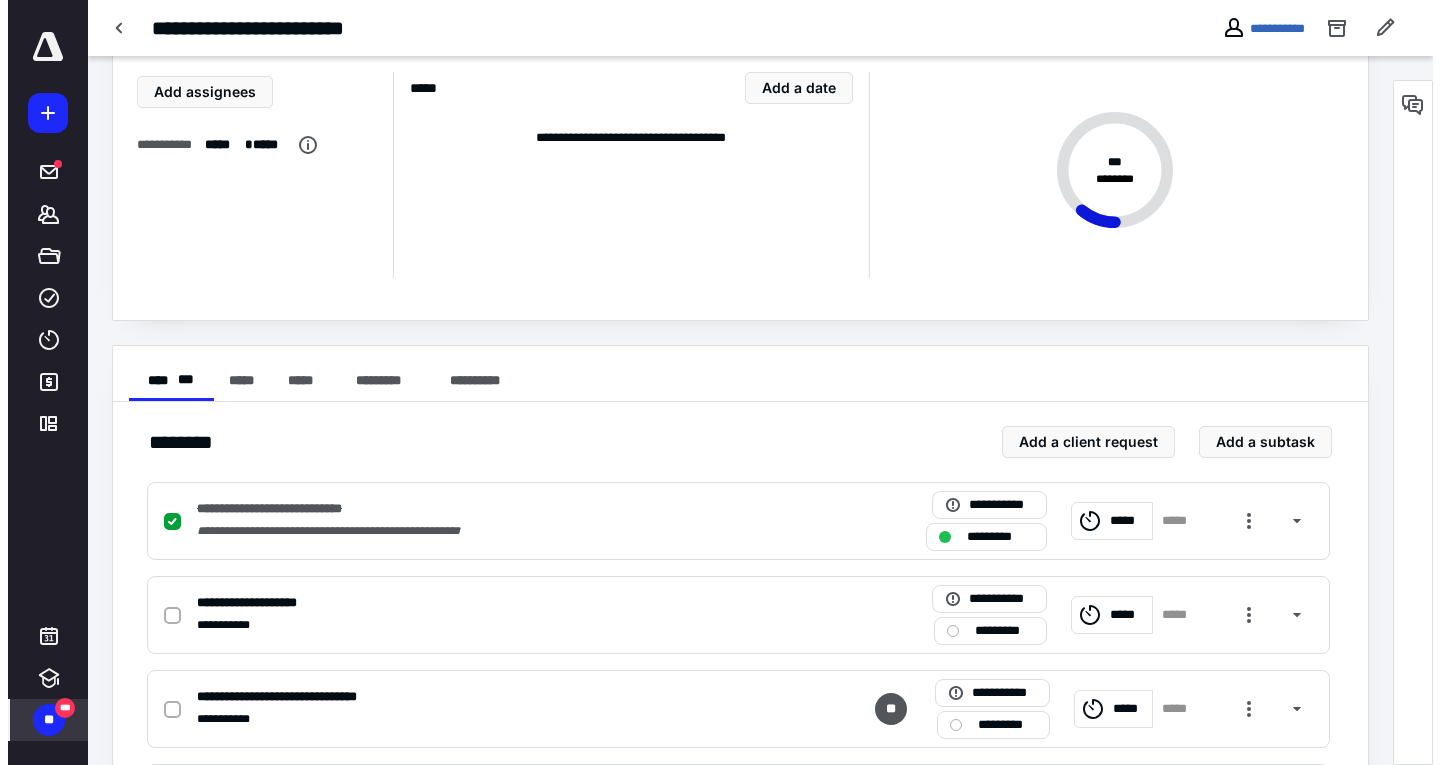 scroll, scrollTop: 200, scrollLeft: 0, axis: vertical 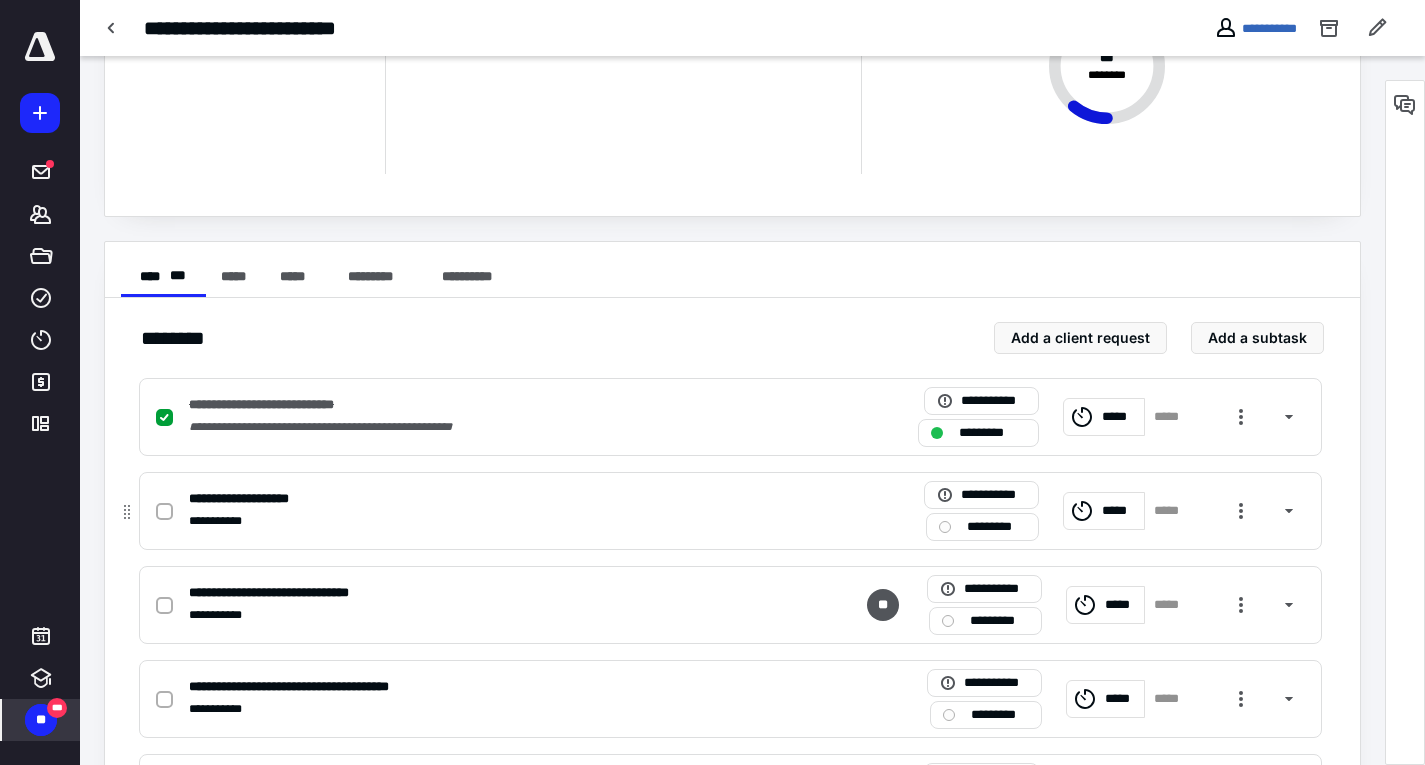 click on "*****" at bounding box center (1120, 511) 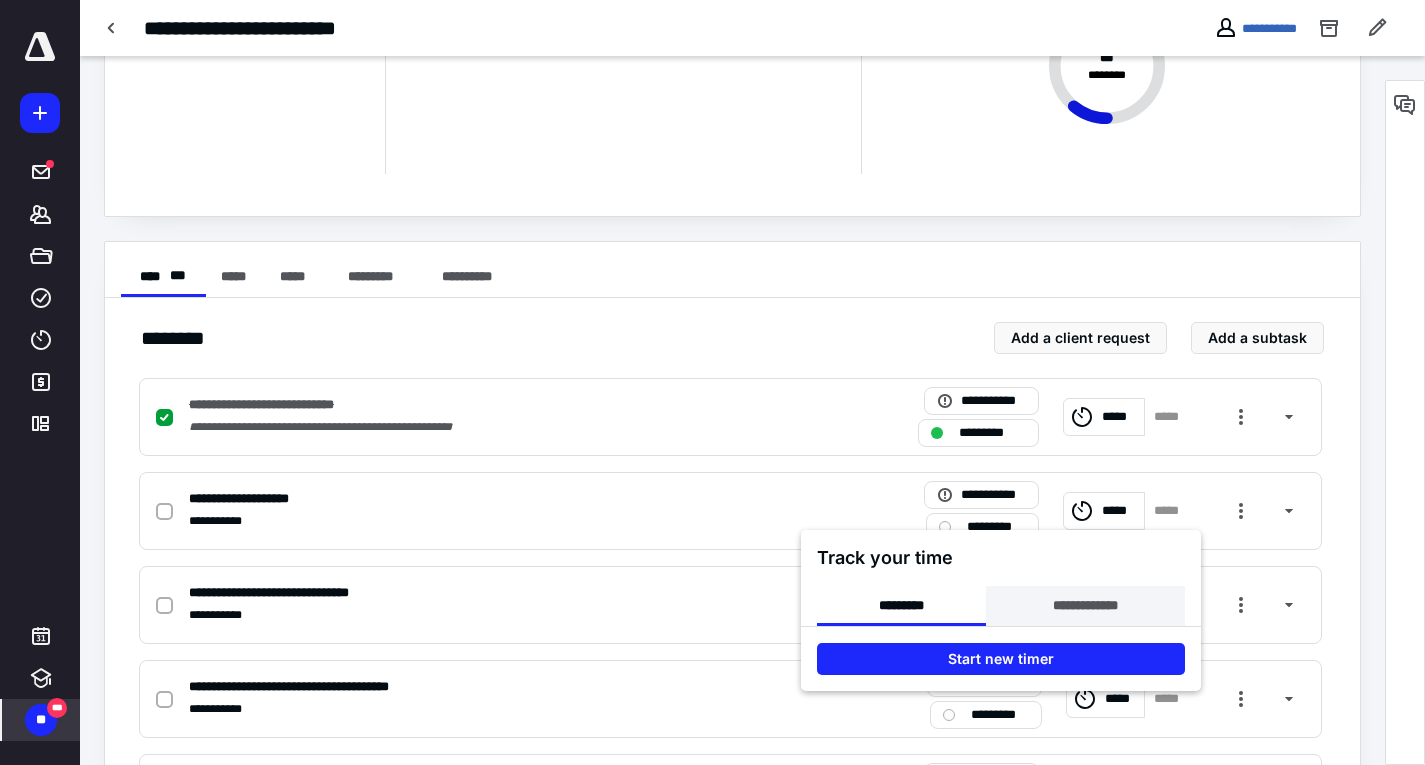 click on "**********" at bounding box center (1085, 606) 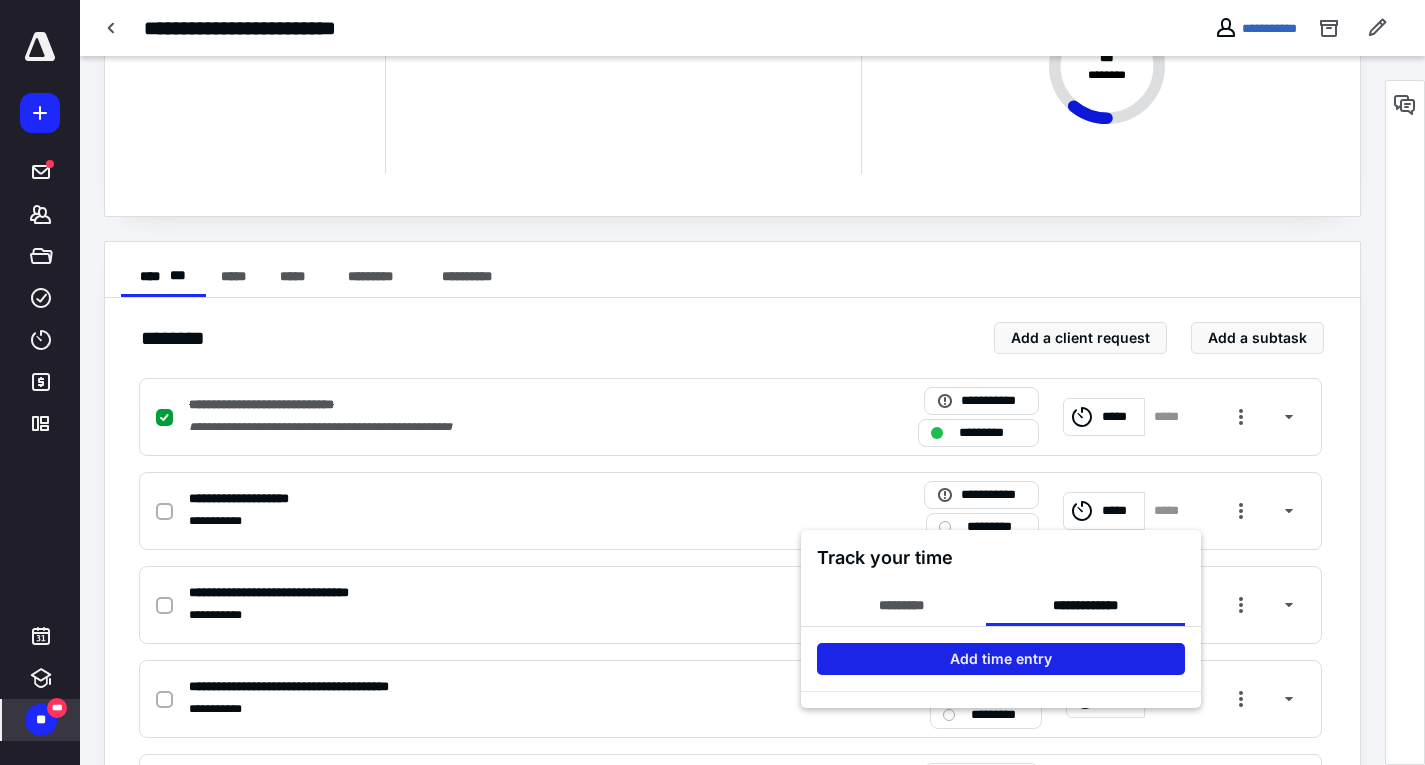 click on "Add time entry" at bounding box center [1001, 659] 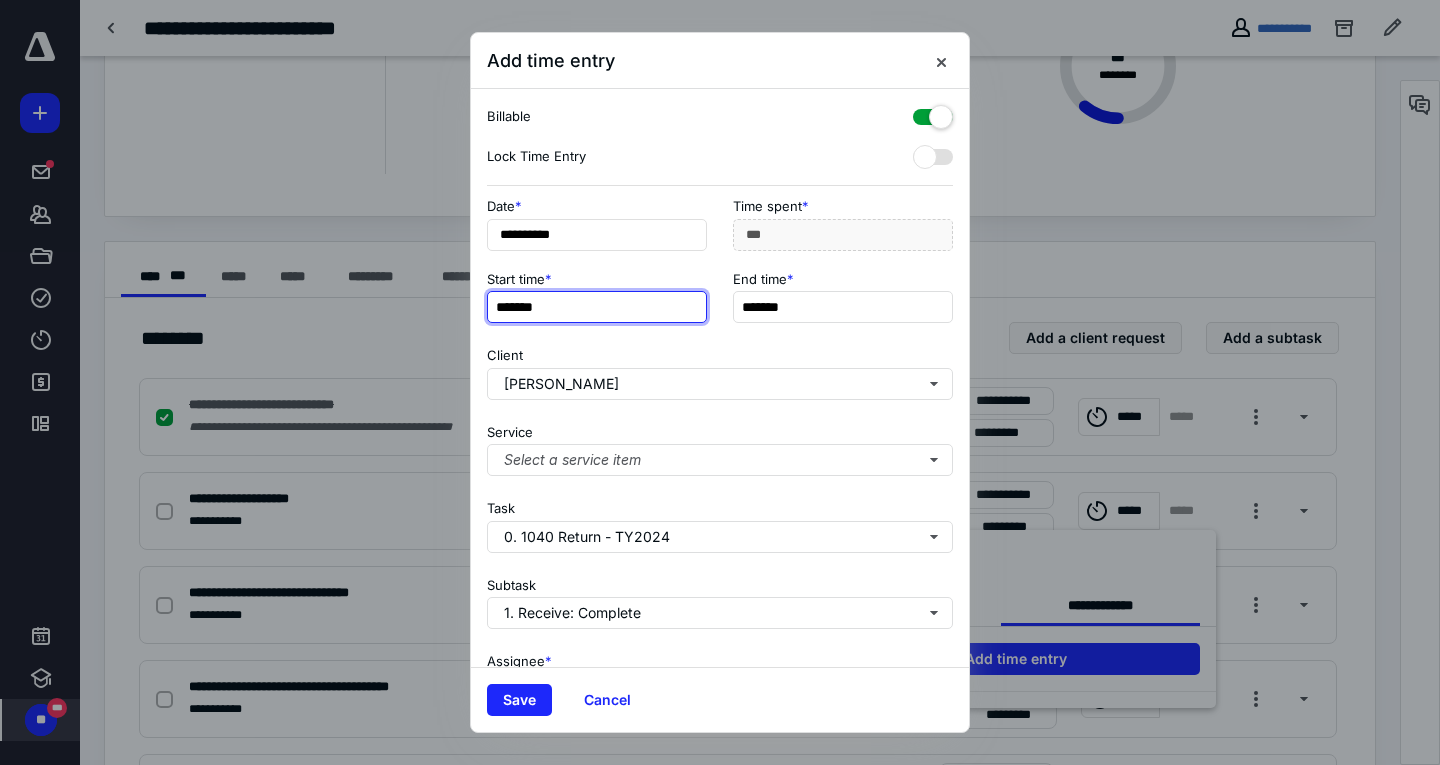 click on "*******" at bounding box center (597, 307) 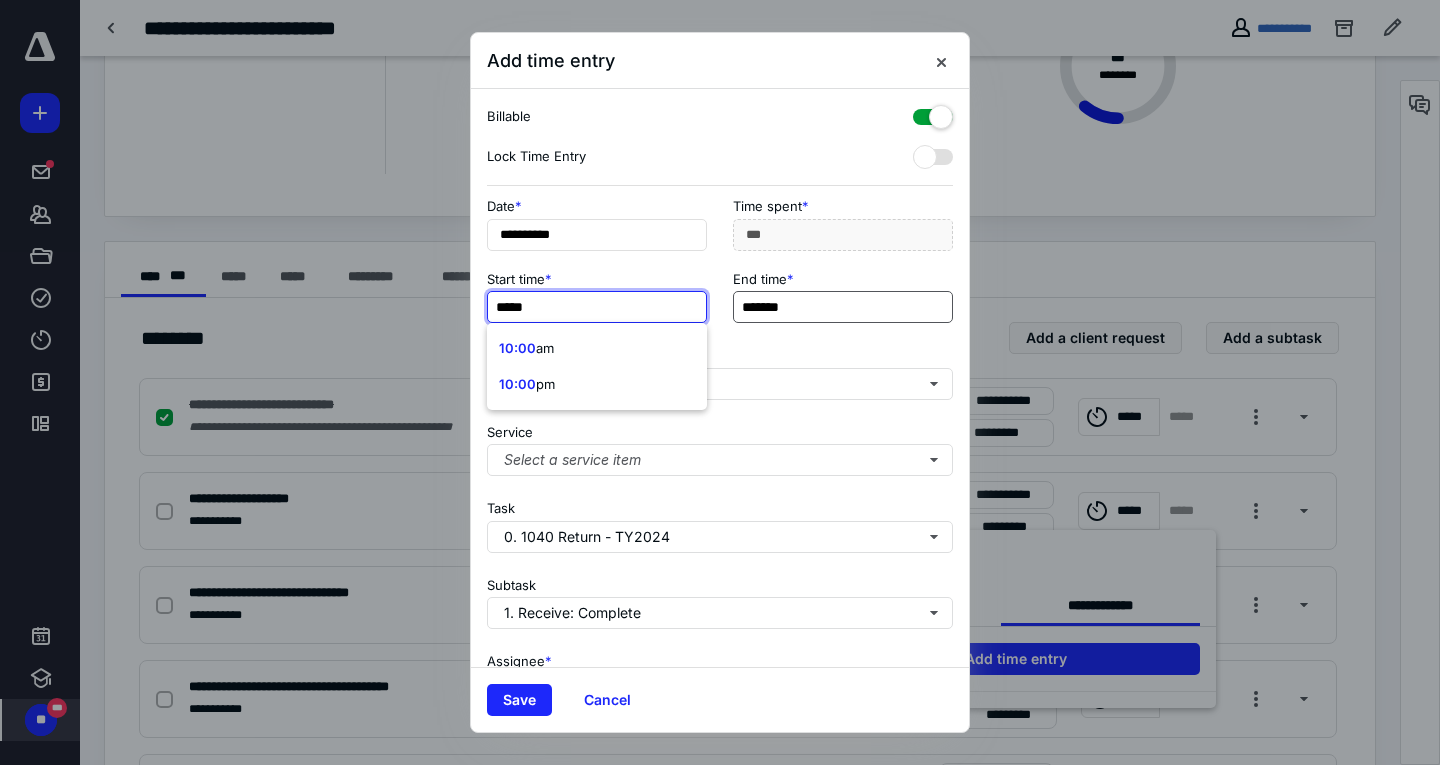 type on "*****" 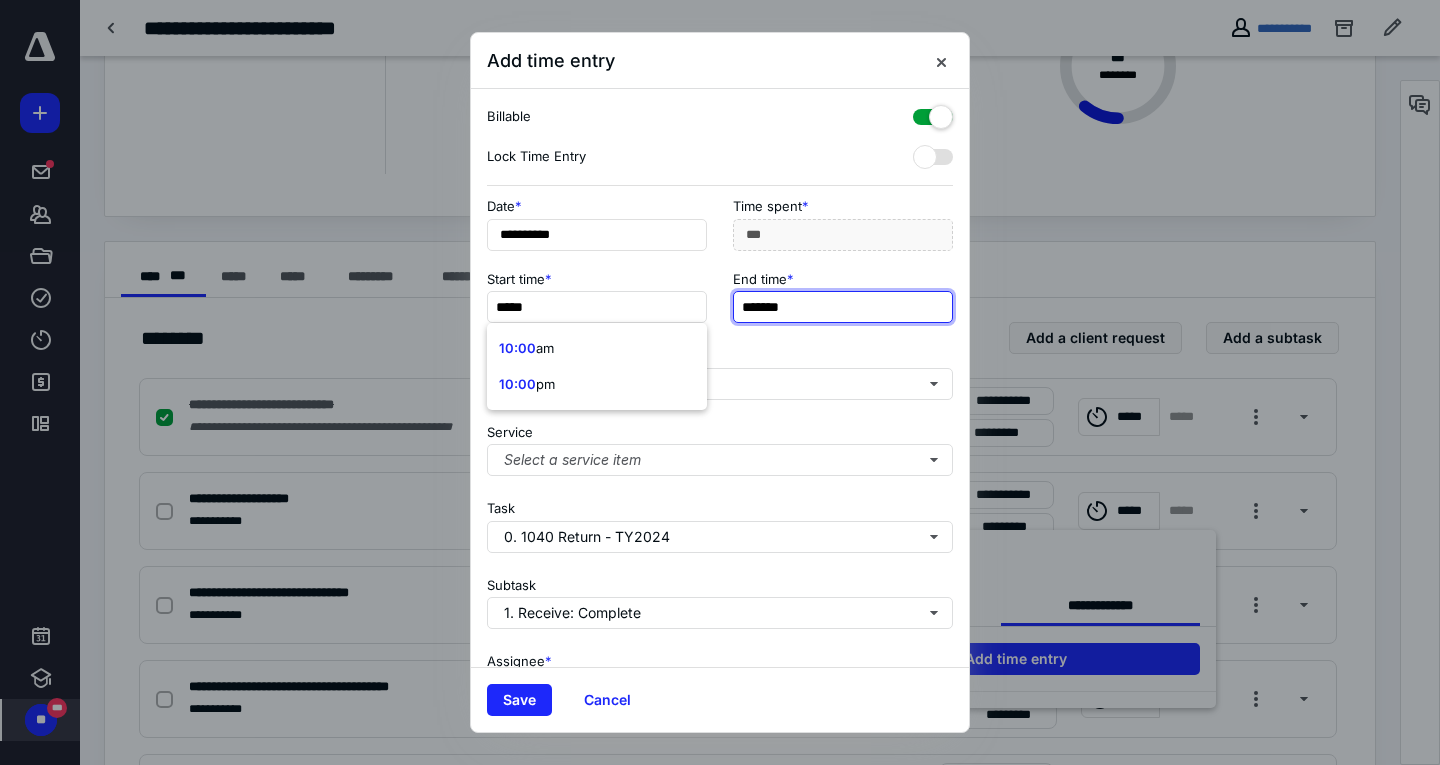type on "**" 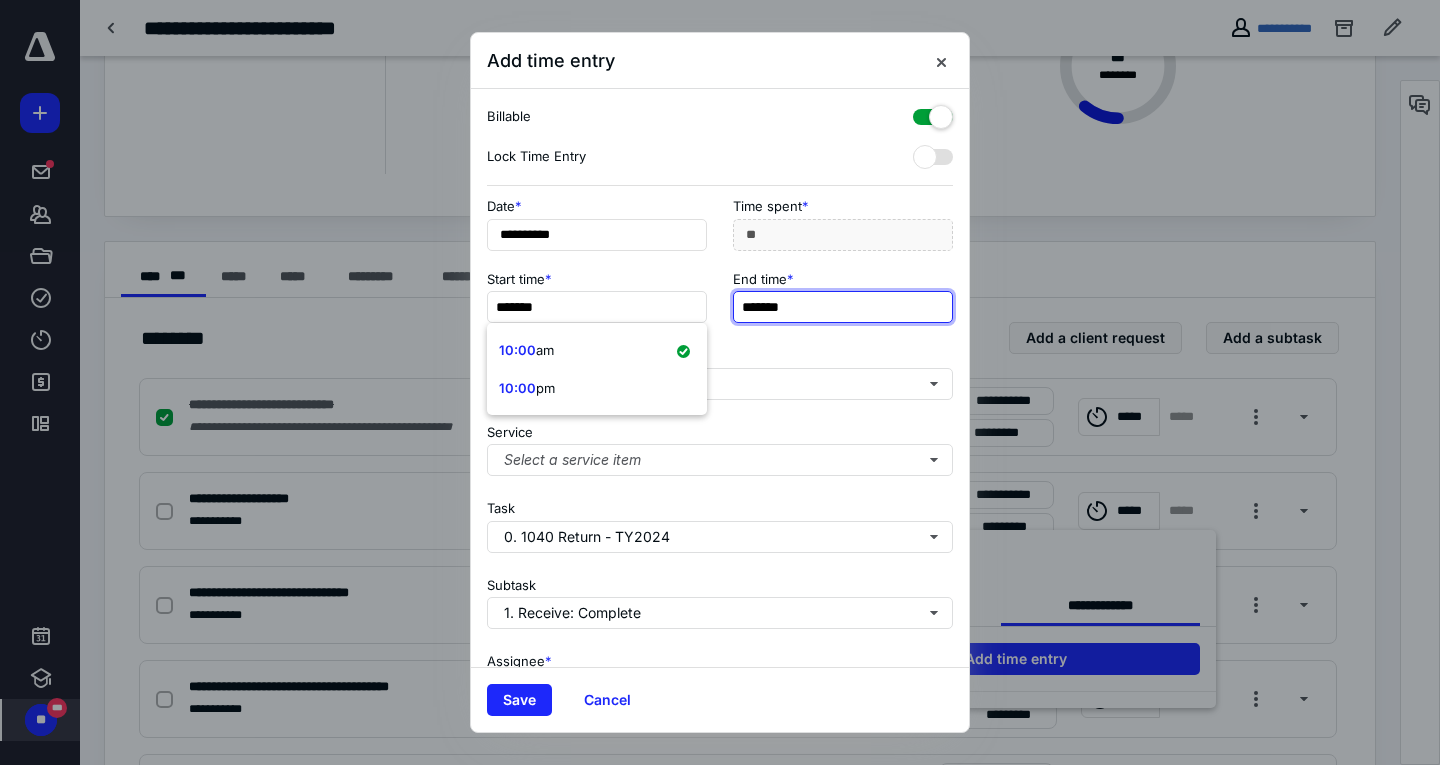 click on "*******" at bounding box center [843, 307] 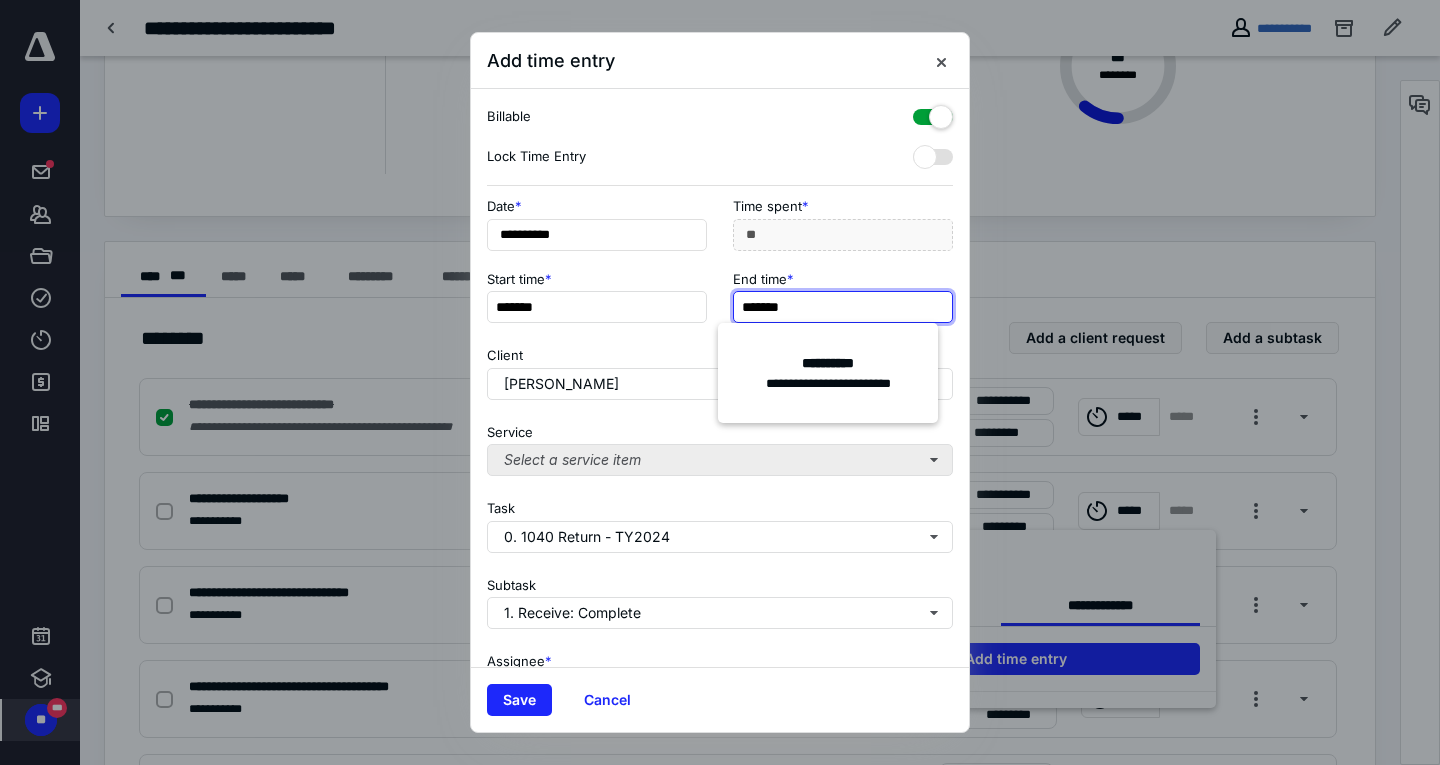 type on "*******" 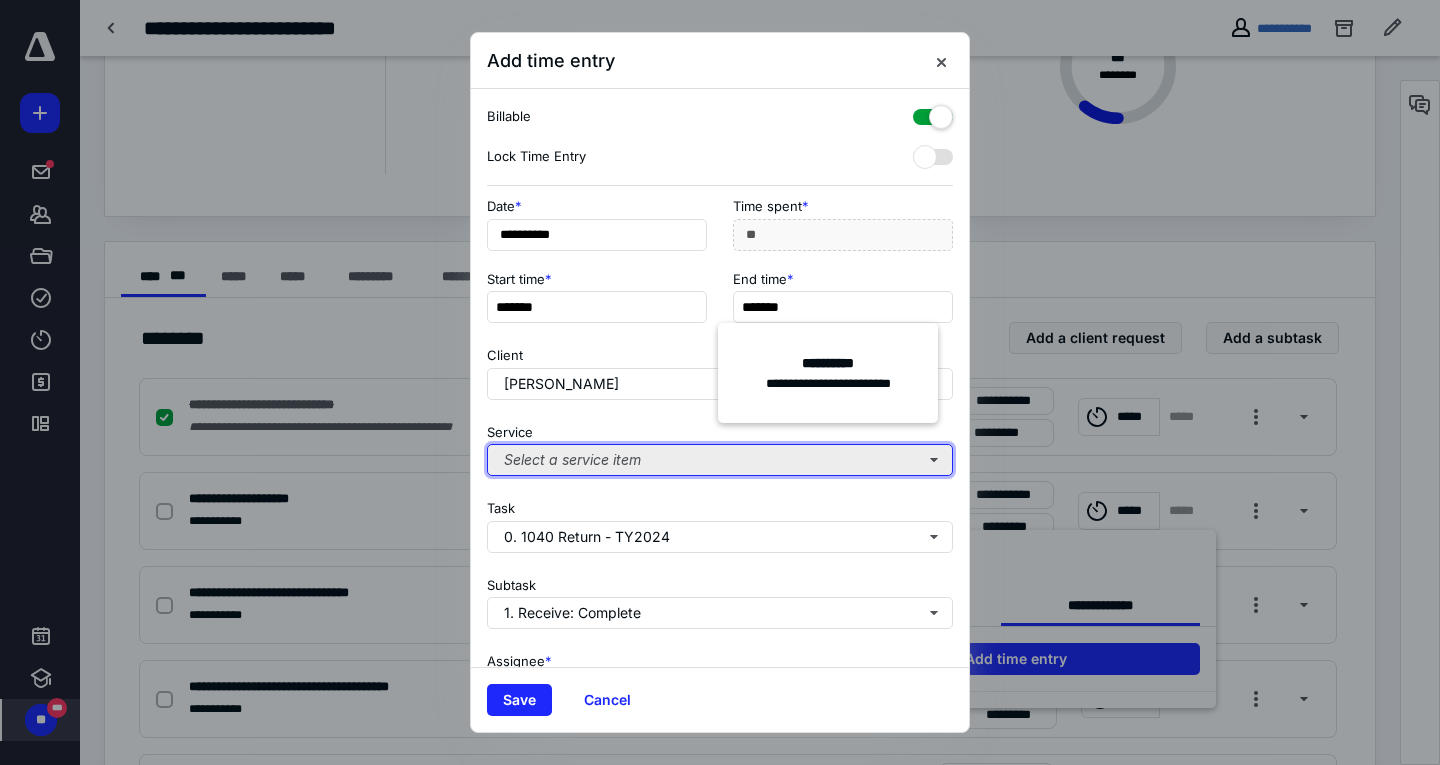 type on "***" 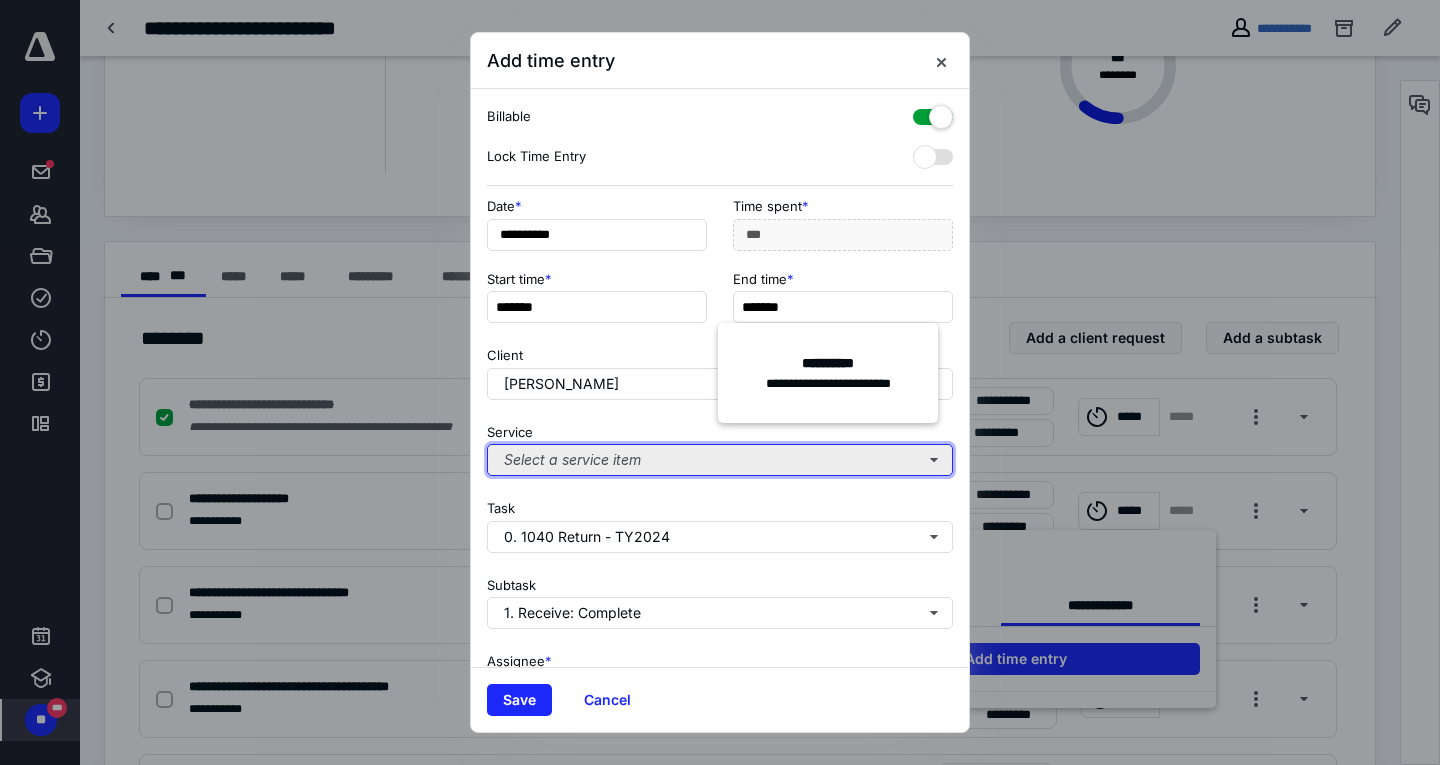 click on "Select a service item" at bounding box center (720, 460) 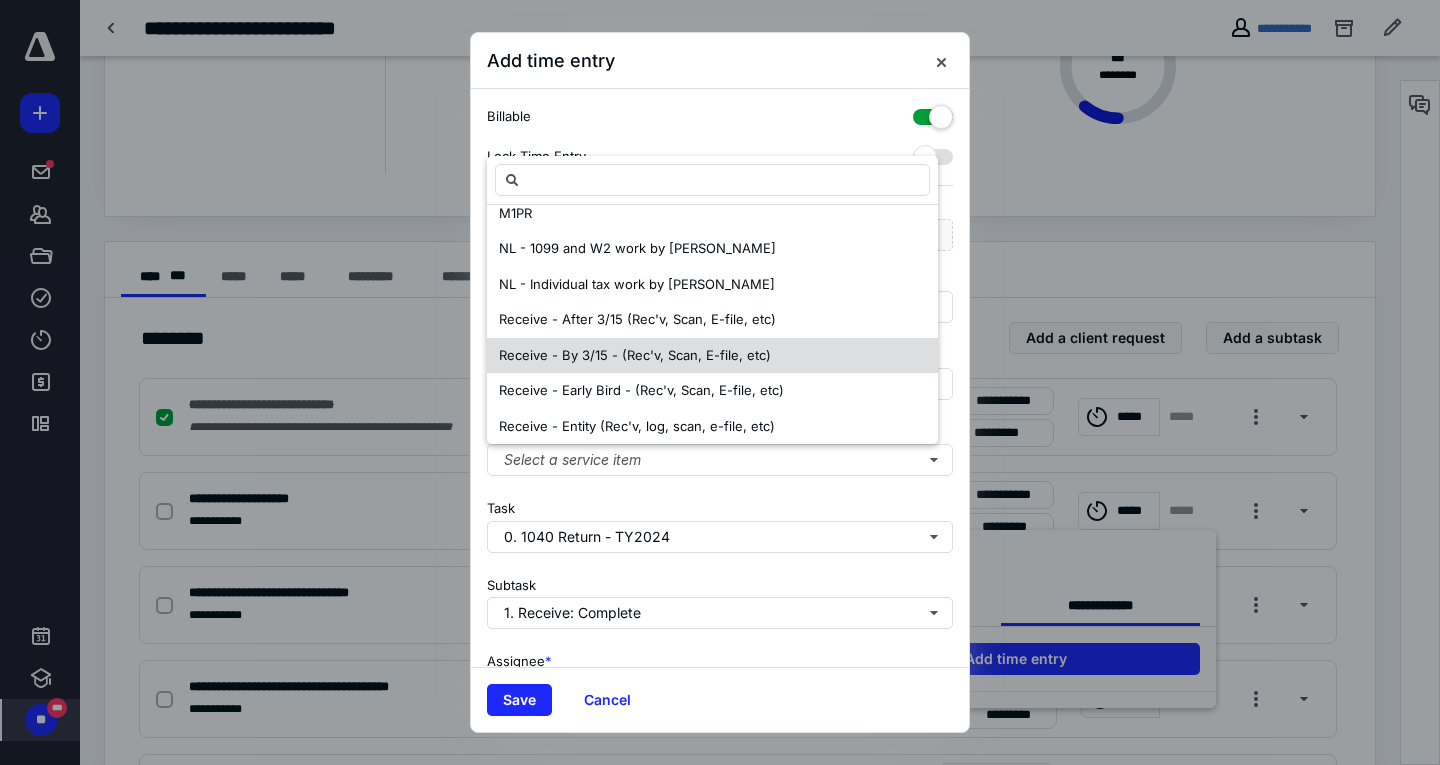 scroll, scrollTop: 3800, scrollLeft: 0, axis: vertical 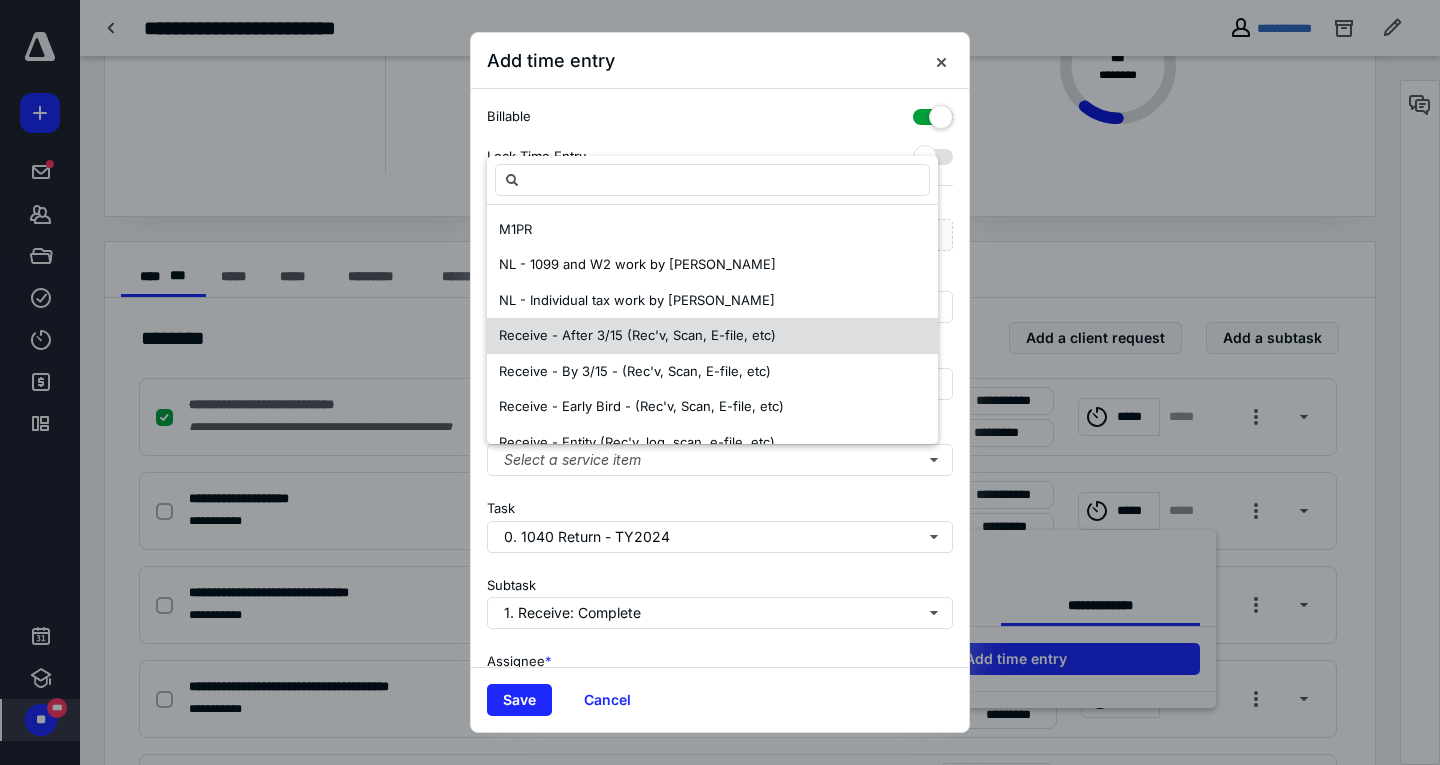 click on "Receive - After 3/15 (Rec'v, Scan, E-file, etc)" at bounding box center [637, 335] 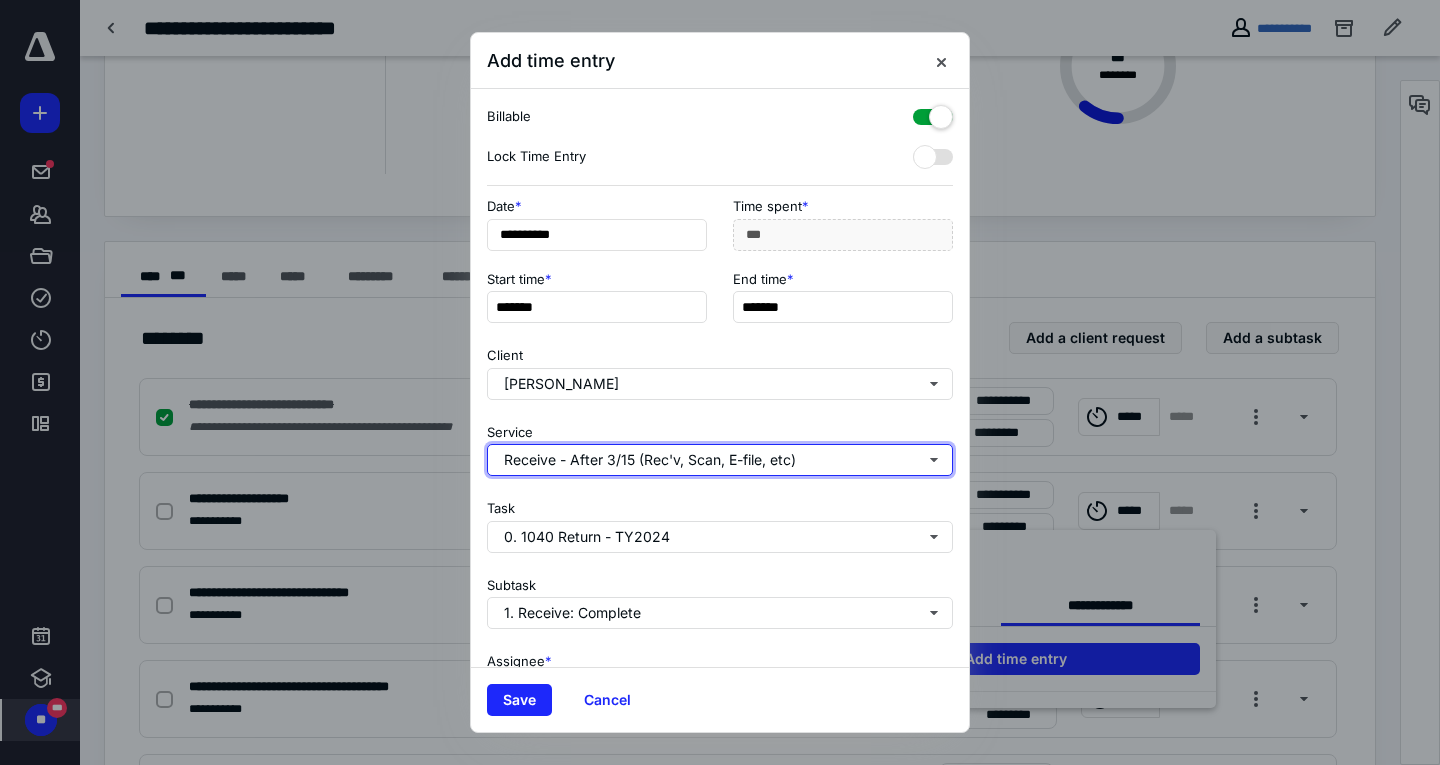 scroll, scrollTop: 0, scrollLeft: 0, axis: both 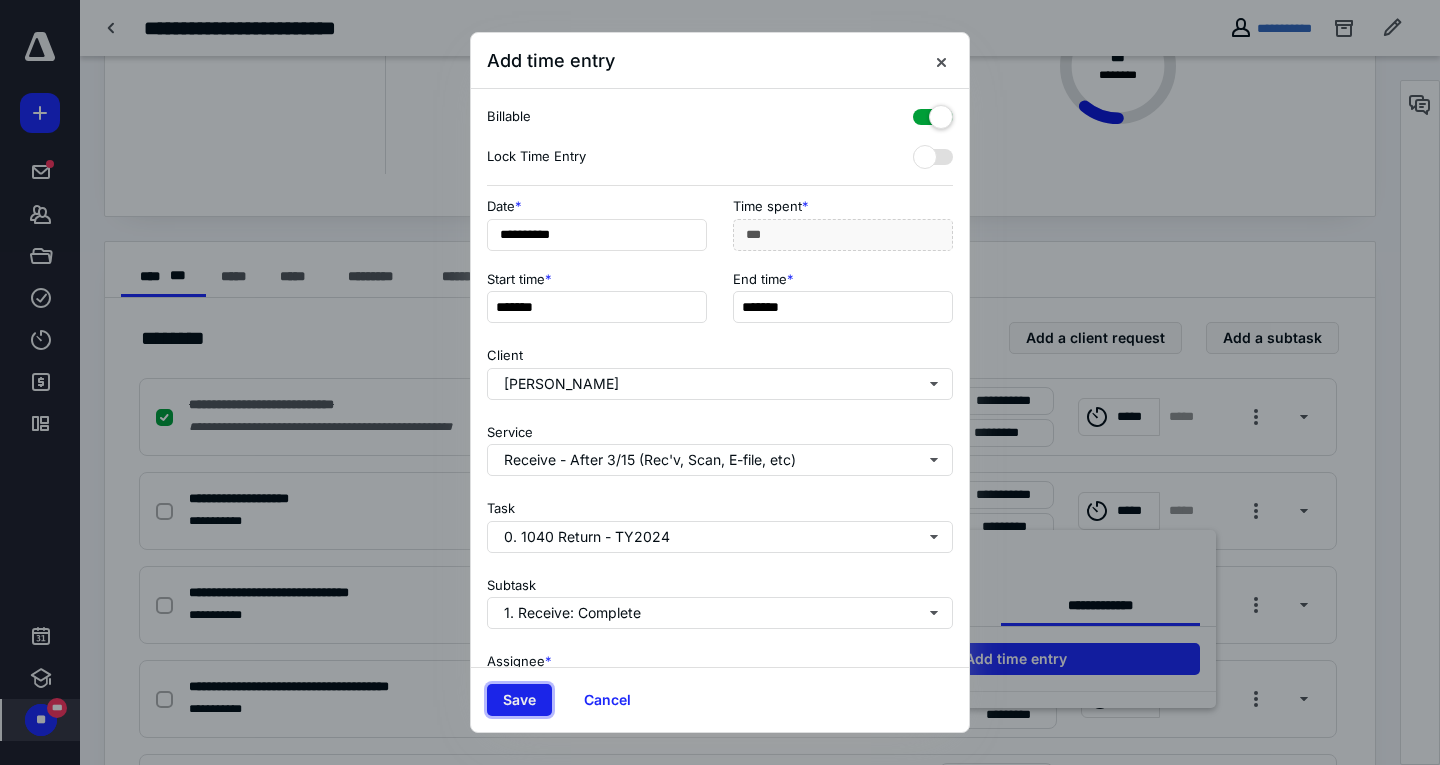 click on "Save" at bounding box center [519, 700] 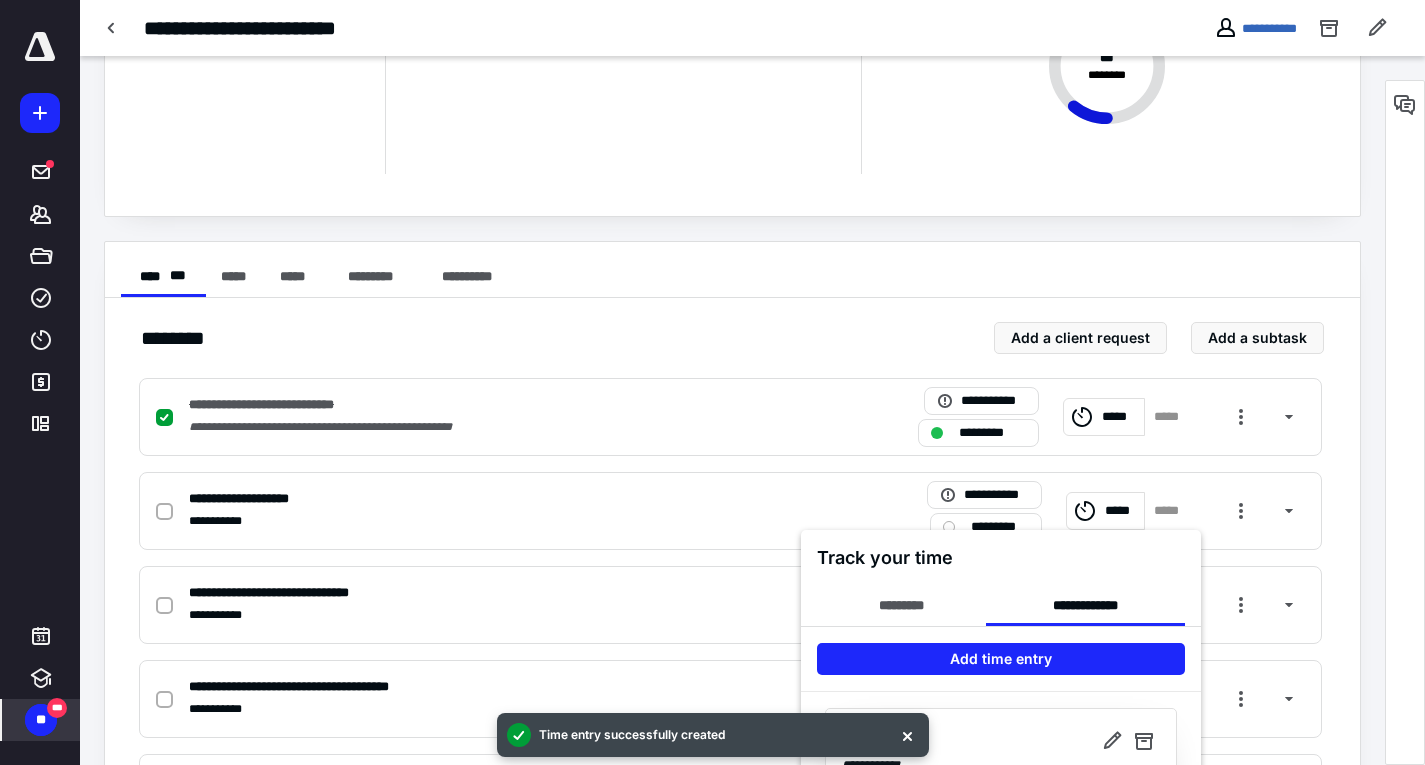 click at bounding box center [712, 382] 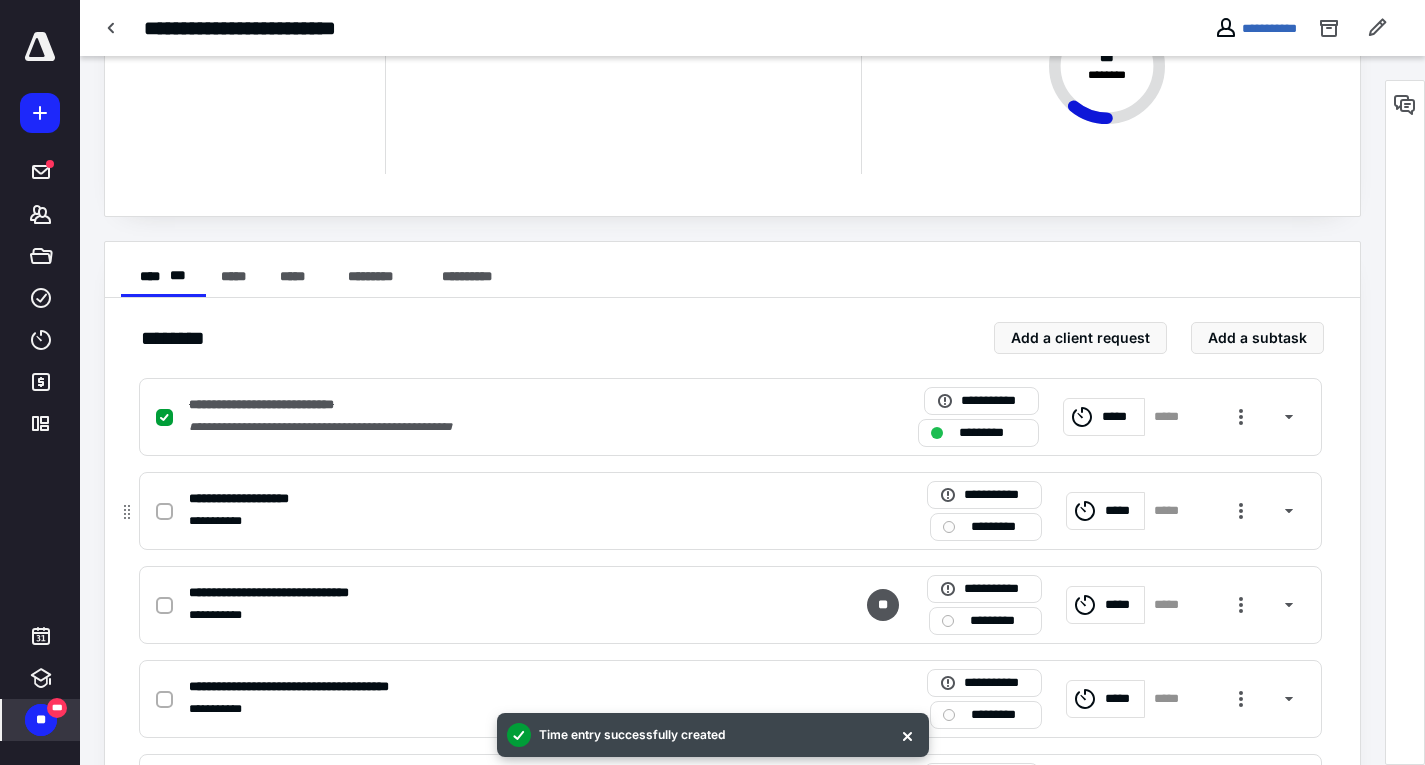 drag, startPoint x: 162, startPoint y: 509, endPoint x: 180, endPoint y: 500, distance: 20.12461 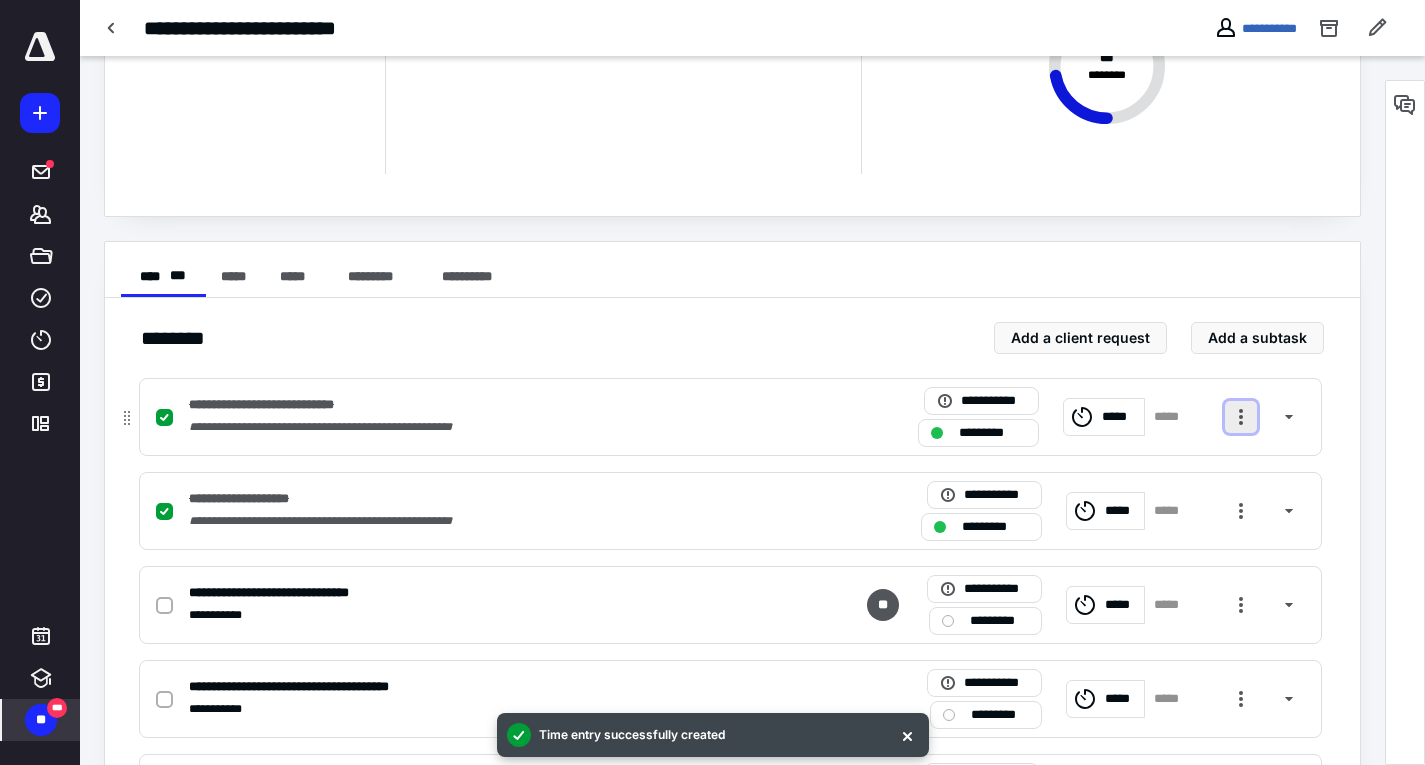 click at bounding box center (1241, 417) 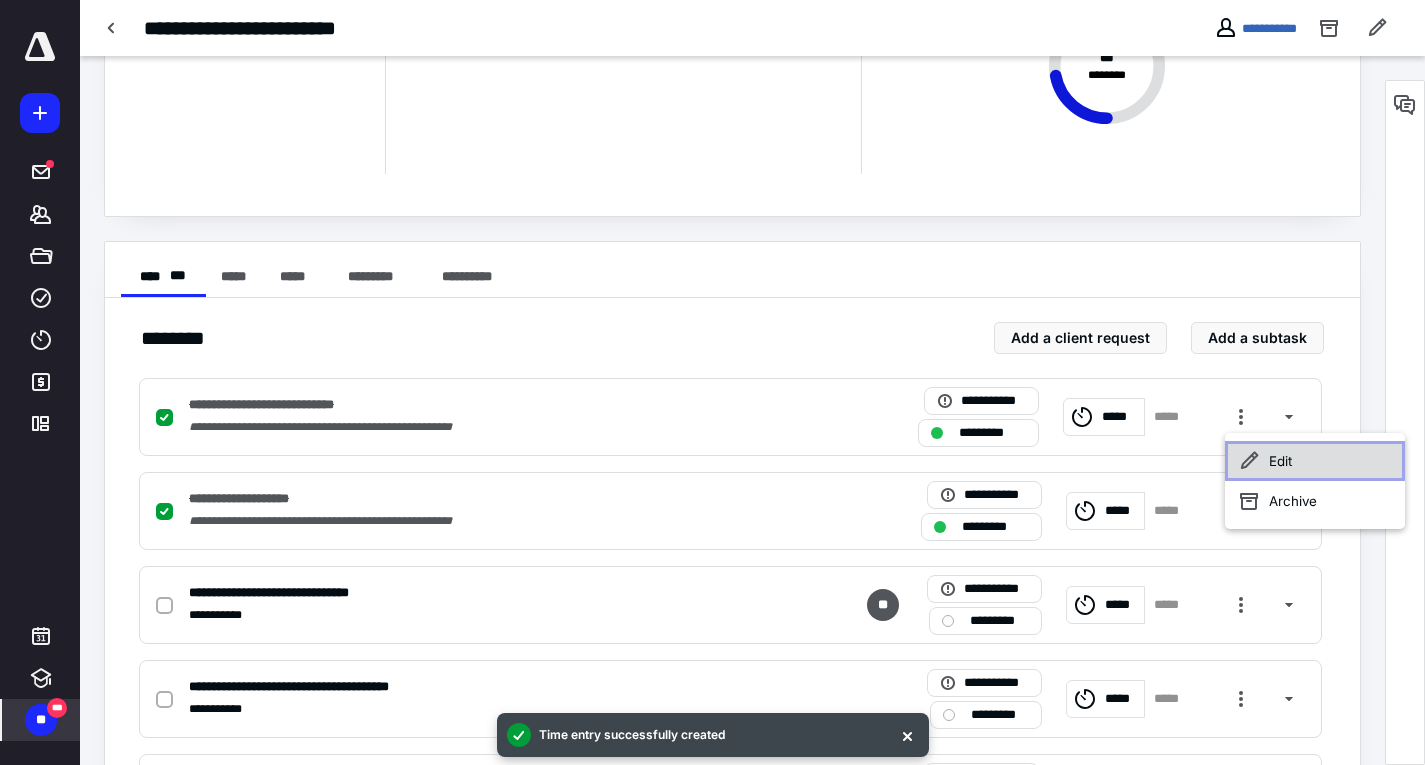 click on "Edit" at bounding box center (1315, 461) 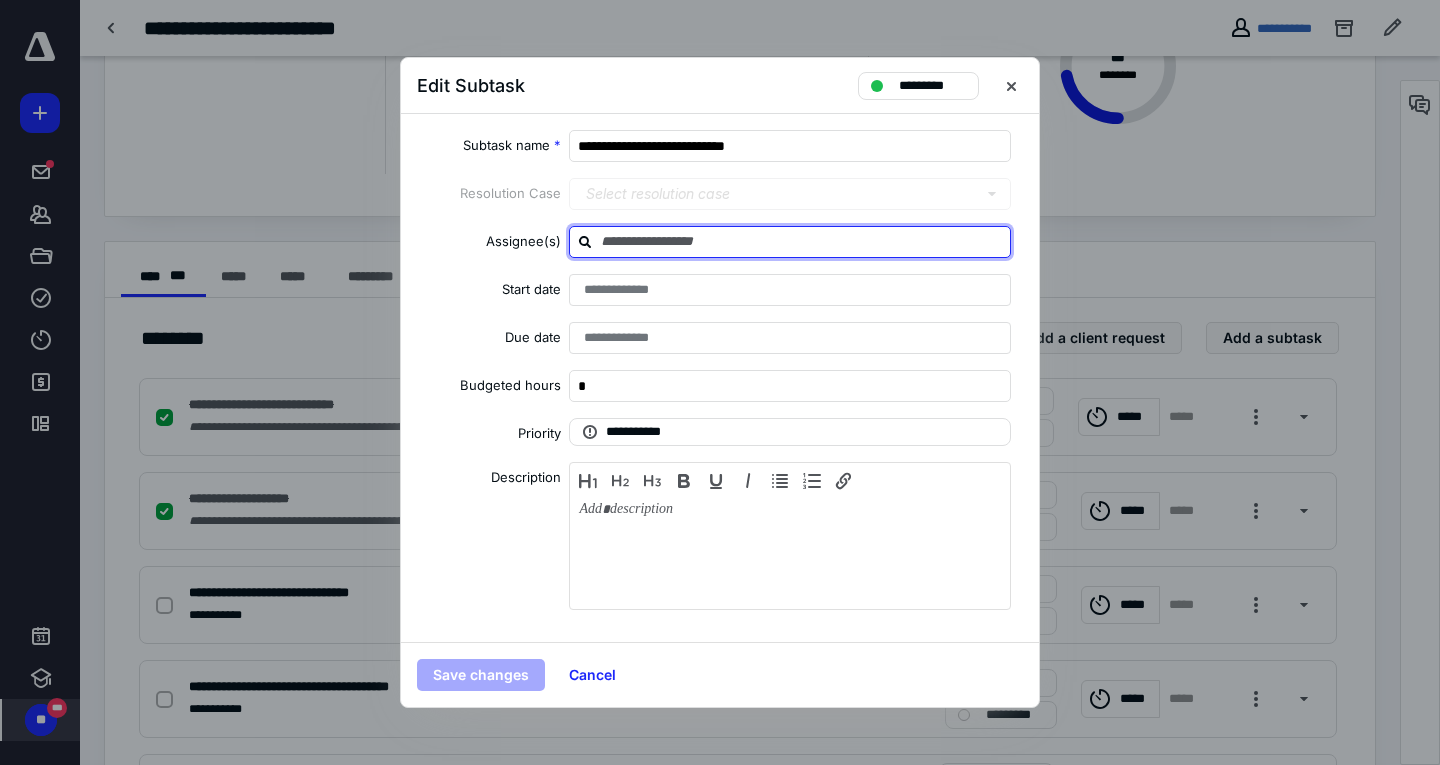 click at bounding box center (802, 241) 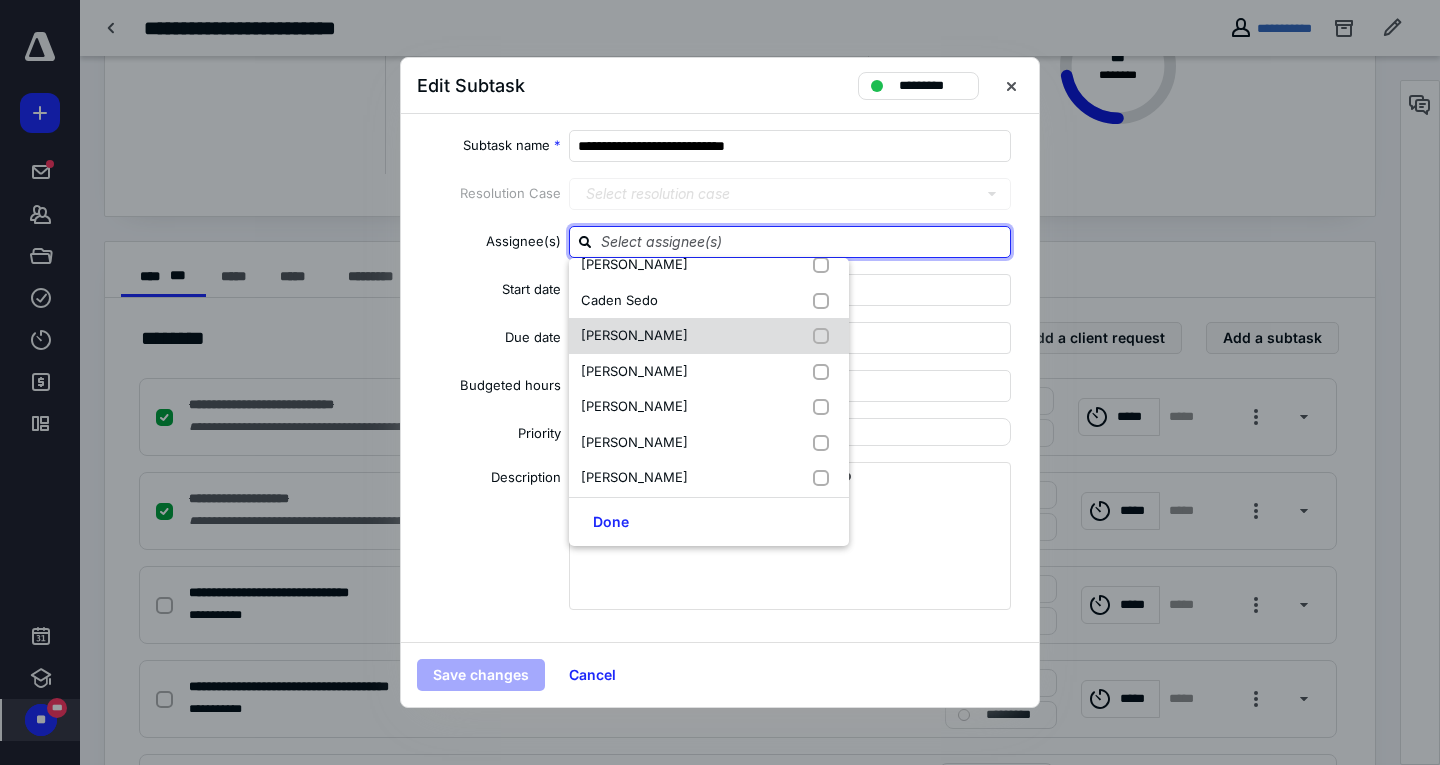 scroll, scrollTop: 203, scrollLeft: 0, axis: vertical 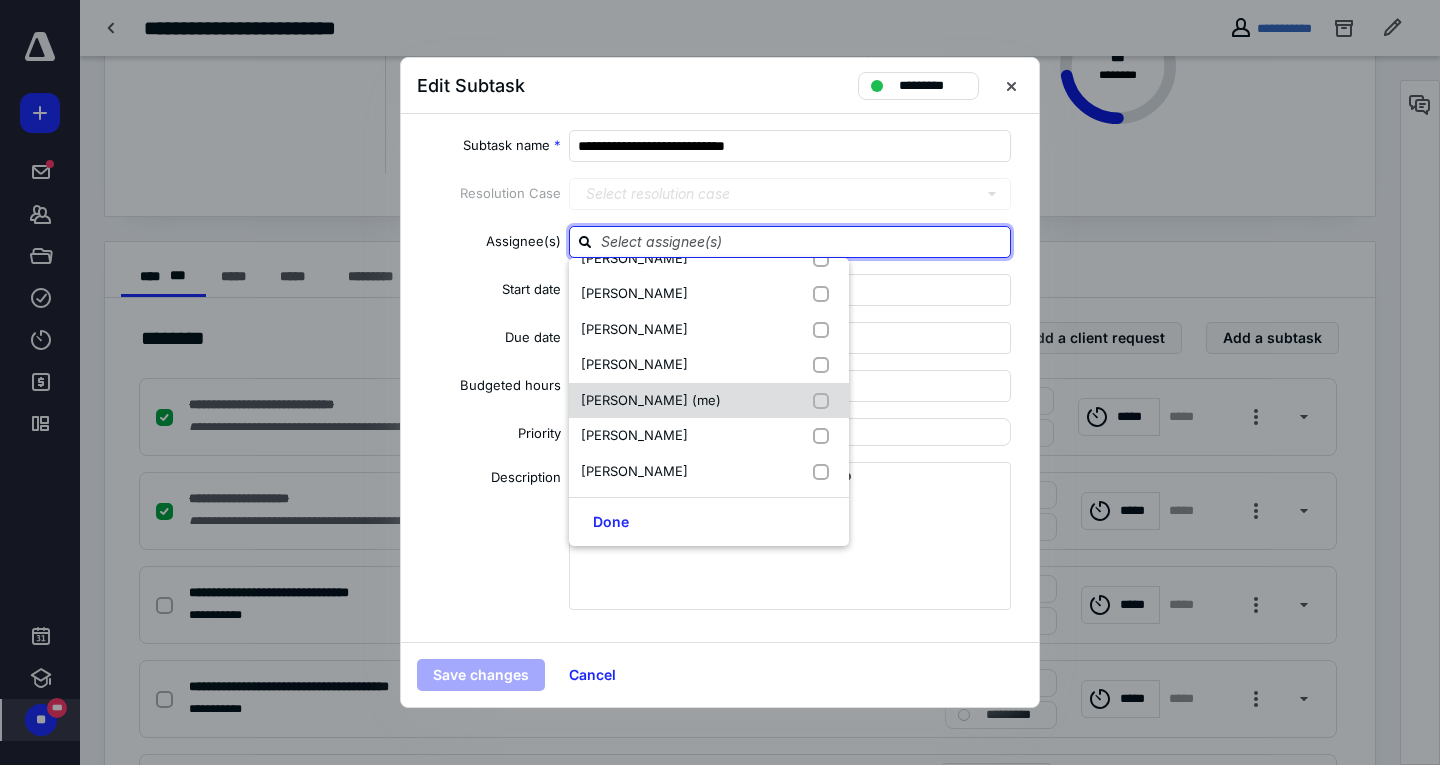 click on "[PERSON_NAME] (me)" at bounding box center (651, 400) 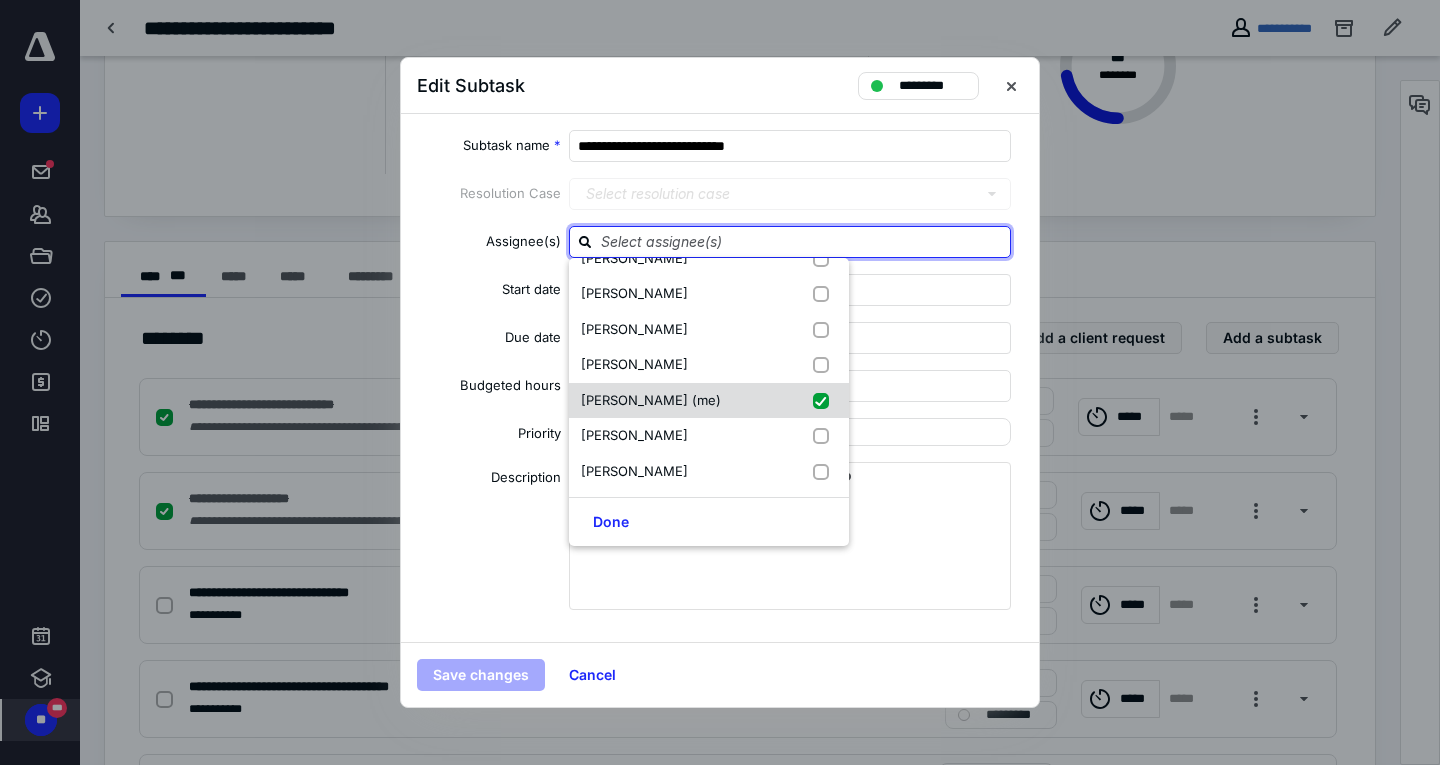 checkbox on "true" 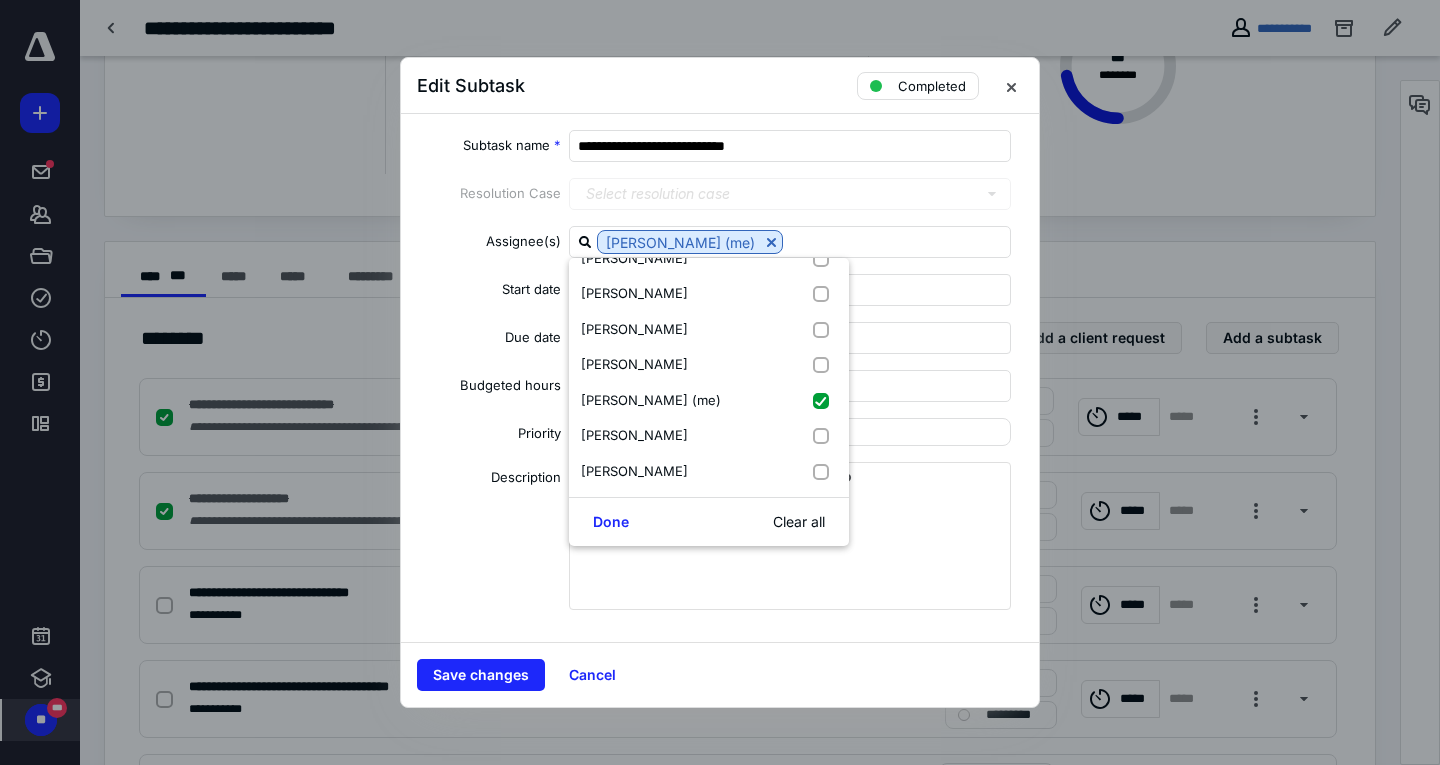 drag, startPoint x: 606, startPoint y: 528, endPoint x: 501, endPoint y: 606, distance: 130.80138 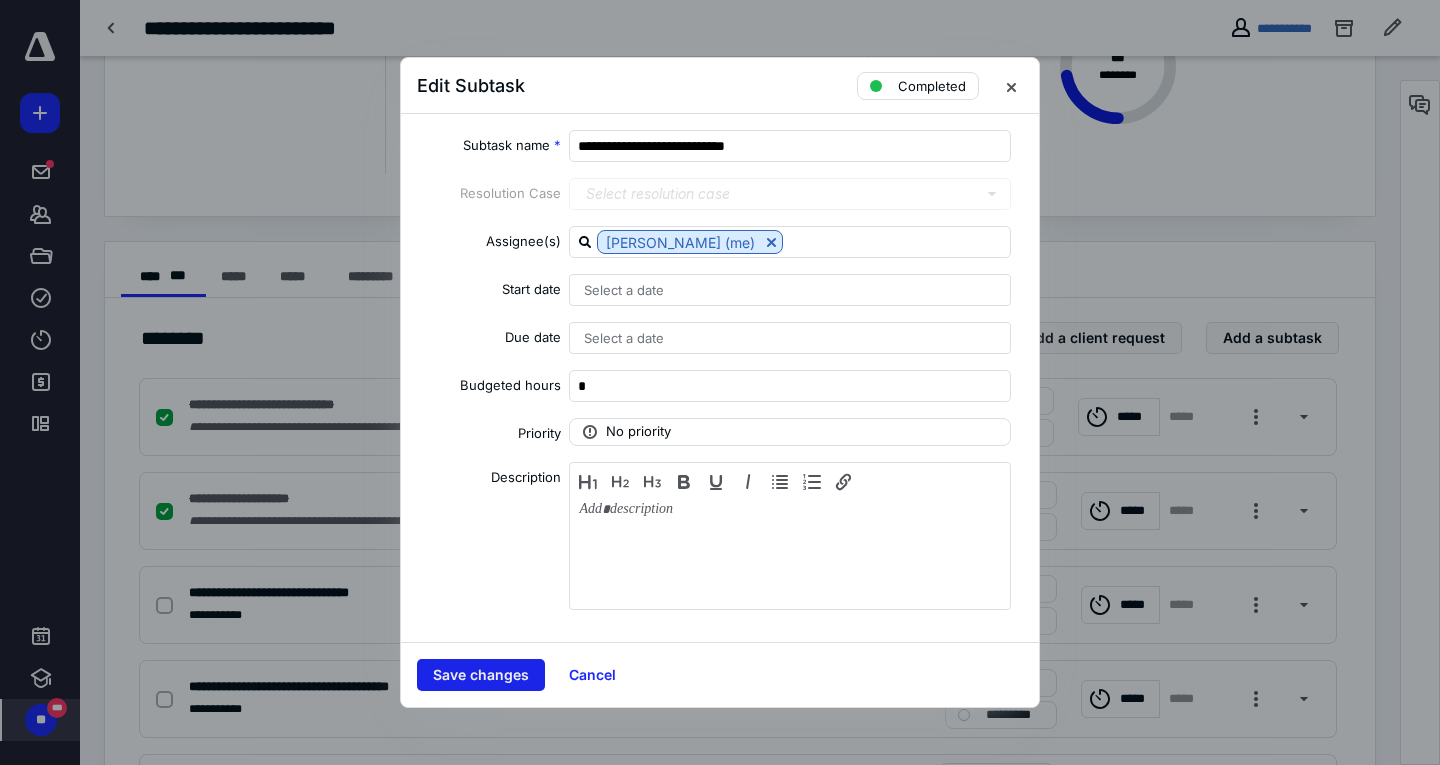 click on "Save changes" at bounding box center [481, 675] 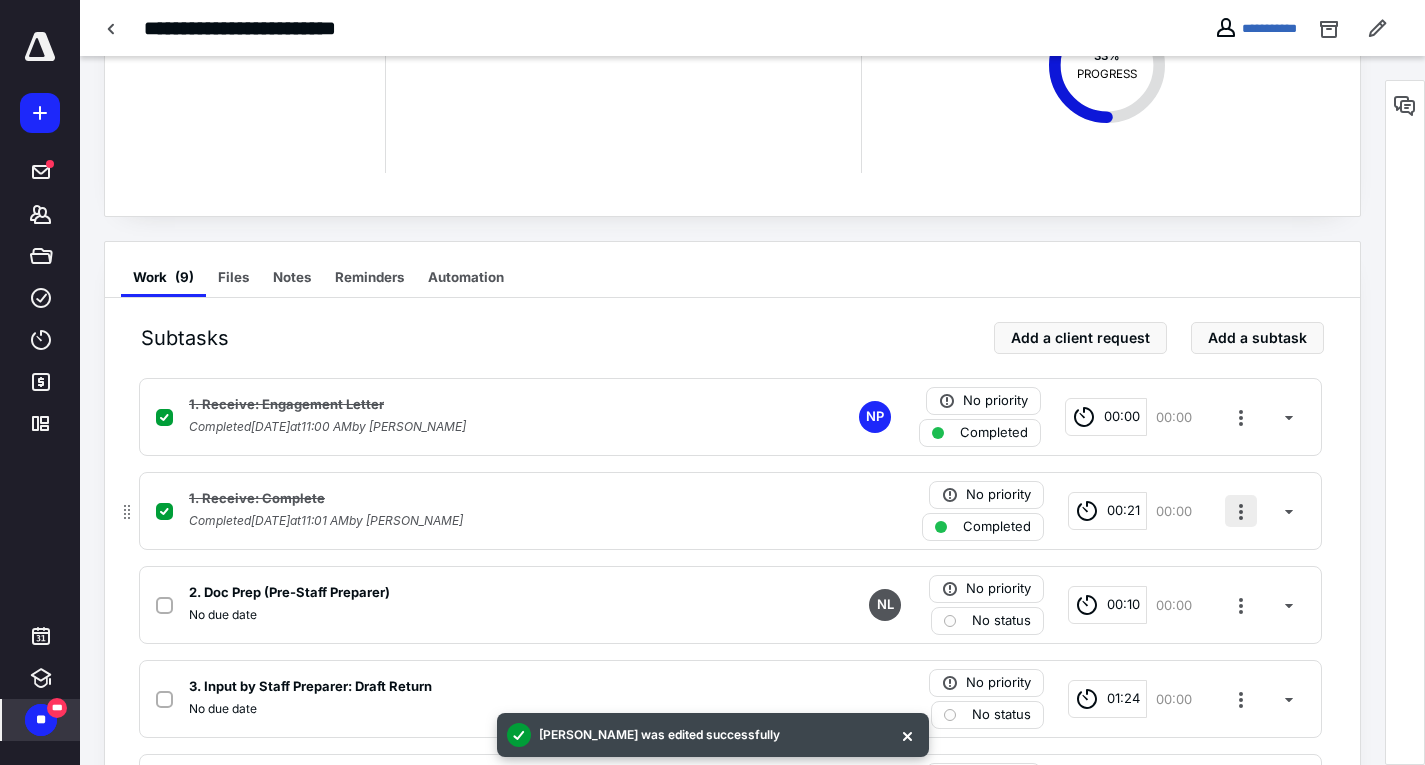 click at bounding box center [1241, 511] 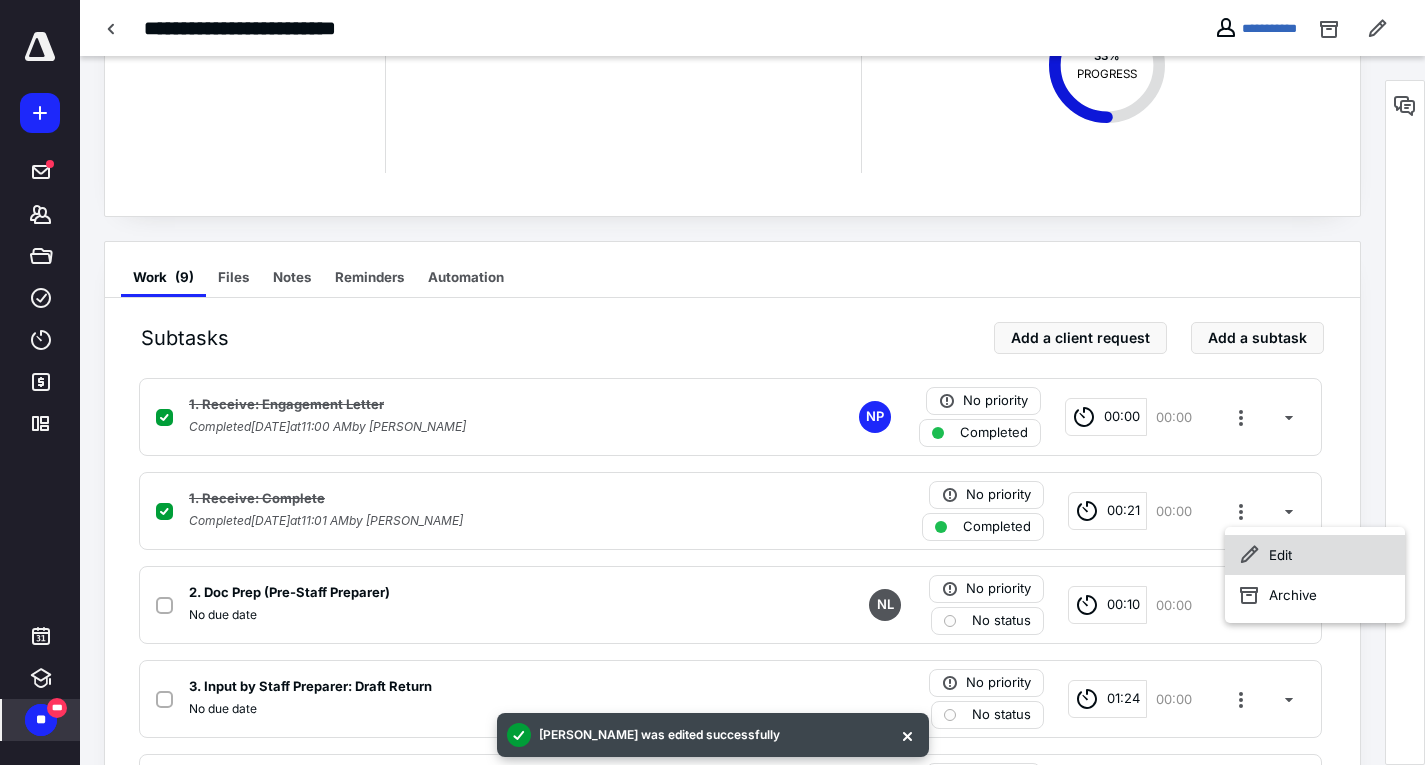 click on "Edit" at bounding box center [1315, 555] 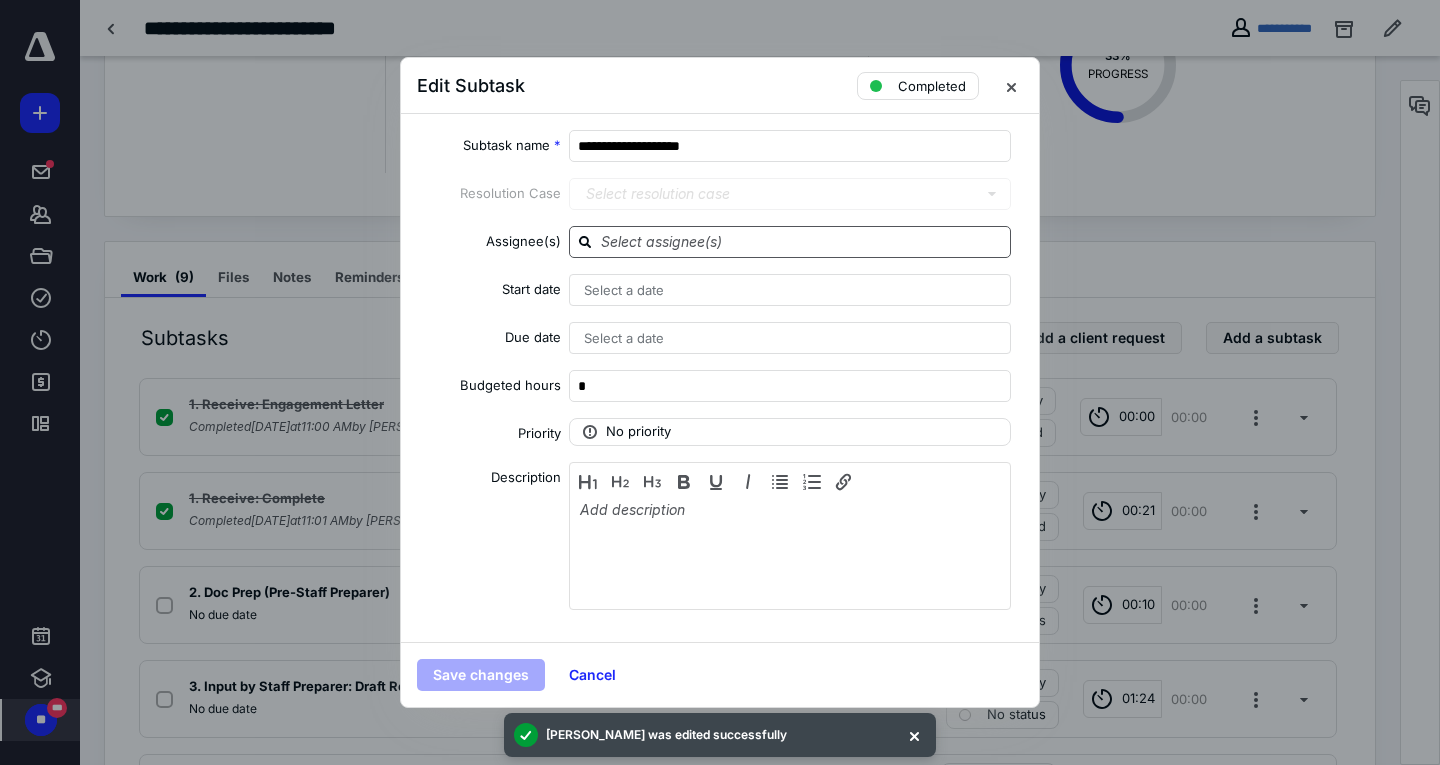 click at bounding box center (790, 242) 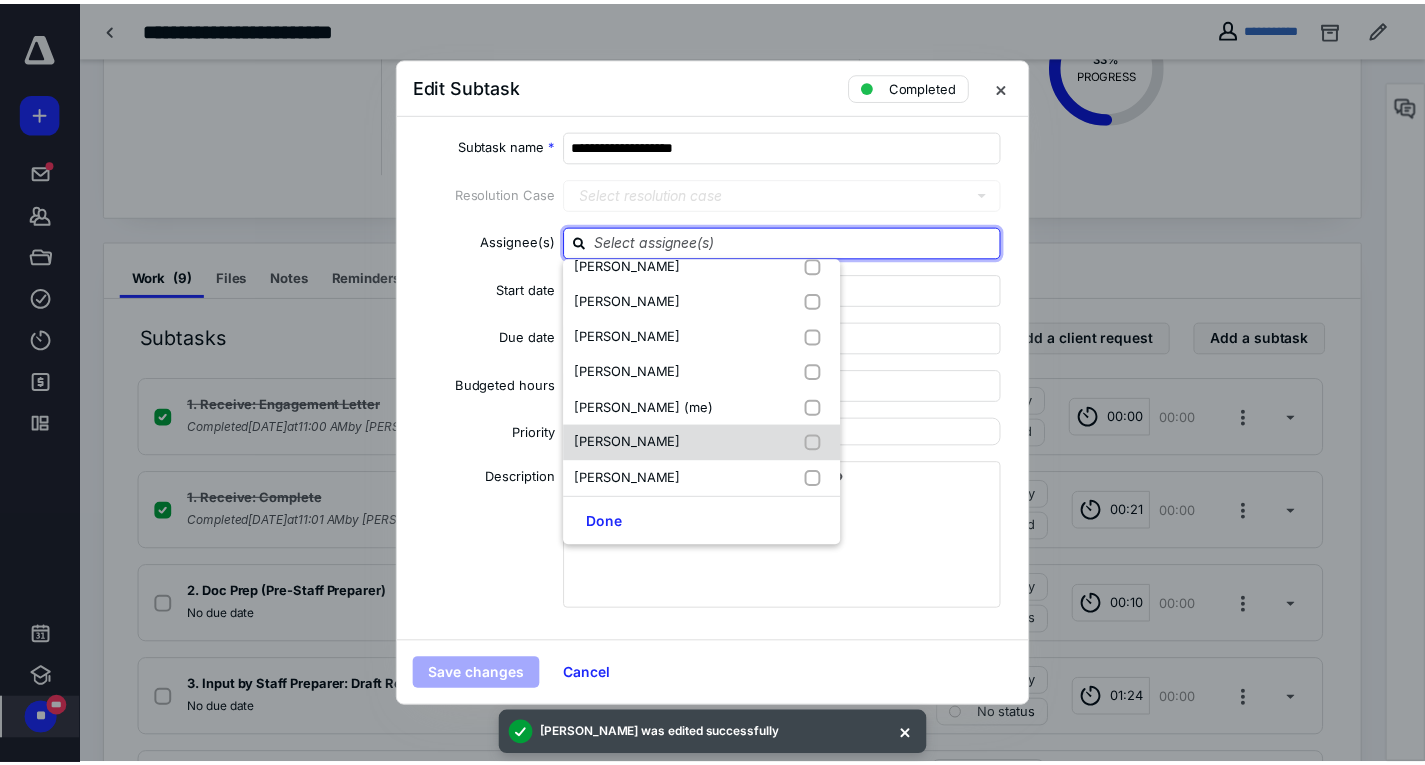 scroll, scrollTop: 203, scrollLeft: 0, axis: vertical 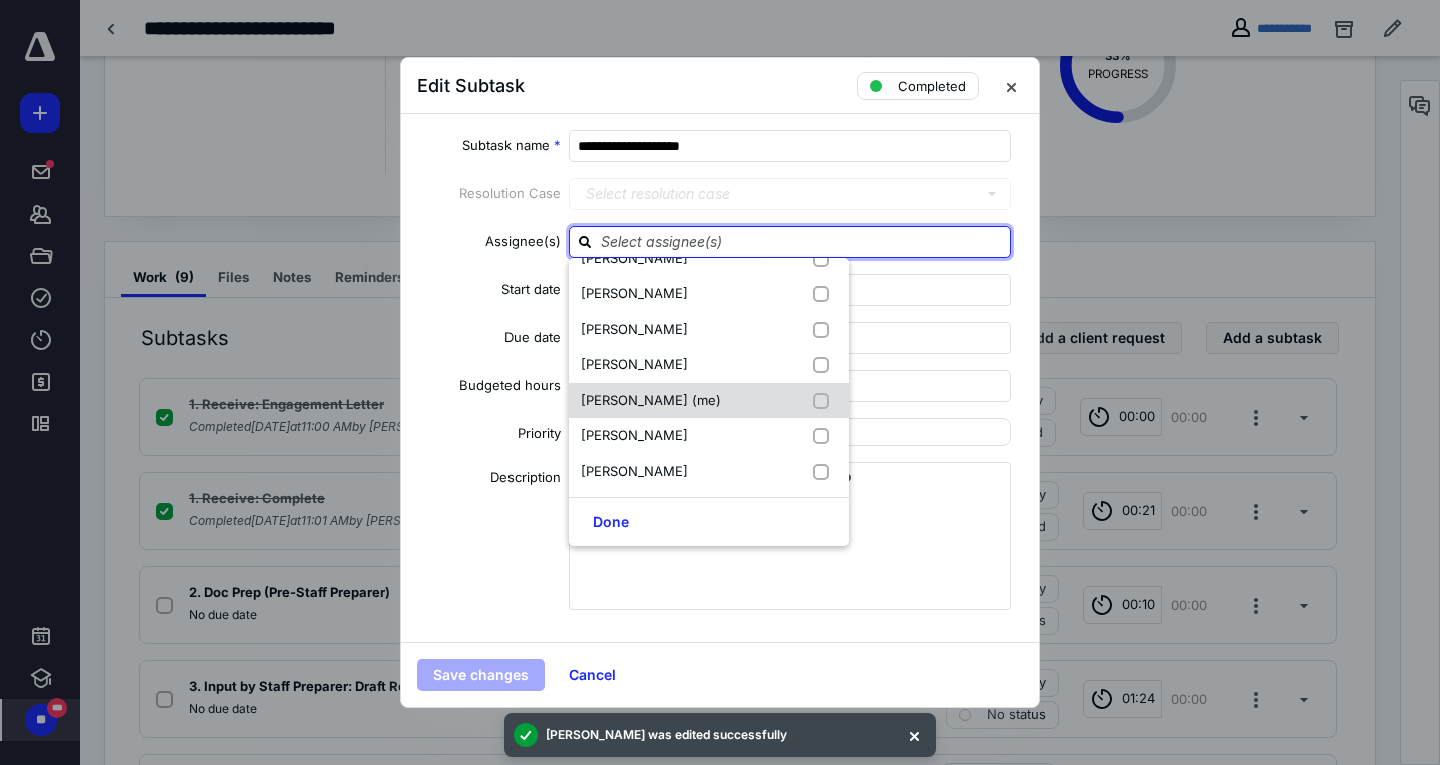 click on "[PERSON_NAME] (me)" at bounding box center (651, 400) 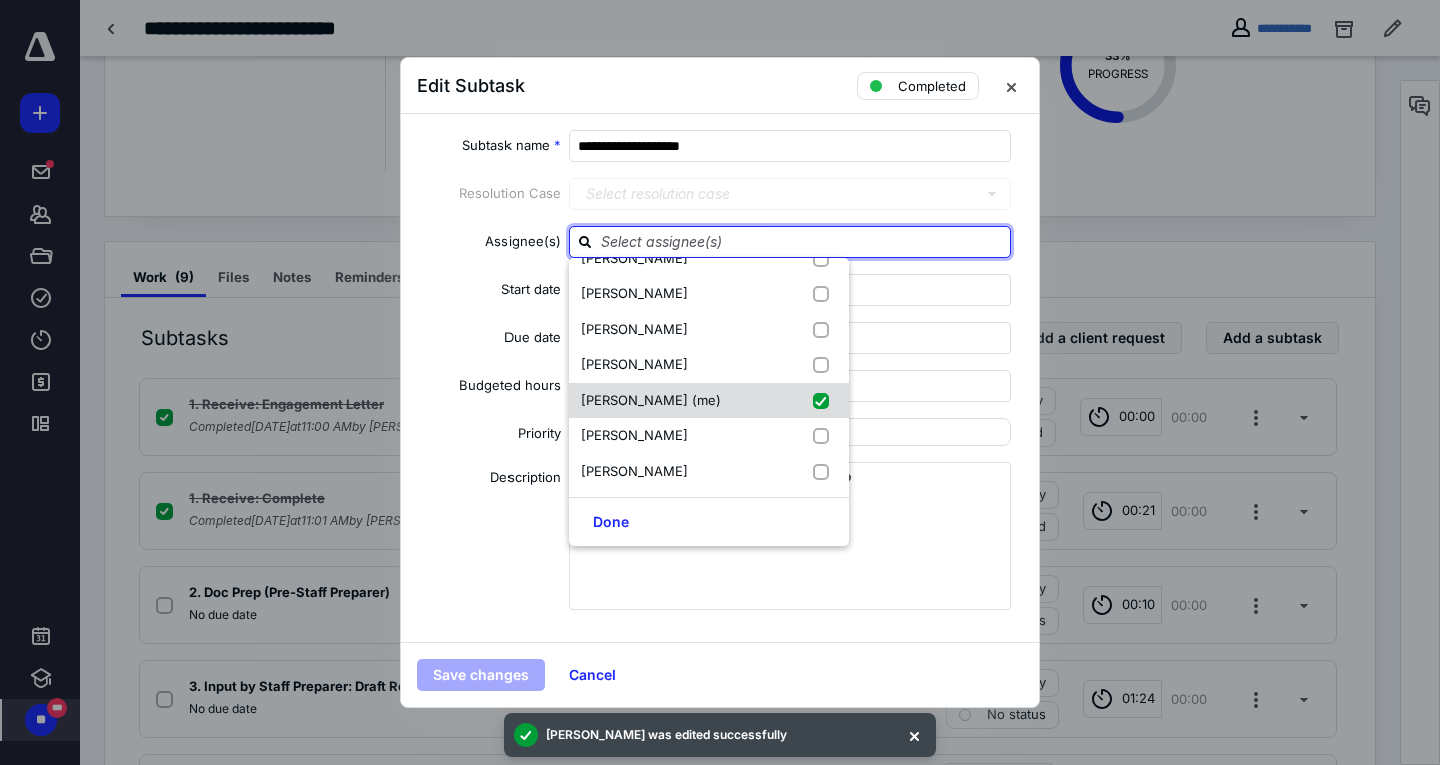 checkbox on "true" 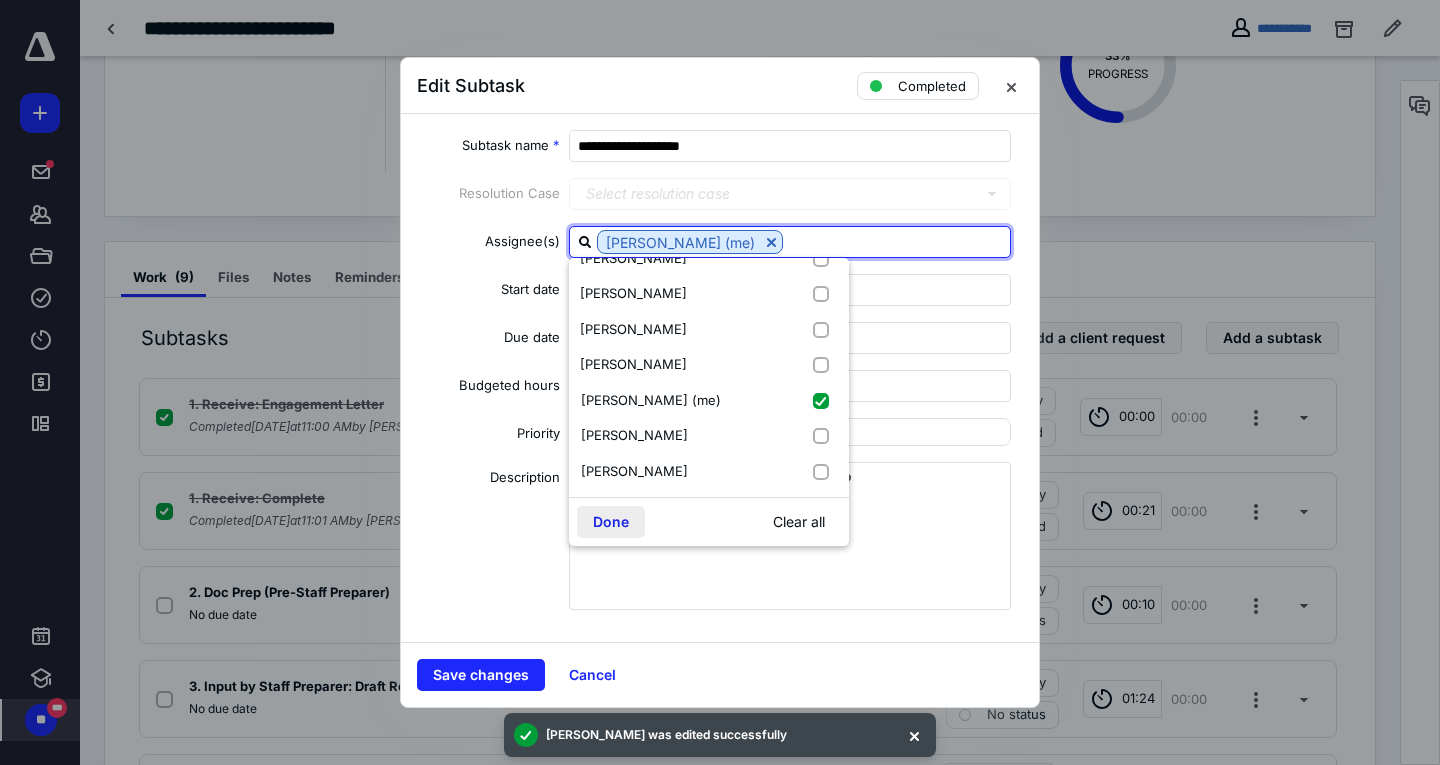 click on "Done" at bounding box center (611, 522) 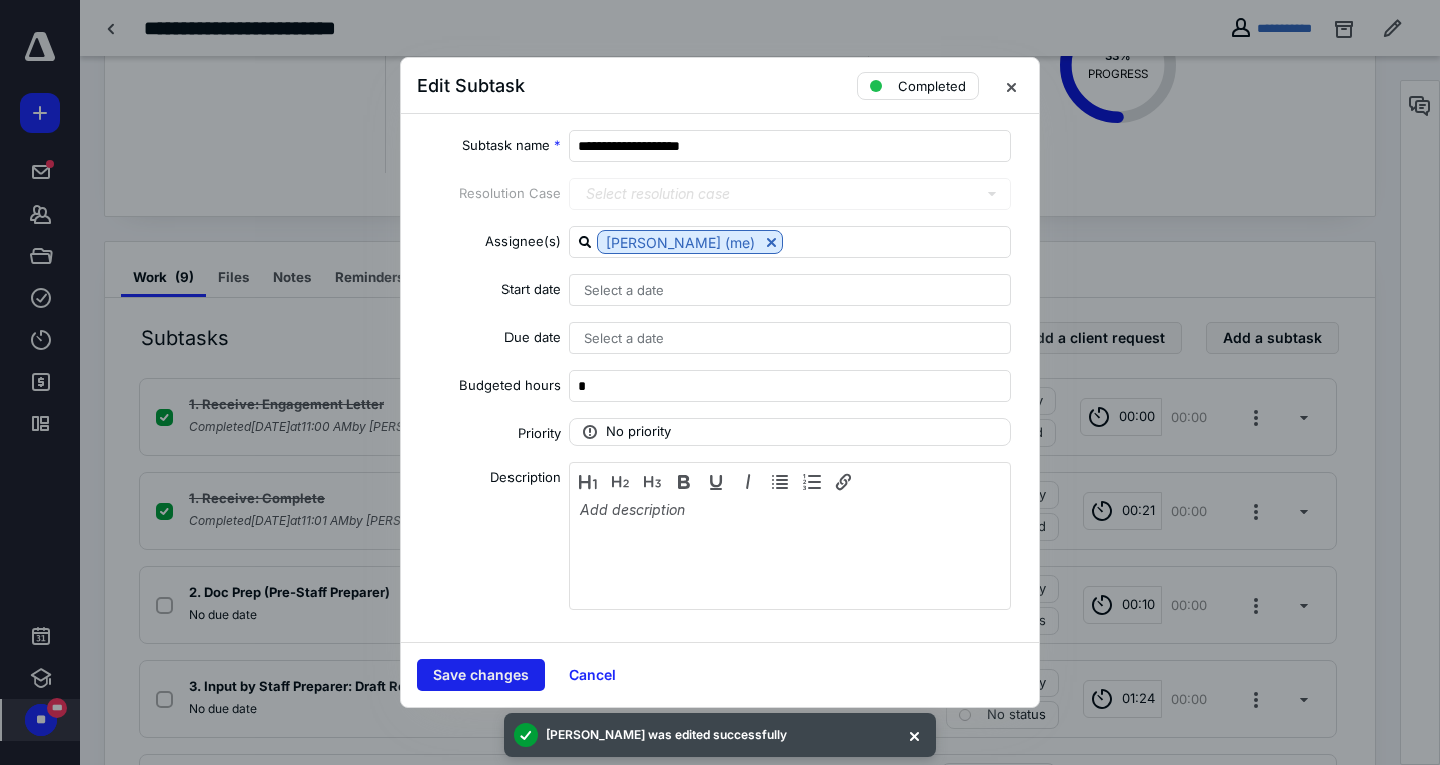 click on "Save changes" at bounding box center [481, 675] 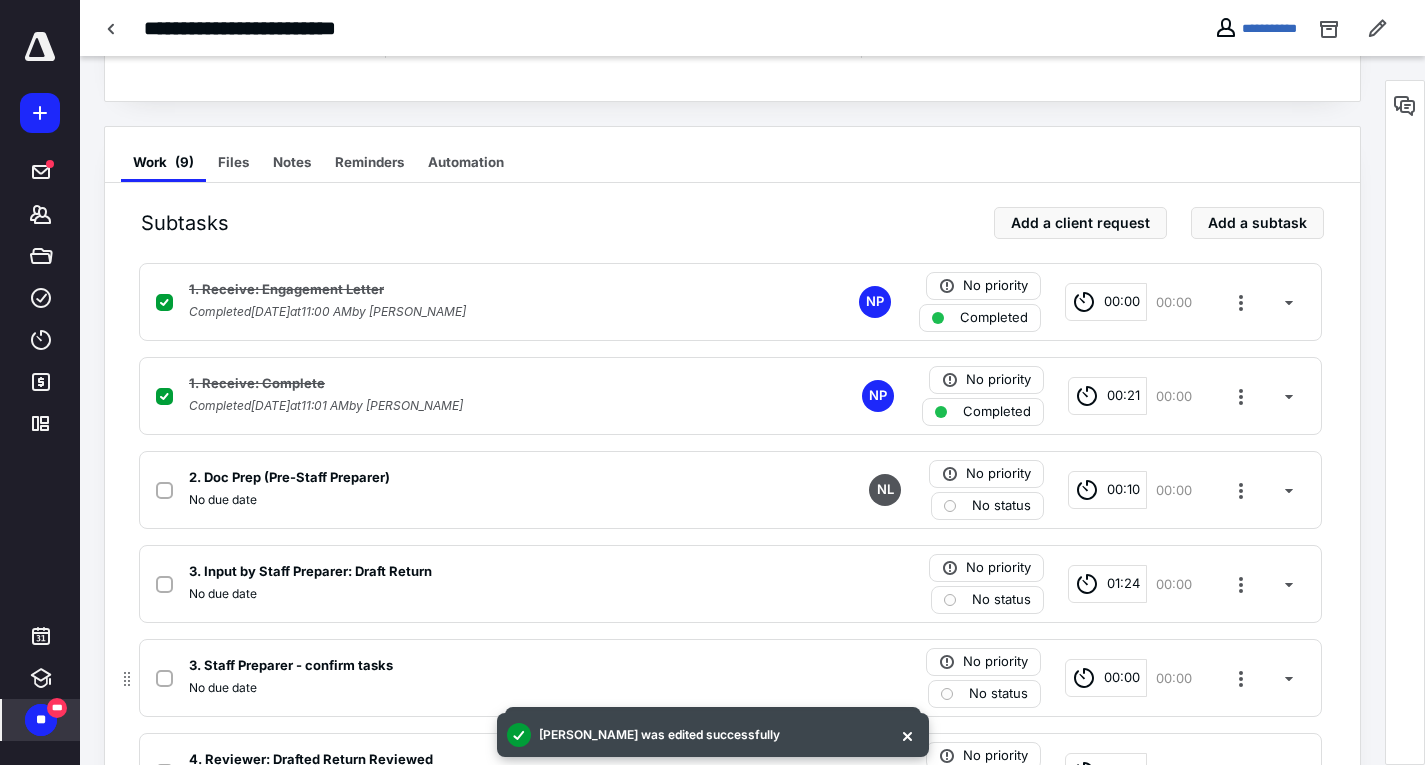 scroll, scrollTop: 500, scrollLeft: 0, axis: vertical 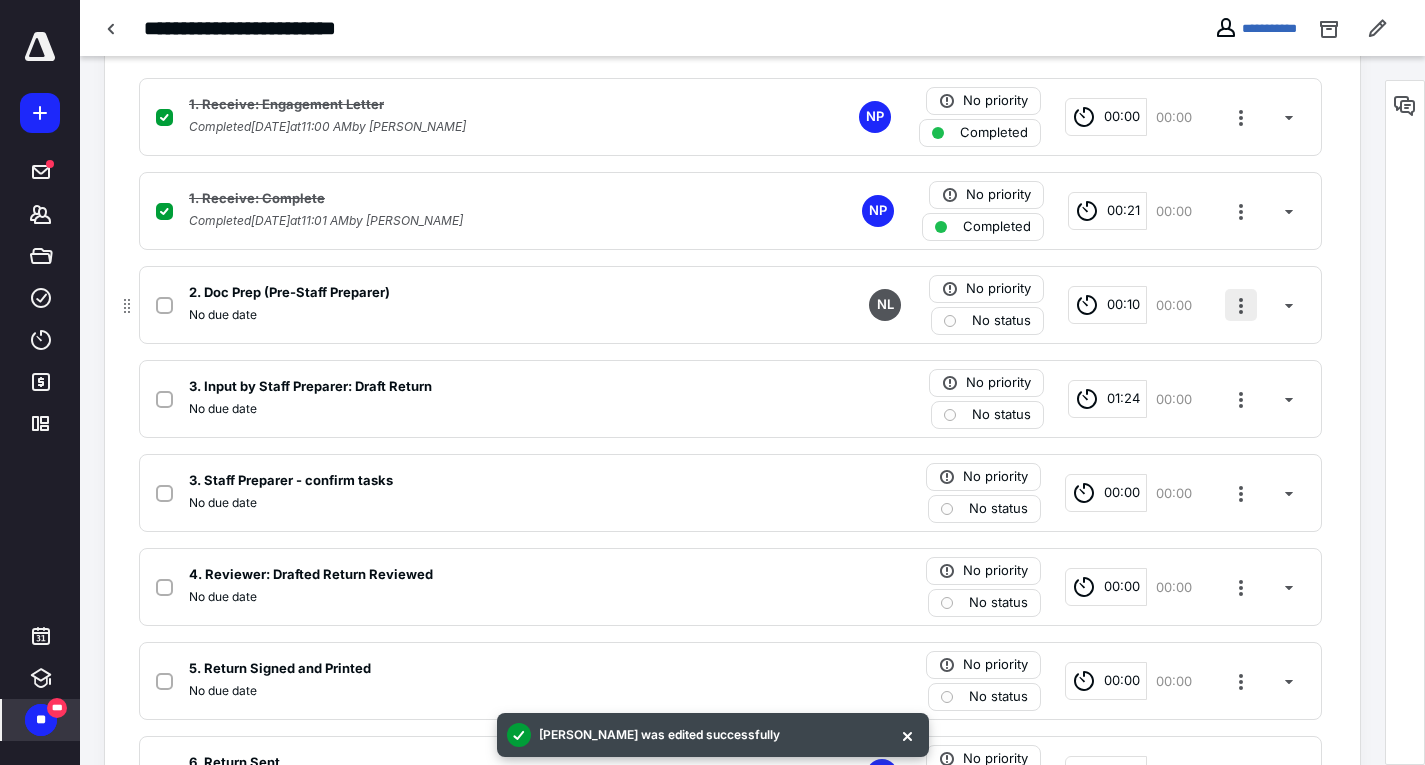 click at bounding box center (1241, 305) 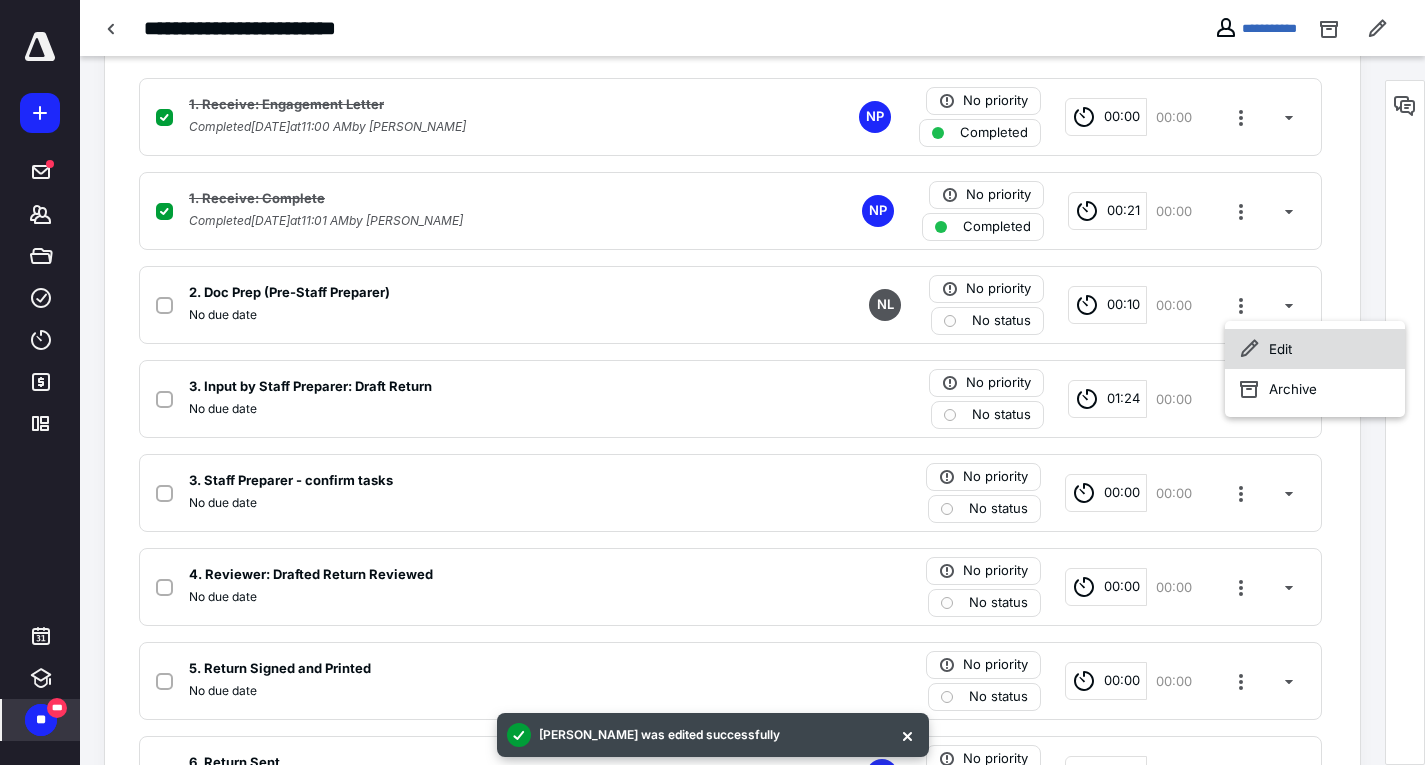 click on "Edit" at bounding box center (1315, 349) 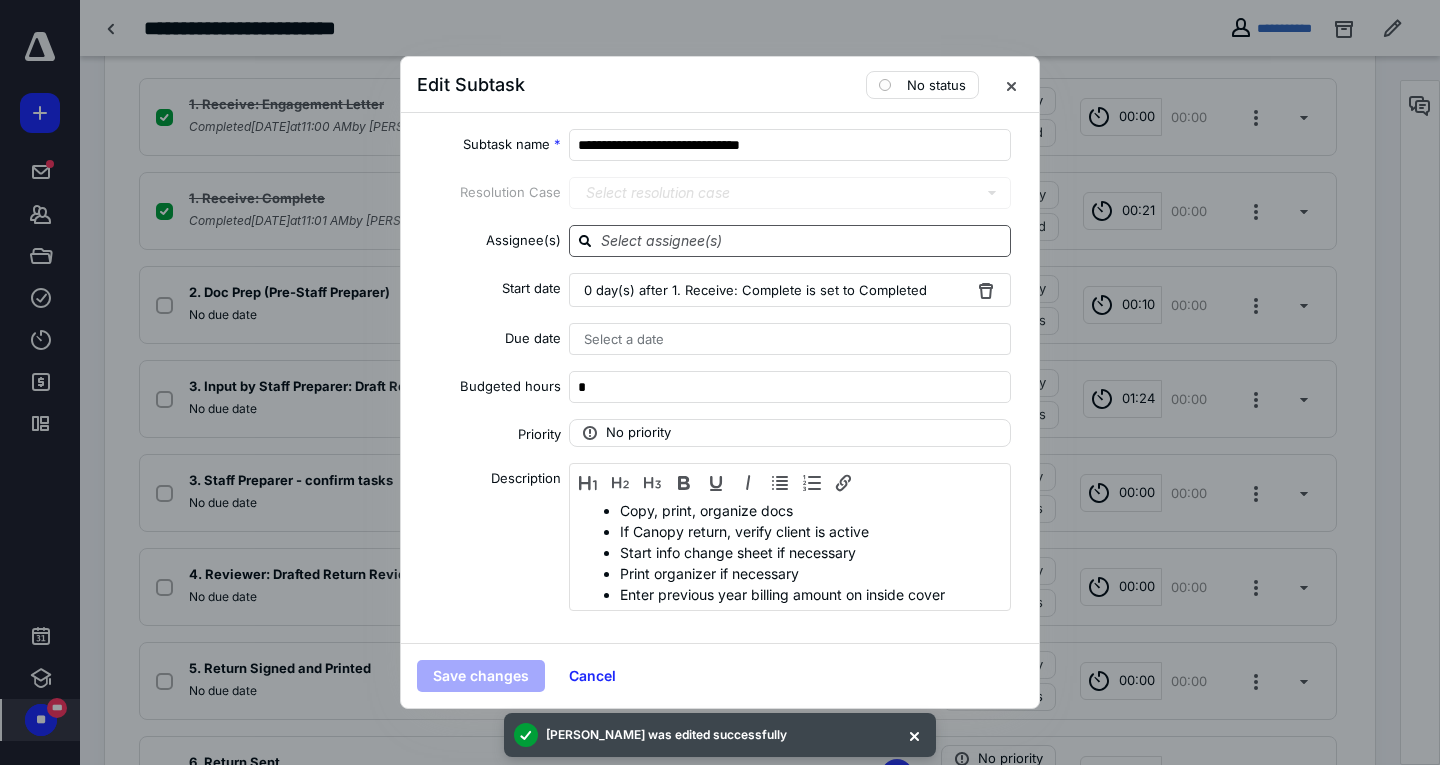 click at bounding box center (802, 240) 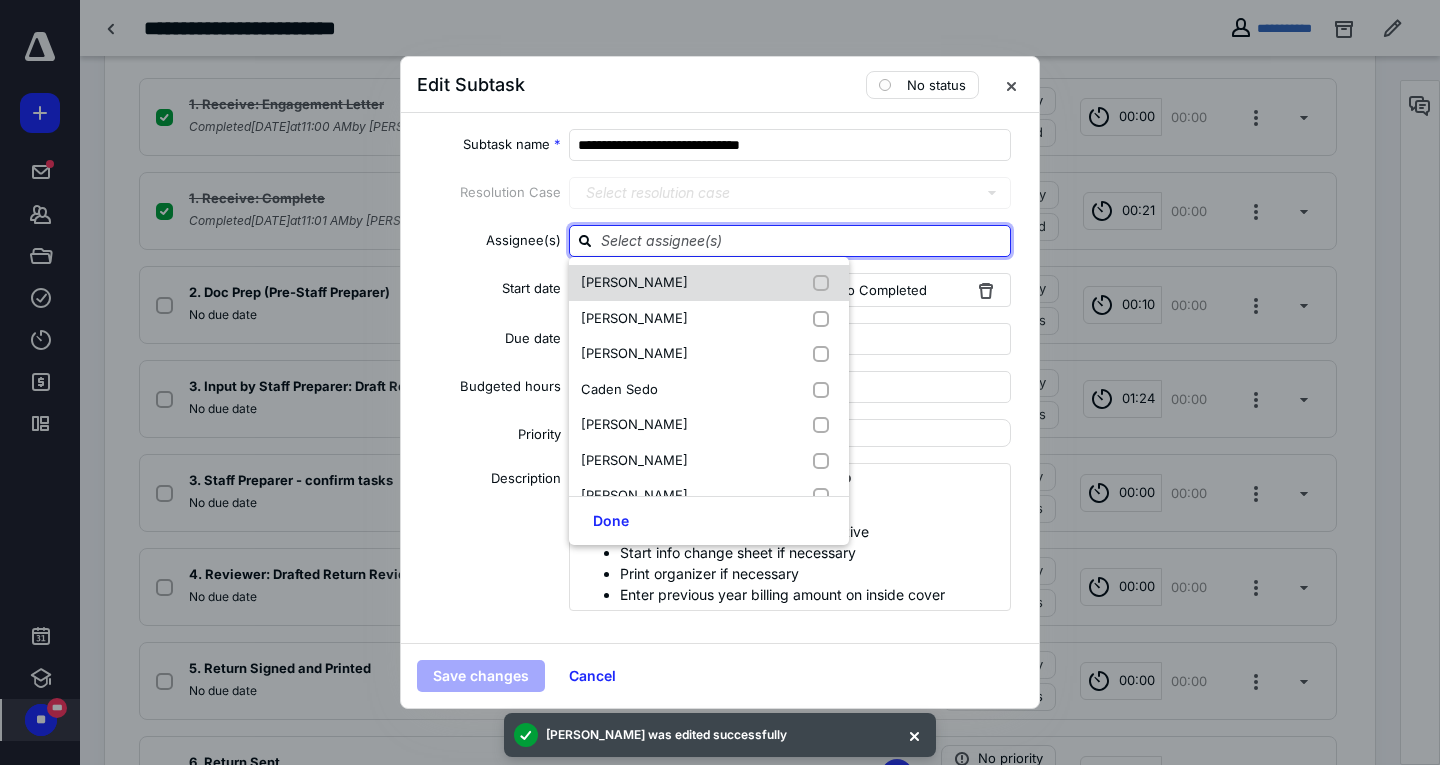 click on "[PERSON_NAME]" at bounding box center [638, 283] 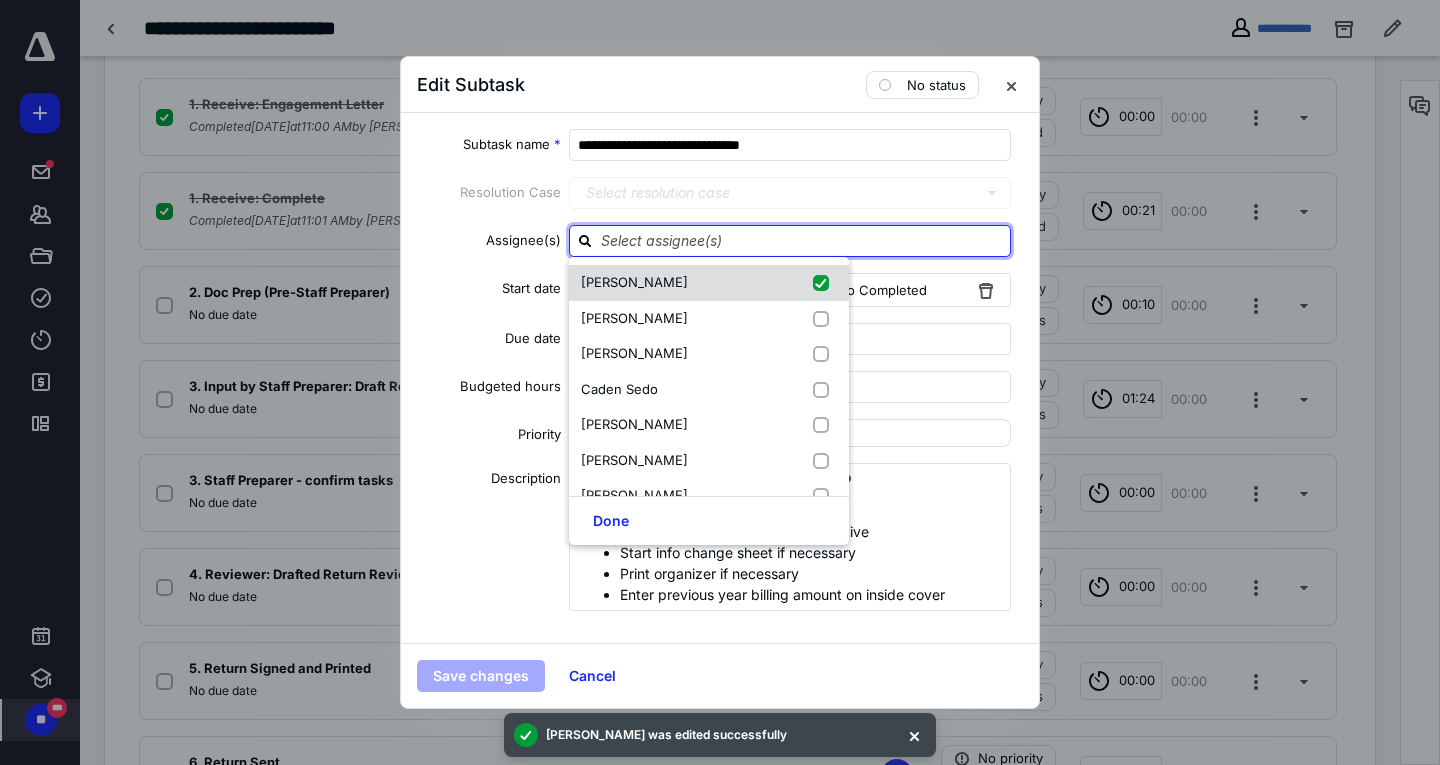 checkbox on "true" 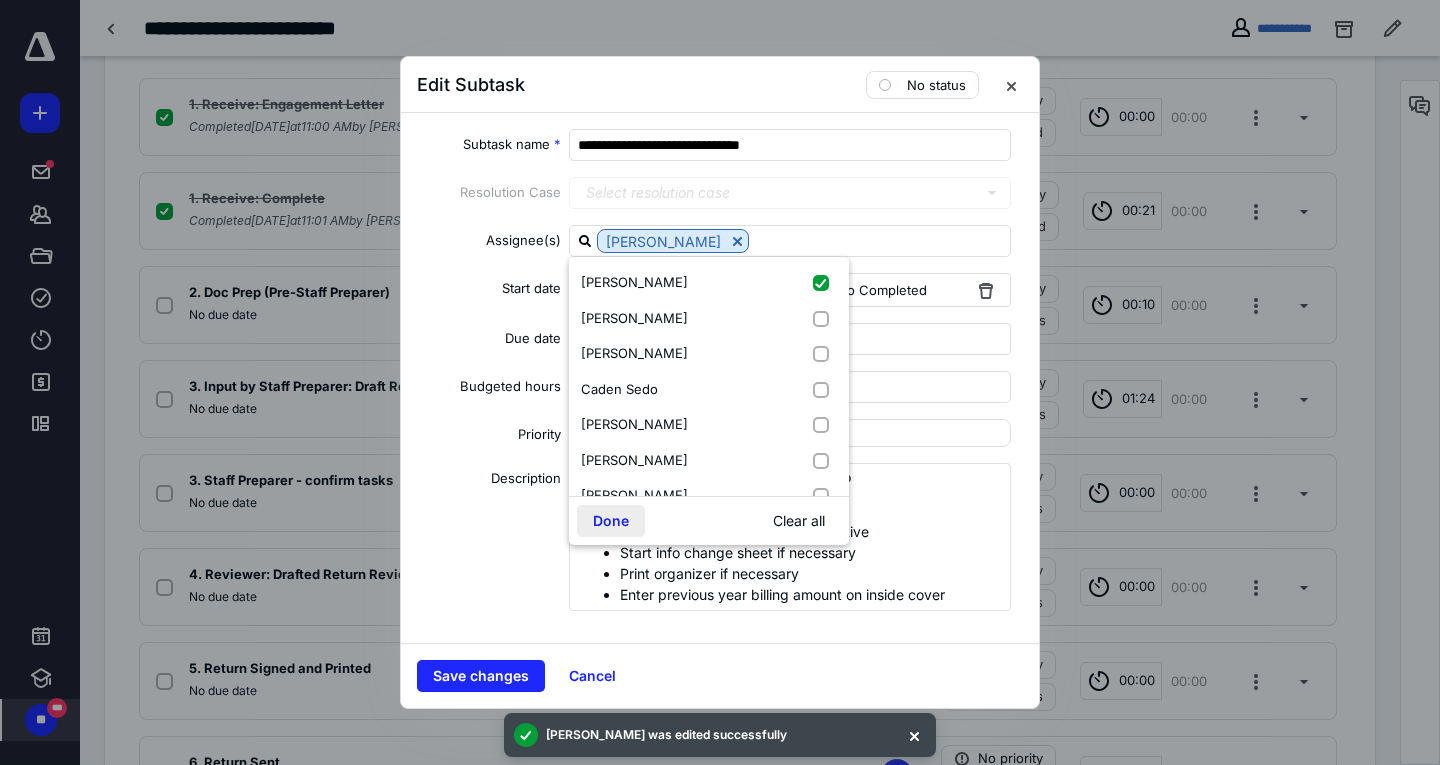 click on "Done" at bounding box center (611, 521) 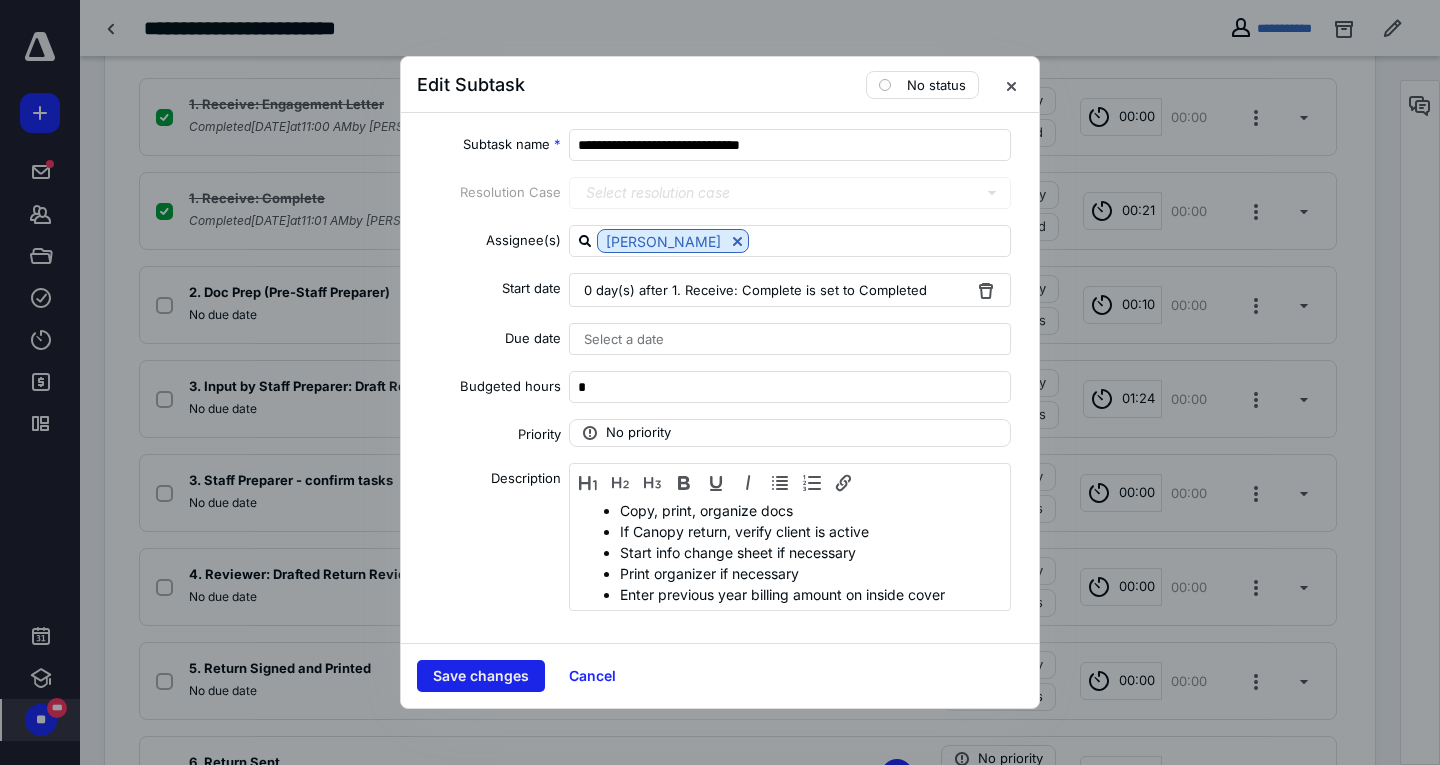 click on "Save changes" at bounding box center (481, 676) 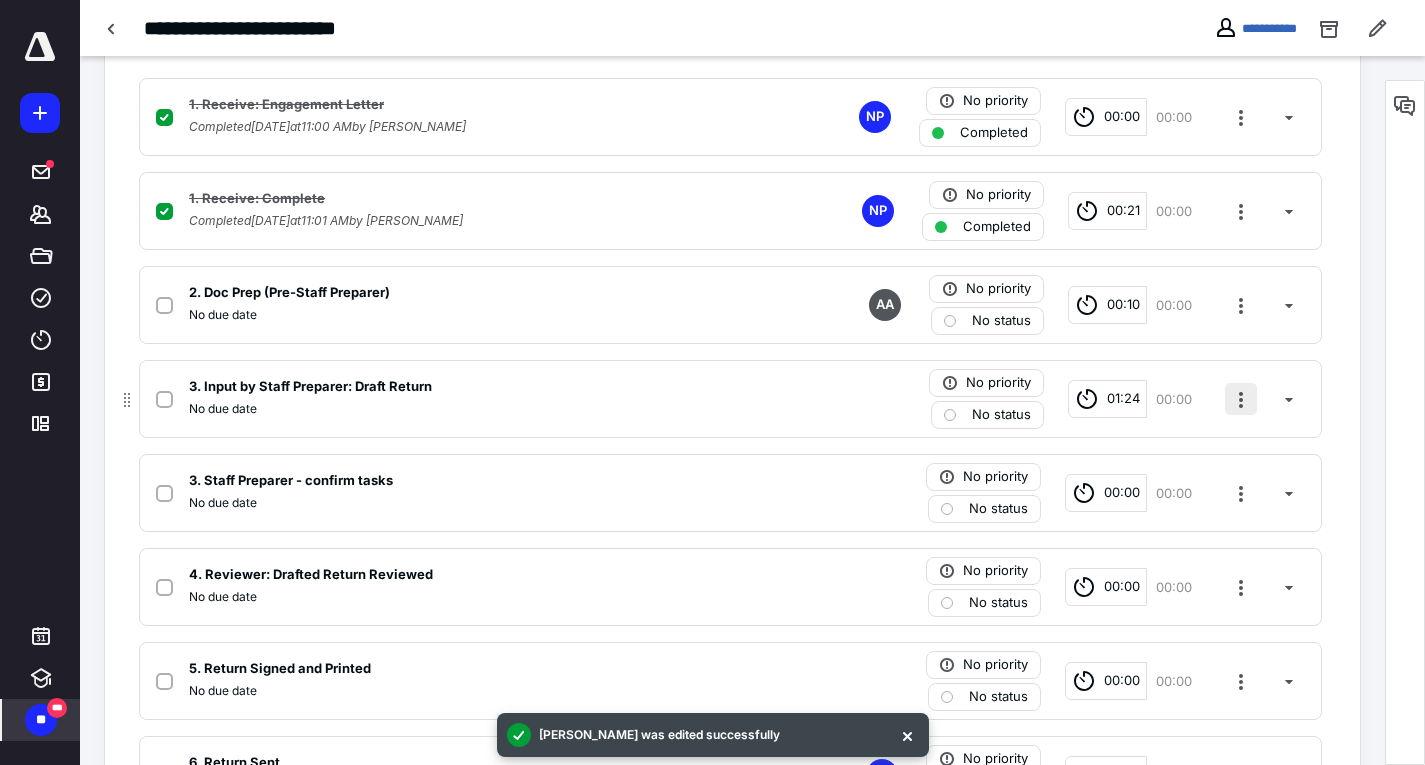 click at bounding box center (1241, 399) 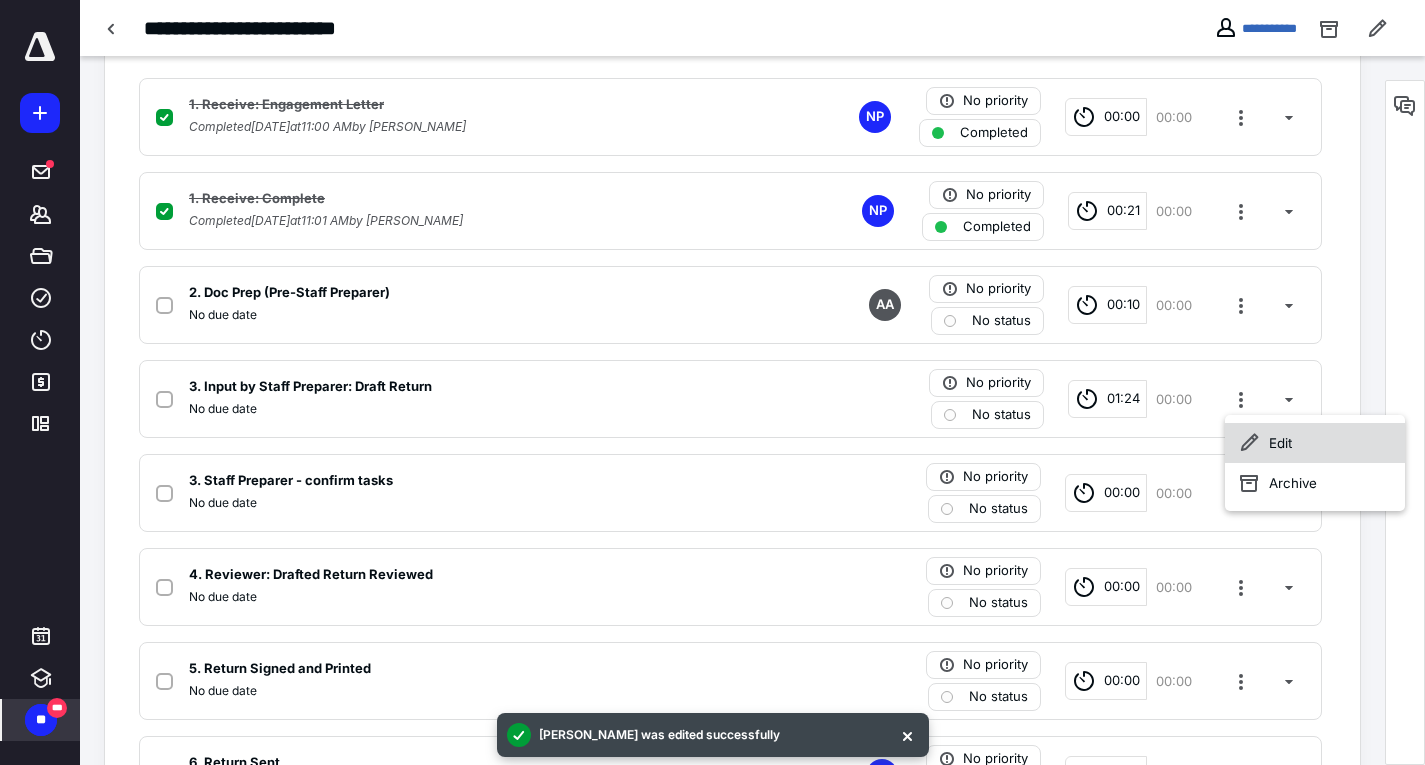 click on "Edit" at bounding box center (1315, 443) 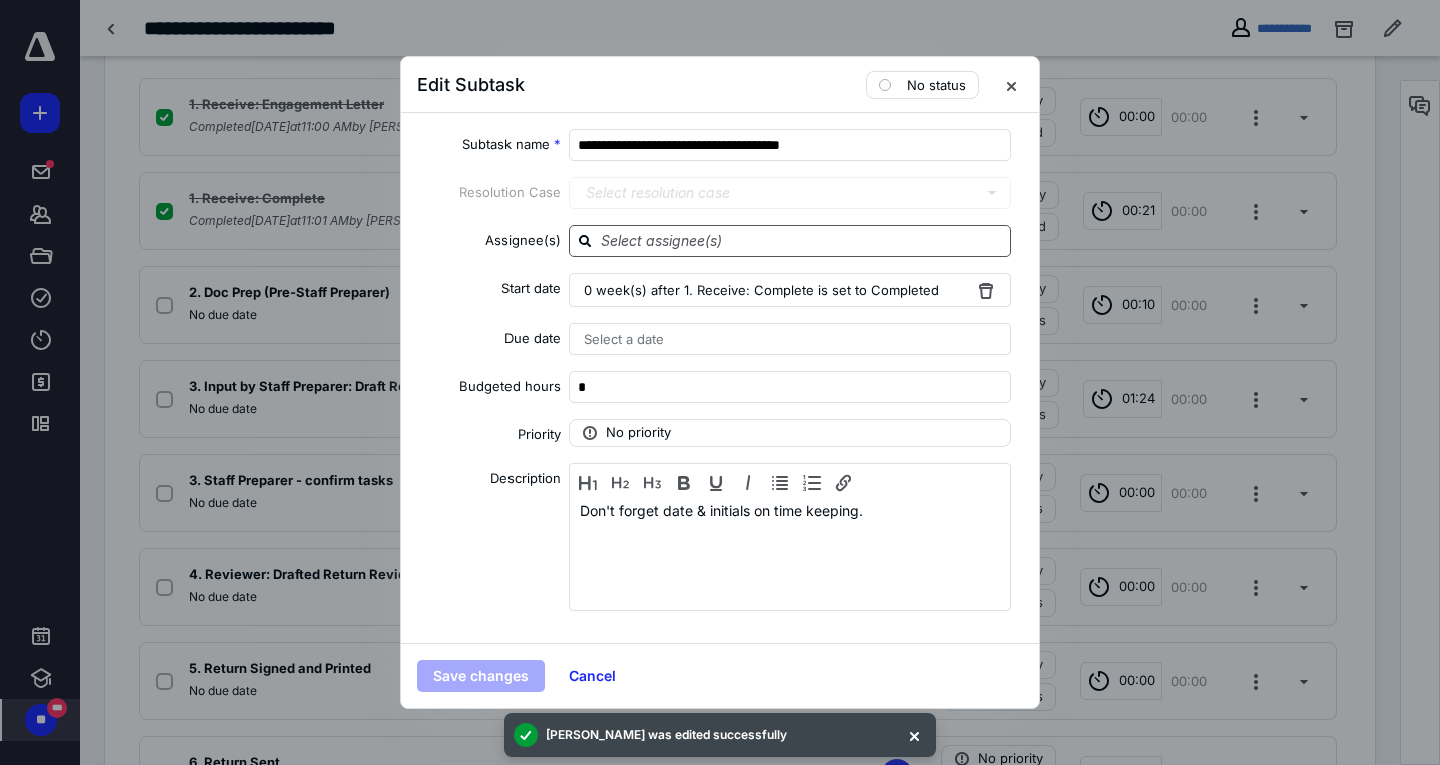 click at bounding box center [802, 240] 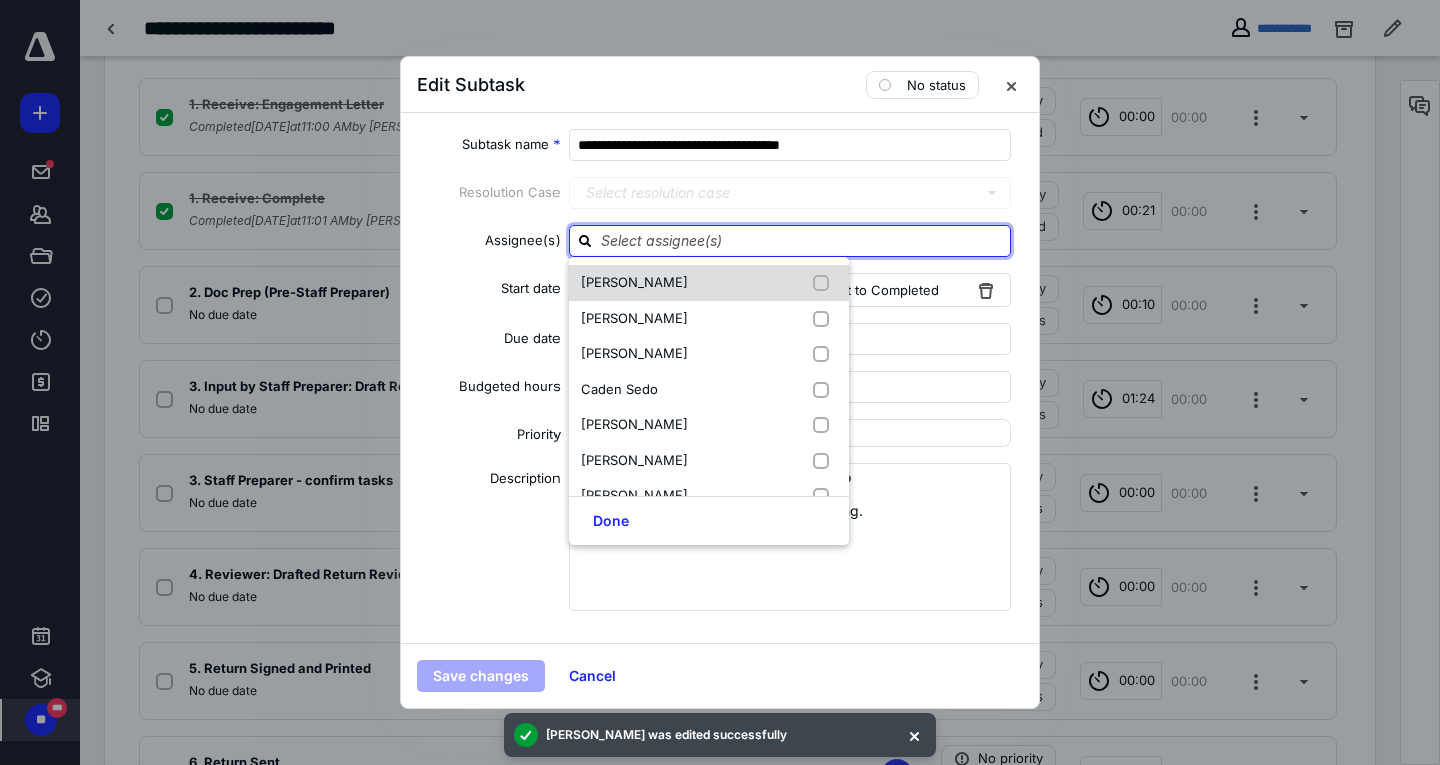click on "[PERSON_NAME]" at bounding box center (709, 283) 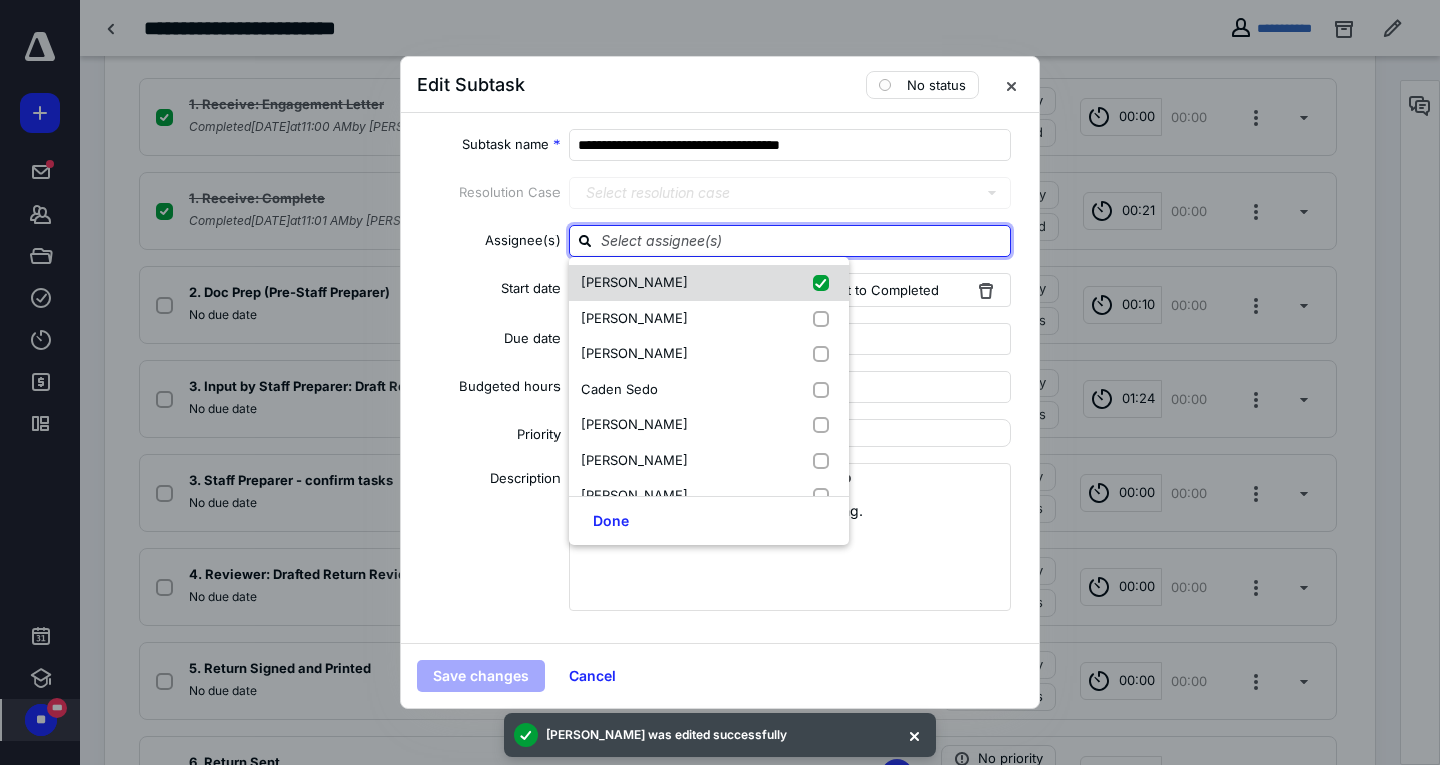 checkbox on "true" 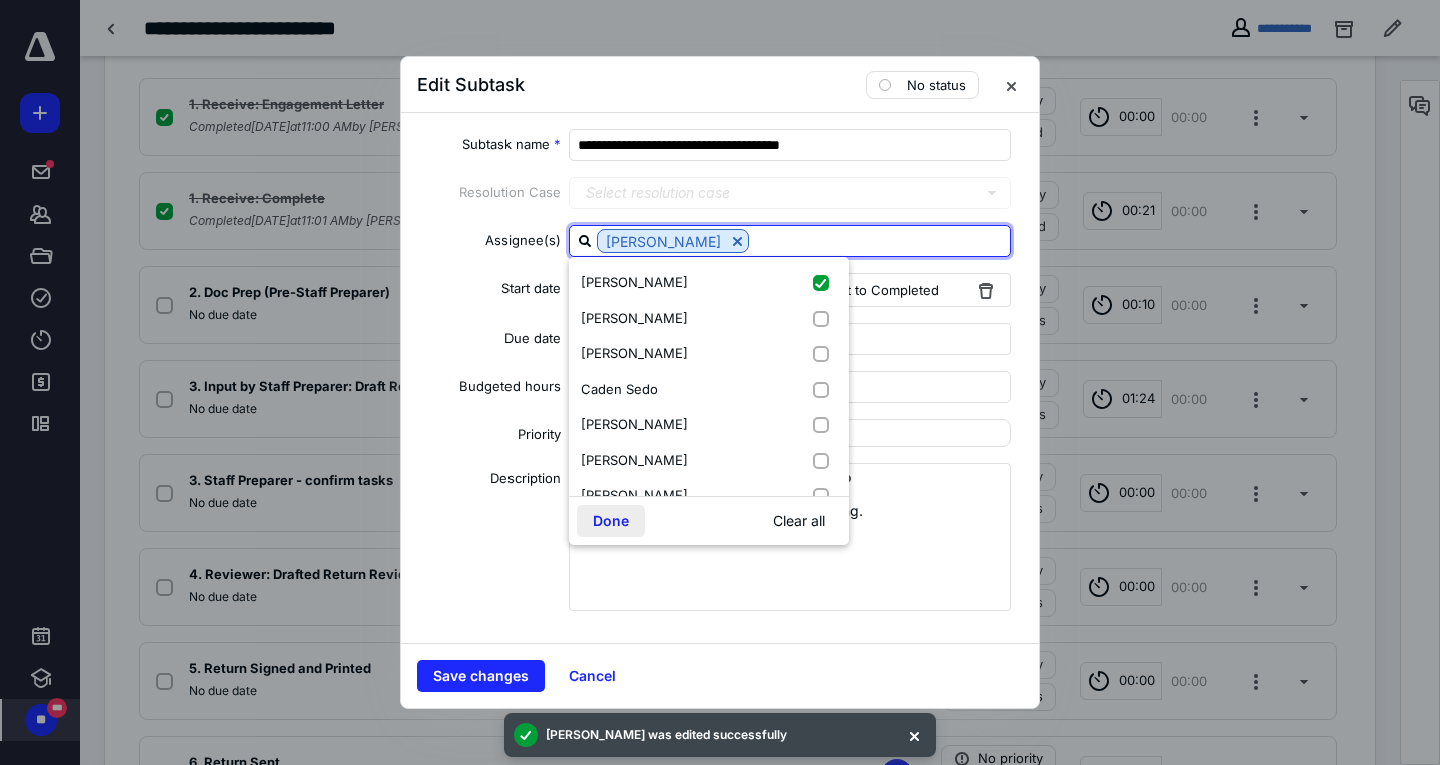 click on "Done" at bounding box center [611, 521] 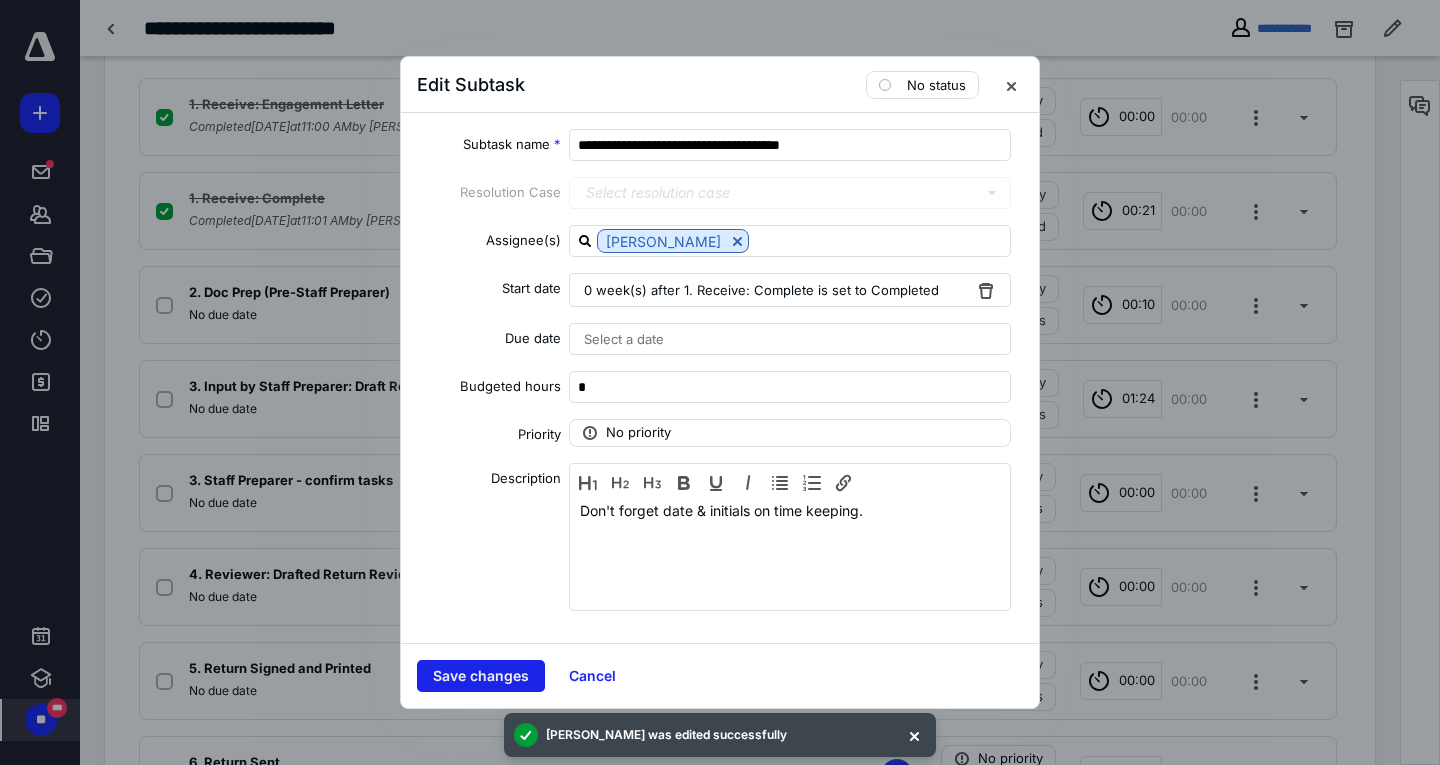 click on "Save changes" at bounding box center [481, 676] 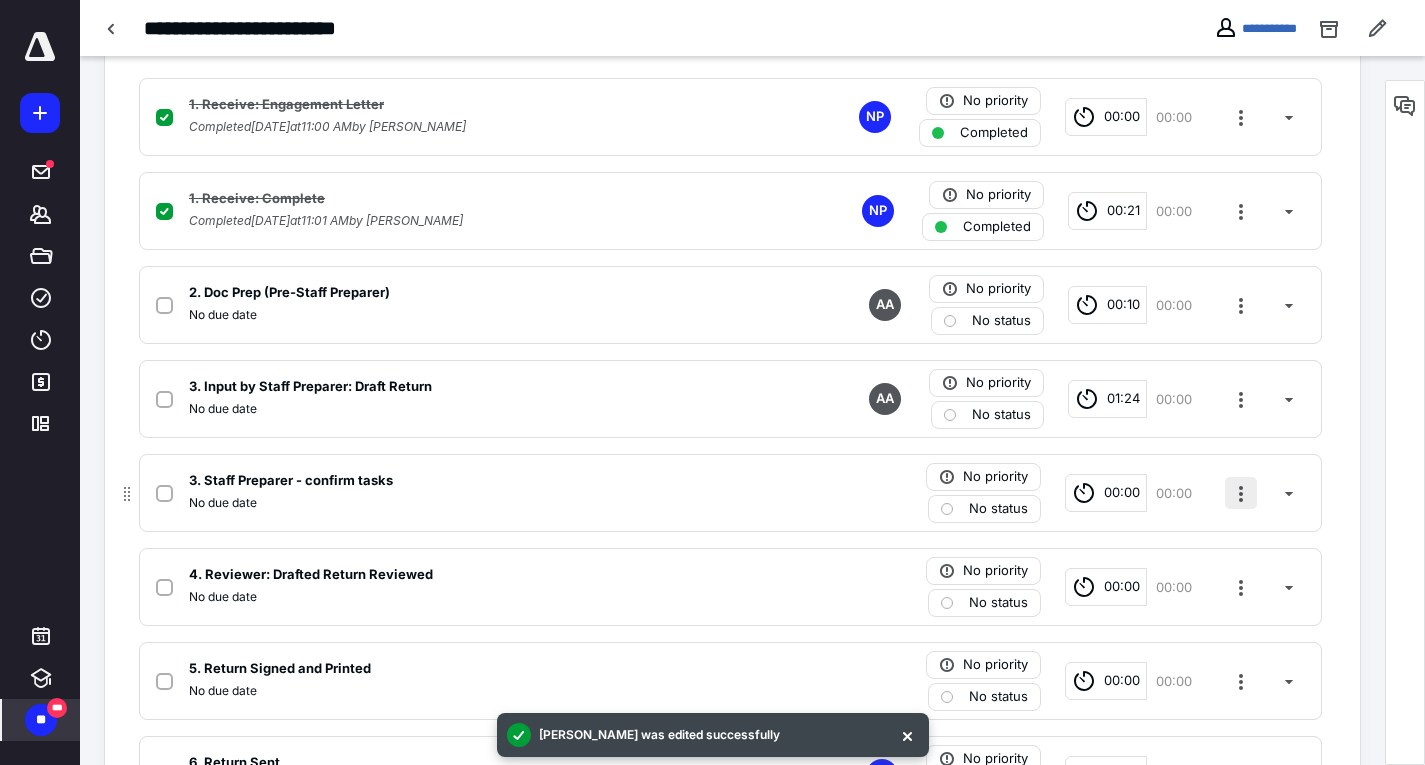 click at bounding box center [1241, 493] 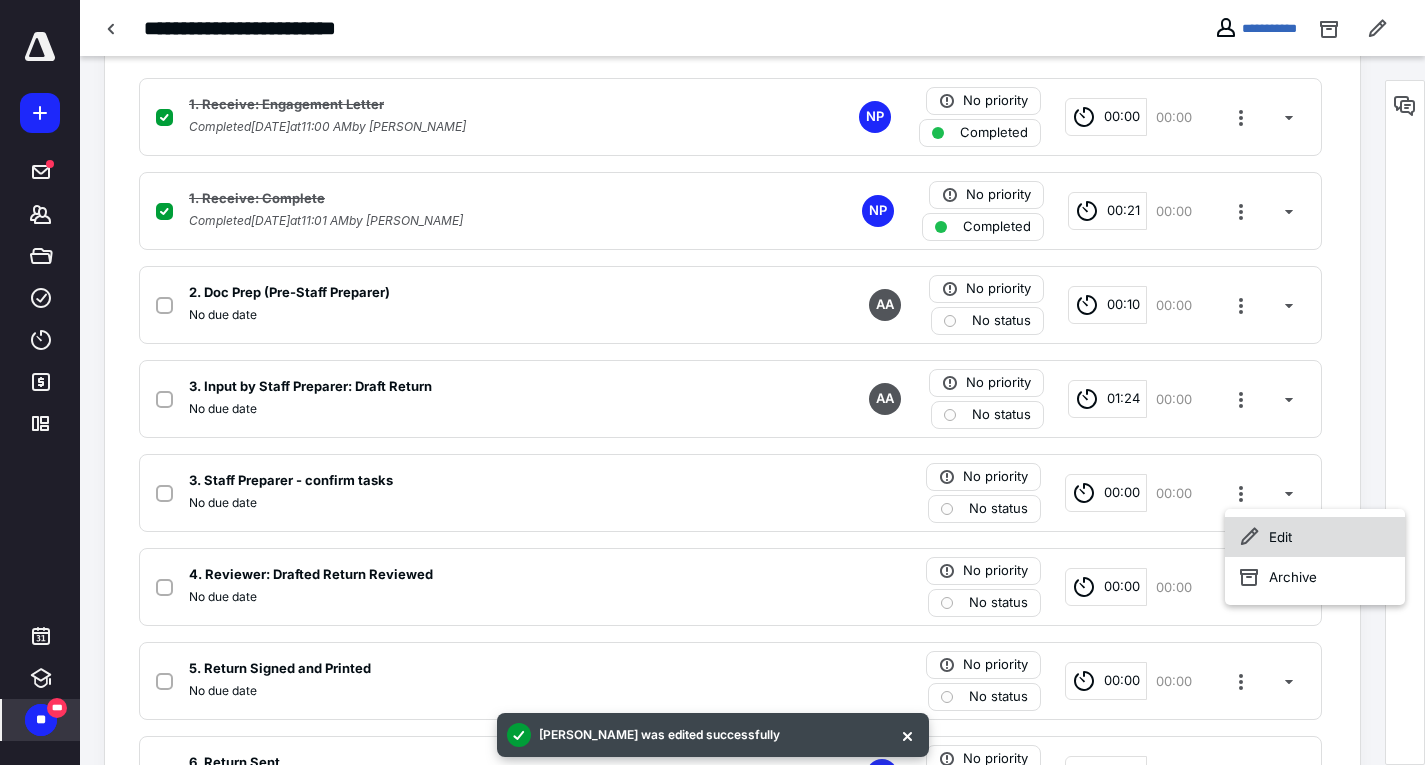 click on "Edit" at bounding box center [1315, 537] 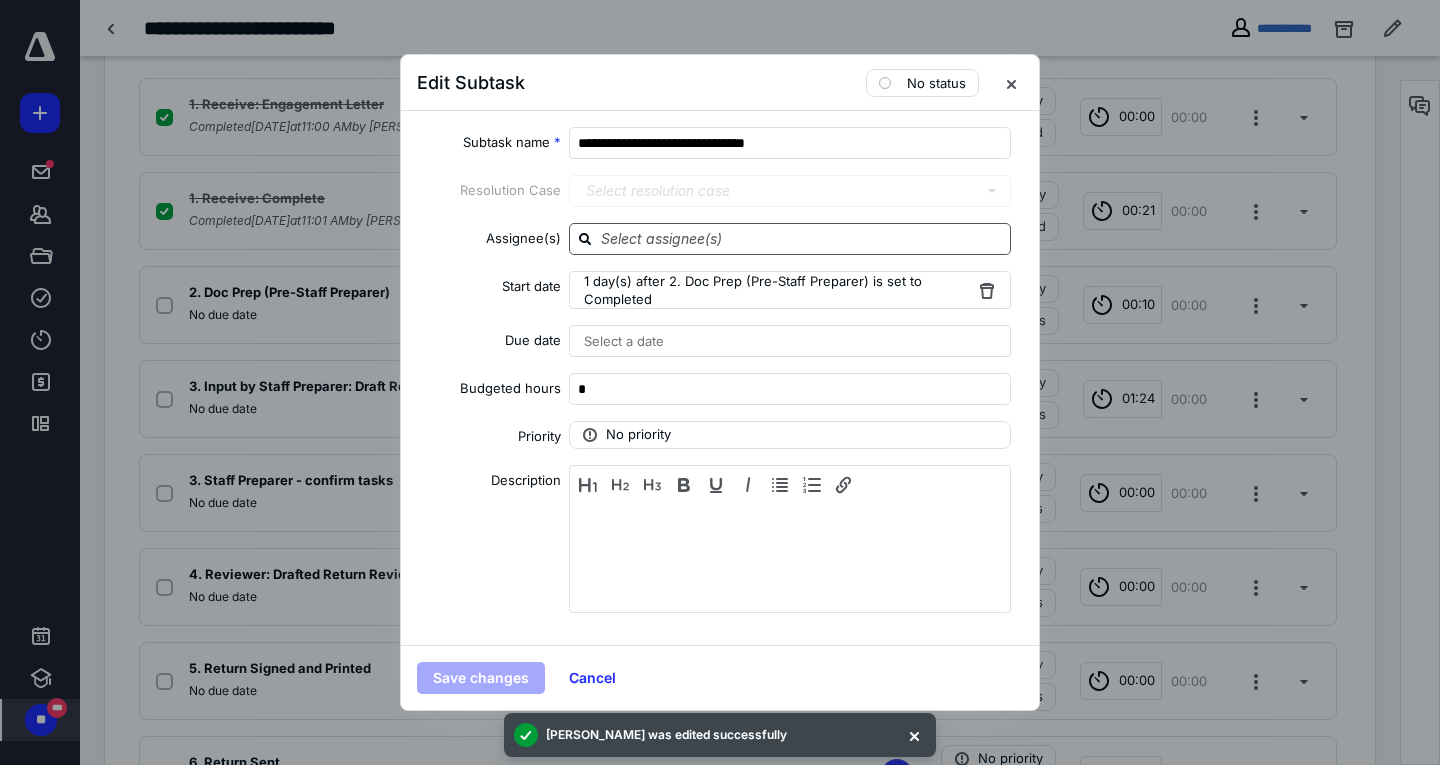 click at bounding box center [802, 238] 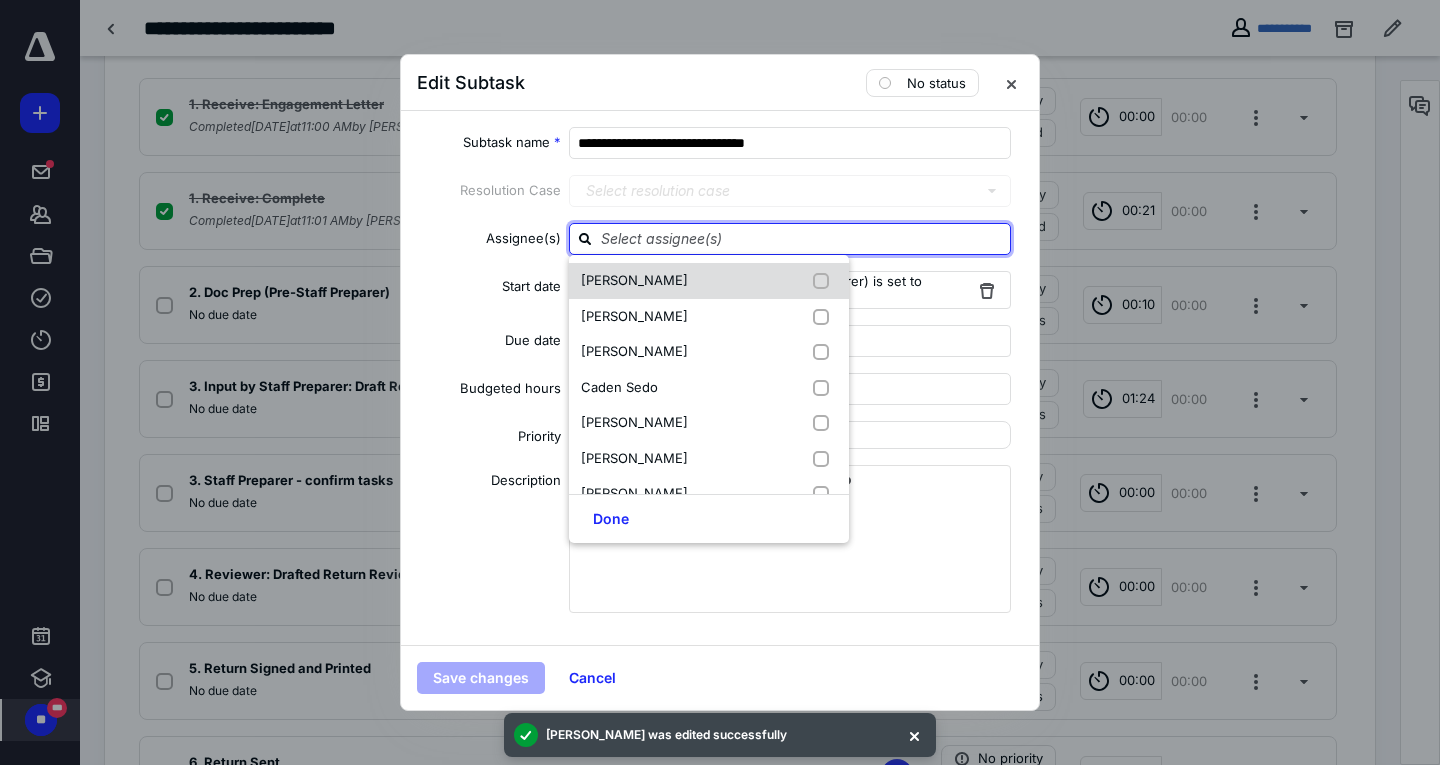 click on "[PERSON_NAME]" at bounding box center [709, 281] 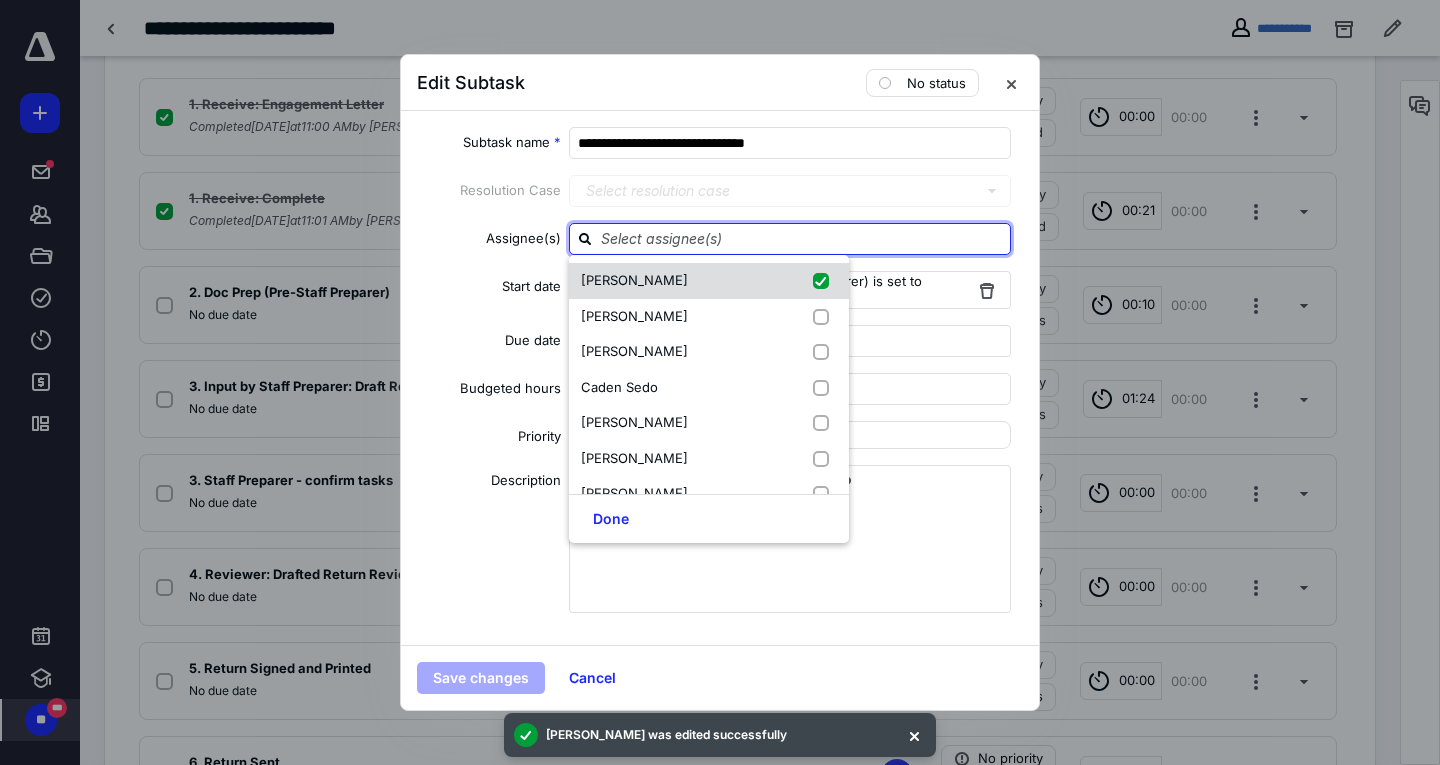 checkbox on "true" 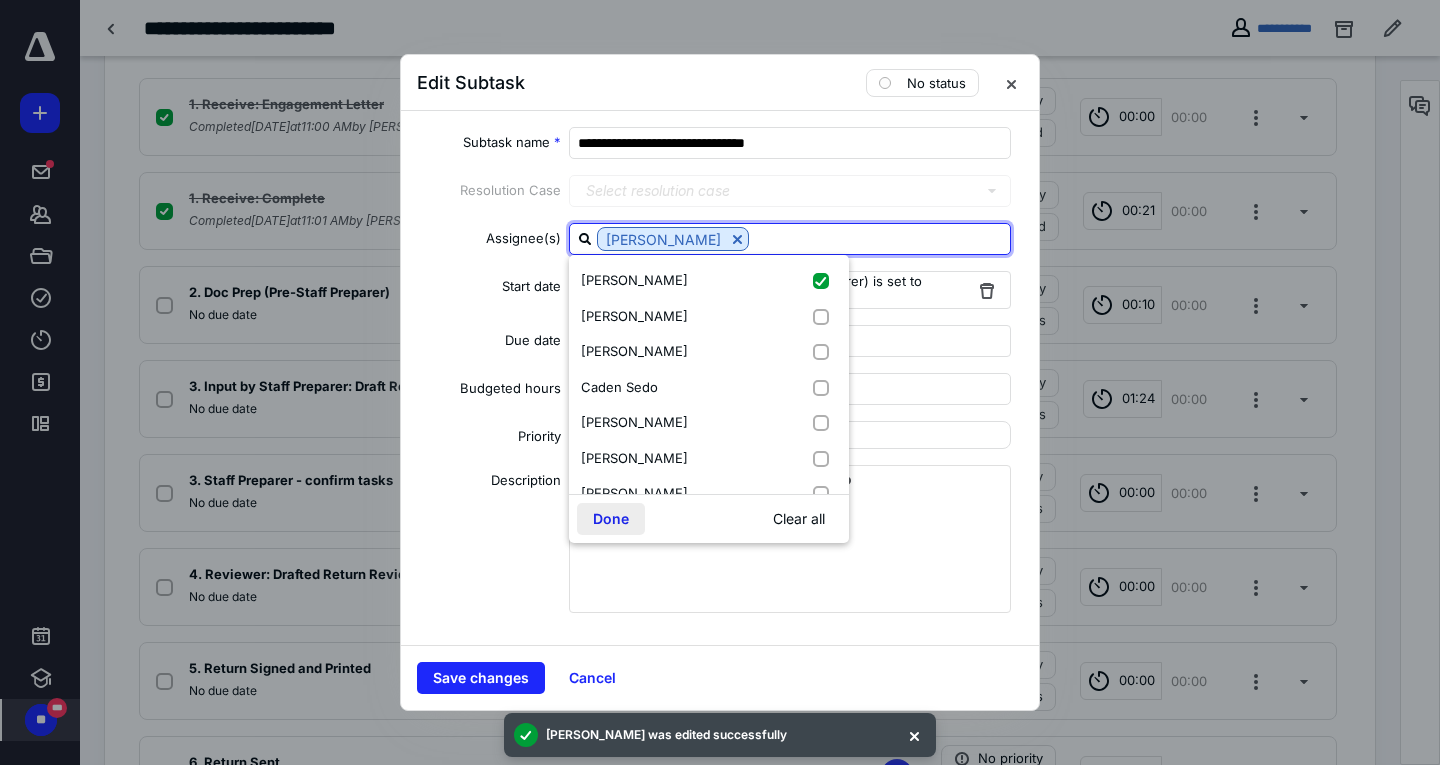 click on "Done" at bounding box center (611, 519) 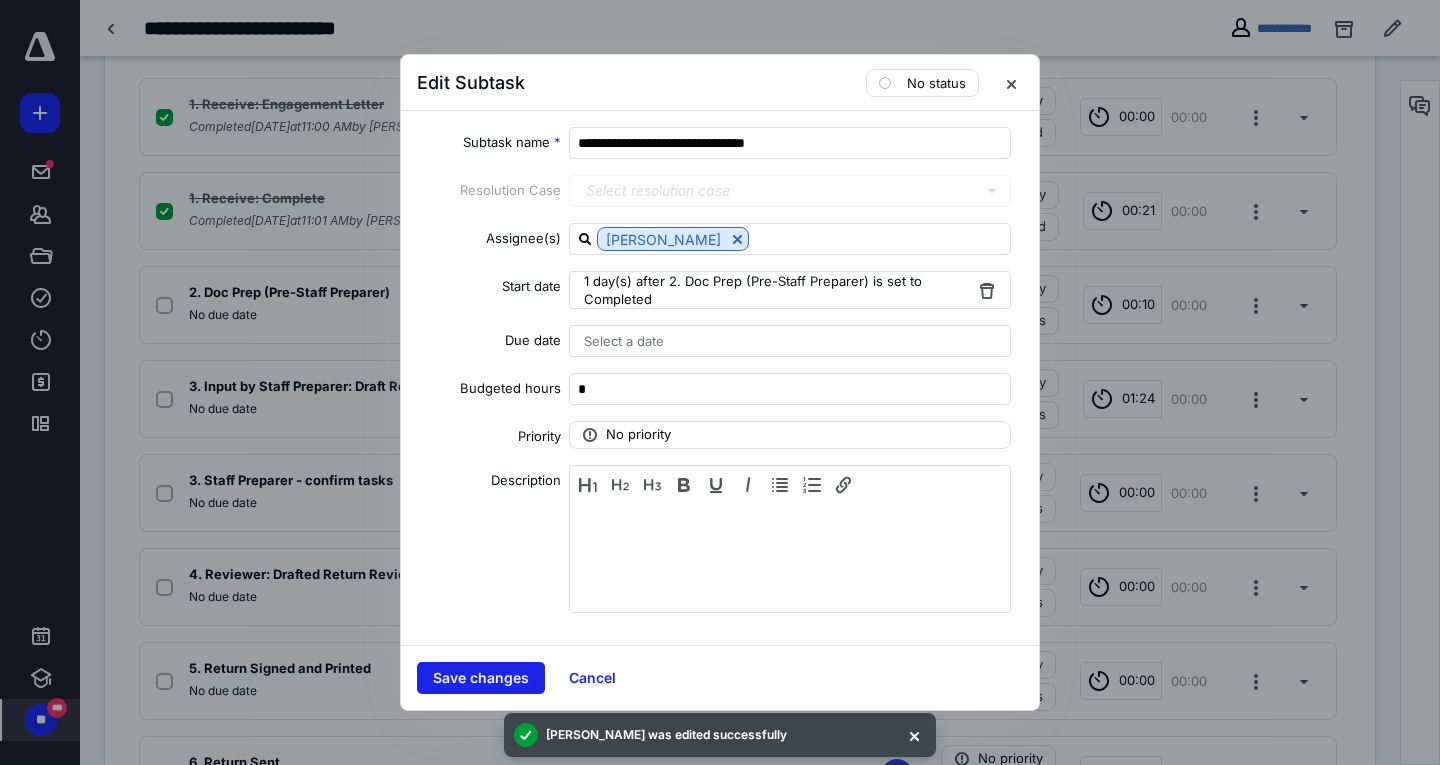 click on "Save changes" at bounding box center [481, 678] 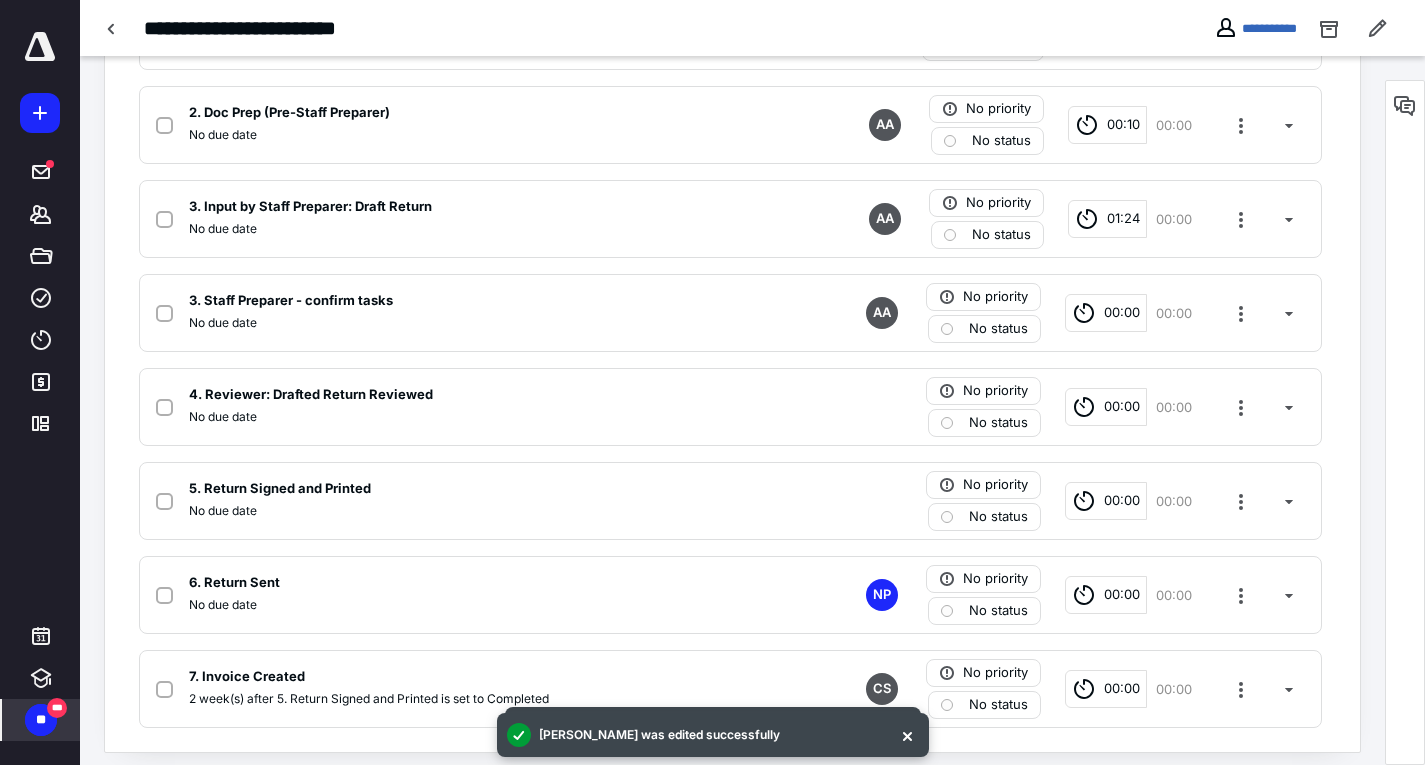 scroll, scrollTop: 692, scrollLeft: 0, axis: vertical 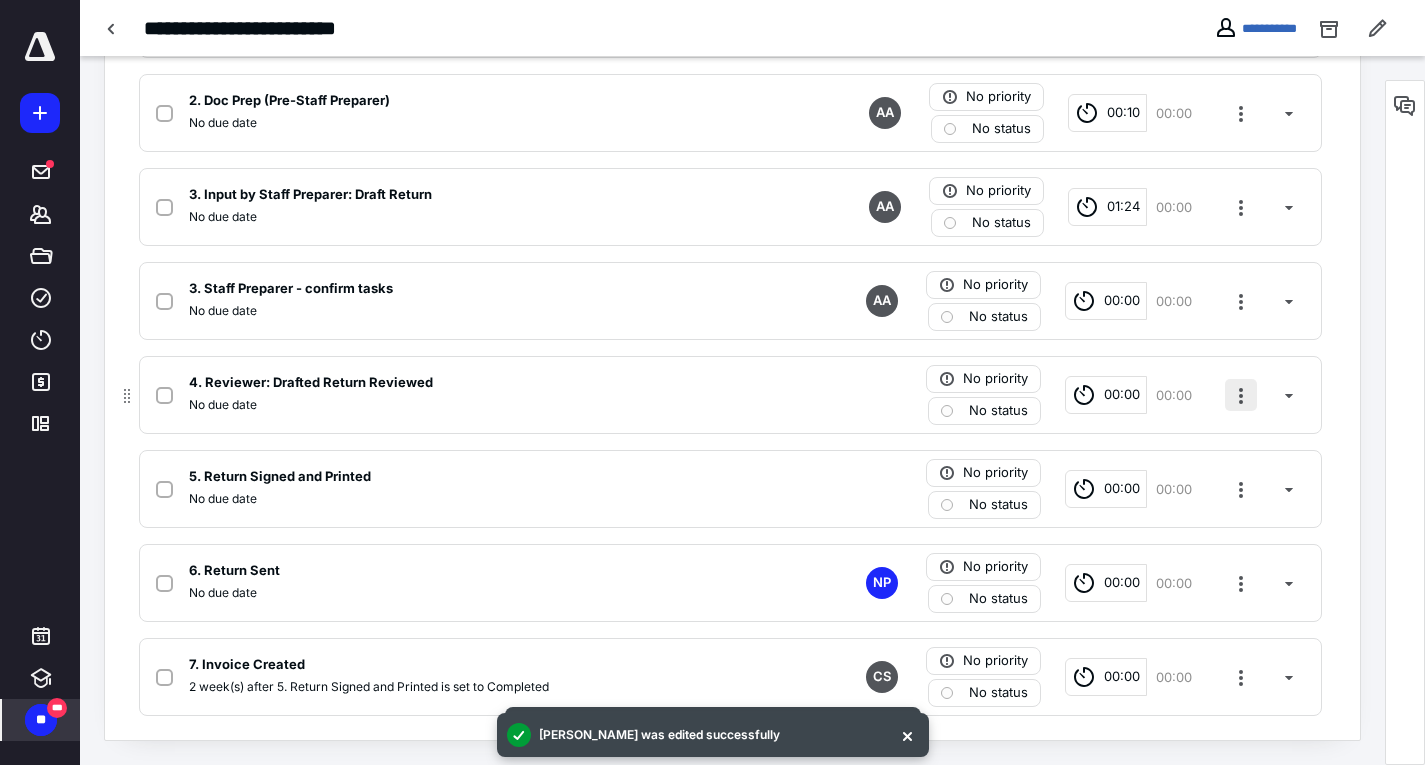 click at bounding box center (1241, 395) 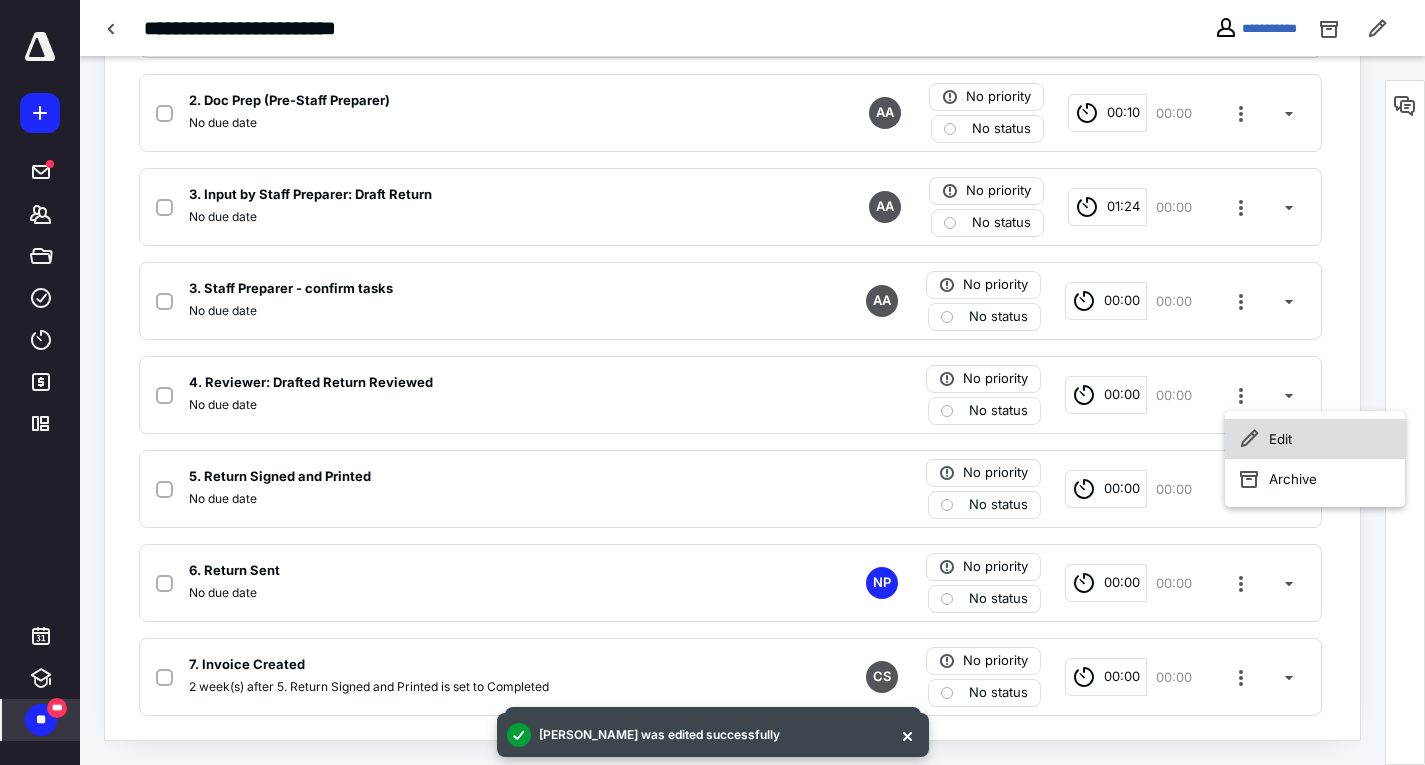 click on "Edit" at bounding box center [1315, 439] 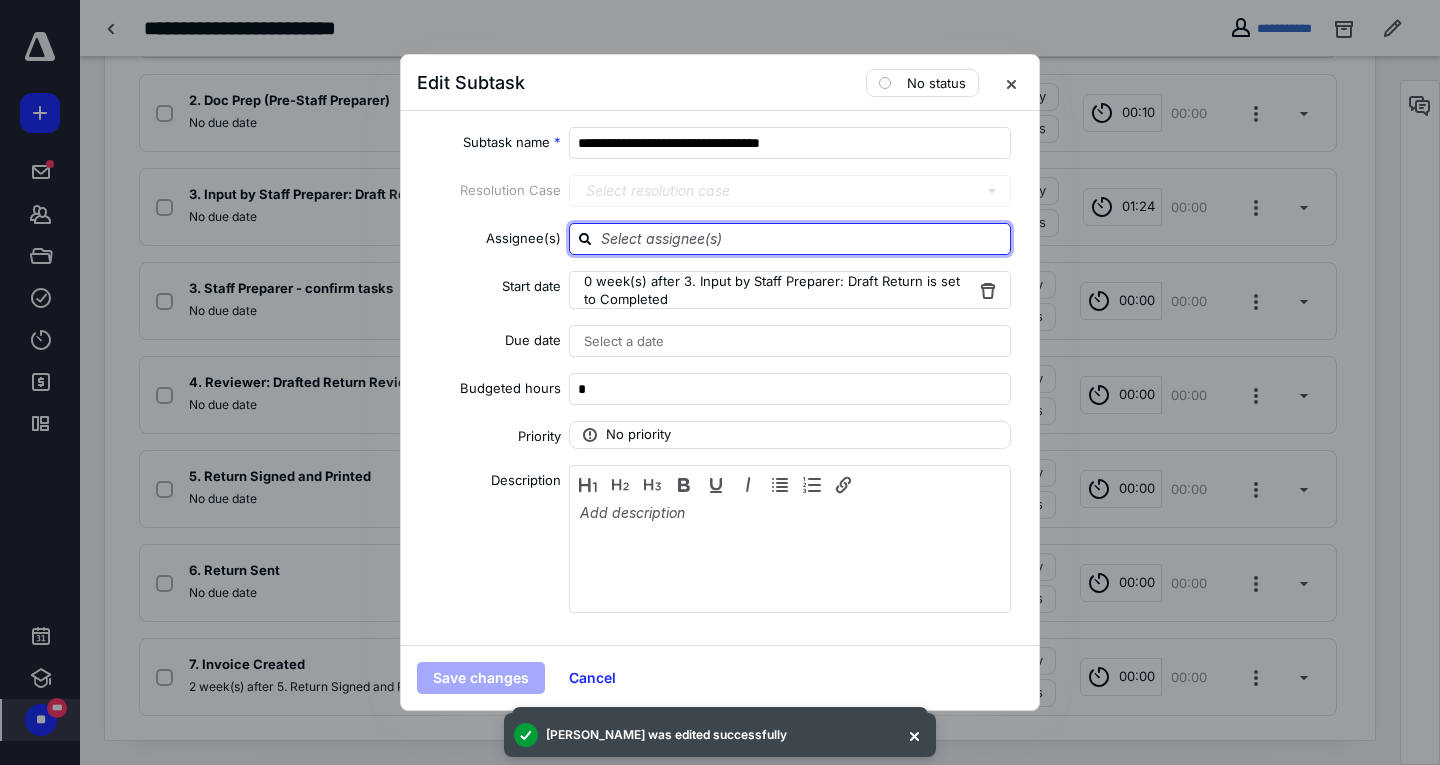 click at bounding box center [802, 238] 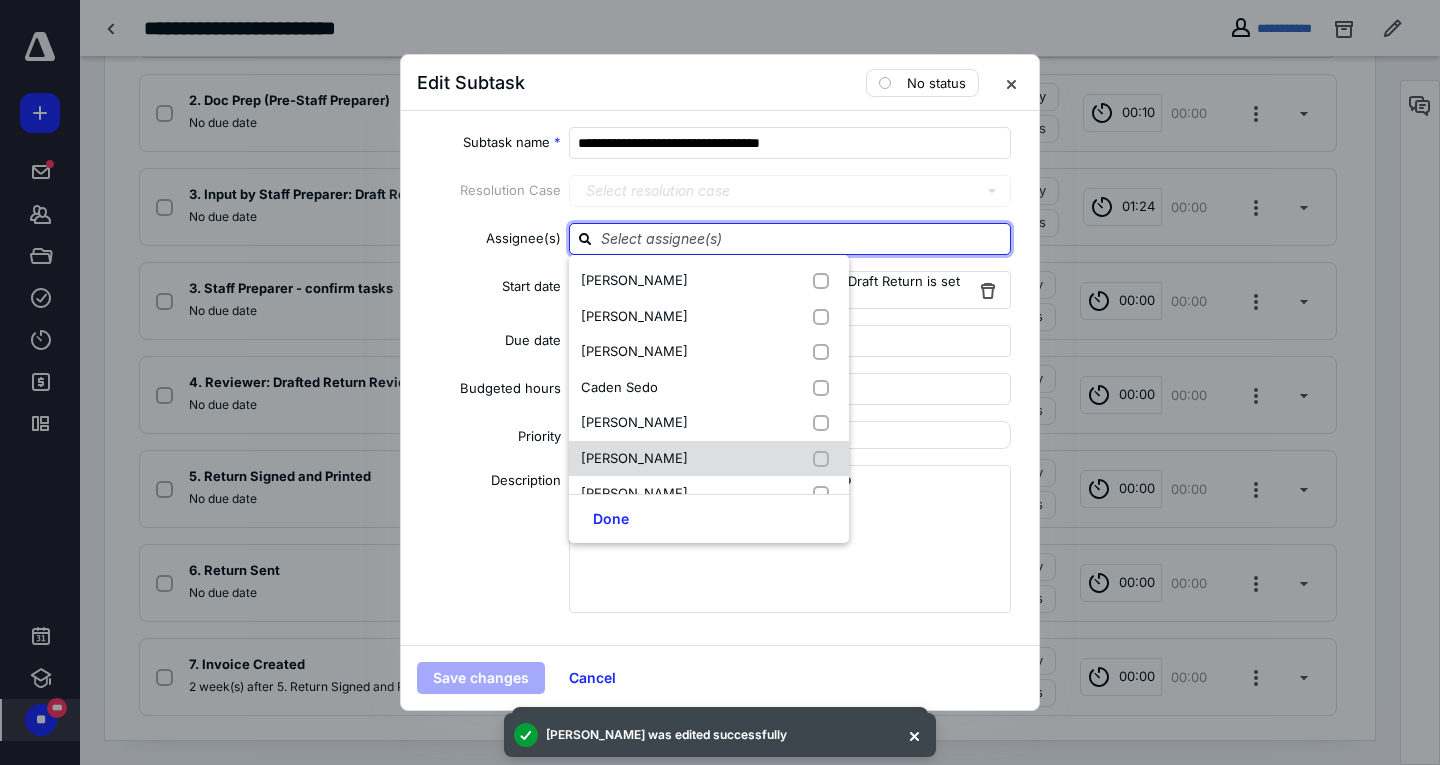 click on "[PERSON_NAME]" at bounding box center (634, 458) 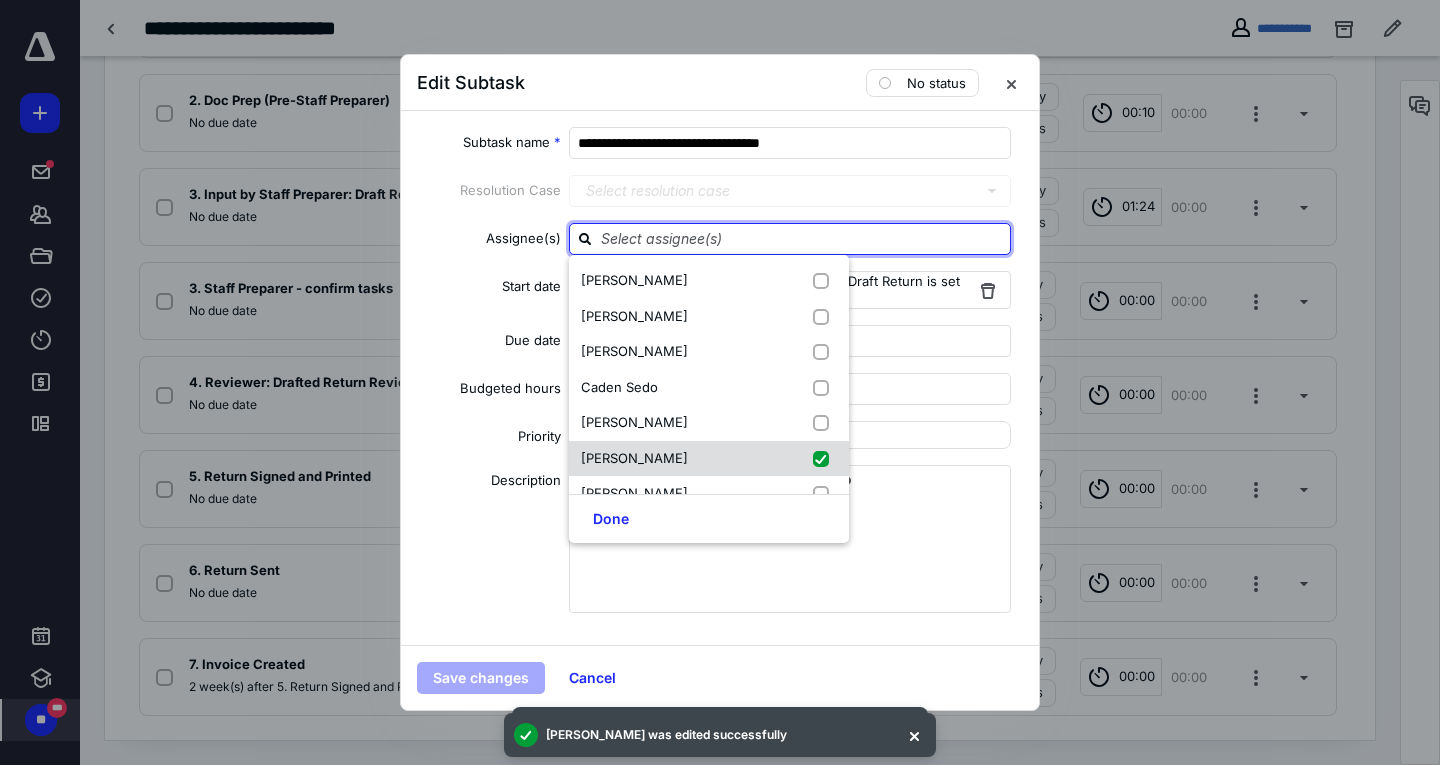 checkbox on "true" 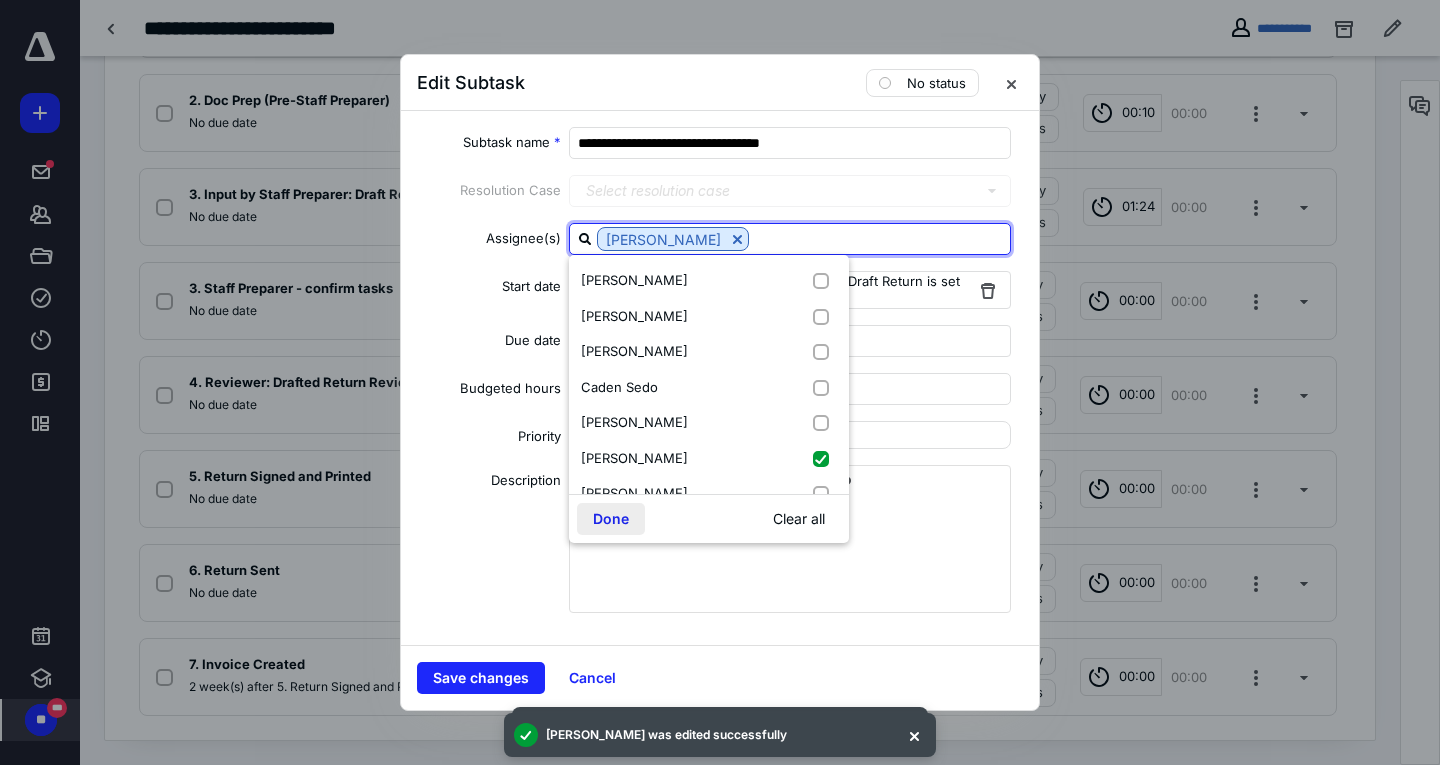click on "Done" at bounding box center (611, 519) 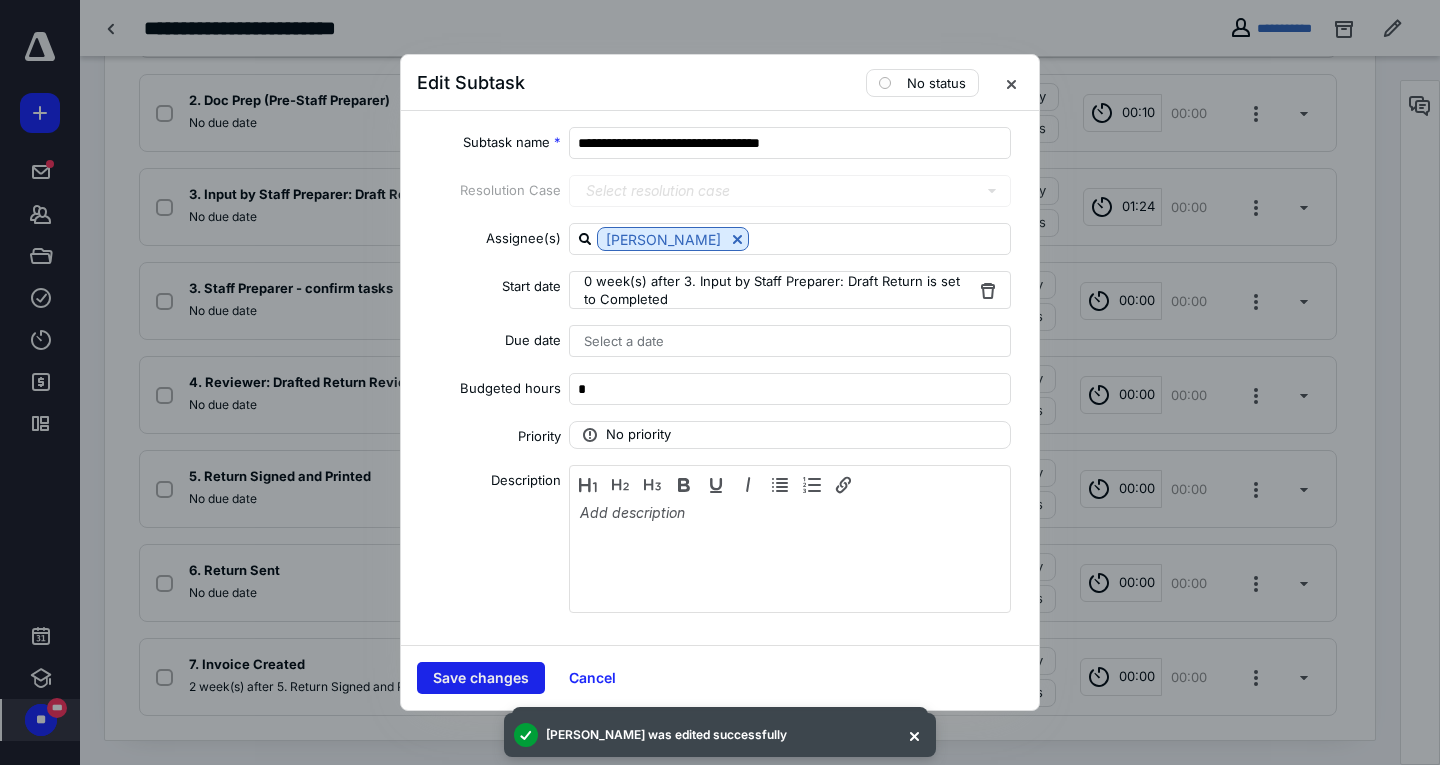 click on "Save changes" at bounding box center [481, 678] 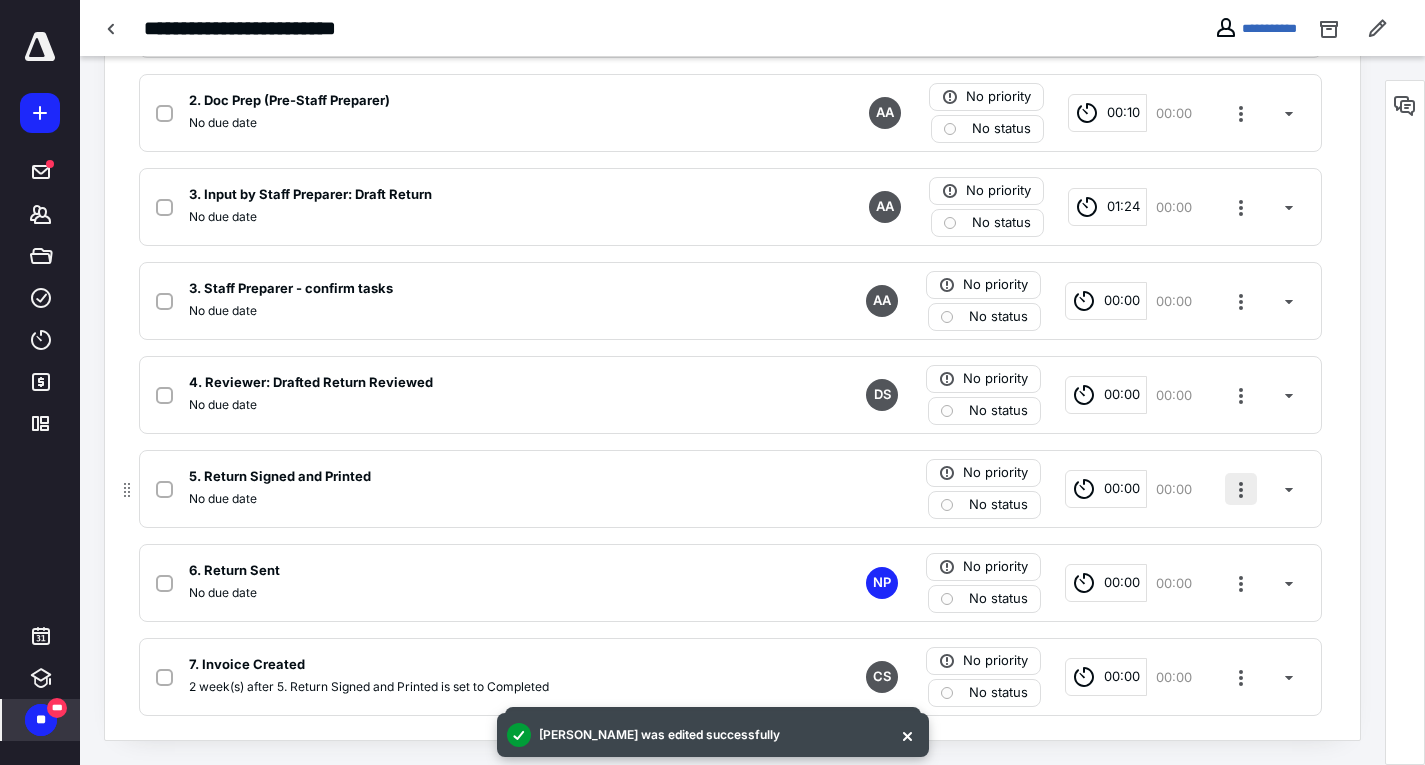 click at bounding box center [1241, 489] 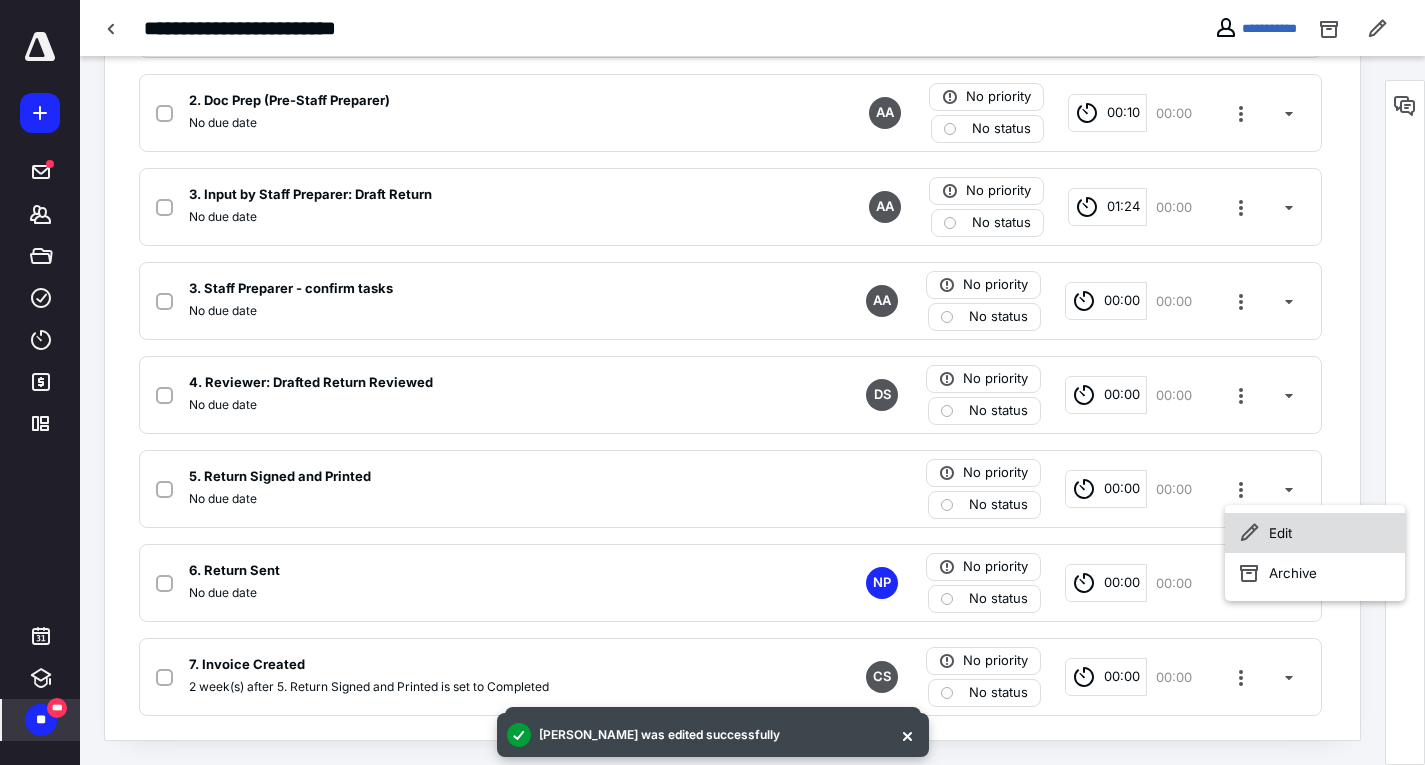 click on "Edit" at bounding box center (1315, 533) 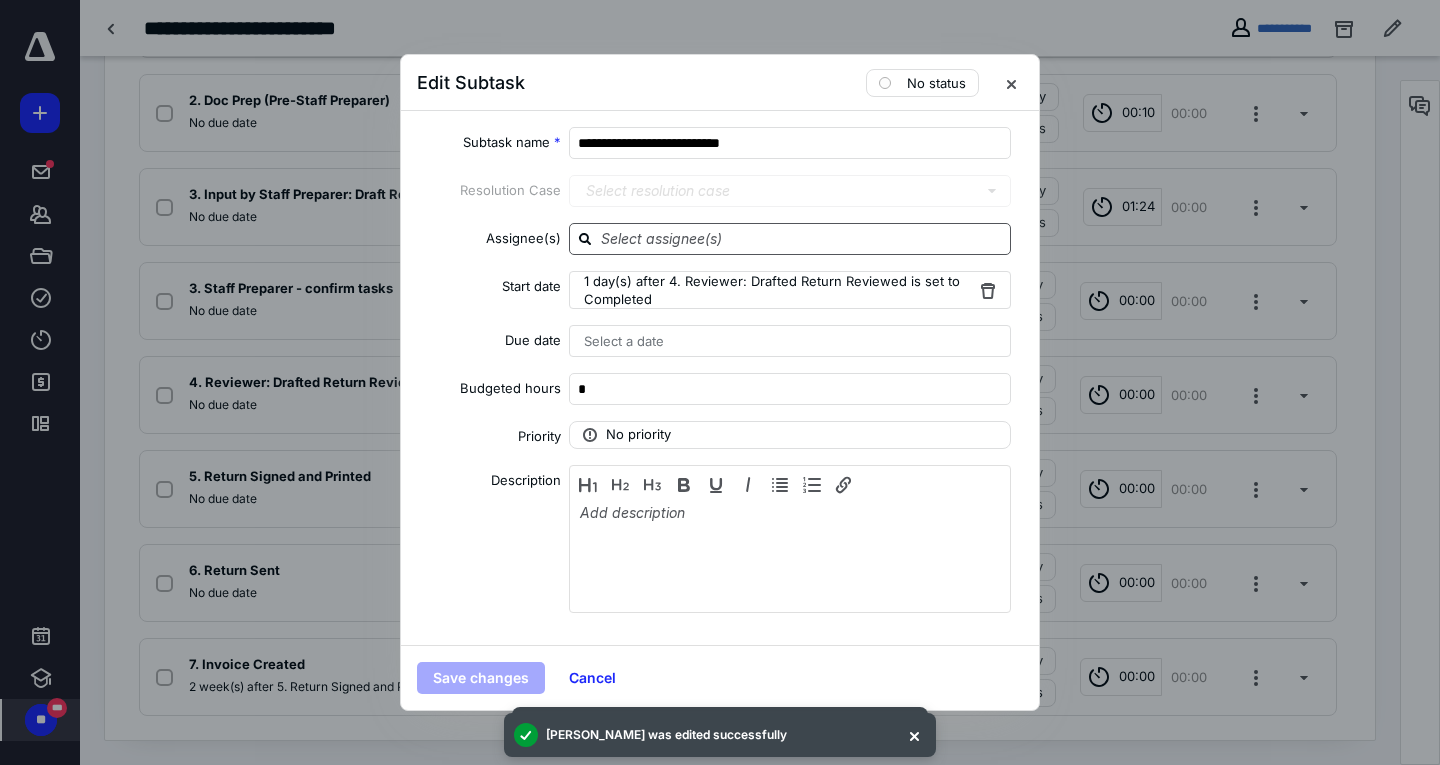 click at bounding box center [802, 238] 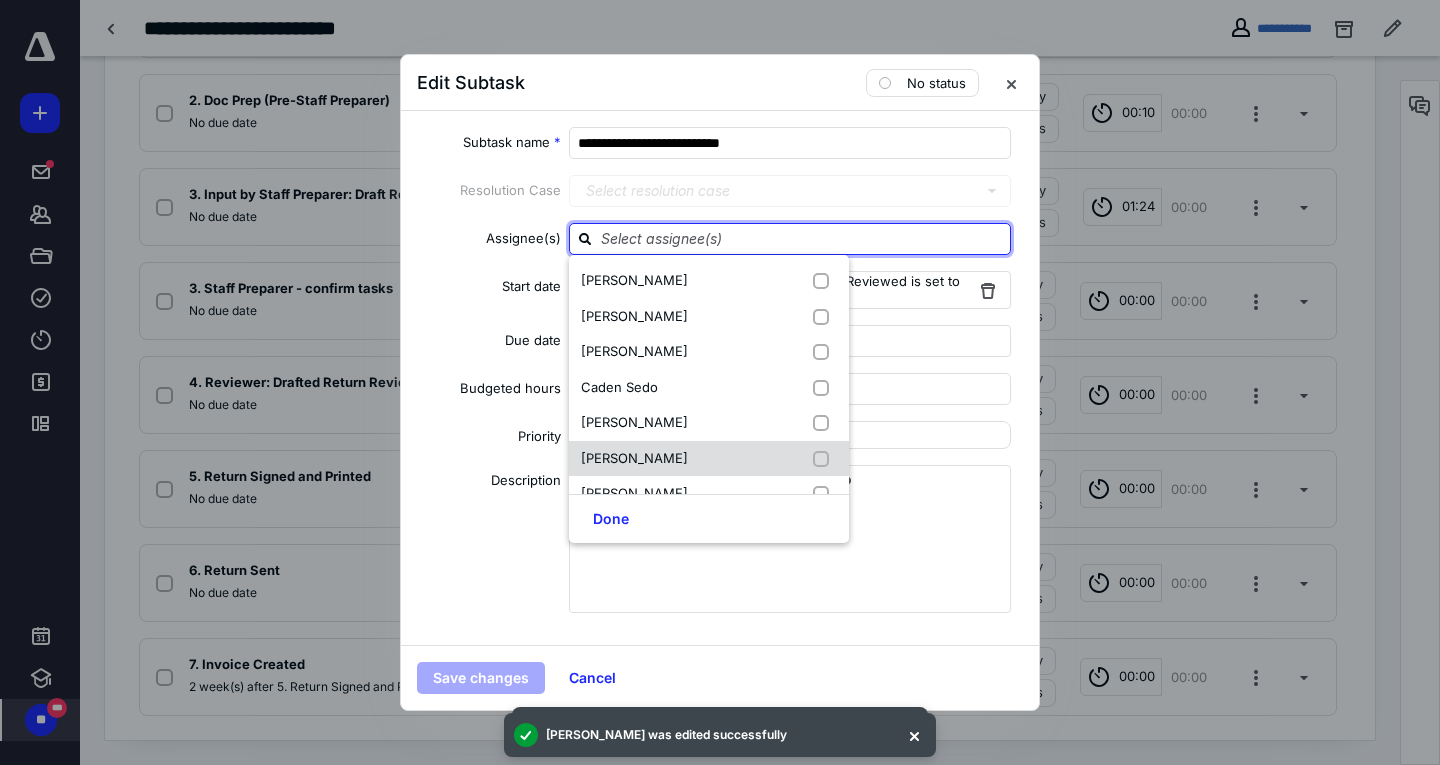 click on "[PERSON_NAME]" at bounding box center [634, 458] 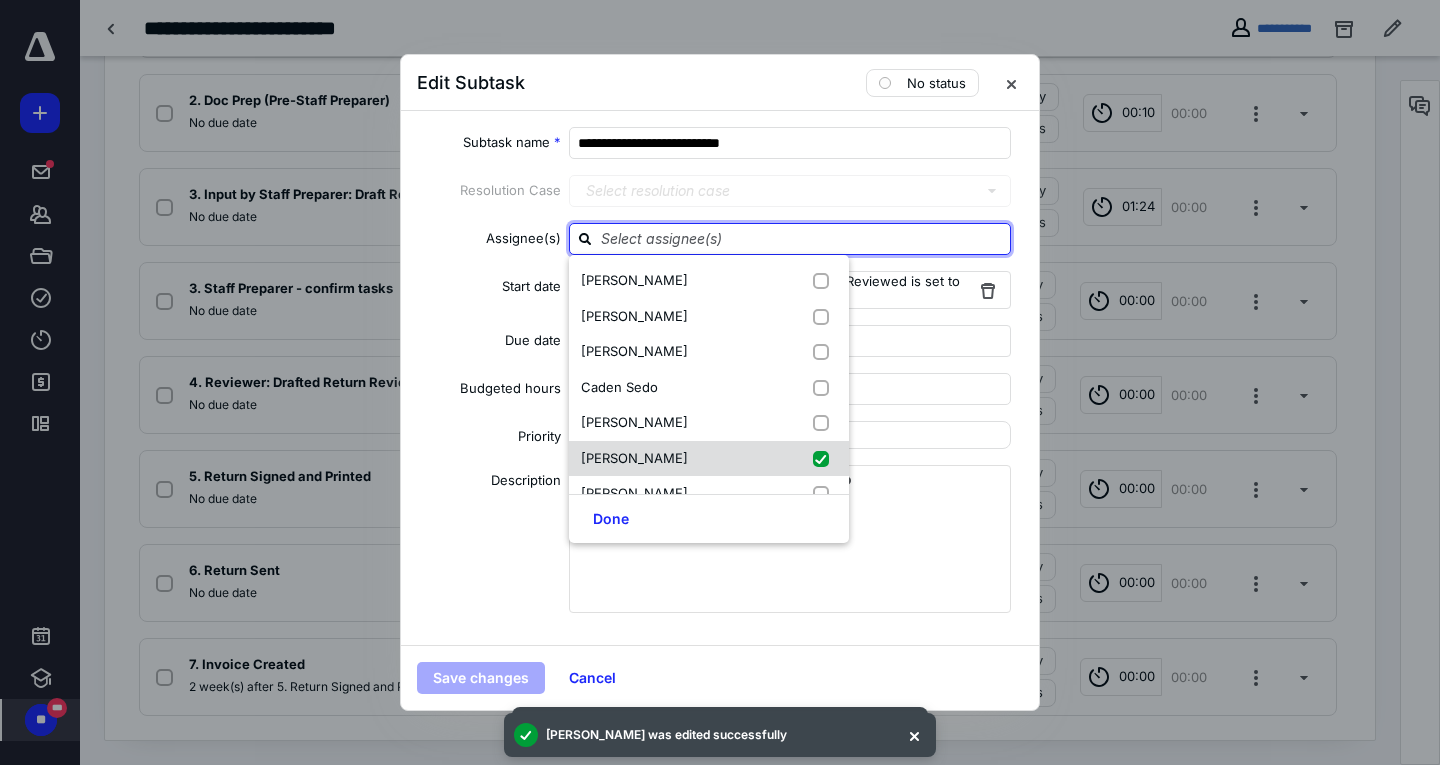 checkbox on "true" 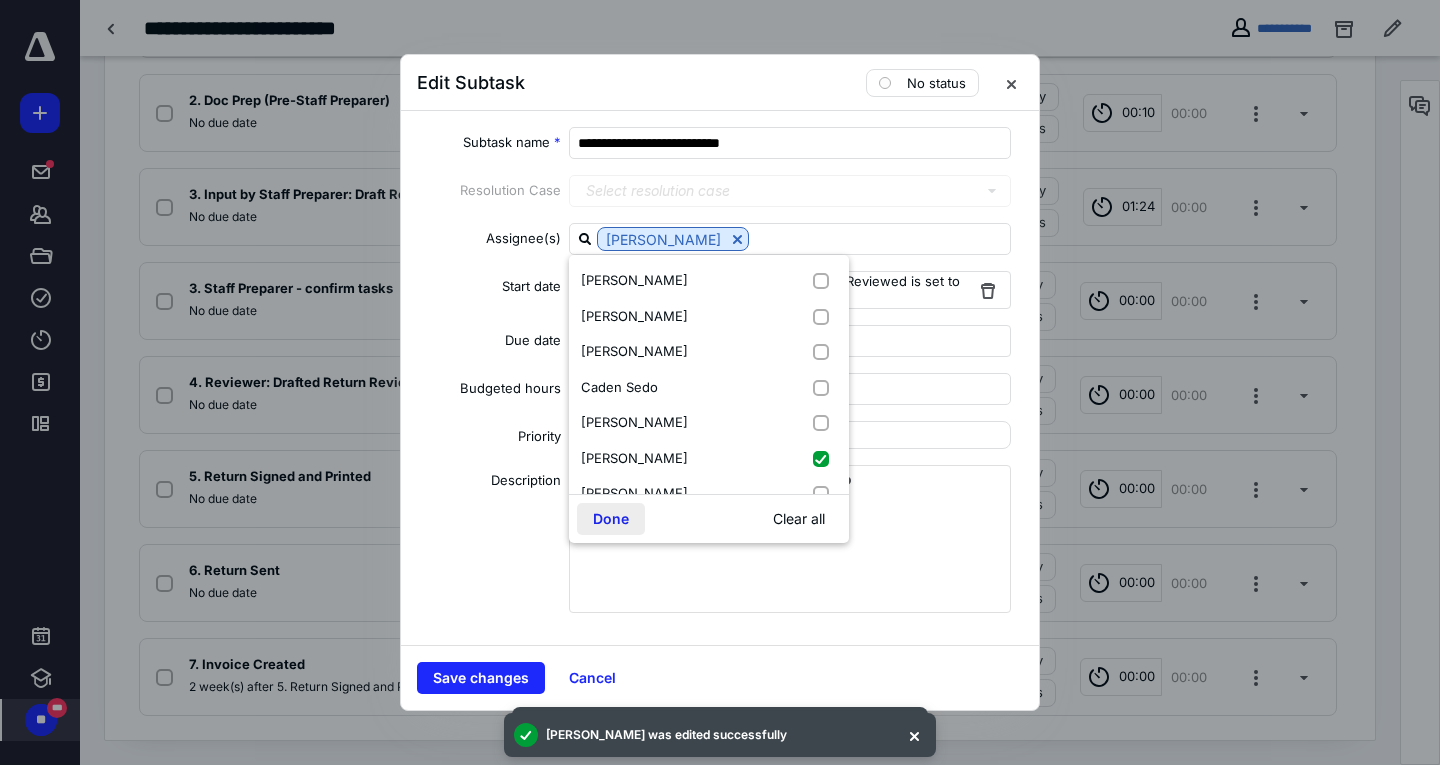 click on "Done" at bounding box center (611, 519) 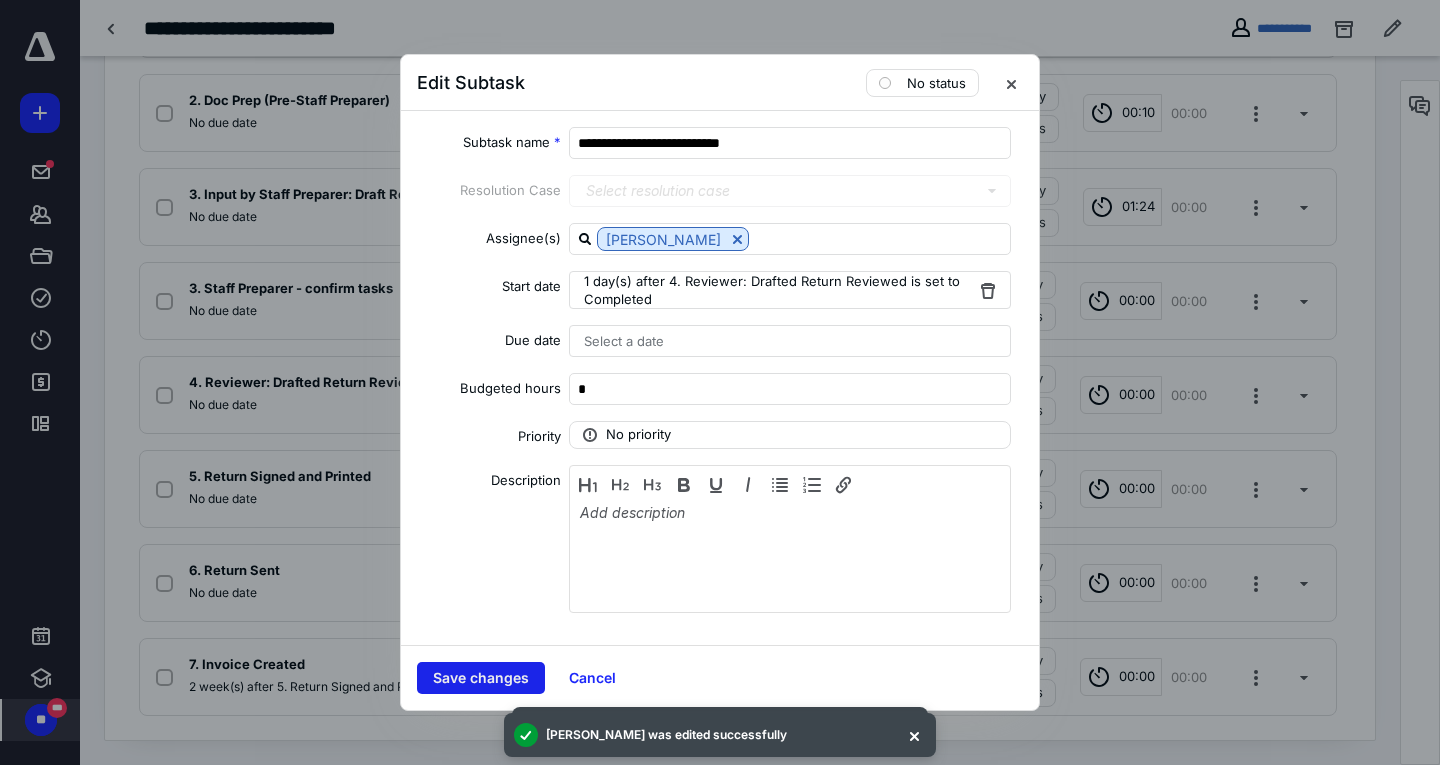 click on "Save changes" at bounding box center [481, 678] 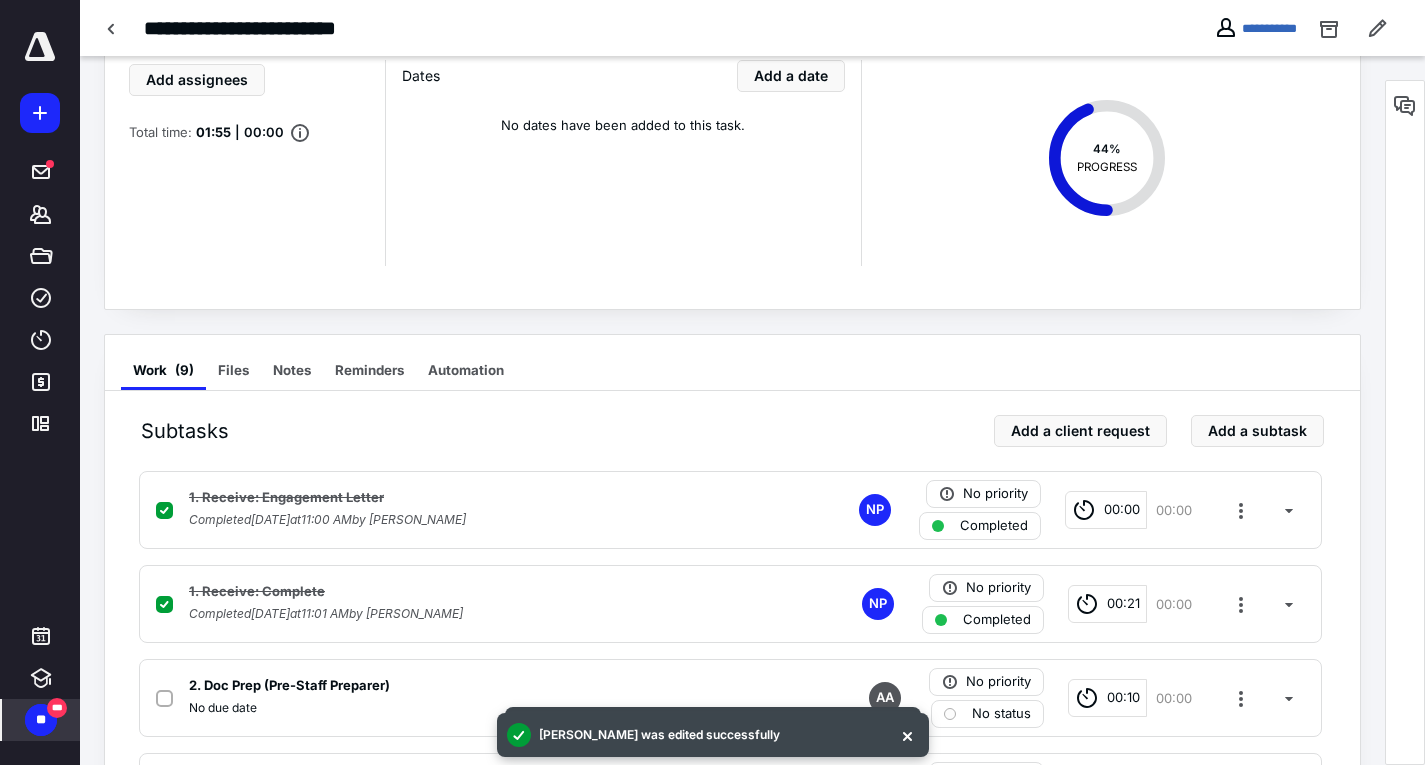 scroll, scrollTop: 92, scrollLeft: 0, axis: vertical 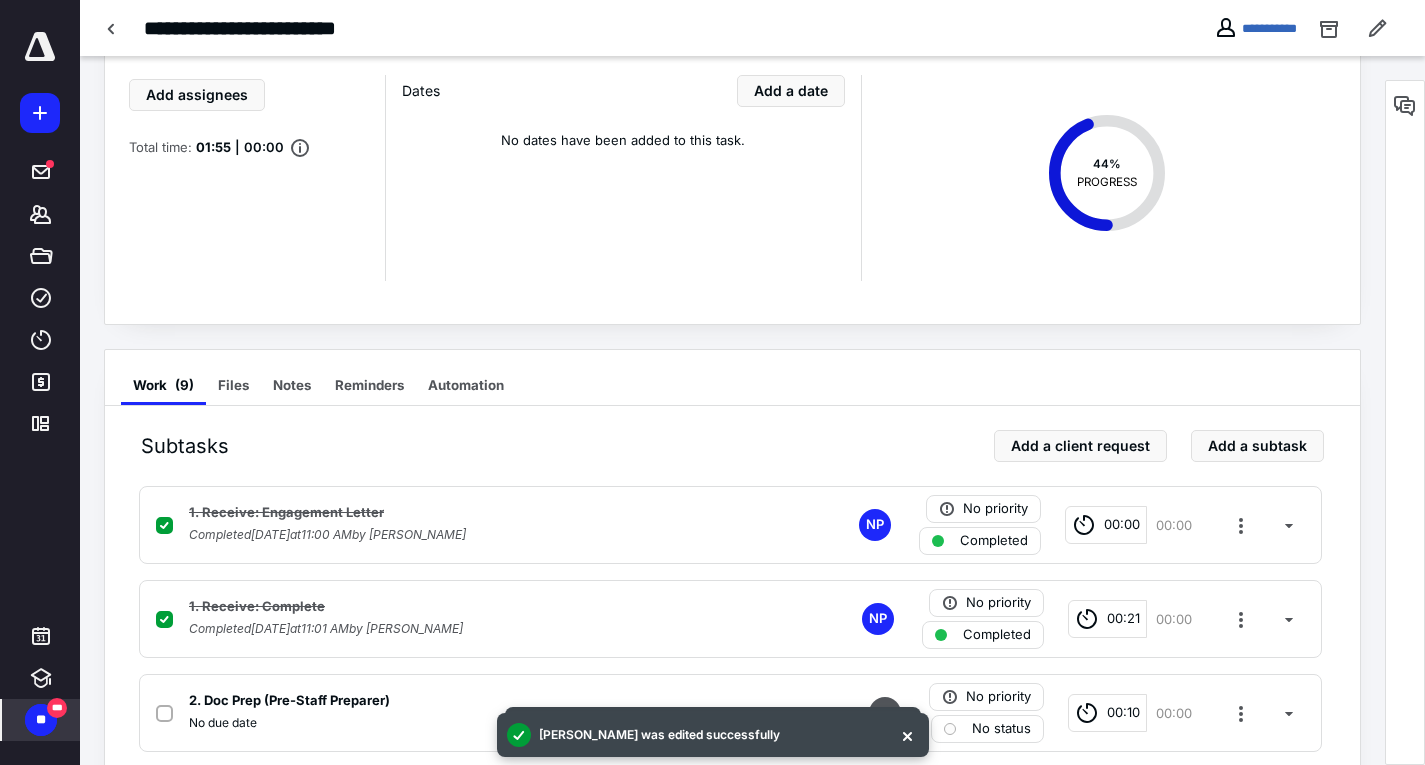 click on "**********" at bounding box center (752, 28) 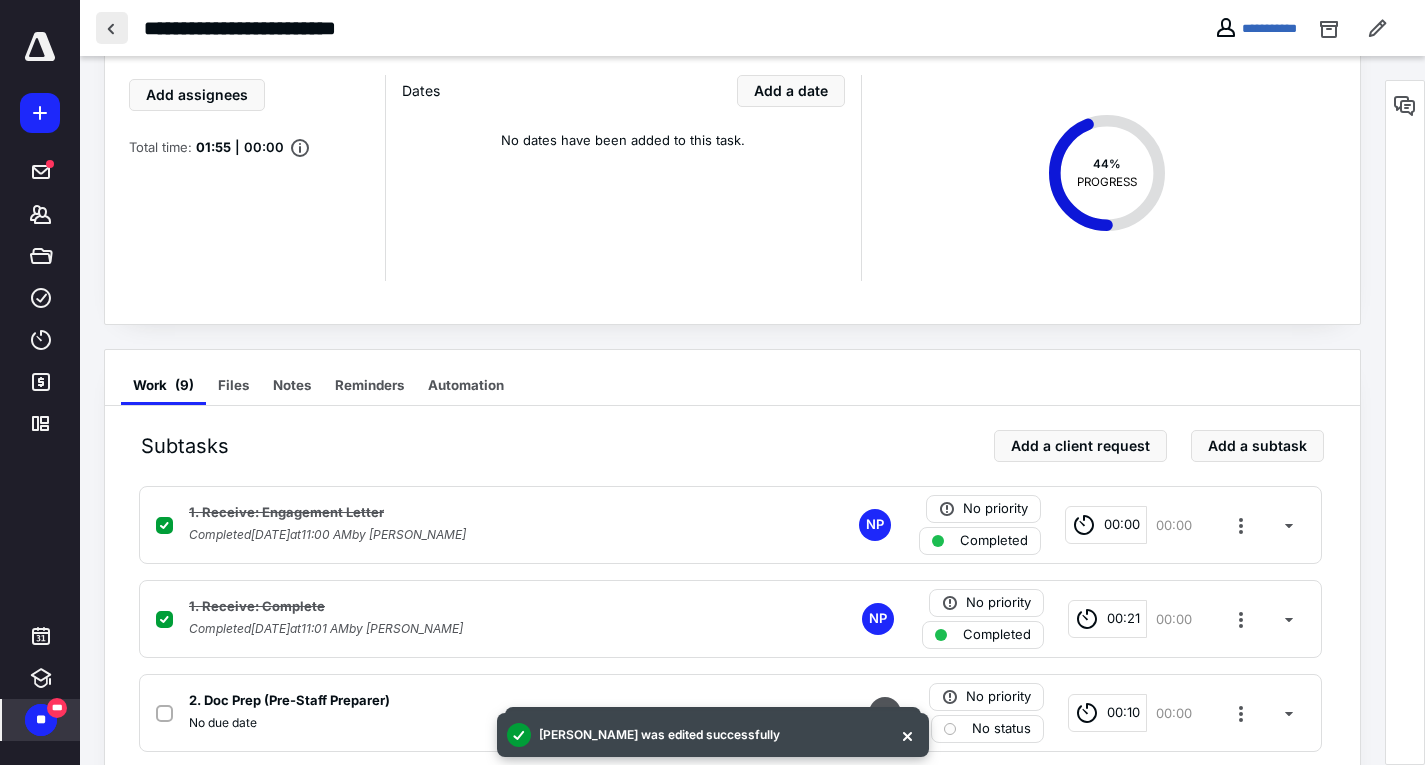 click at bounding box center (112, 28) 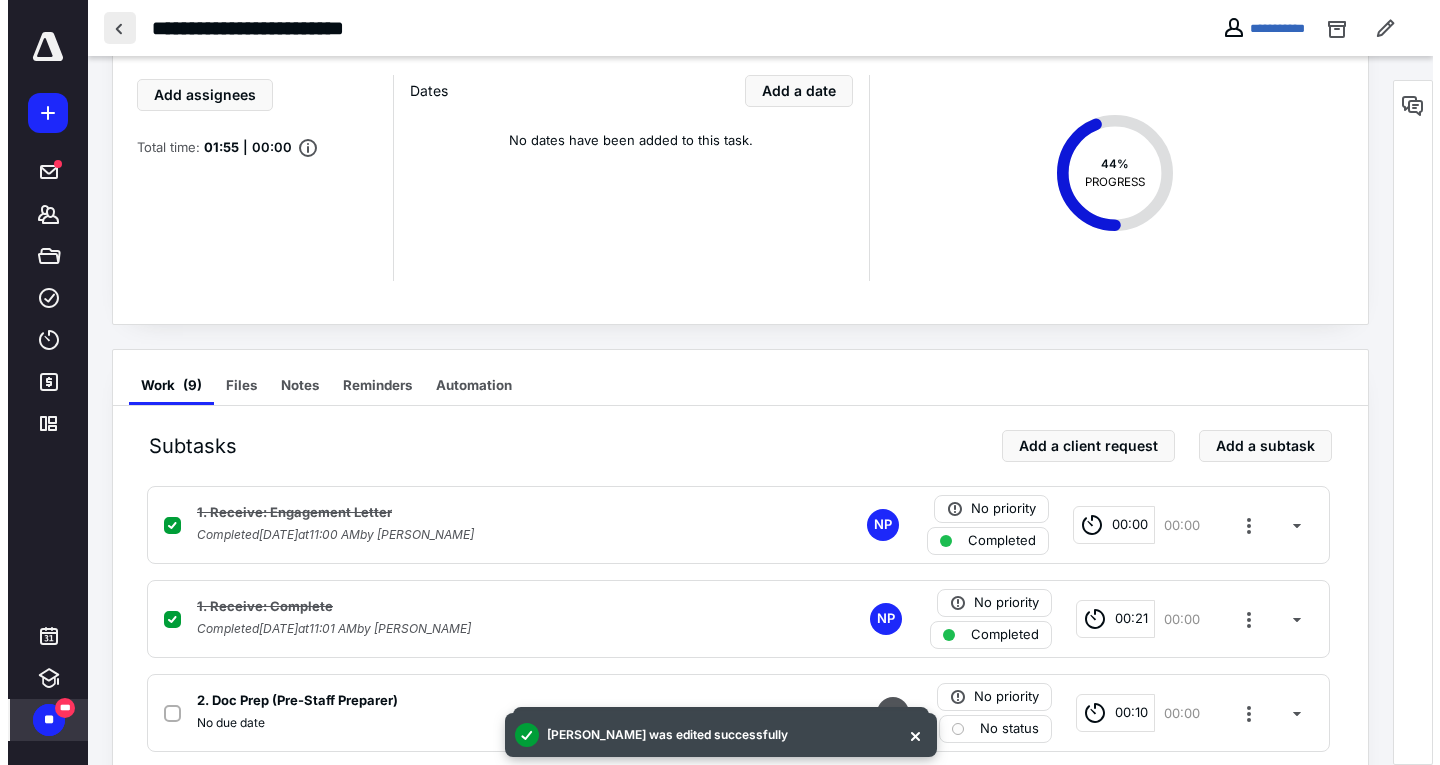 scroll, scrollTop: 0, scrollLeft: 0, axis: both 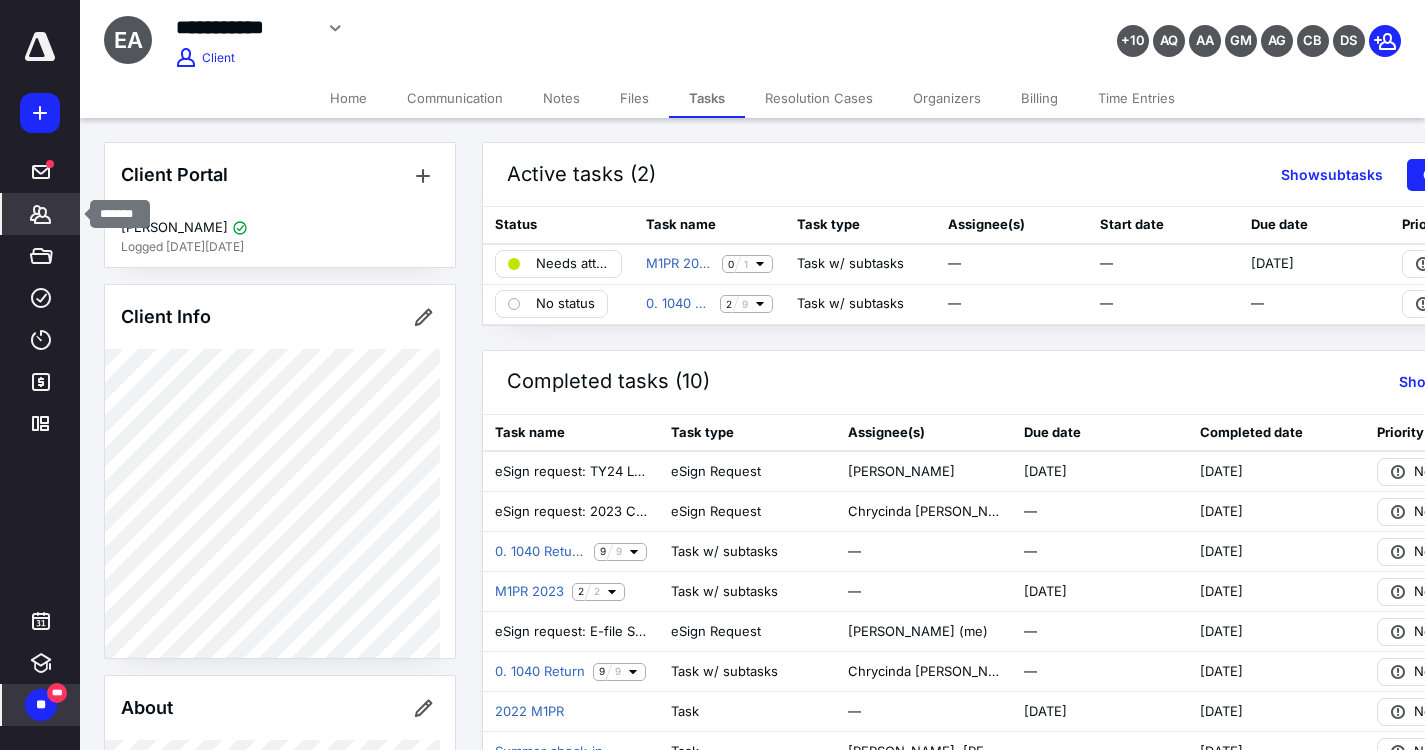 click 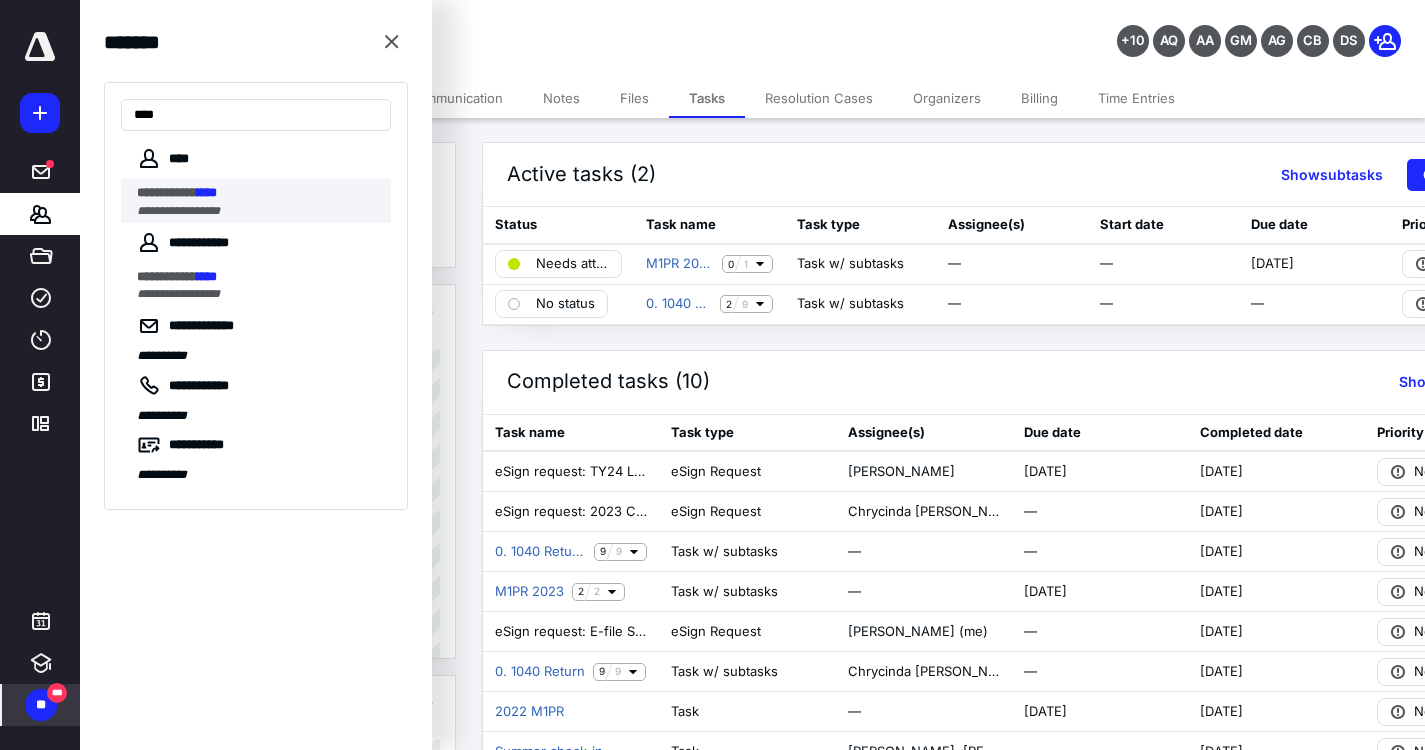 type on "****" 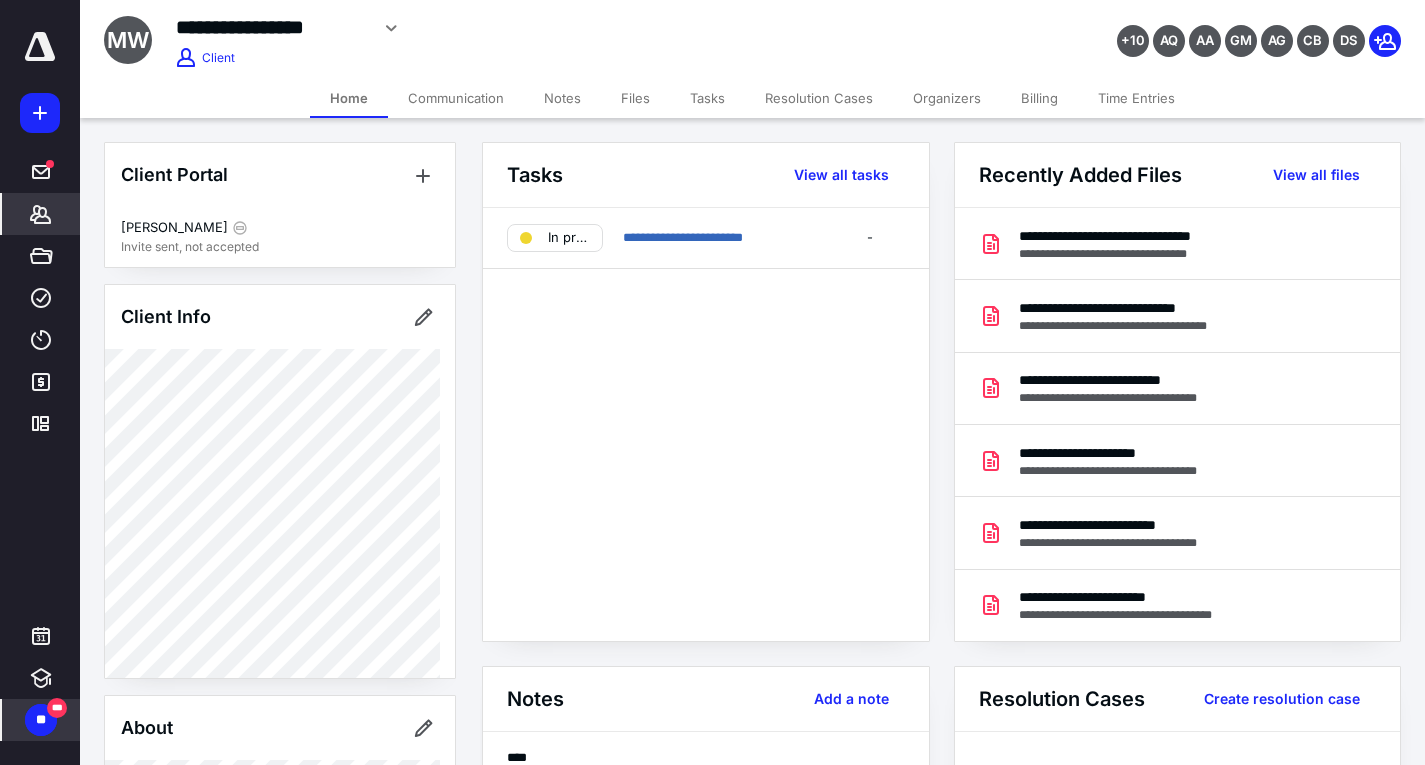 click on "Files" at bounding box center (635, 98) 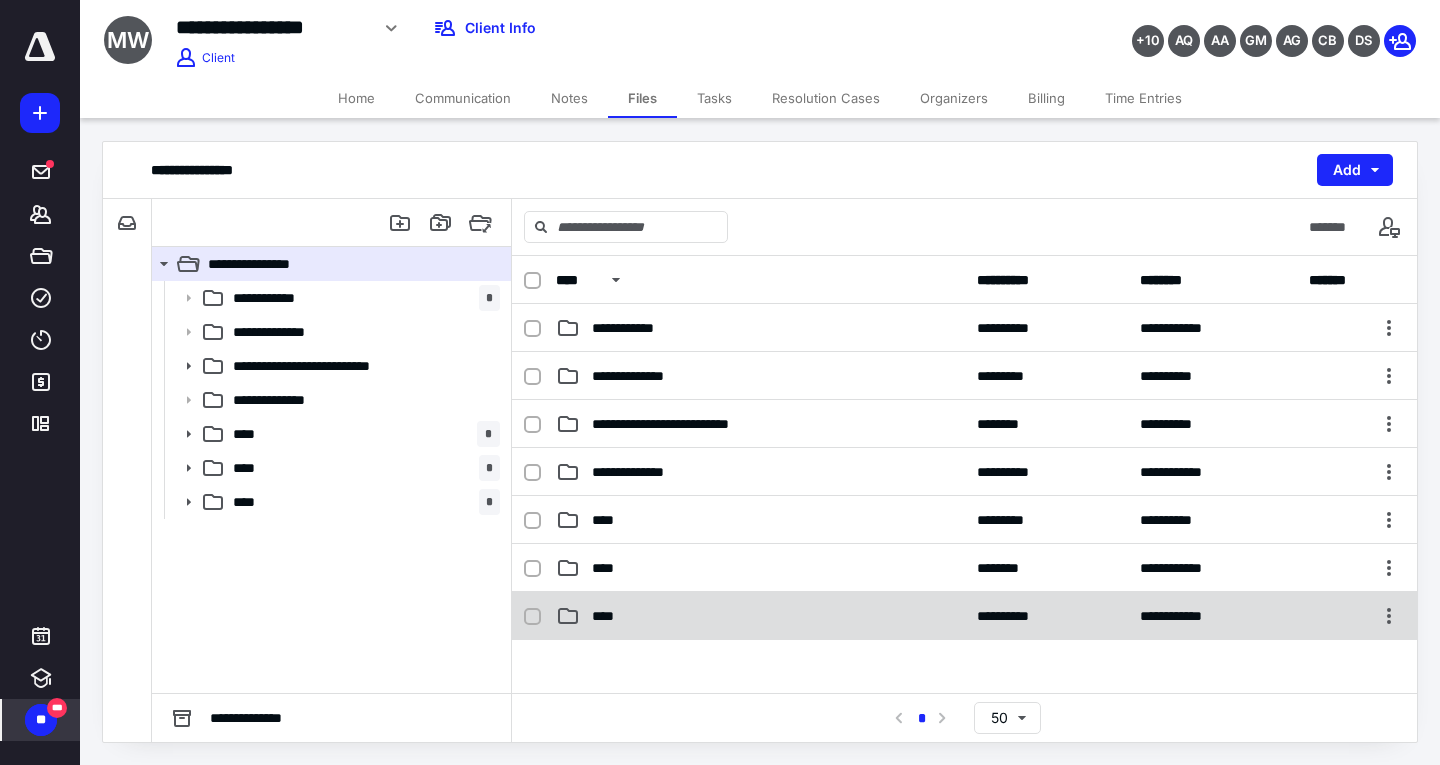click 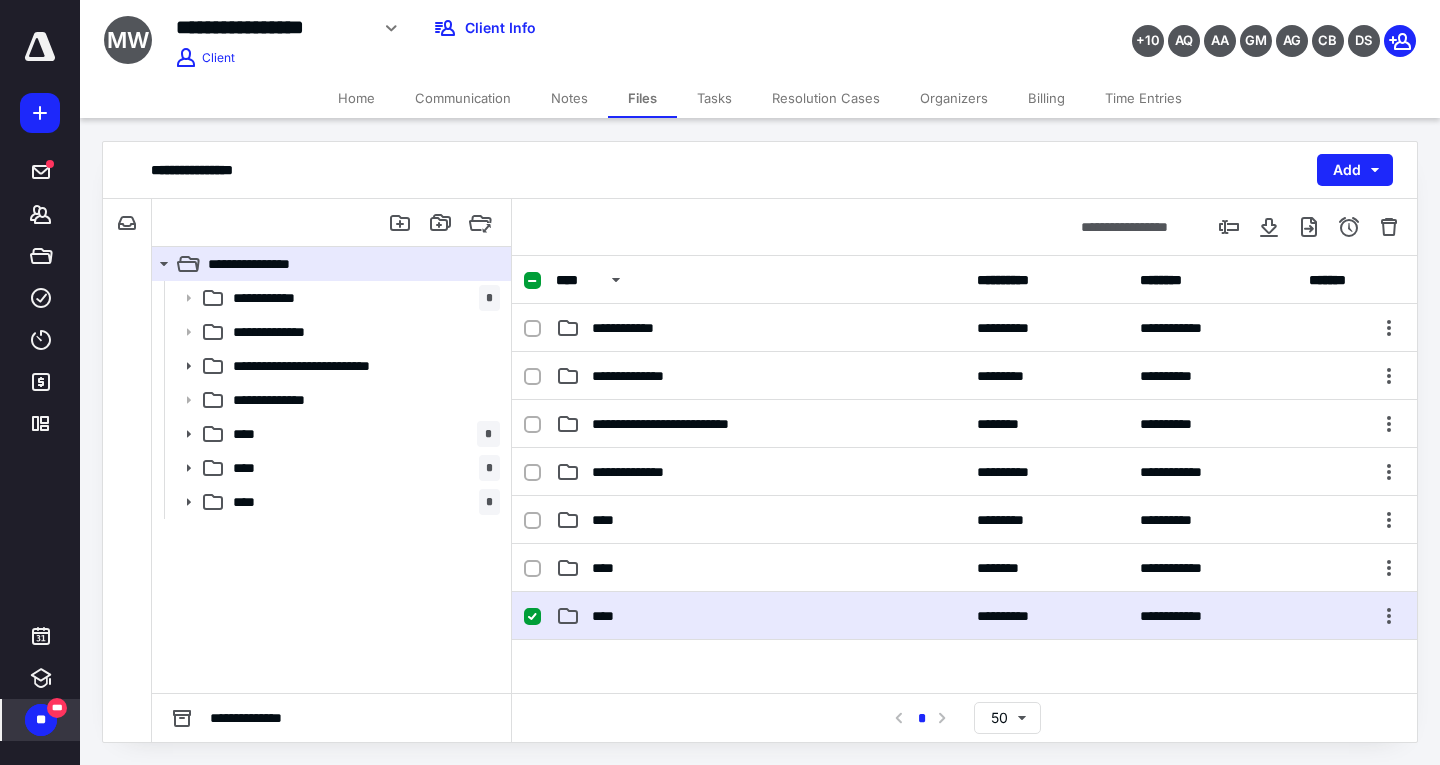 click 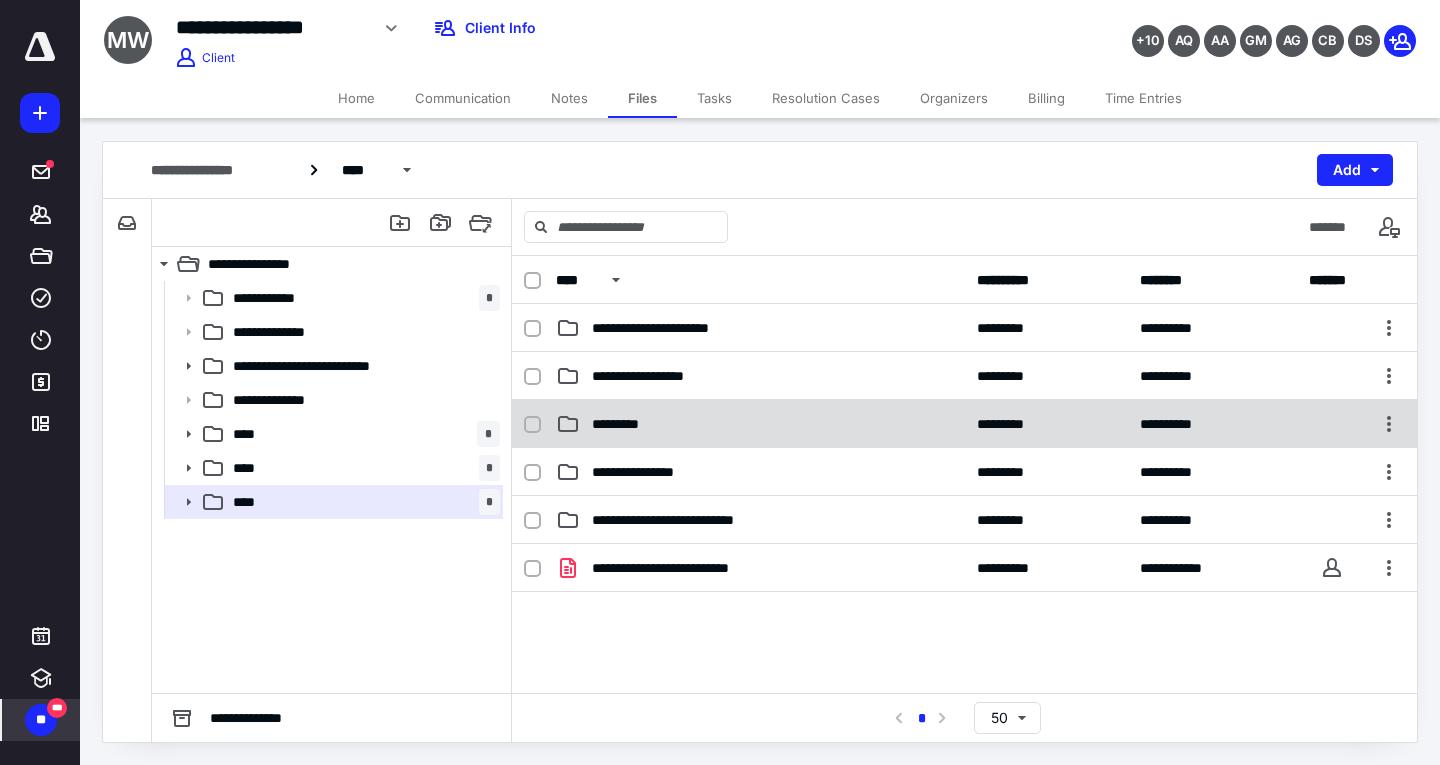 click 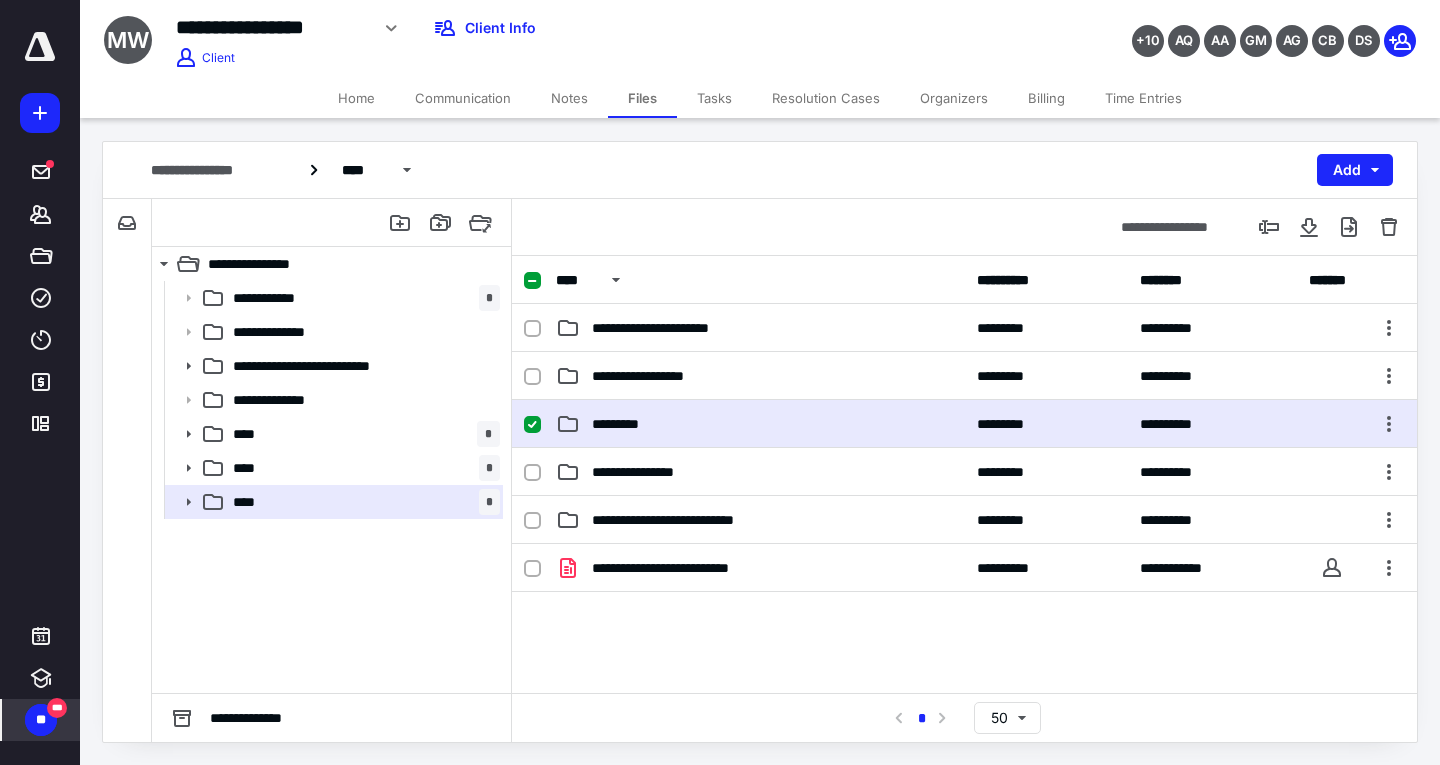 click 